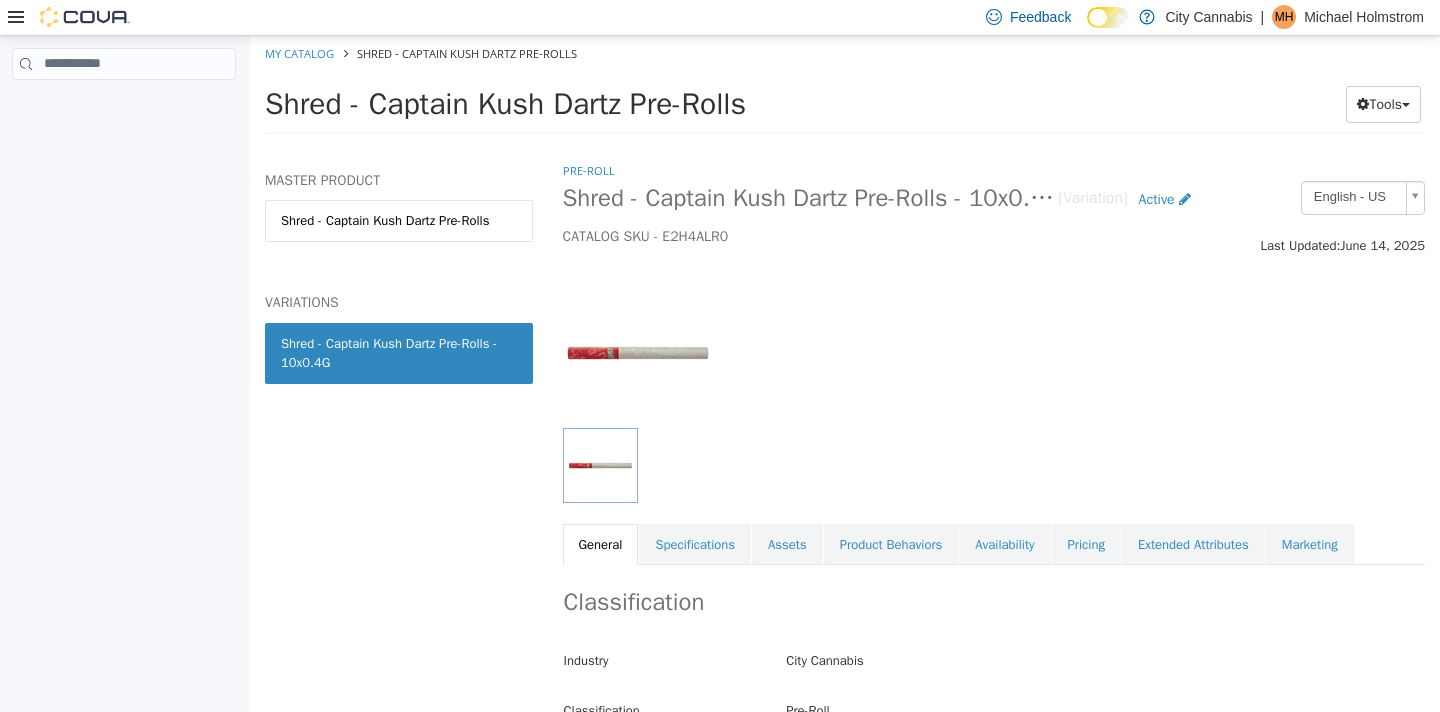 scroll, scrollTop: 0, scrollLeft: 0, axis: both 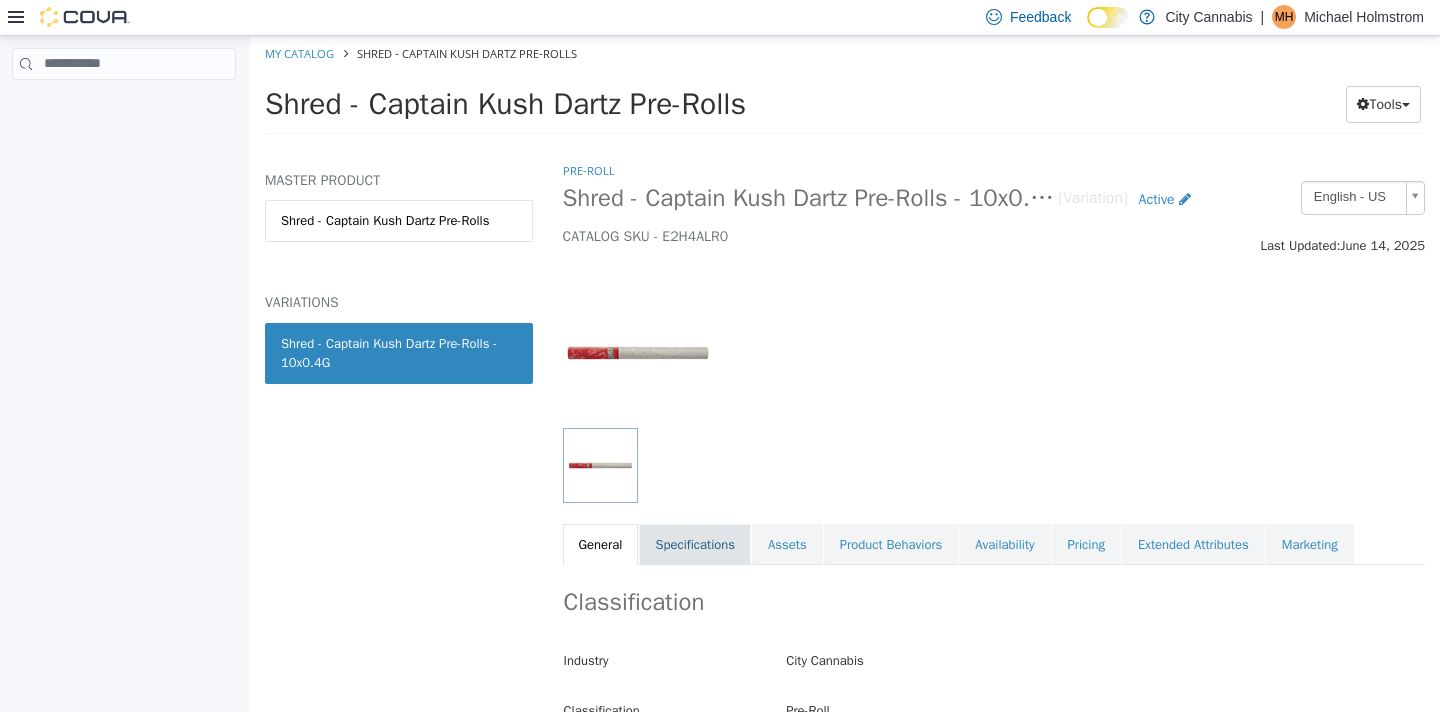 click on "Specifications" at bounding box center [695, 544] 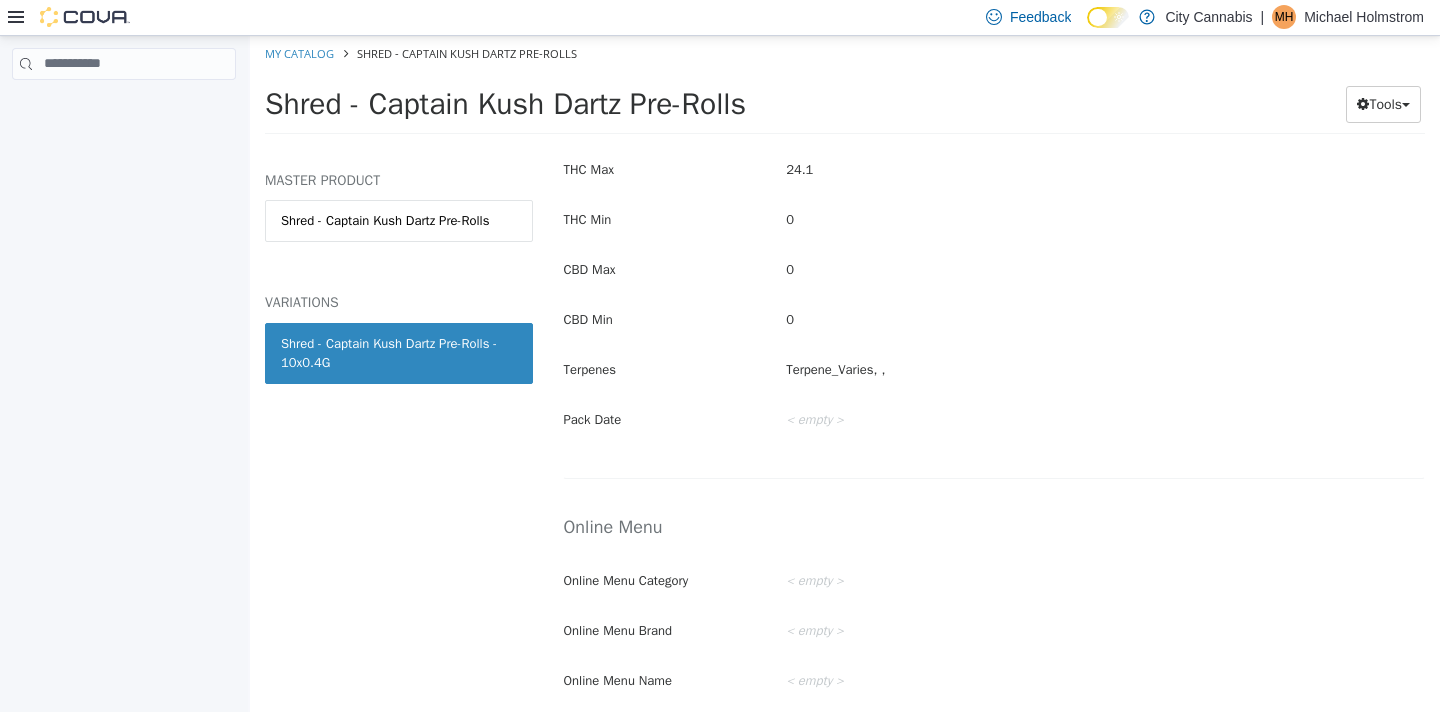 scroll, scrollTop: 894, scrollLeft: 0, axis: vertical 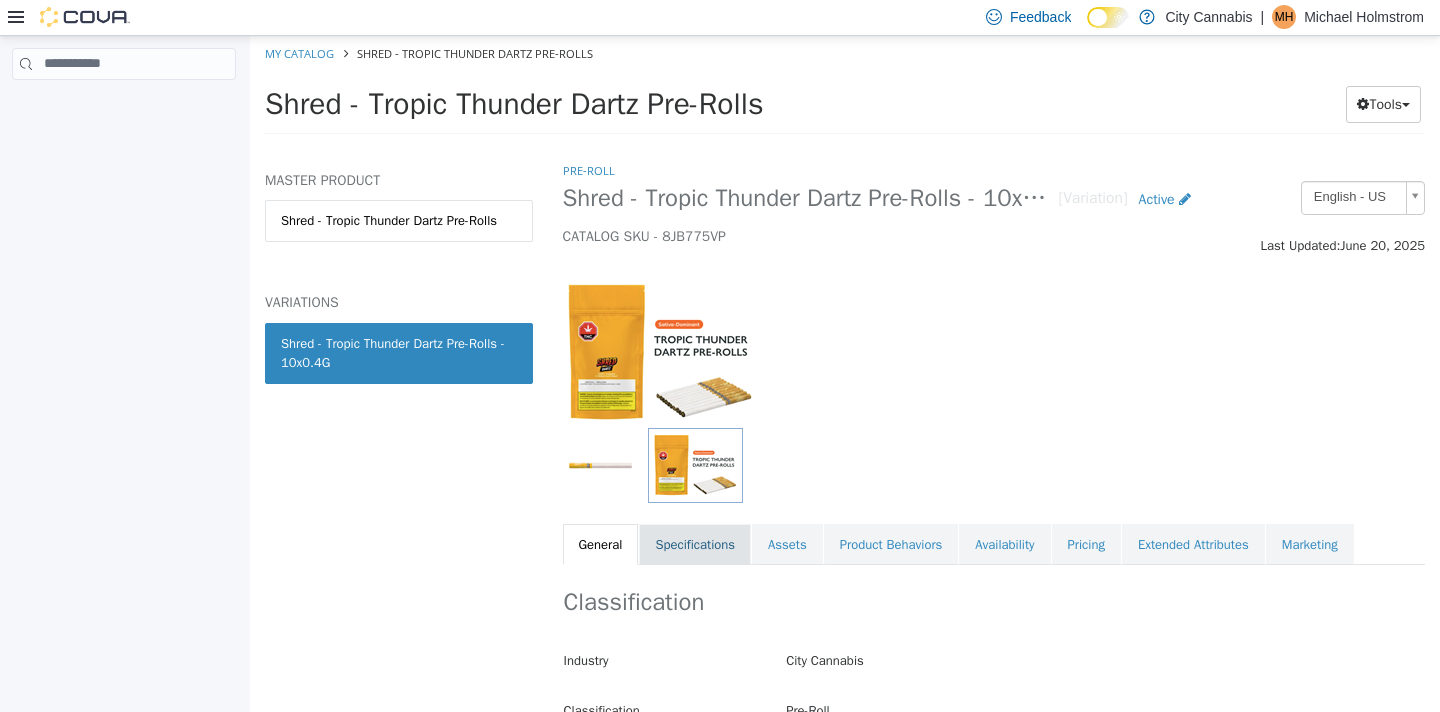 click on "Specifications" at bounding box center (695, 544) 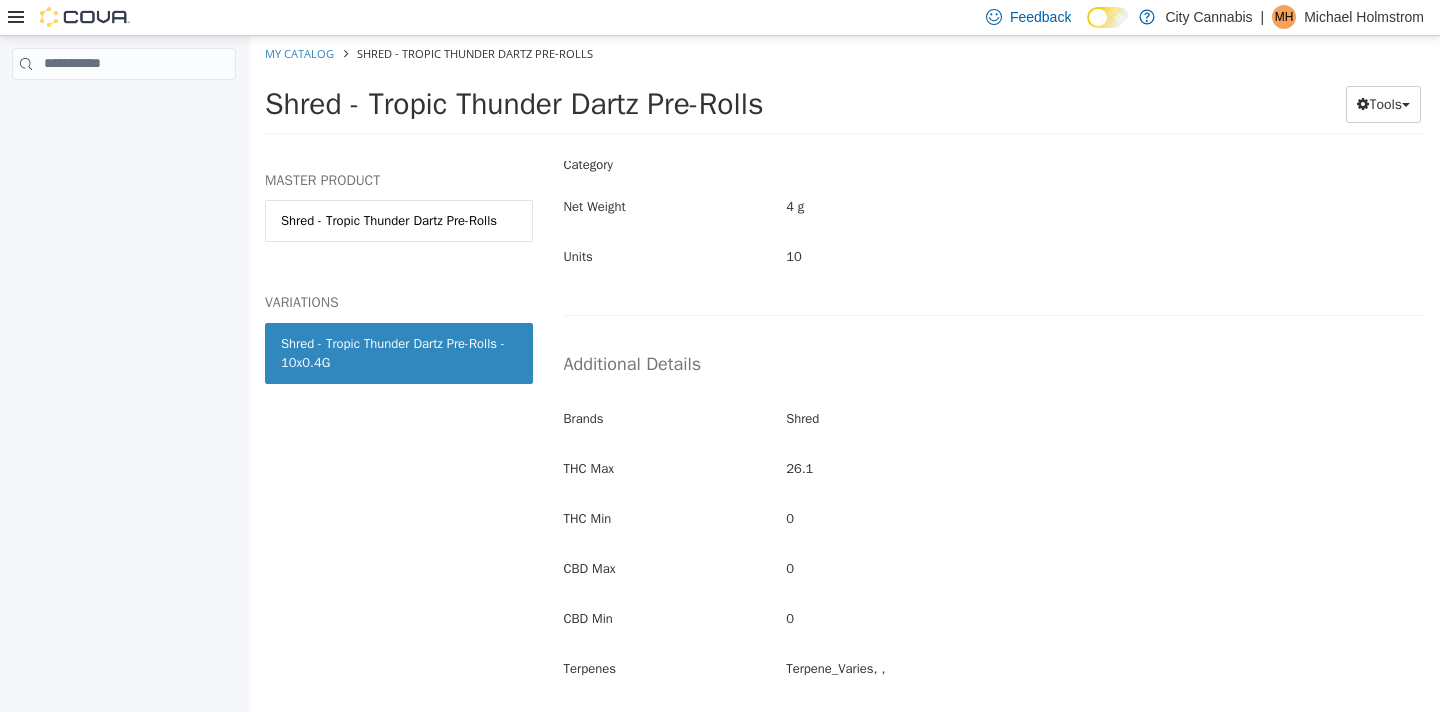 scroll, scrollTop: 739, scrollLeft: 0, axis: vertical 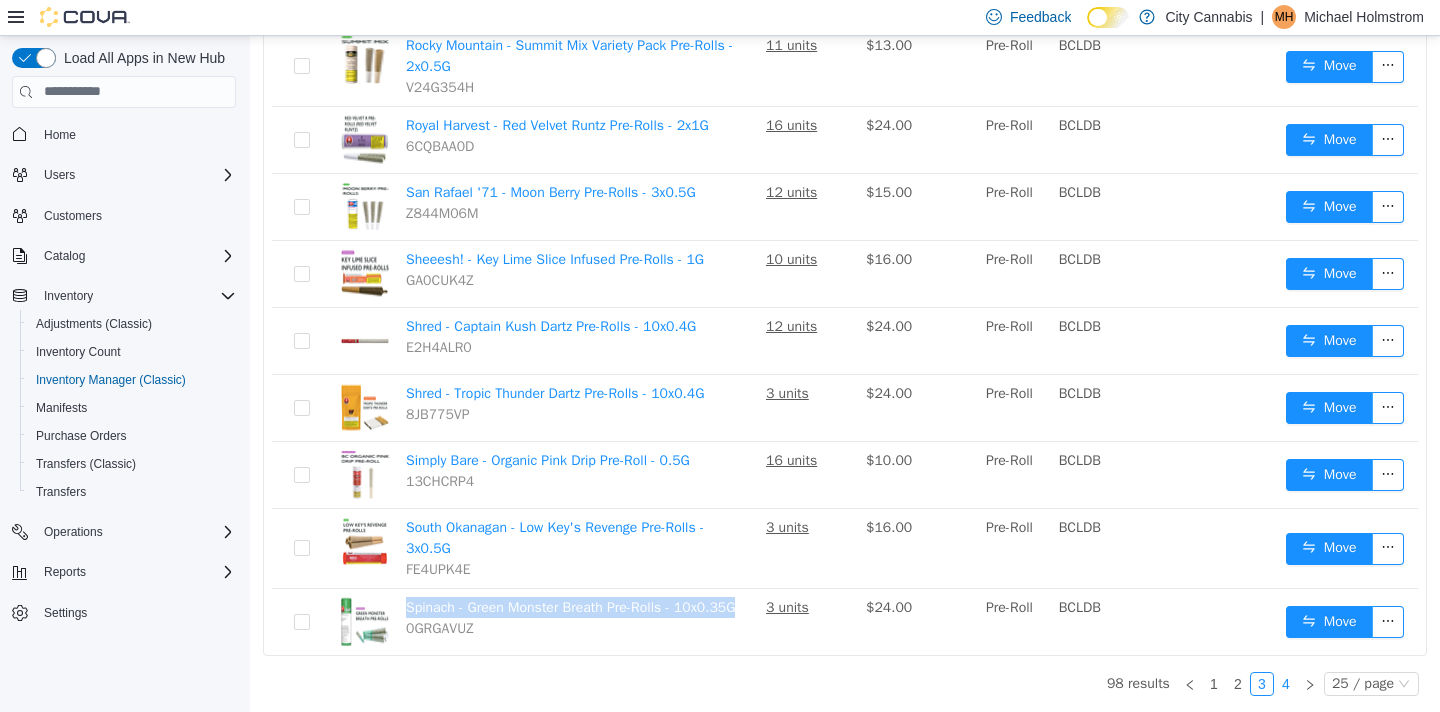 click on "4" at bounding box center (1286, 683) 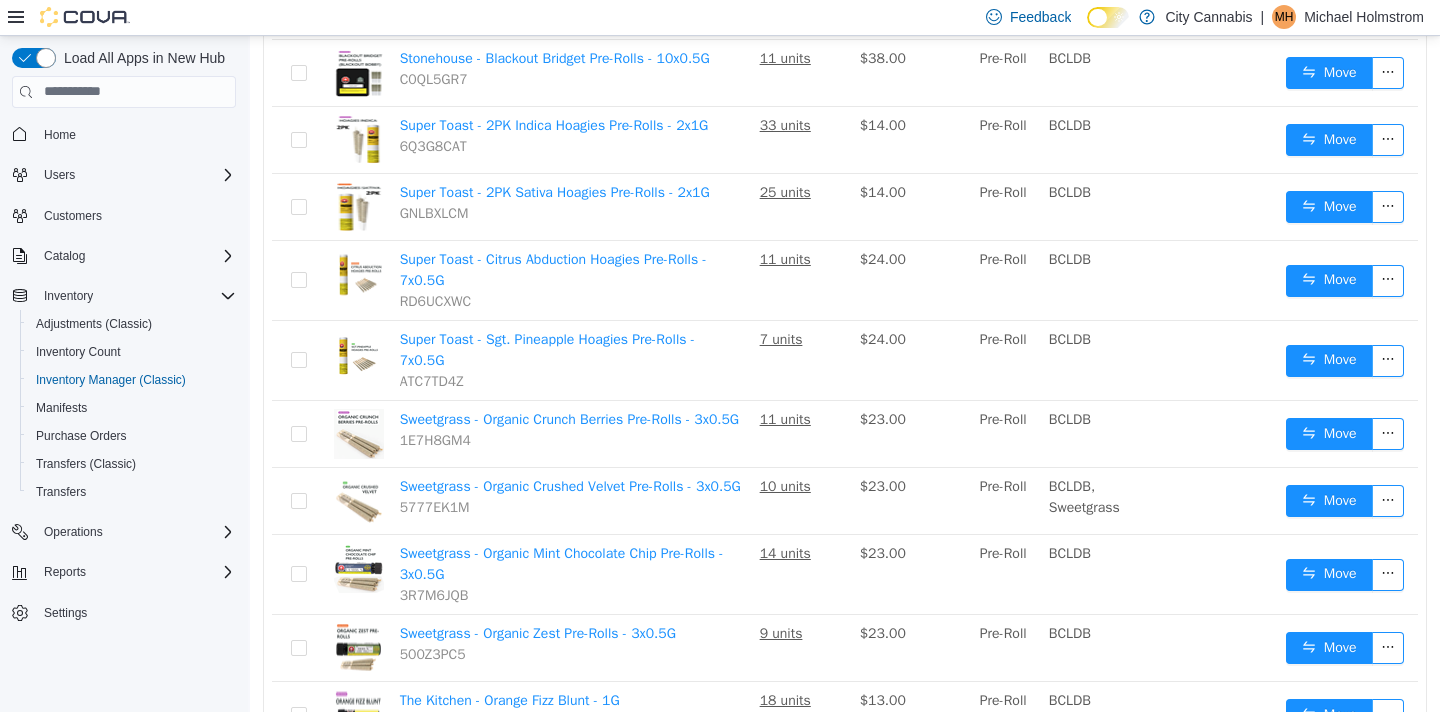 scroll, scrollTop: 0, scrollLeft: 0, axis: both 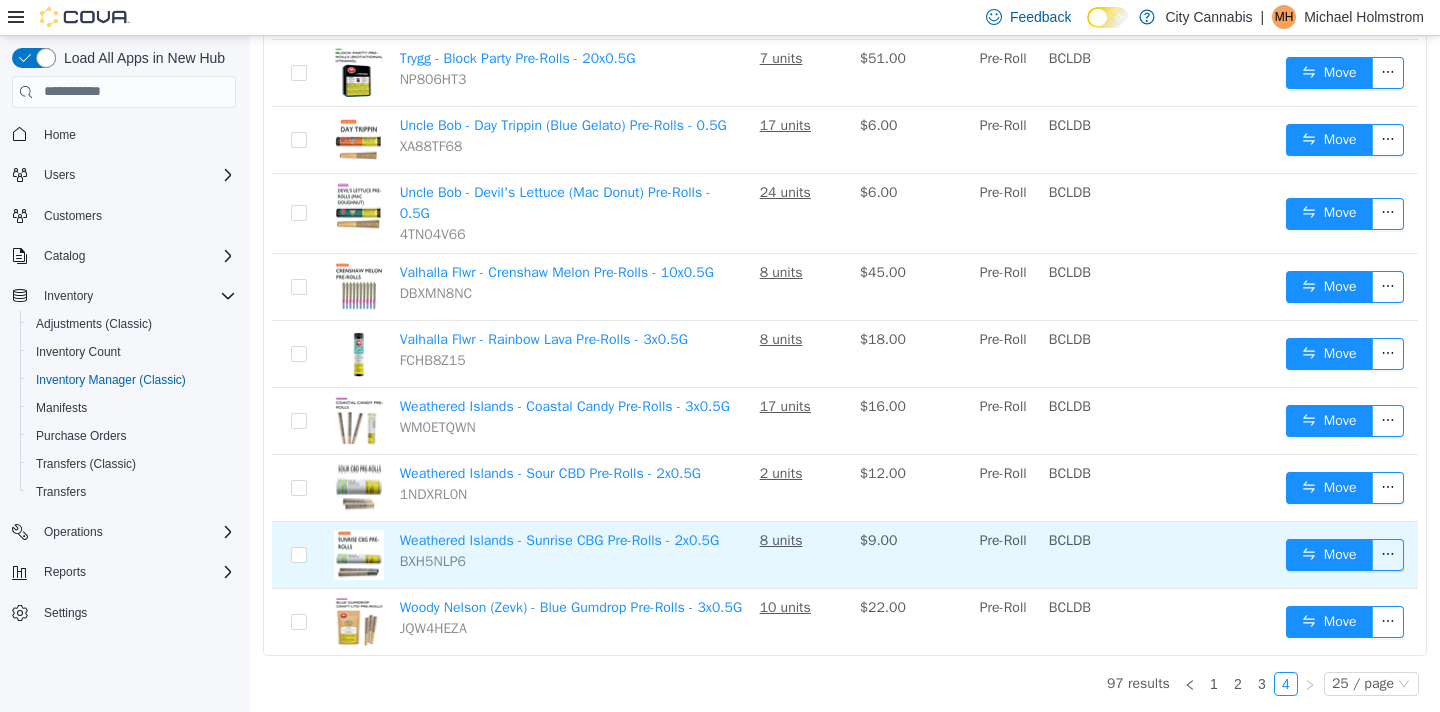 drag, startPoint x: 407, startPoint y: 627, endPoint x: 408, endPoint y: 585, distance: 42.0119 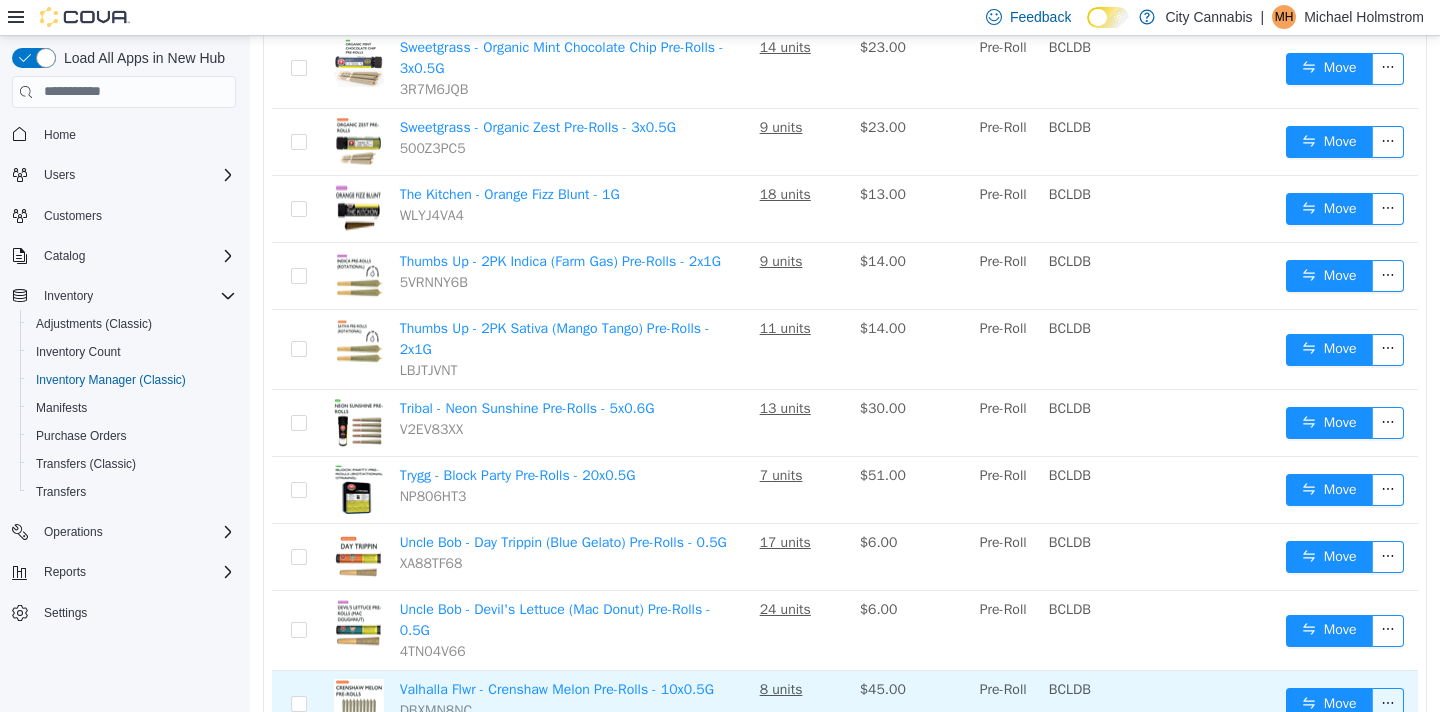 scroll, scrollTop: 0, scrollLeft: 0, axis: both 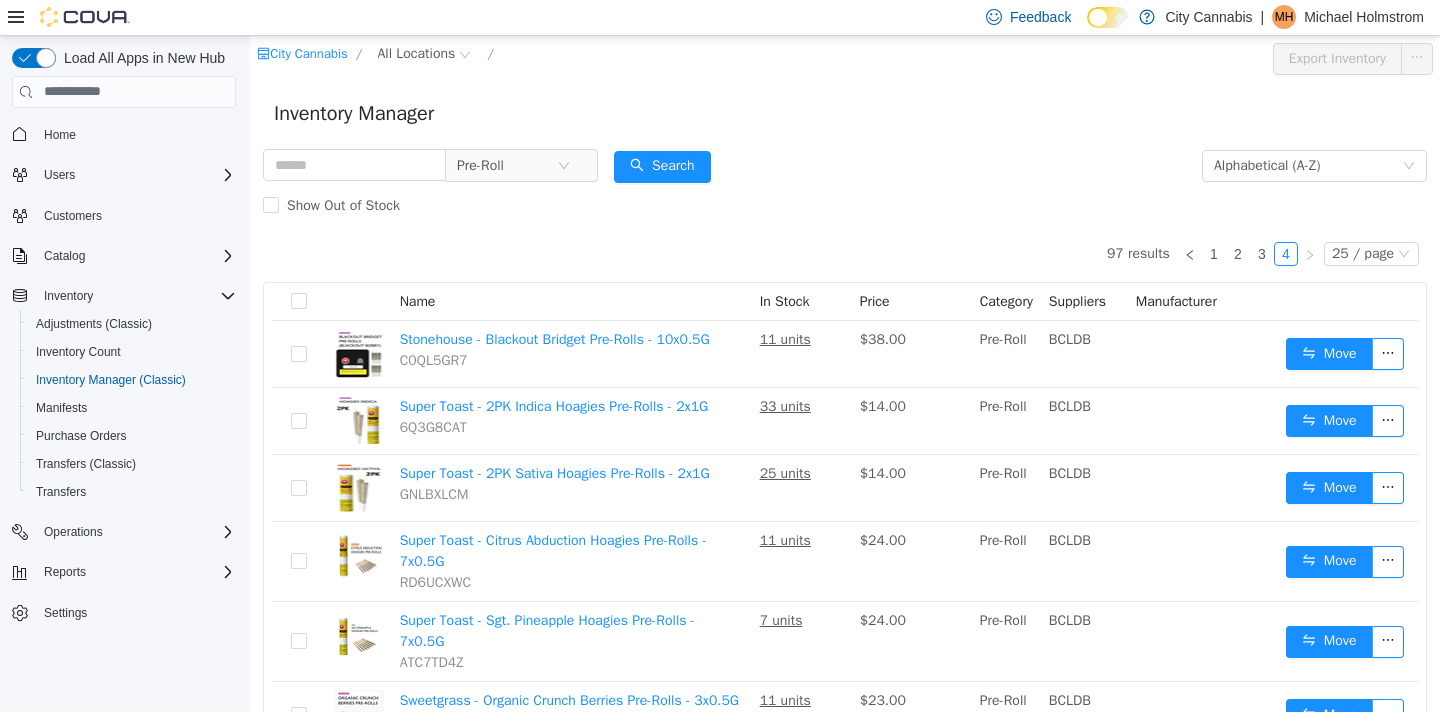 click on "Pre-Roll" at bounding box center [430, 165] 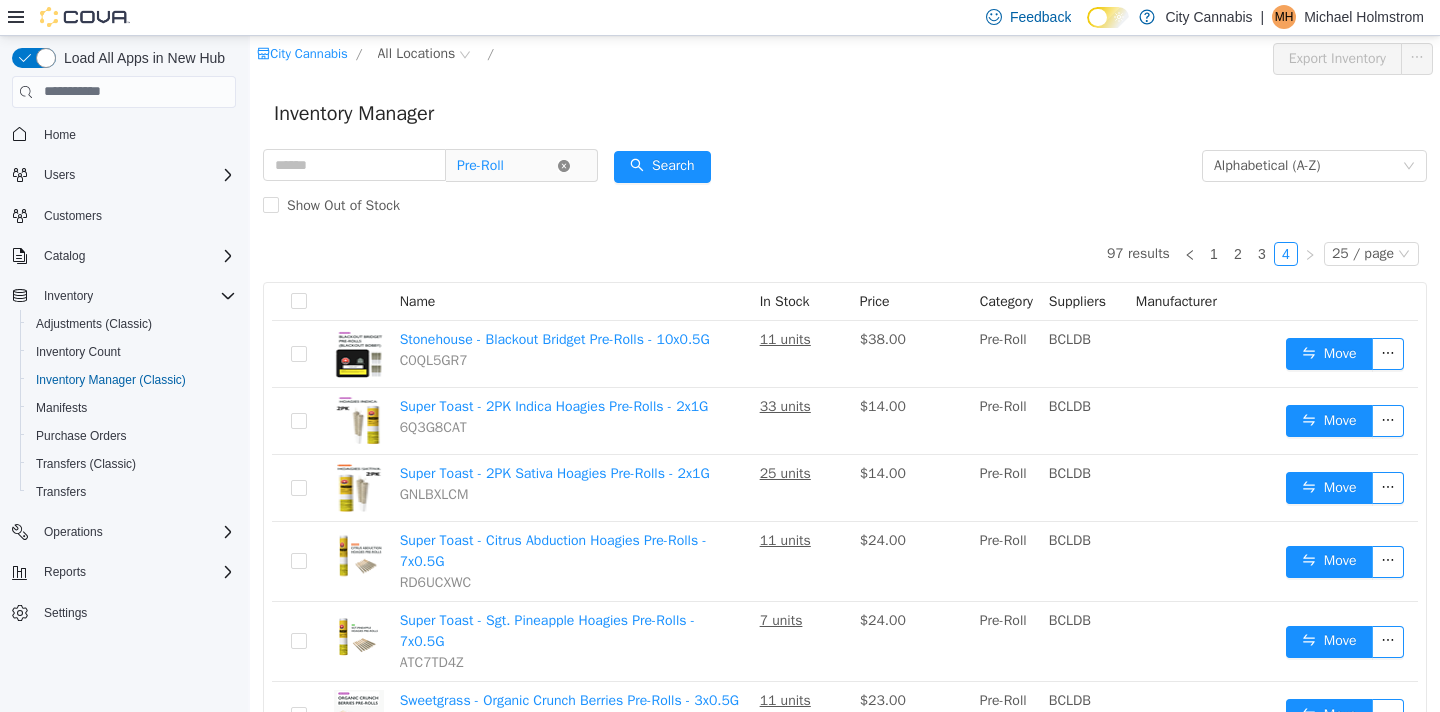 click 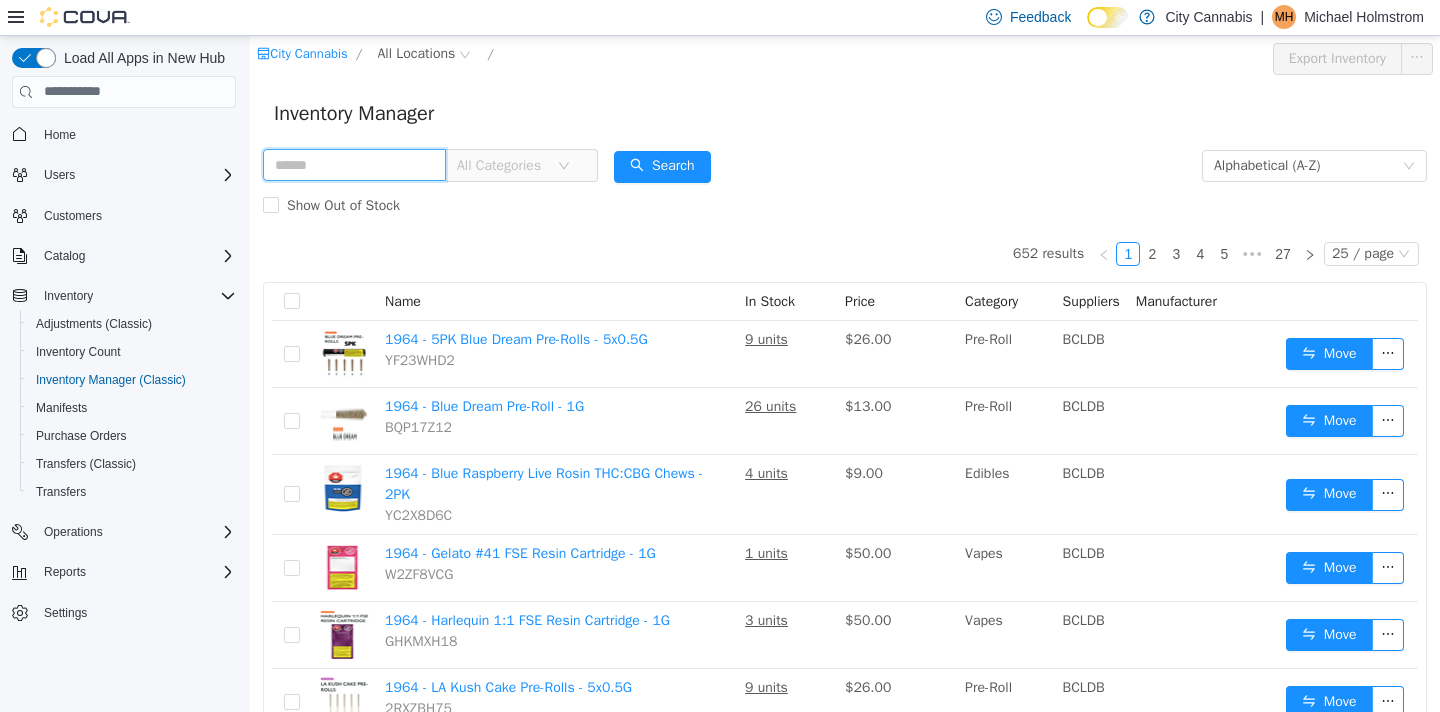 click at bounding box center [354, 164] 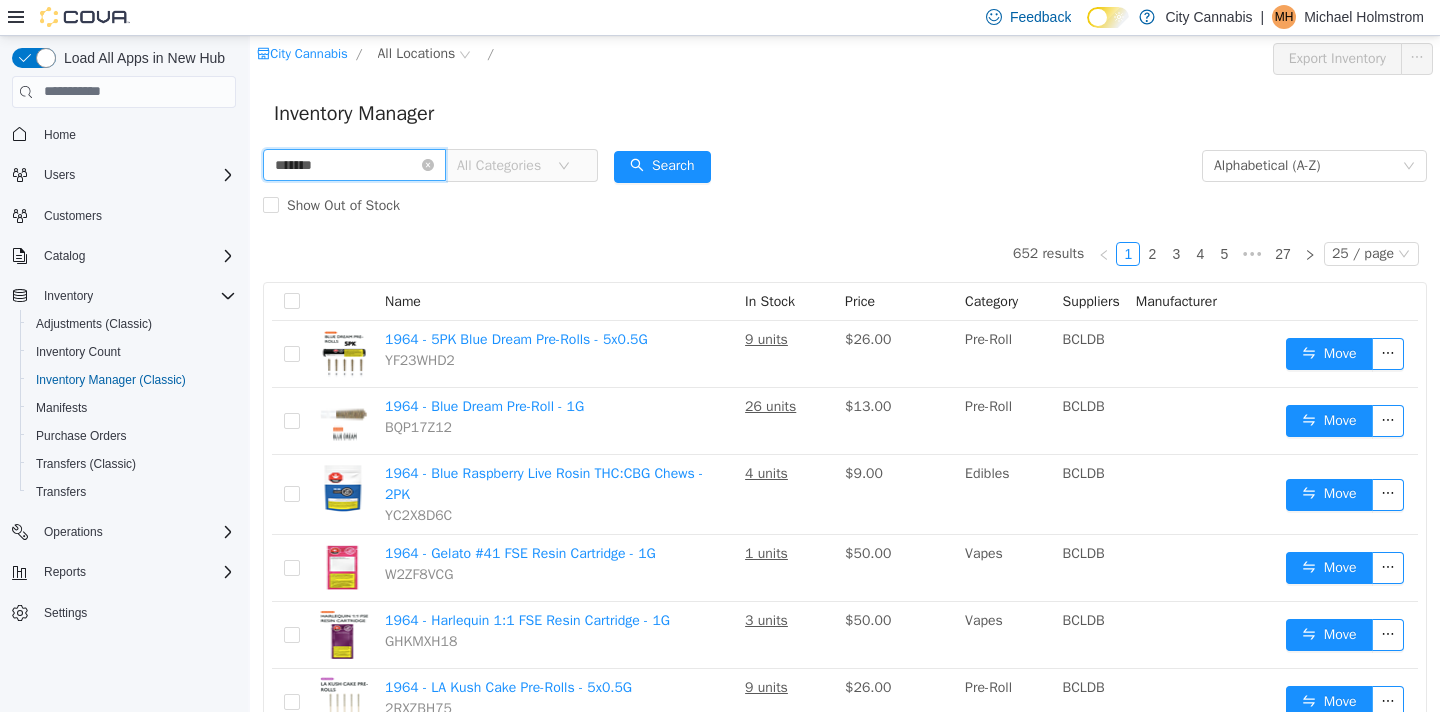 type on "*******" 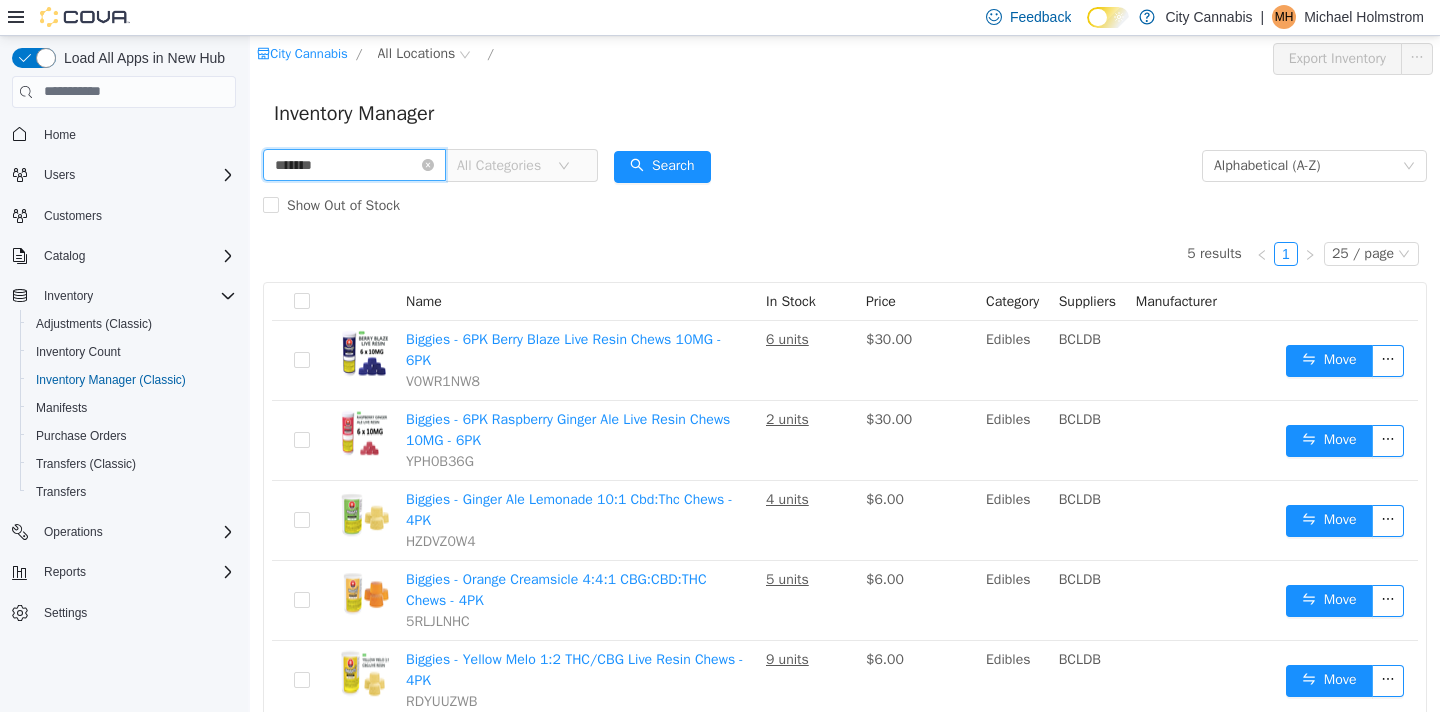 click on "*******" at bounding box center [354, 164] 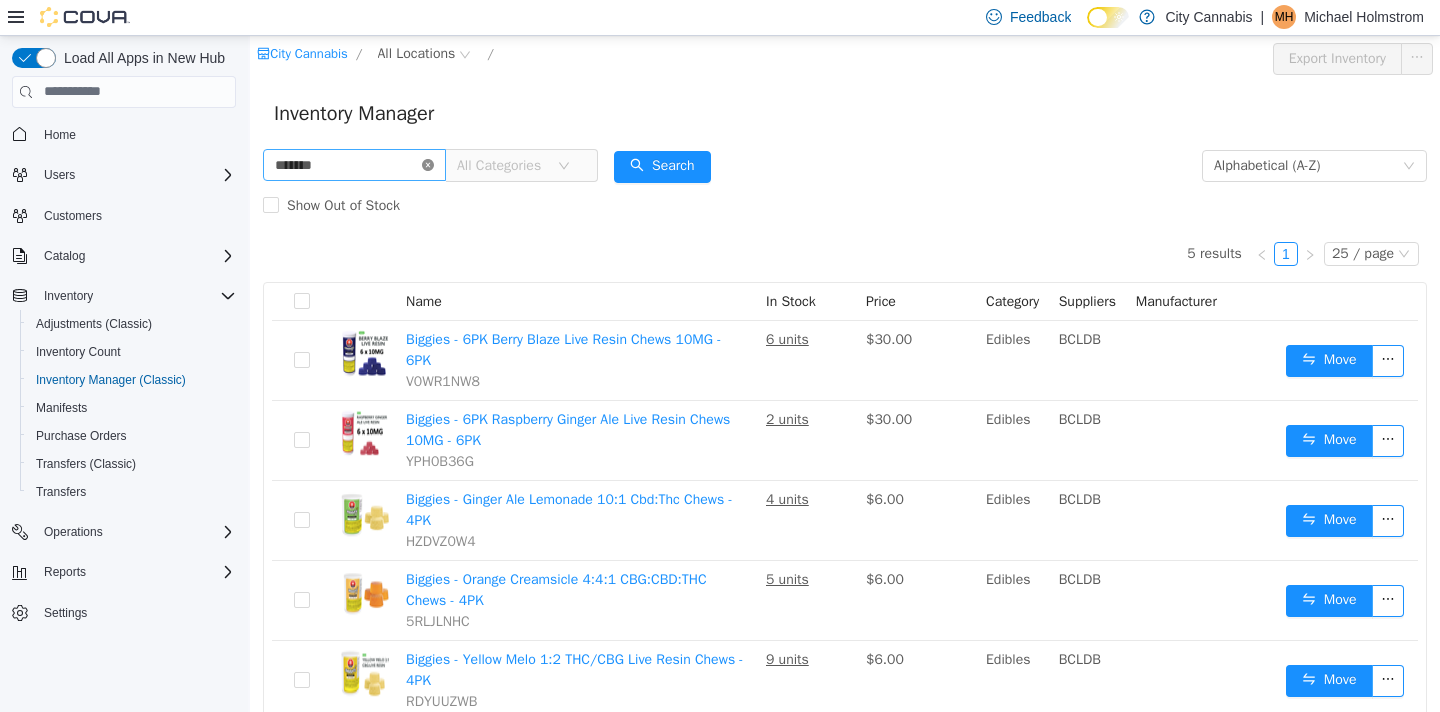 click 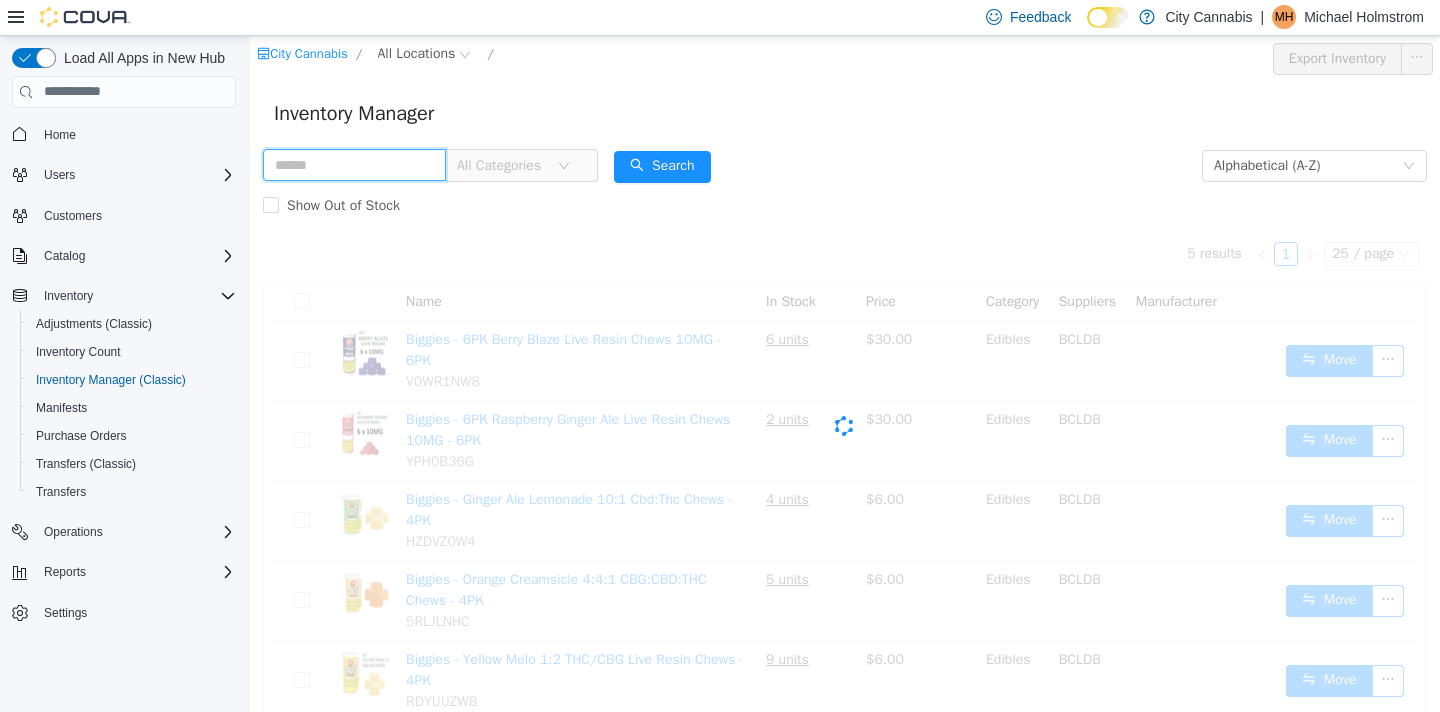 click at bounding box center [354, 164] 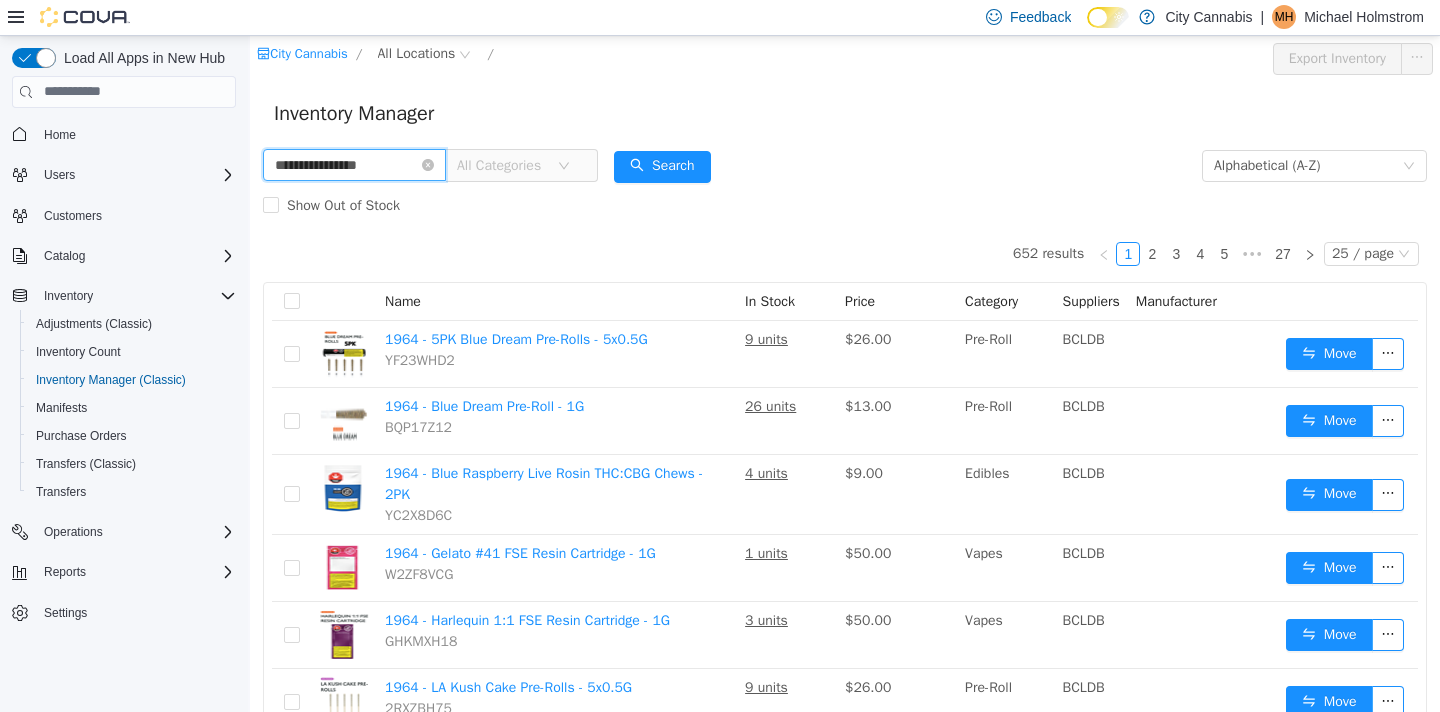 type on "**********" 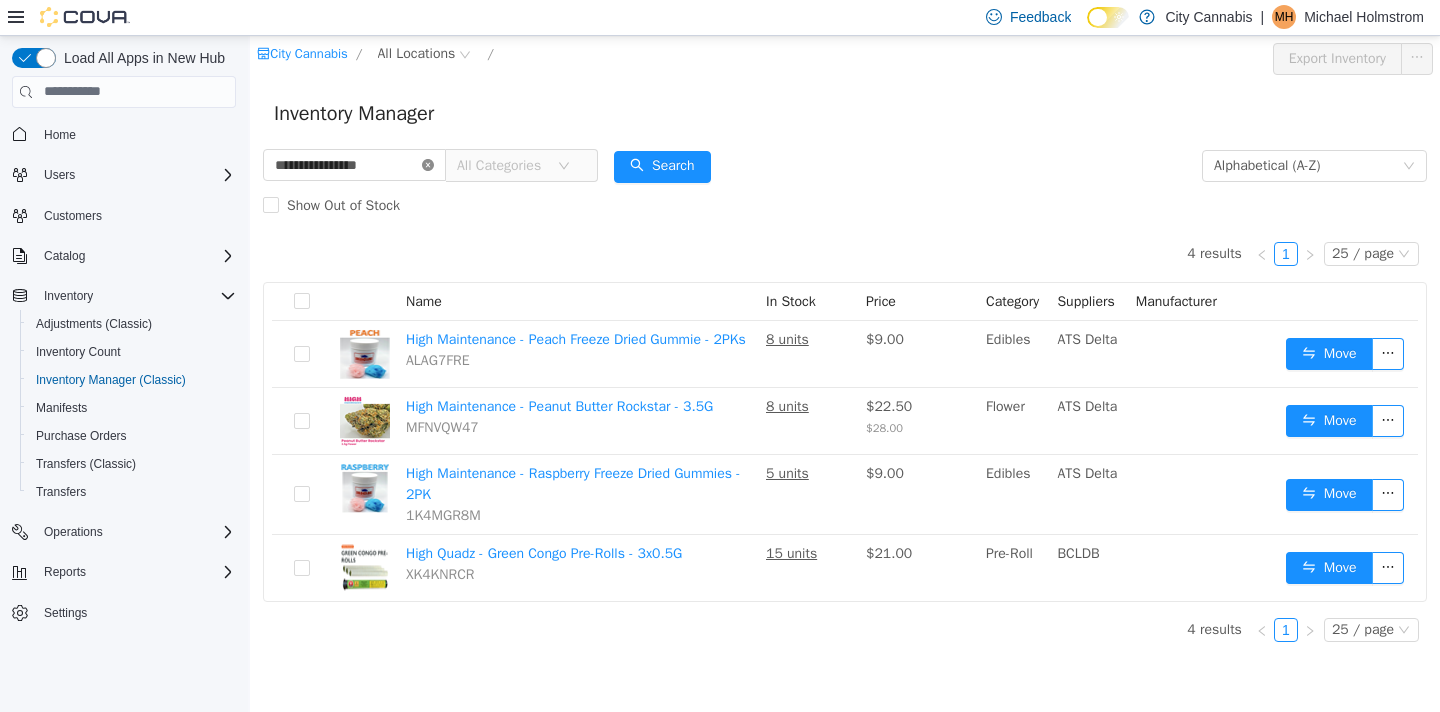 click 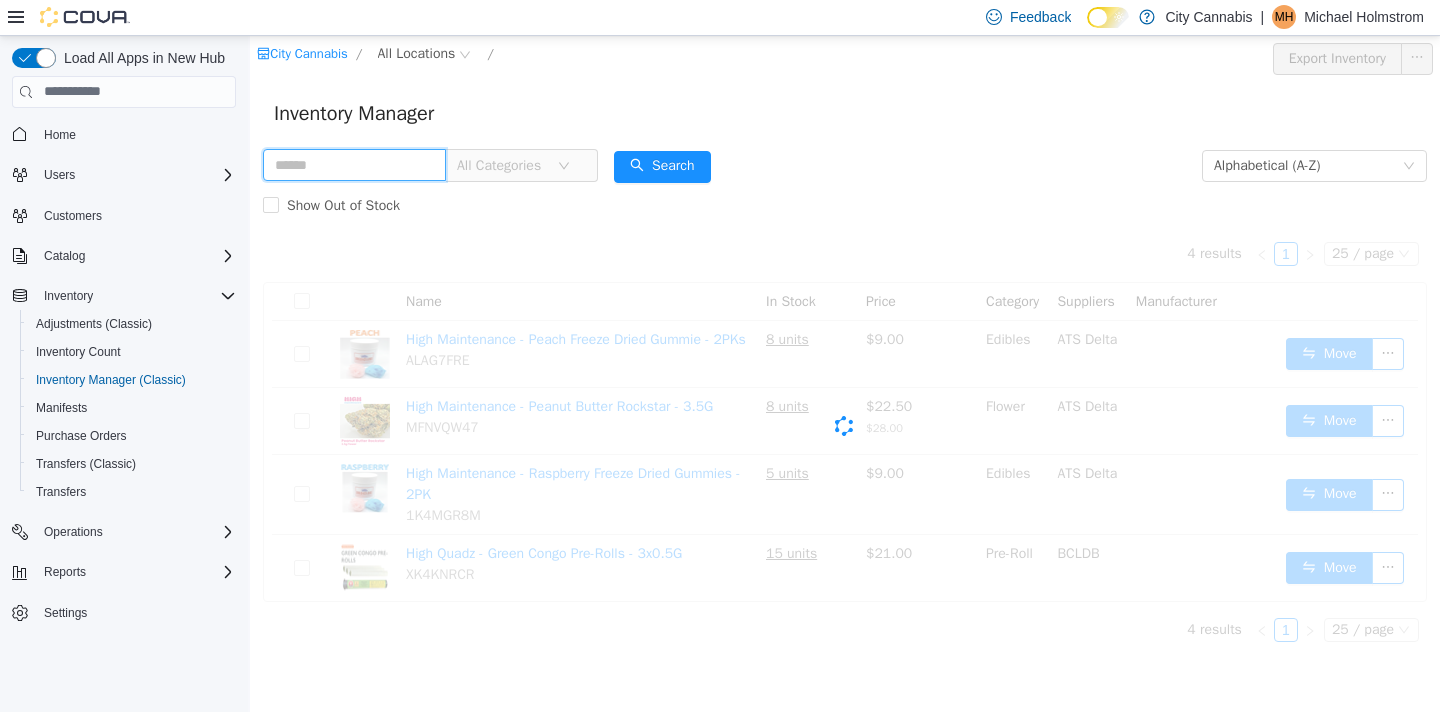 click at bounding box center [354, 164] 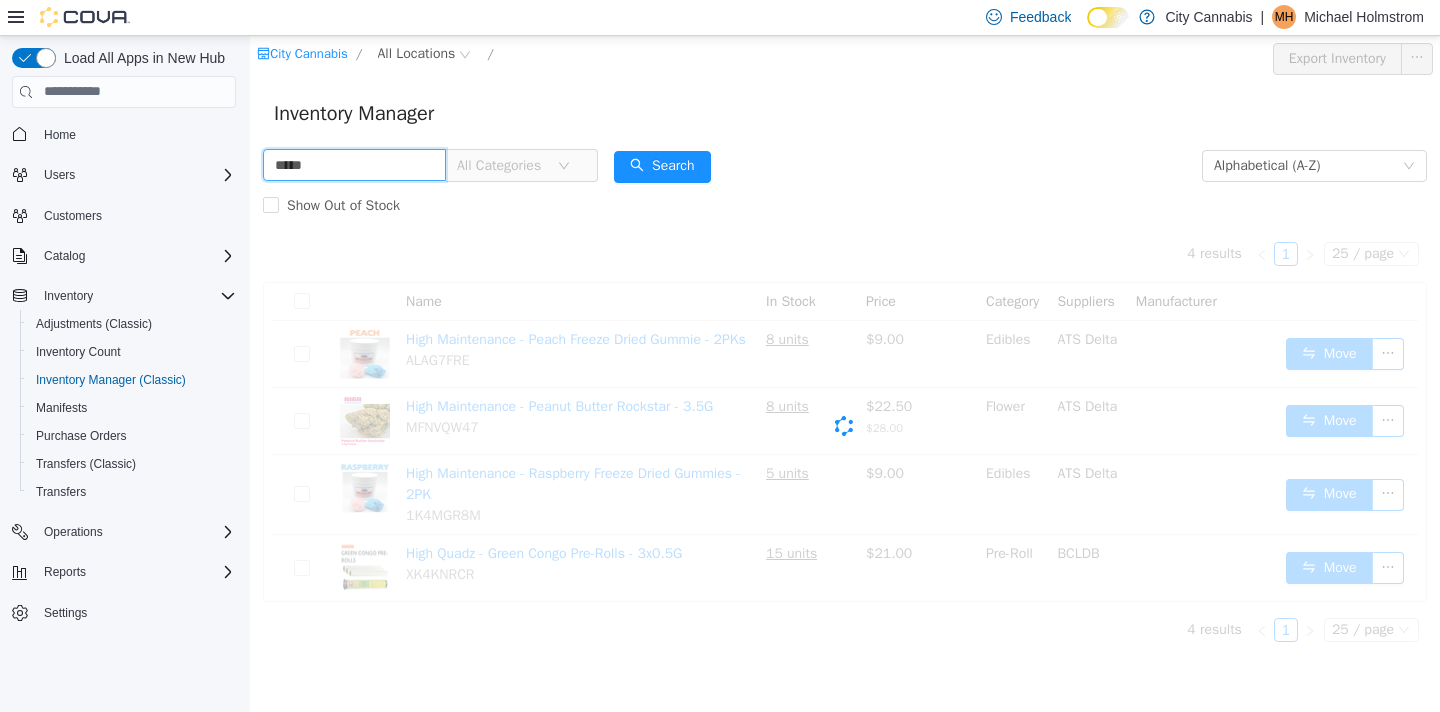 type on "*****" 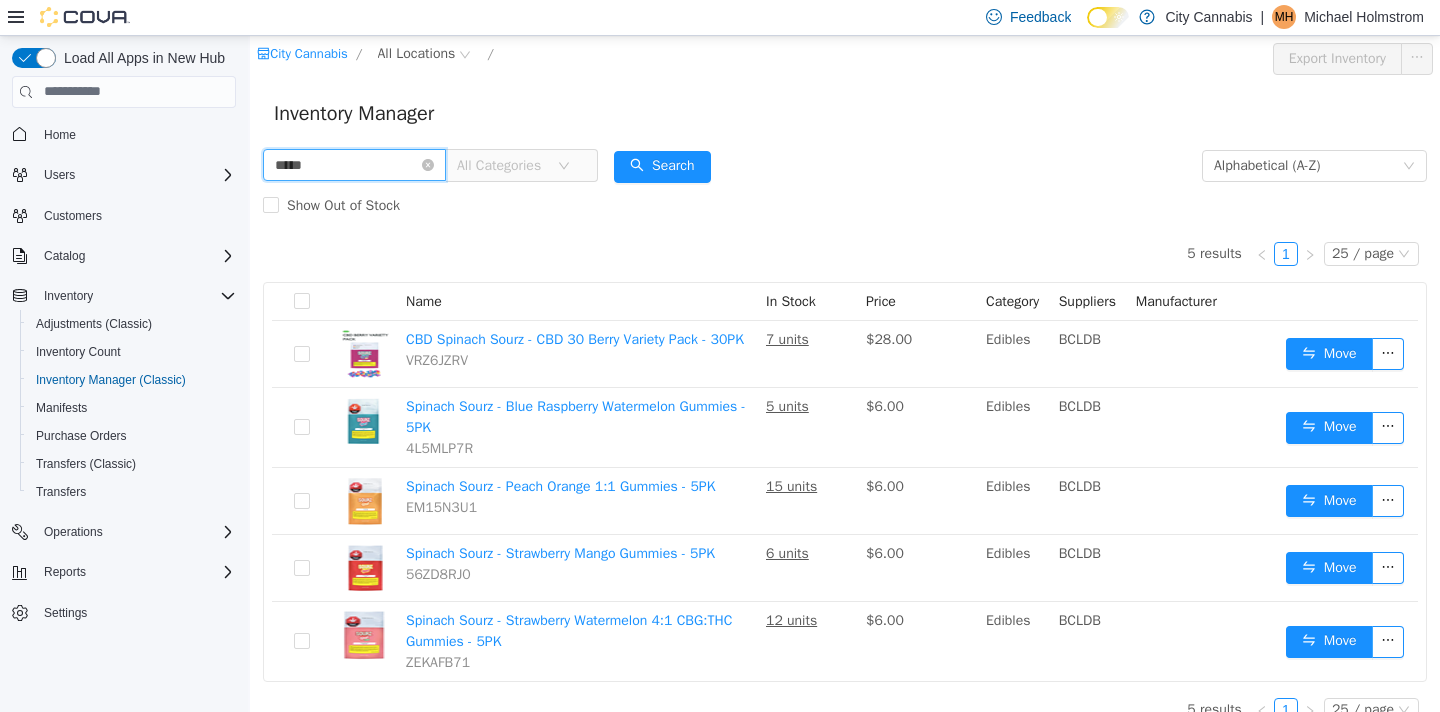 click on "*****" at bounding box center (354, 164) 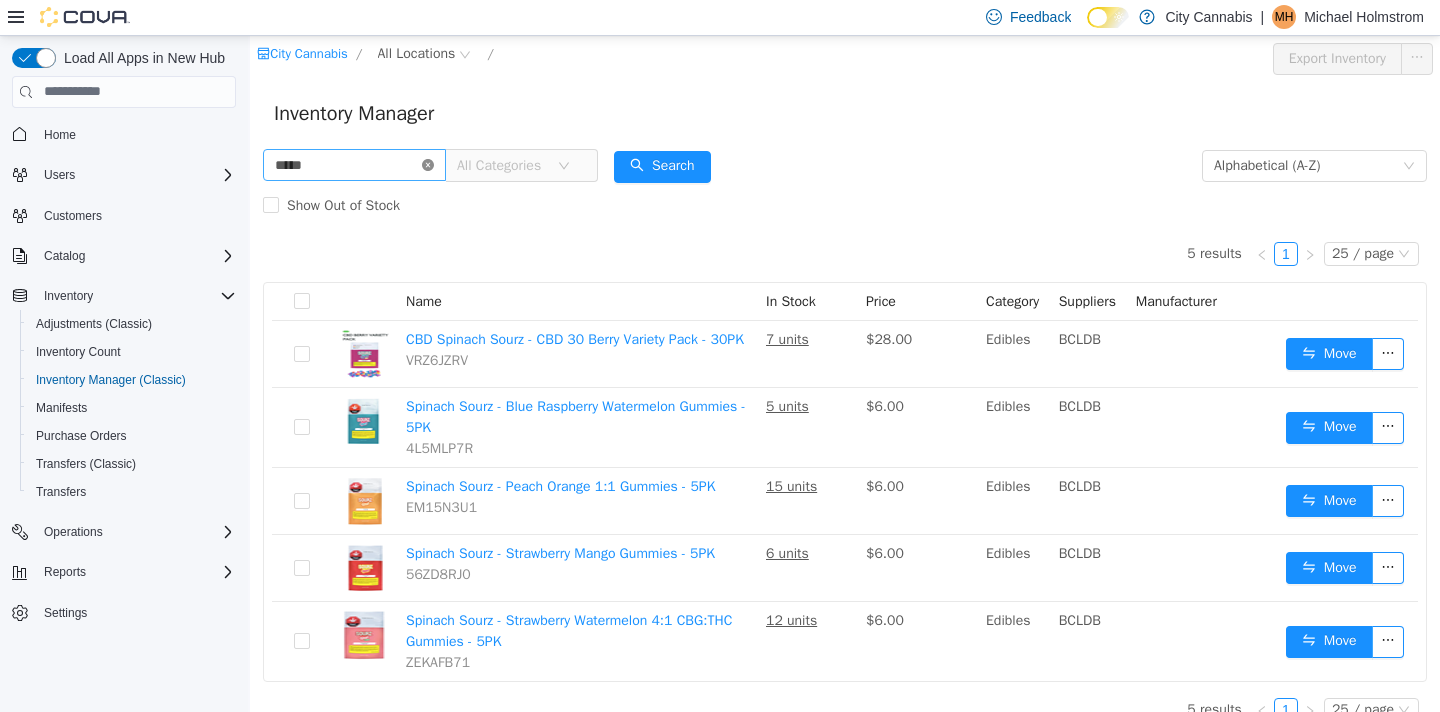 click 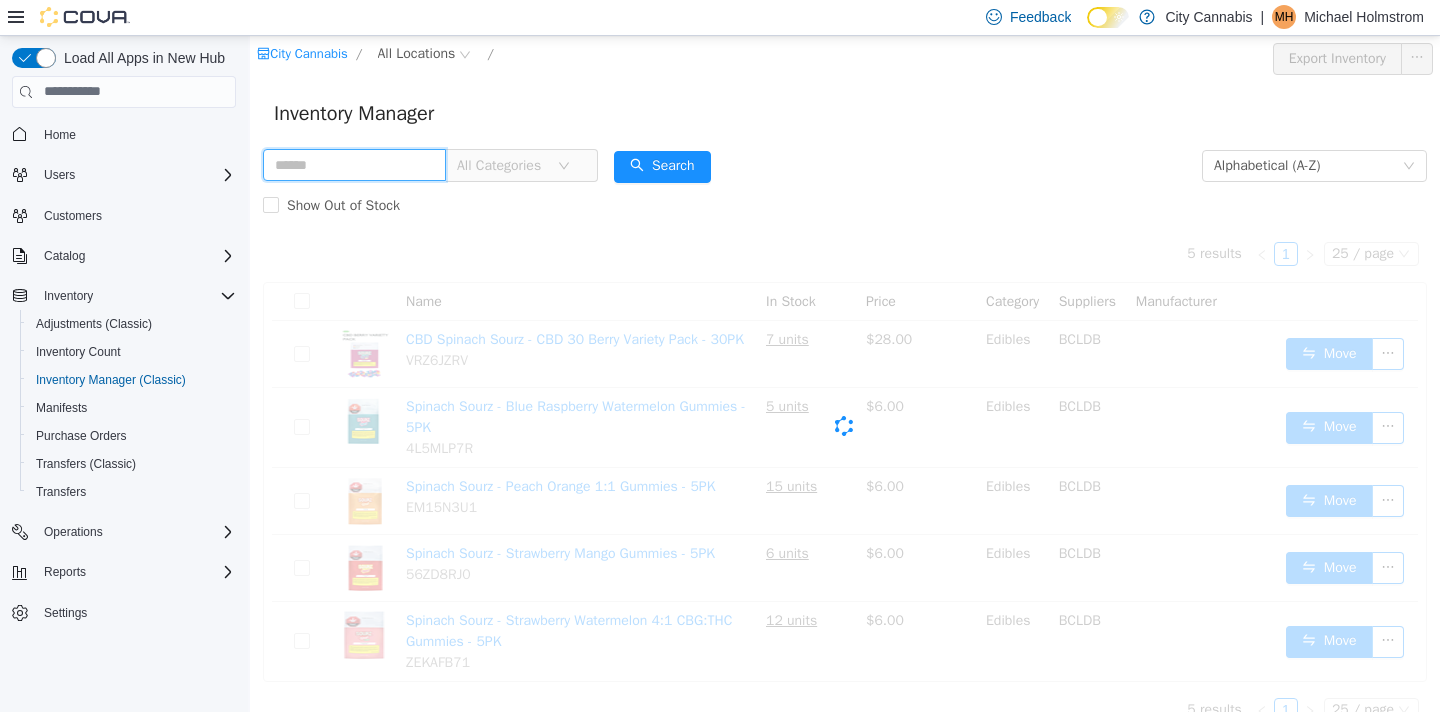 click at bounding box center (354, 164) 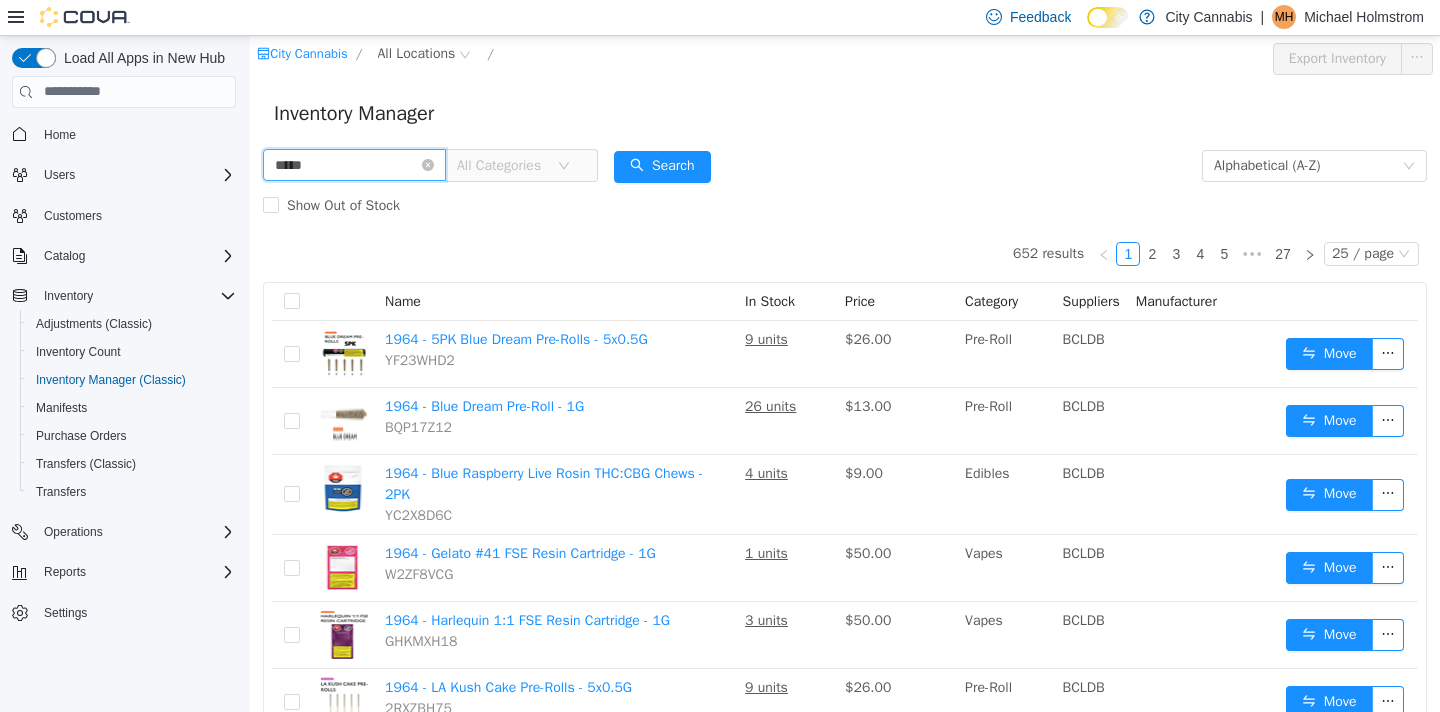 type on "*****" 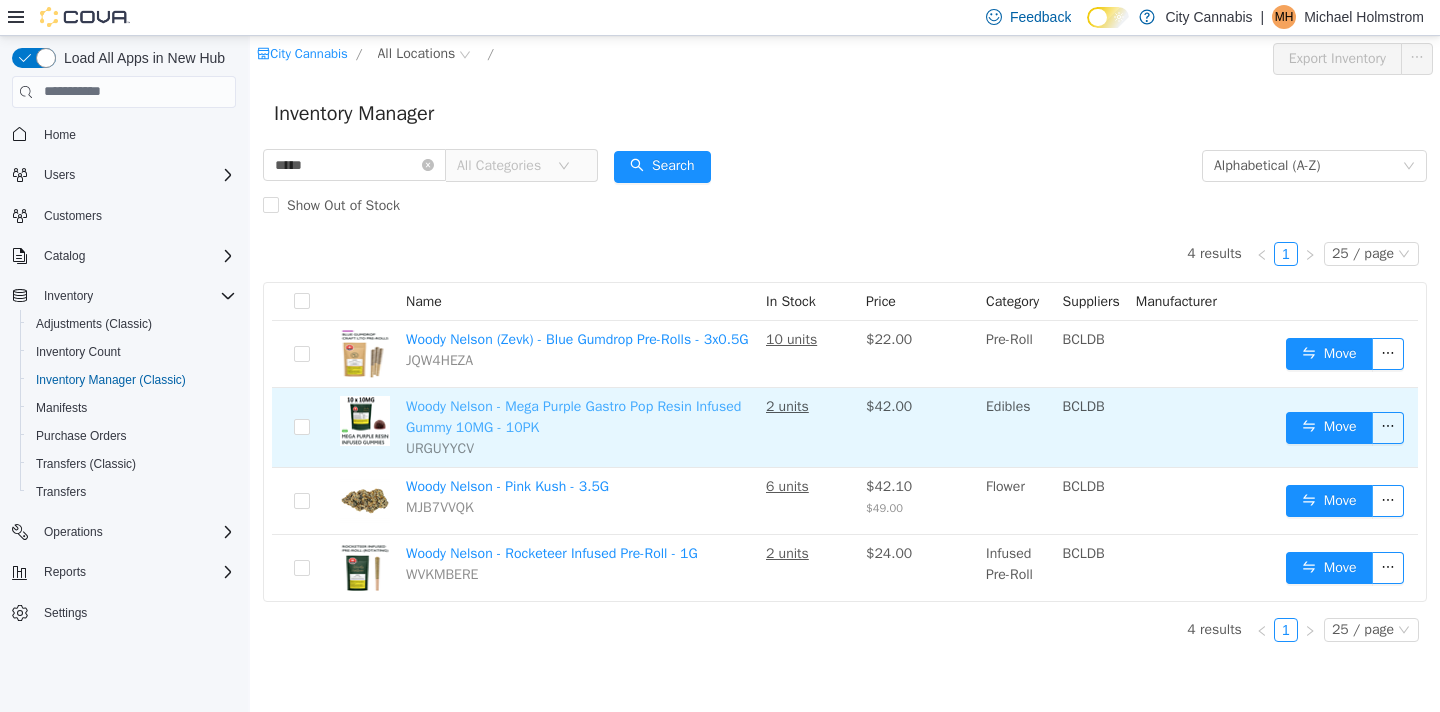 click on "Woody Nelson - Mega Purple Gastro Pop Resin Infused Gummy 10MG - 10PK" at bounding box center (573, 416) 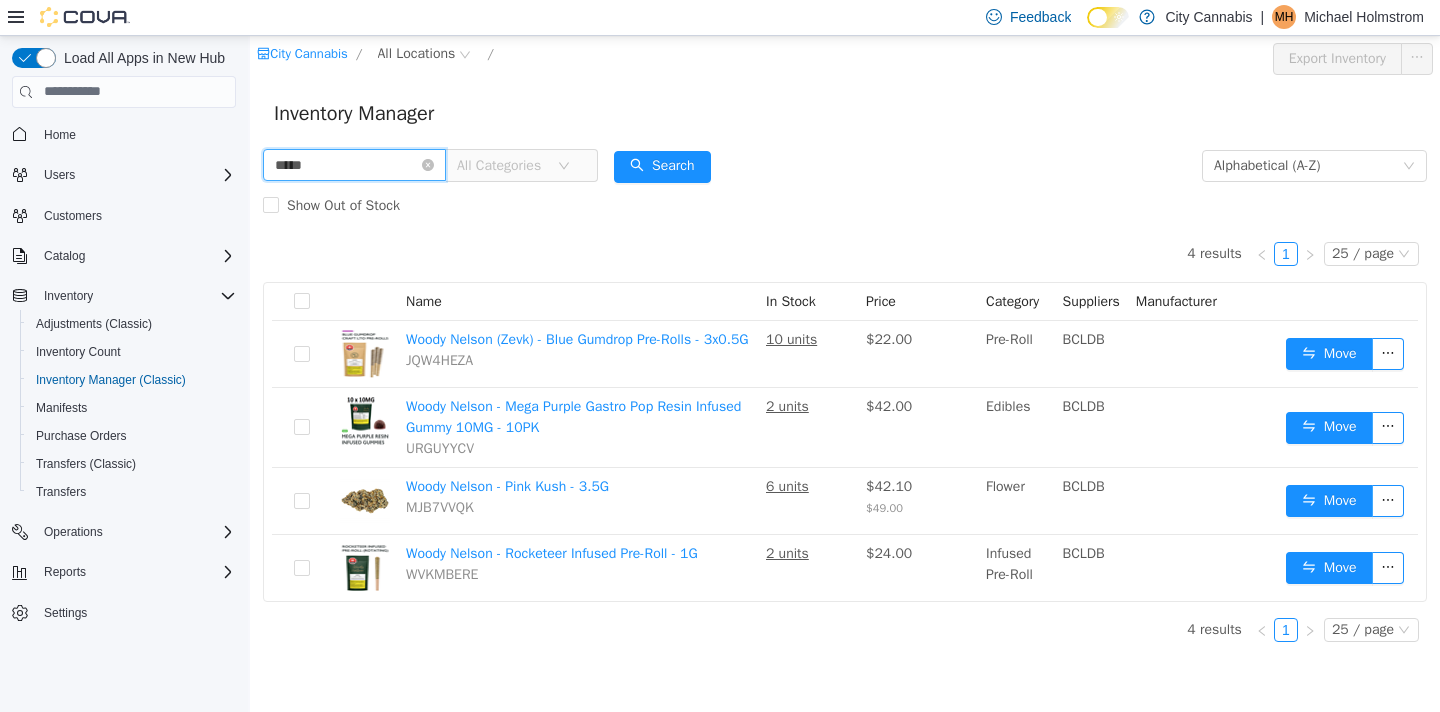 click on "*****" at bounding box center (354, 164) 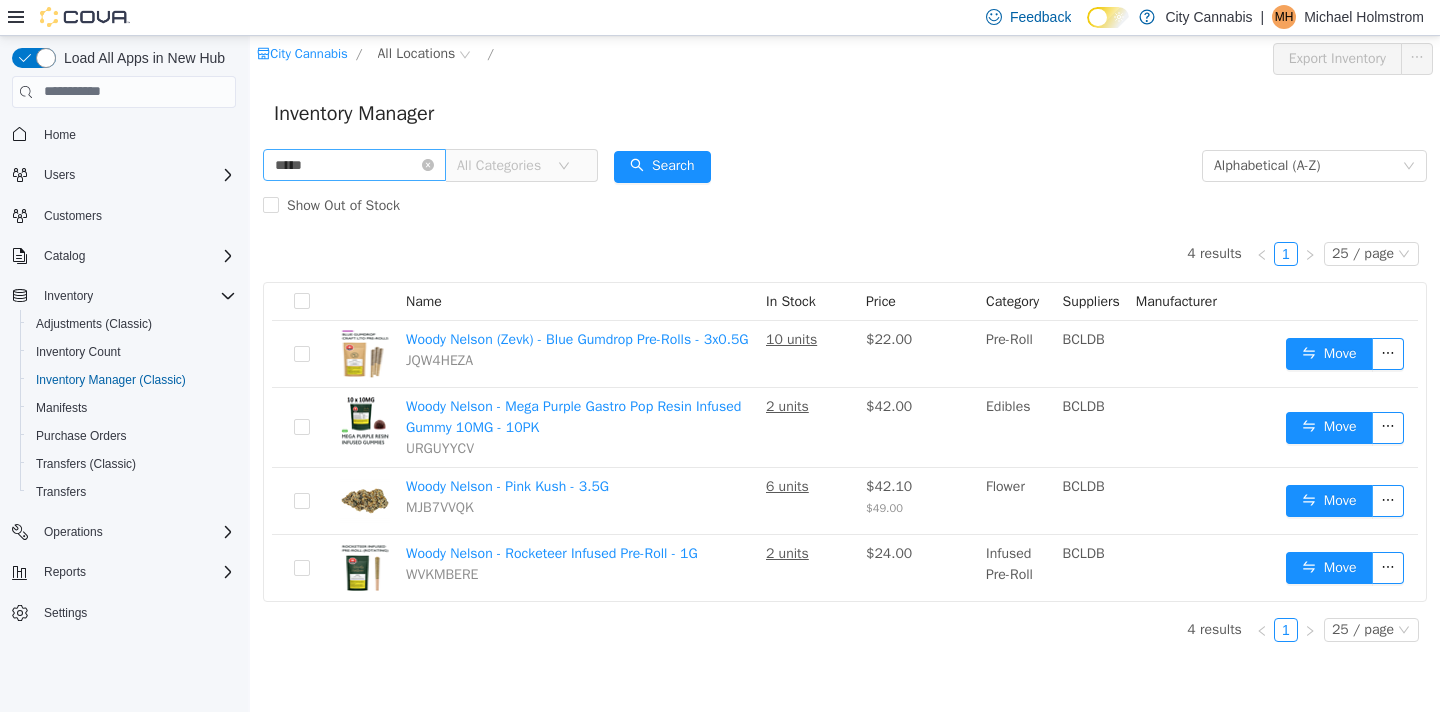 click 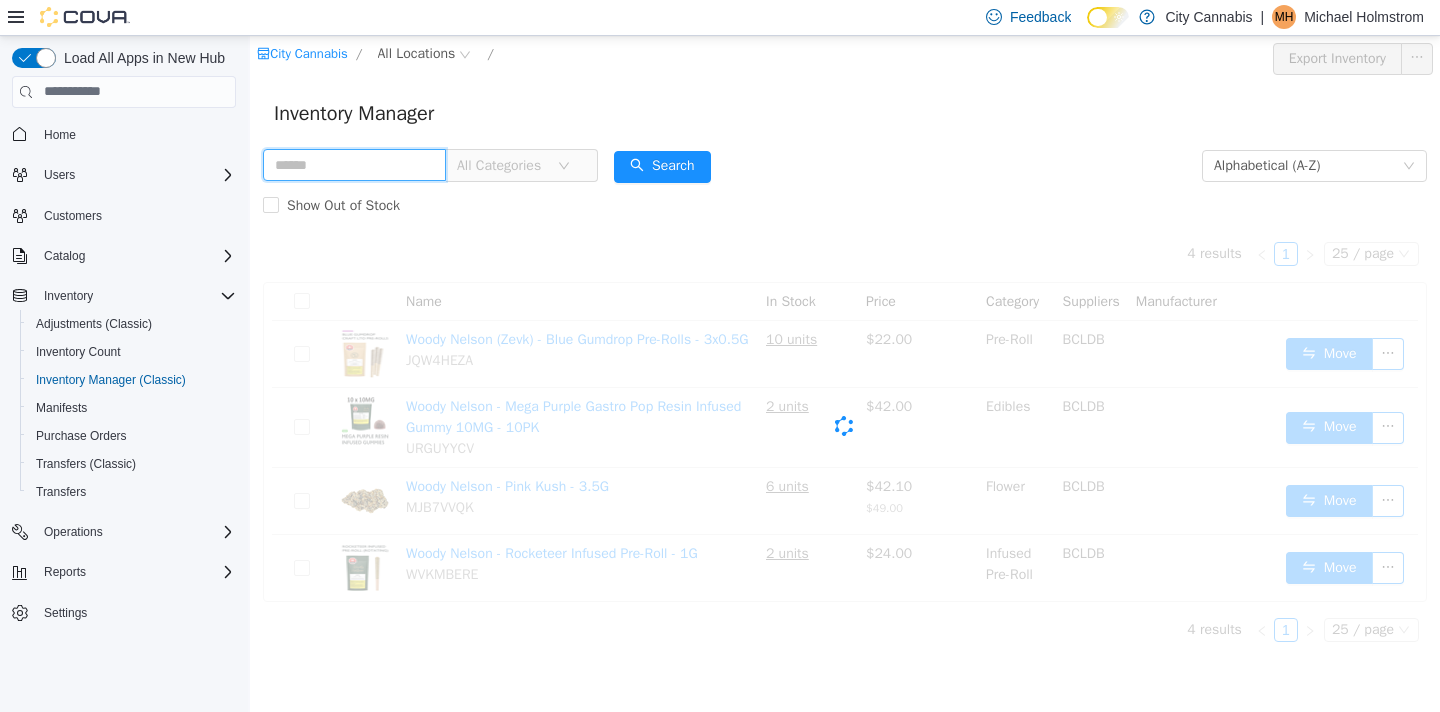 click at bounding box center (354, 164) 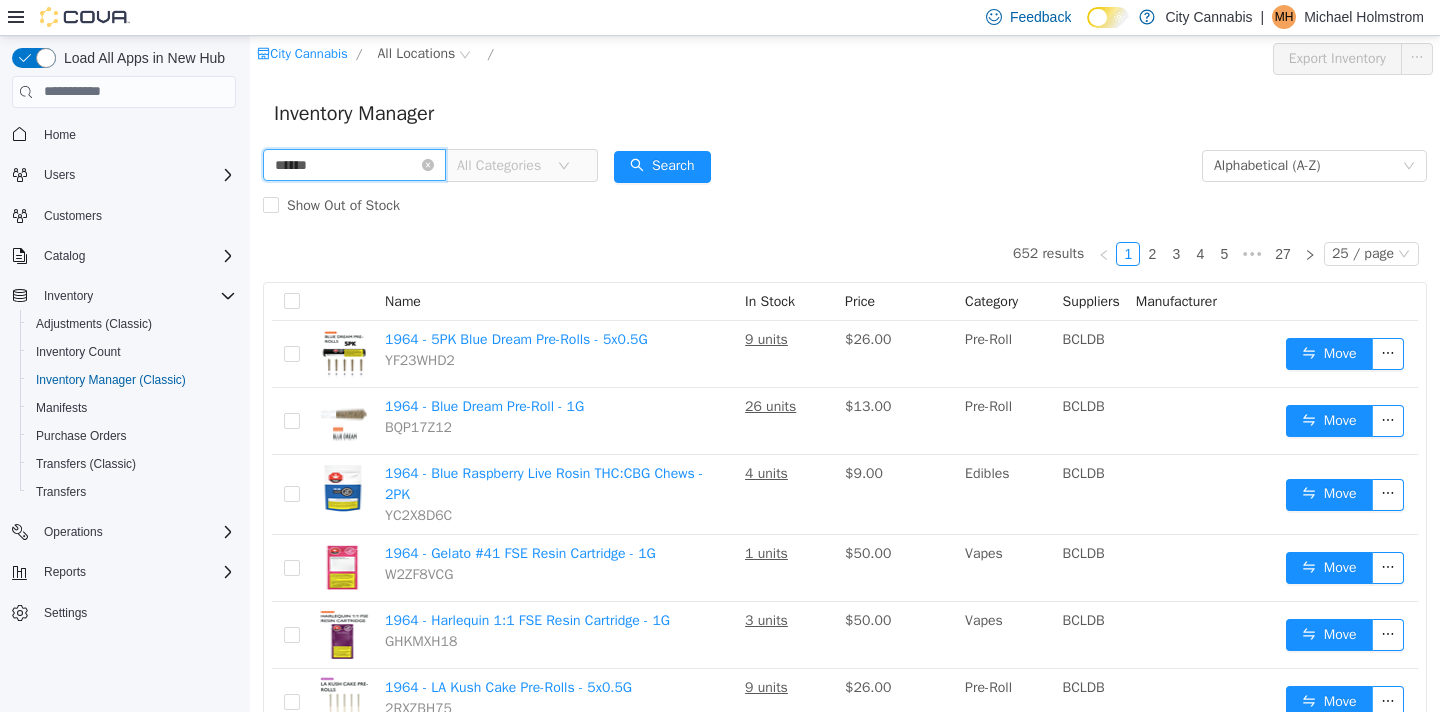 type on "******" 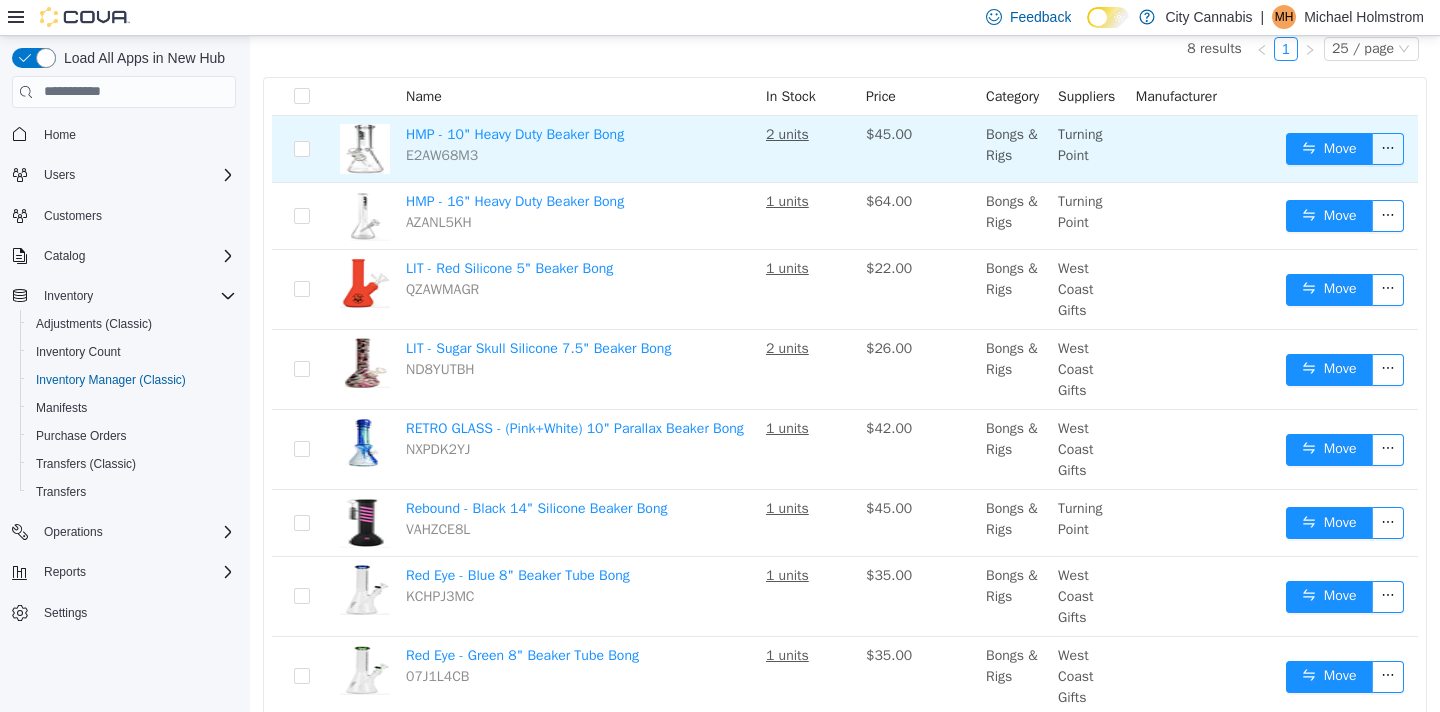 scroll, scrollTop: 263, scrollLeft: 0, axis: vertical 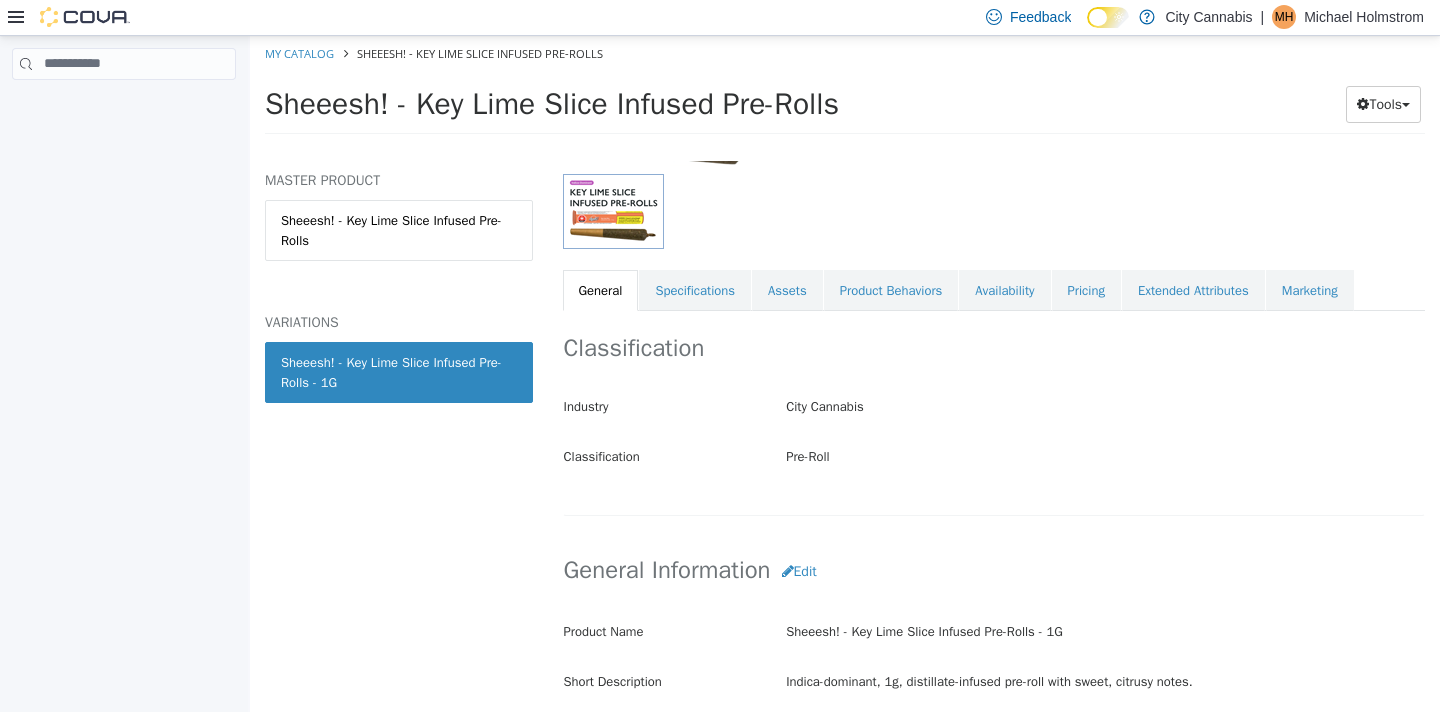click on "Pre-Roll
Sheeesh! - Key Lime Slice Infused Pre-Rolls - 1G
[Variation] Active   CATALOG SKU - GA0CUK4Z     English - US                             Last Updated:  July 11, 2025
General Specifications Assets Product Behaviors Availability Pricing
Extended Attributes
Marketing Classification Industry
City Cannabis
Classification
Pre-Roll
Cancel Save Changes General Information  Edit Product Name
Sheeesh! - Key Lime Slice Infused Pre-Rolls - 1G
Short Description
Indica-dominant, 1g, distillate-infused pre-roll with sweet, citrusy notes.
Long Description
Key Lime Slice, a smooth, potent pre-roll infused with distillate and botanical terpenes for a bold citrus punch. Bursting with zesty lime and sweet notes, crafted with terpene-rich, aromatic buds, it offers a fruity, citrus-forward smoke—perfect for those craving flavour and enhanced potency in every puff.
MSRP
< empty >
Release Date
< empty >
Cancel Save Changes Manufacturer Manufacturer
< empty >
Cancel Save" at bounding box center (994, 108) 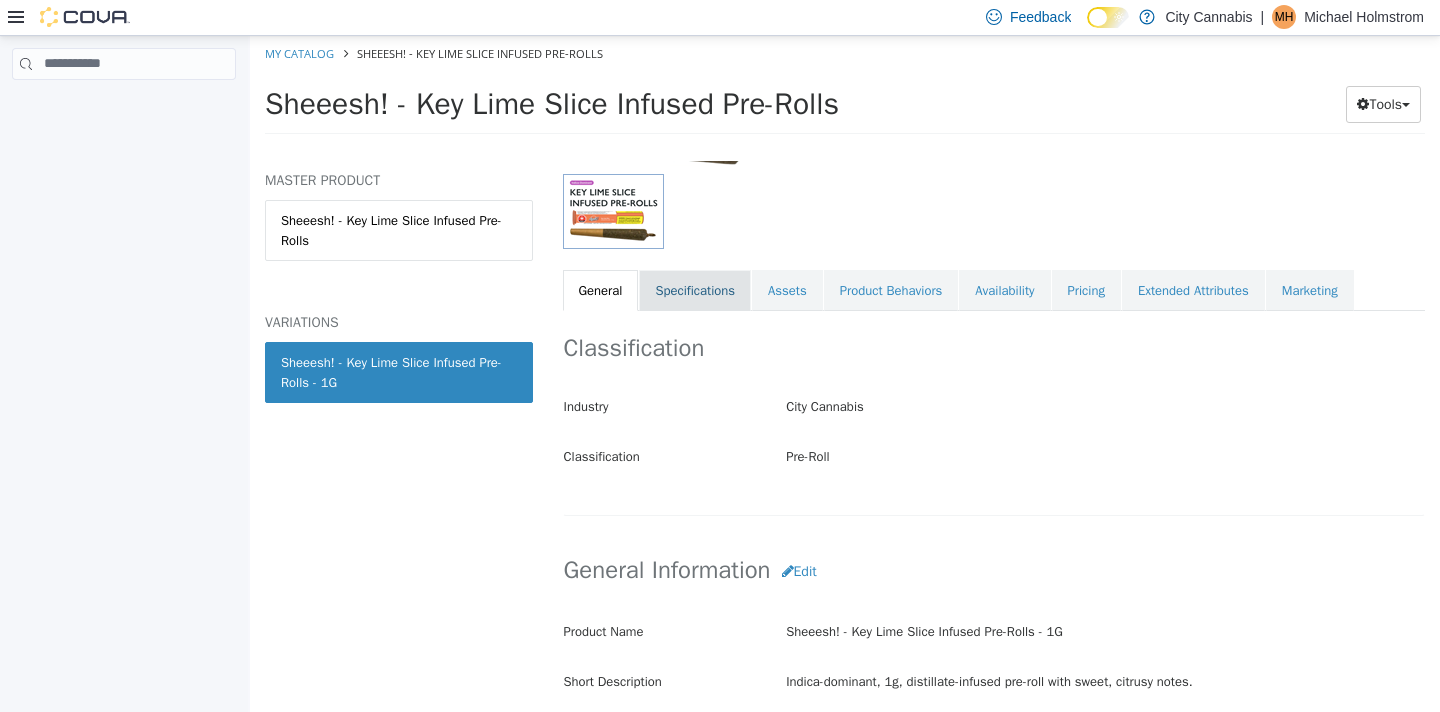 click on "Specifications" at bounding box center (695, 290) 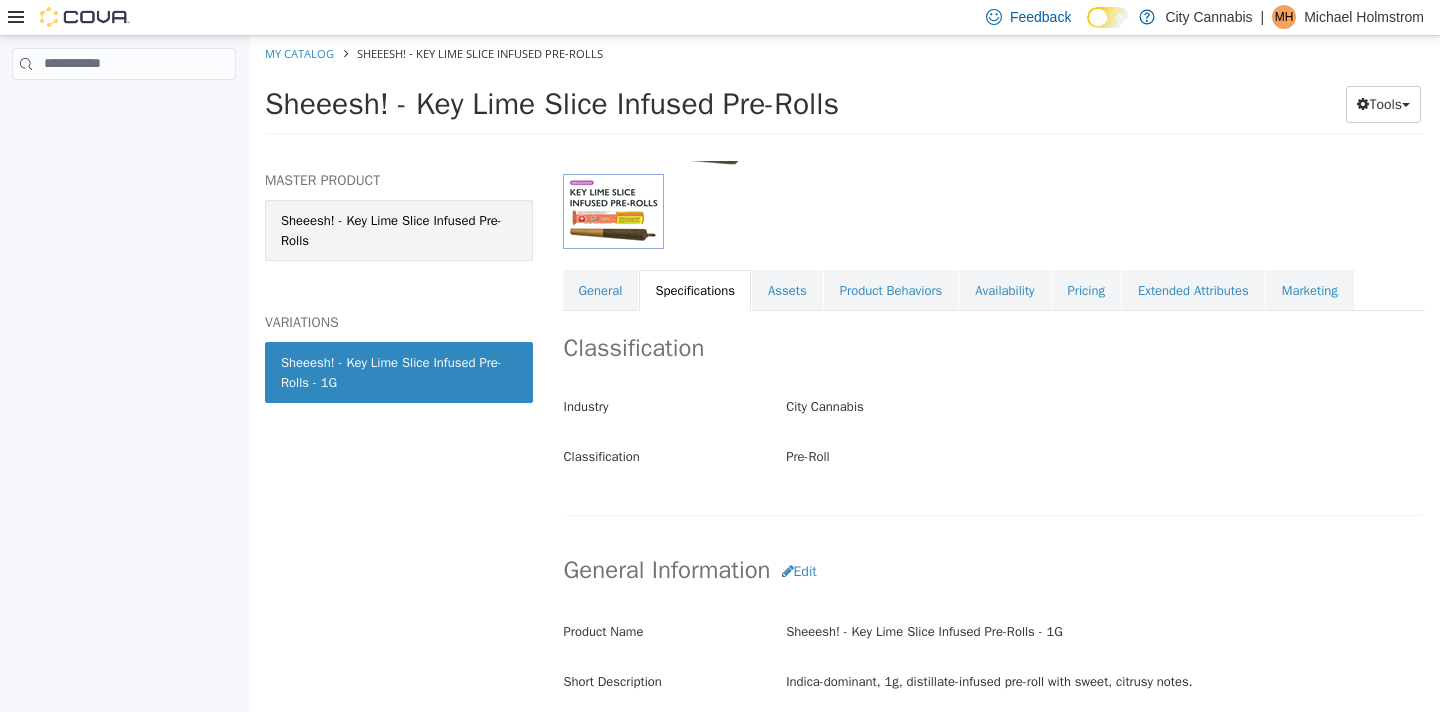 click on "Sheeesh! - Key Lime Slice Infused Pre-Rolls" at bounding box center (399, 229) 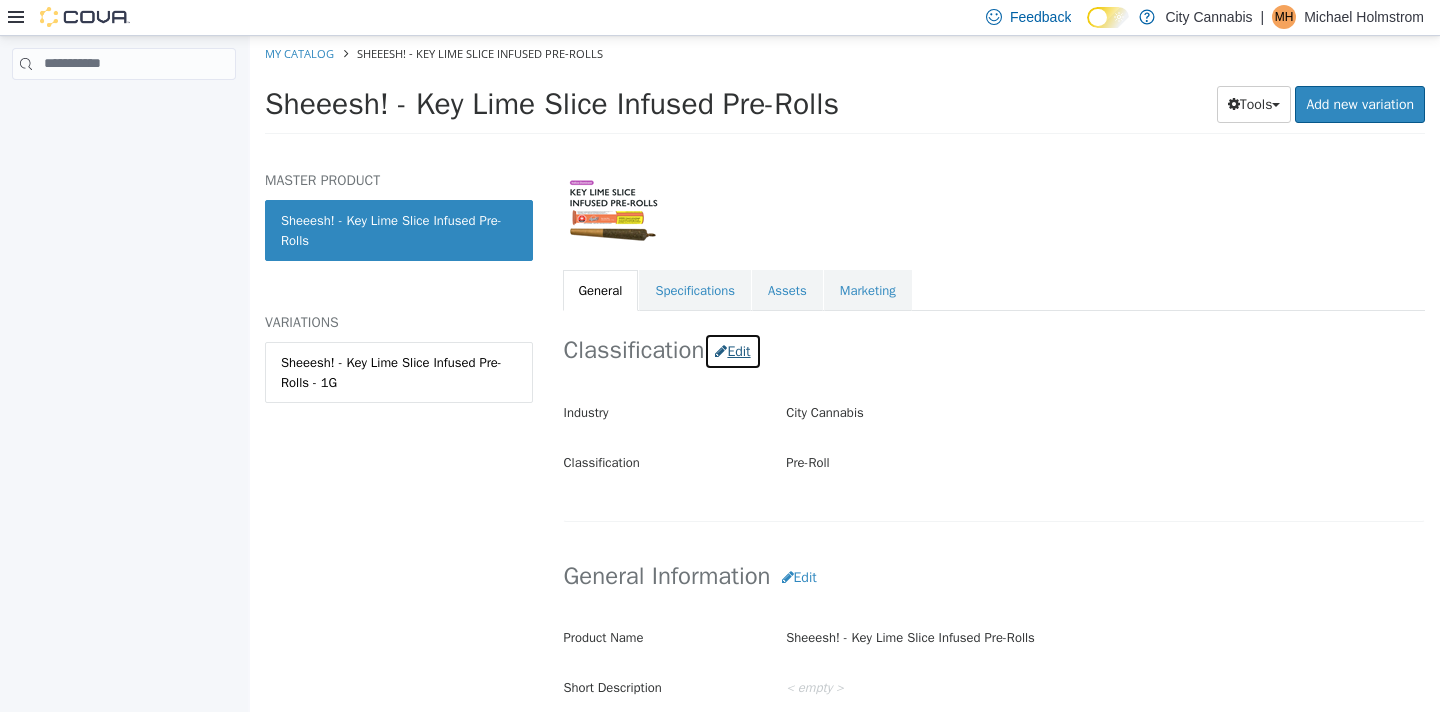click on "Edit" at bounding box center [732, 350] 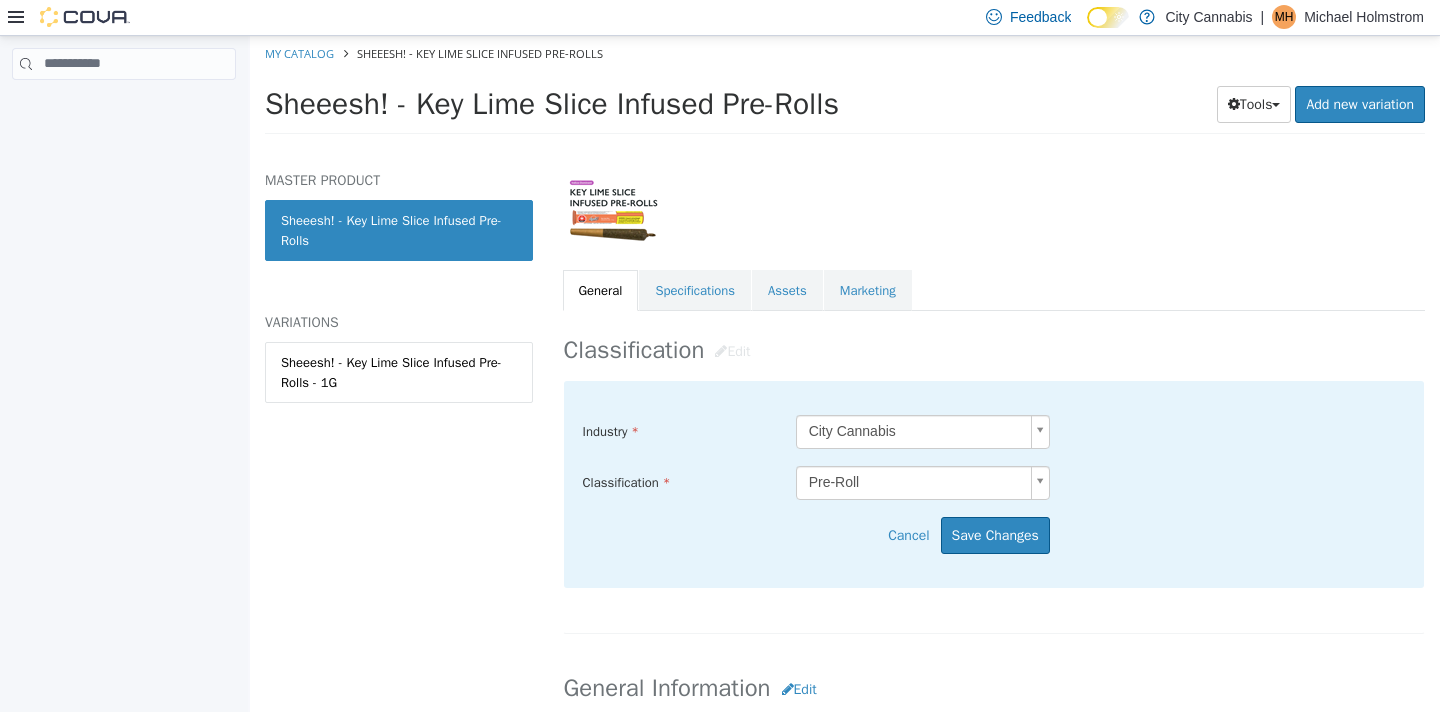 click on "Saving Bulk Changes...
×
My Catalog
Sheeesh! - Key Lime Slice Infused Pre-Rolls
Sheeesh! - Key Lime Slice Infused Pre-Rolls
Tools
Clone Print Labels   Add new variation
MASTER PRODUCT
Sheeesh! - Key Lime Slice Infused Pre-Rolls
VARIATIONS
Sheeesh! - Key Lime Slice Infused Pre-Rolls - 1G
Pre-Roll
Sheeesh! - Key Lime Slice Infused Pre-Rolls
[Master Product] Active   CATALOG SKU - GA0CUK4Z     English - US                             Last Updated:  July 11, 2025
General Specifications Assets Marketing Classification  Edit Industry
City Cannabis                             ***** Classification
Pre-Roll                             ***** Cancel Save Changes General Information  Edit Product Name
Sheeesh! - Key Lime Slice Infused Pre-Rolls
Short Description
< empty >
Long Description
< empty >
MSRP
< empty >
Release Date
< empty >
Cancel Manufacturer Save" at bounding box center (845, 90) 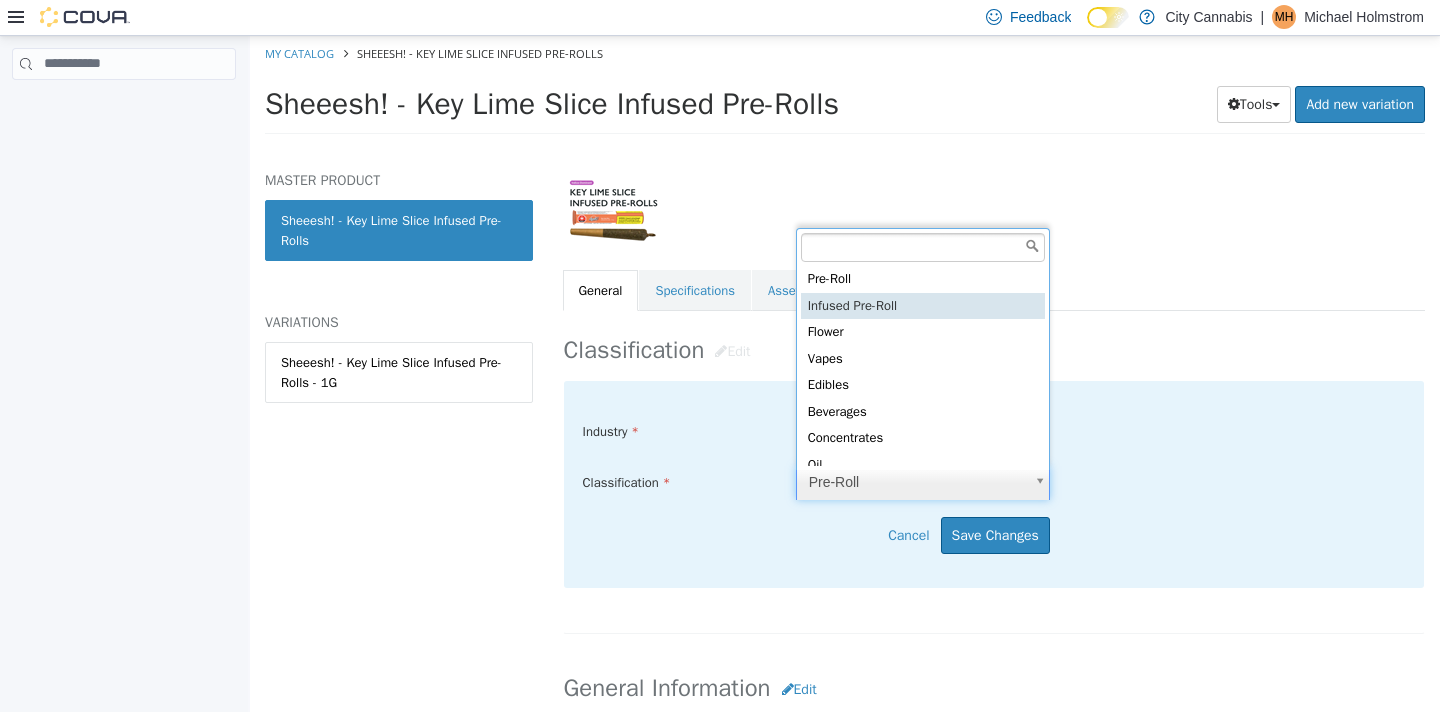 type on "*****" 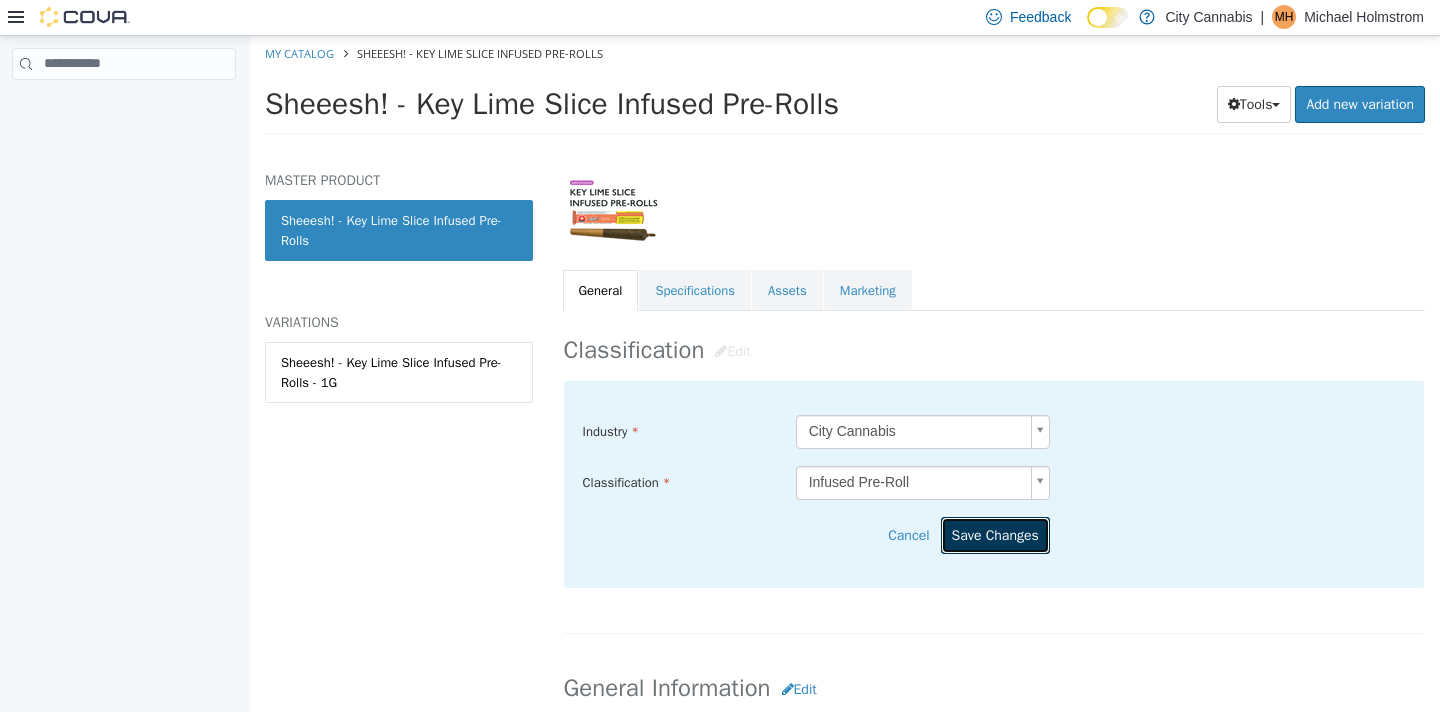 click on "Save Changes" at bounding box center [995, 534] 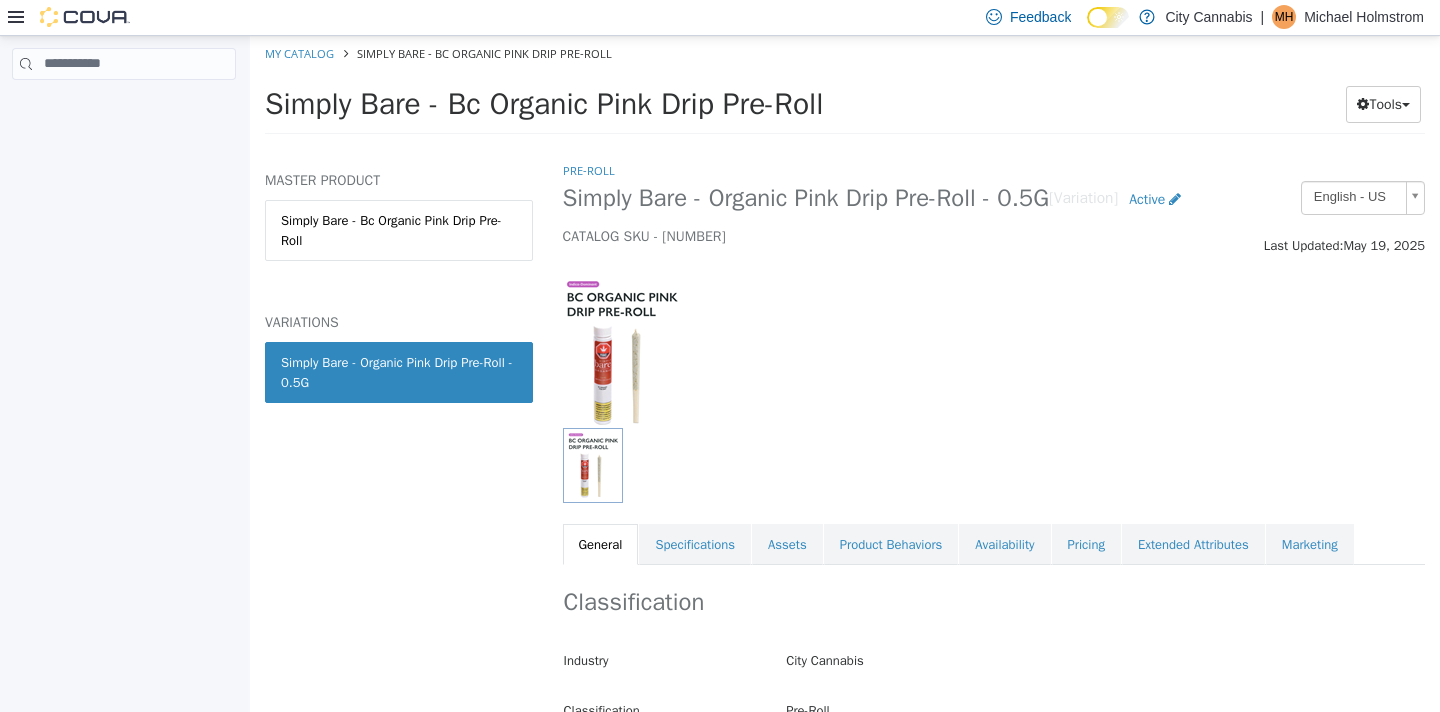 scroll, scrollTop: 0, scrollLeft: 0, axis: both 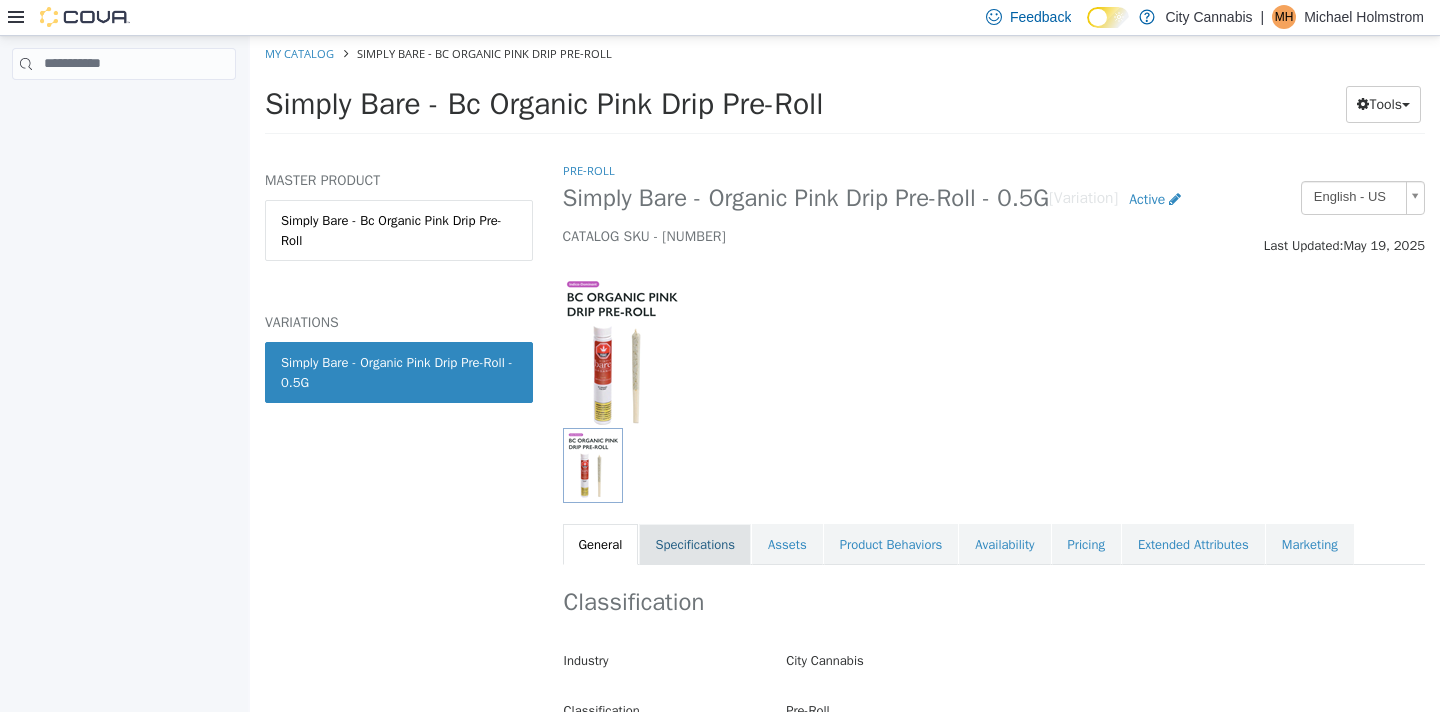 click on "Specifications" at bounding box center [695, 544] 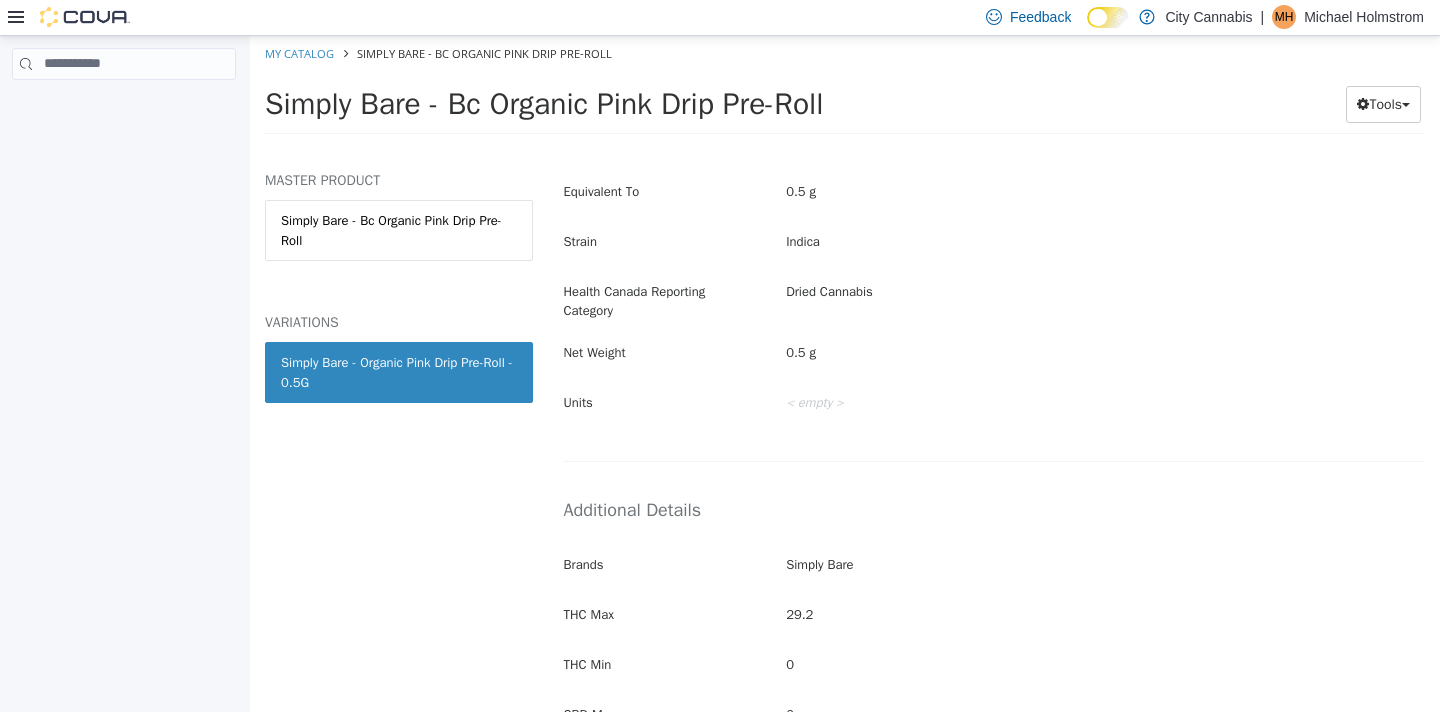 scroll, scrollTop: 768, scrollLeft: 0, axis: vertical 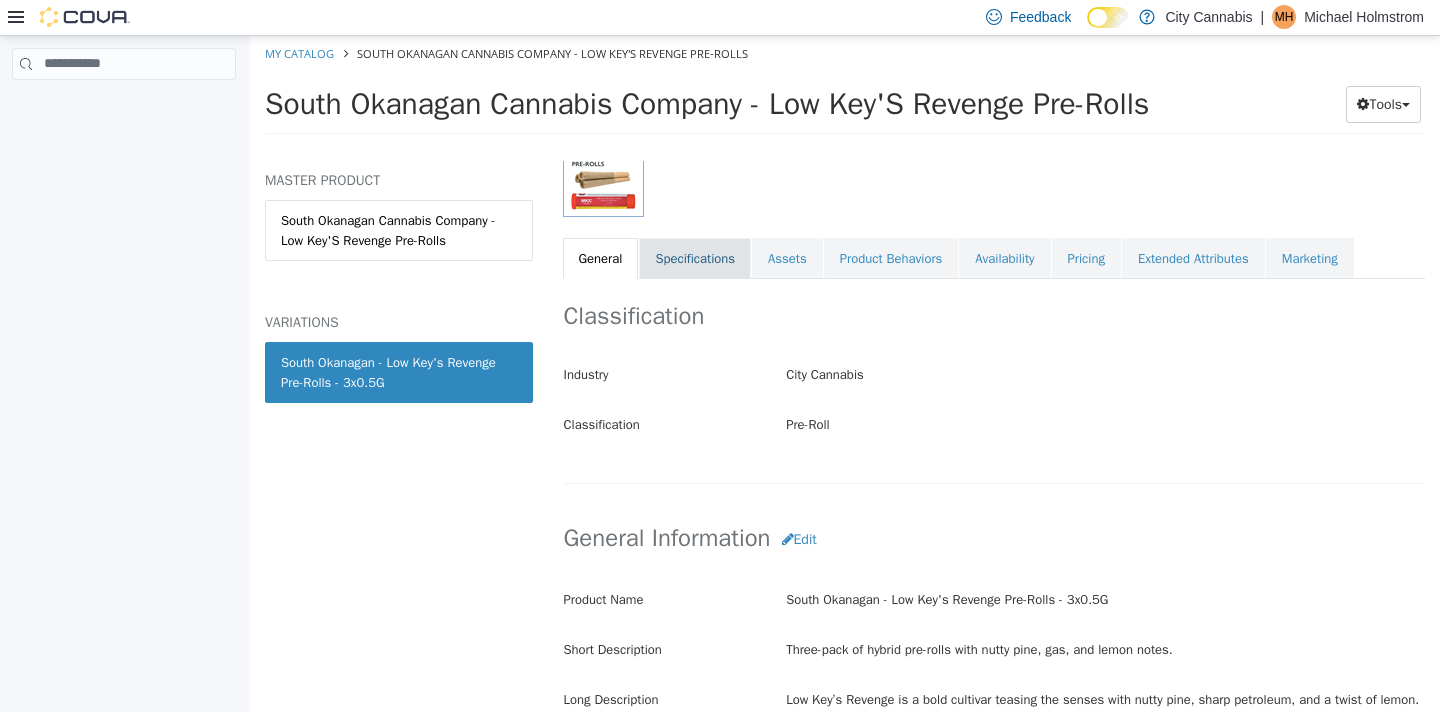 click on "Specifications" at bounding box center [695, 258] 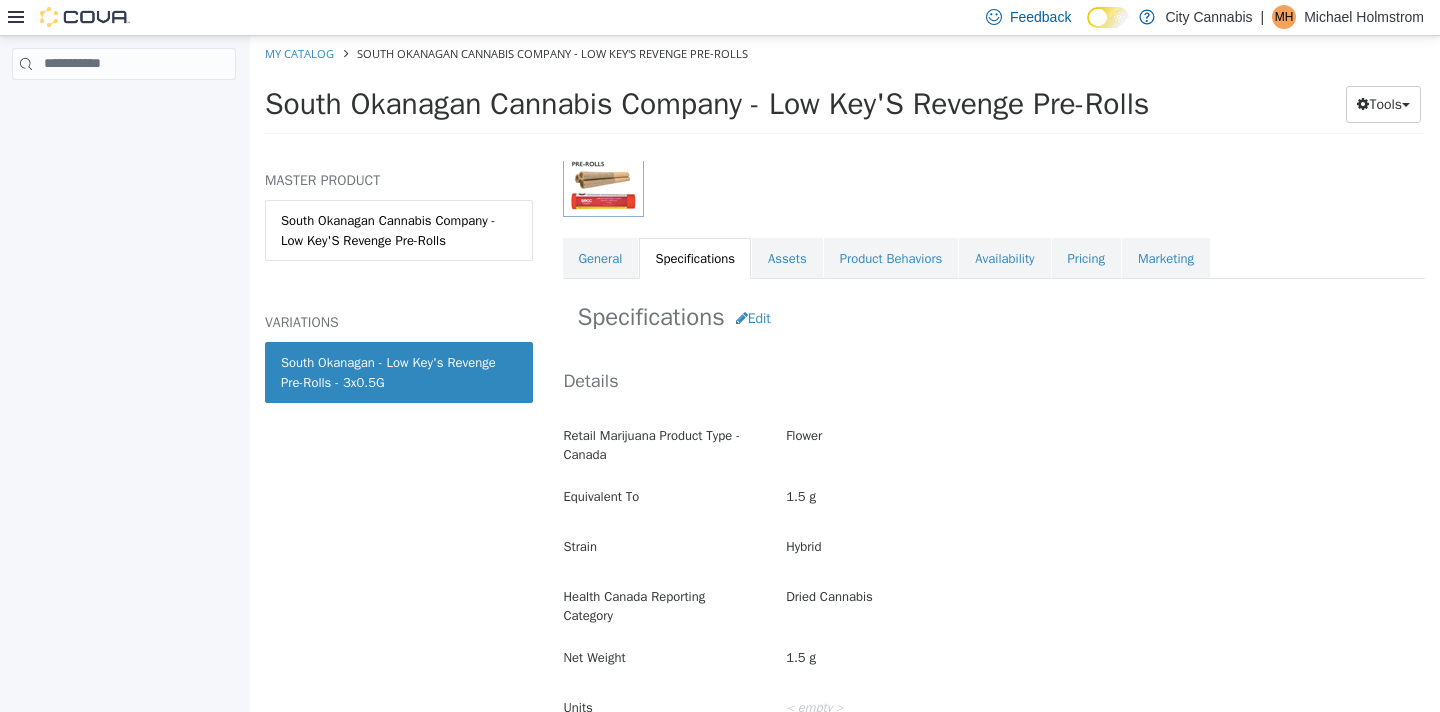scroll, scrollTop: 289, scrollLeft: 0, axis: vertical 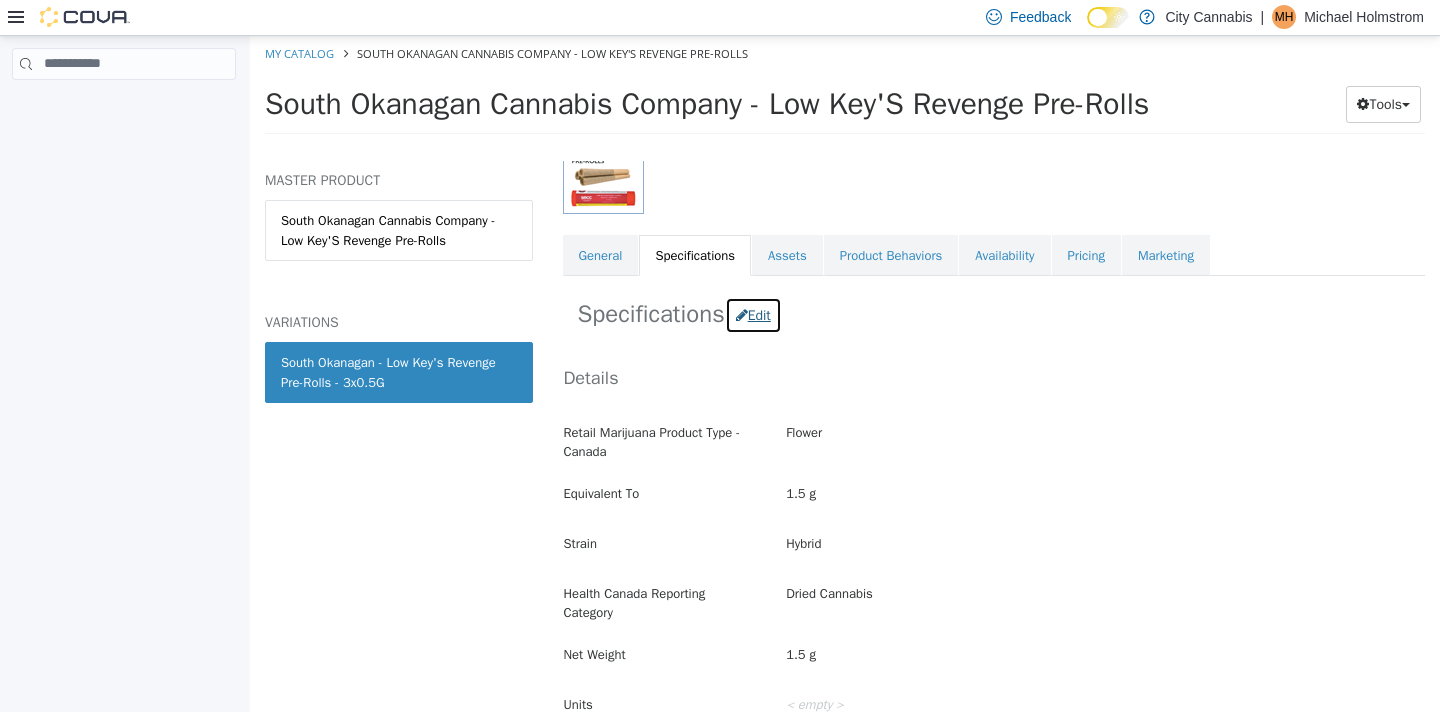 click on "Edit" at bounding box center [753, 314] 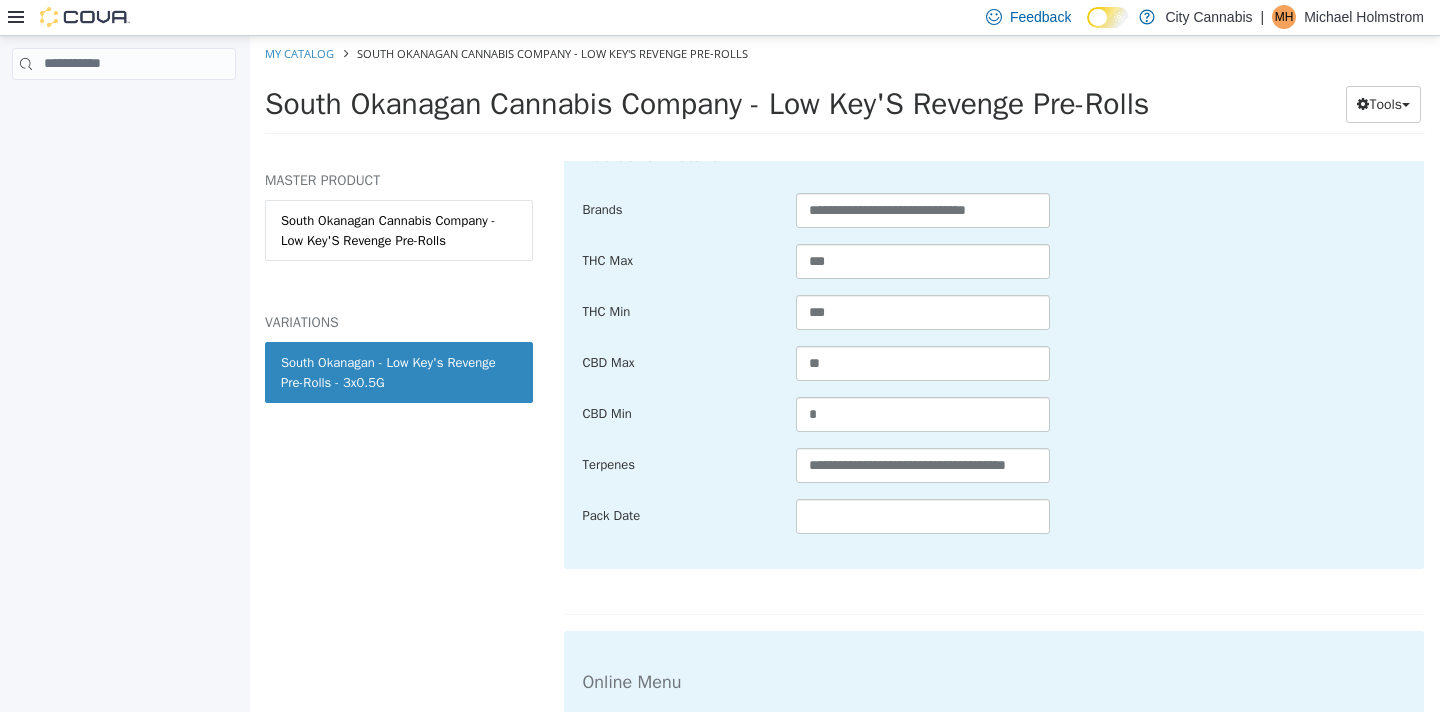 scroll, scrollTop: 1044, scrollLeft: 0, axis: vertical 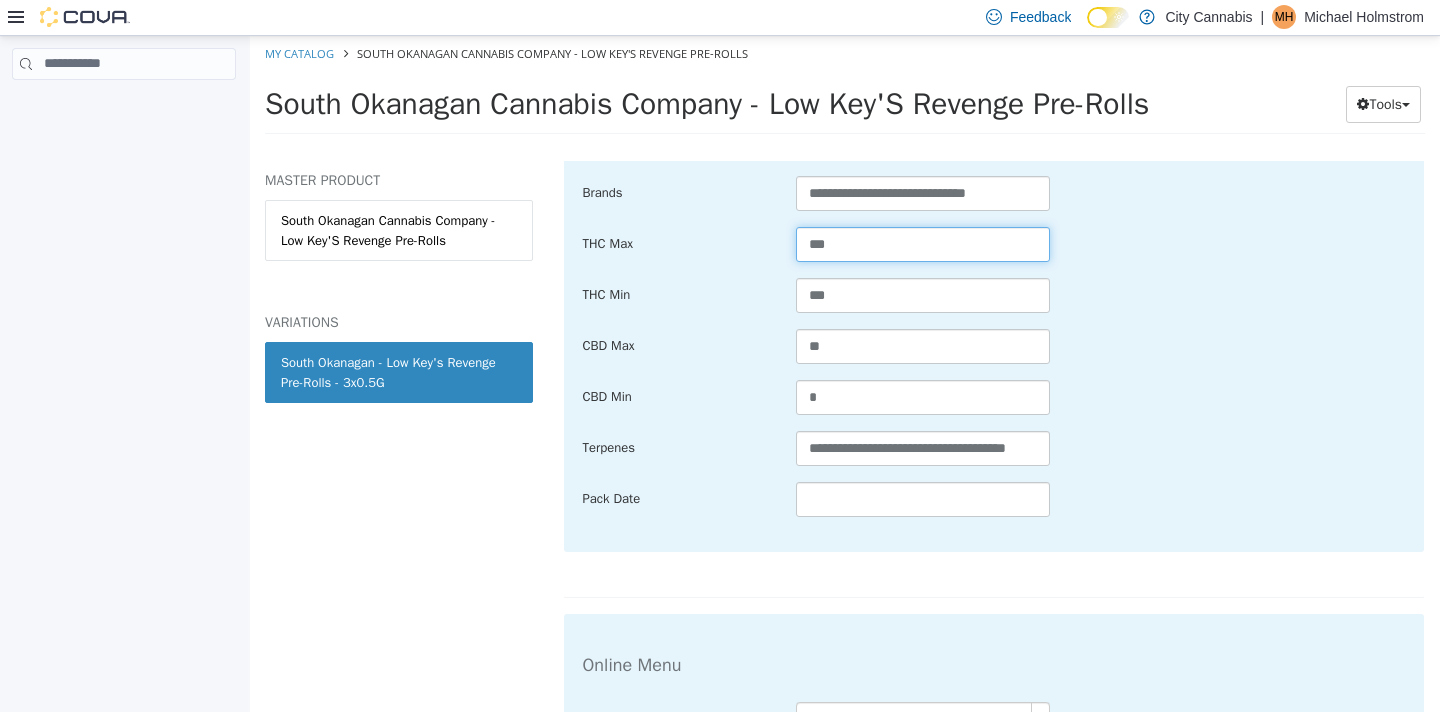 click on "***" at bounding box center [923, 243] 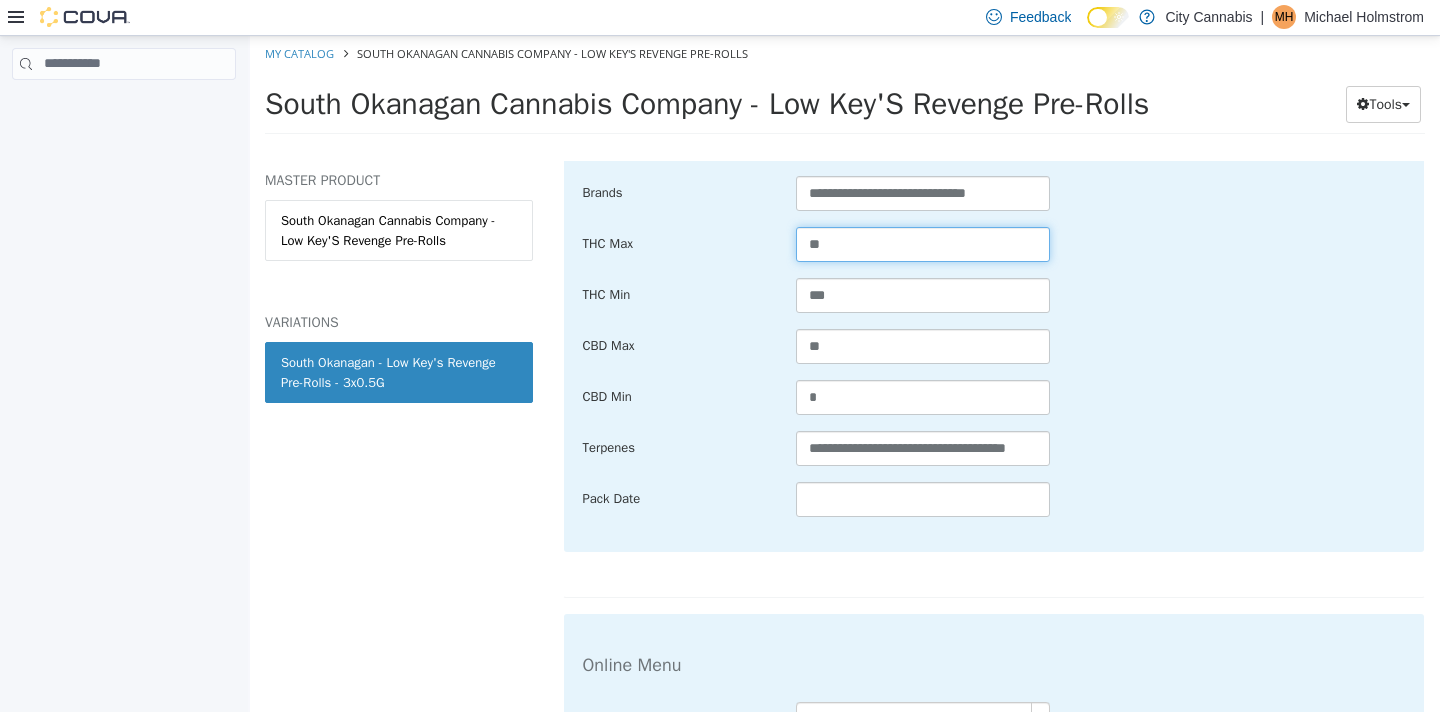 type on "**" 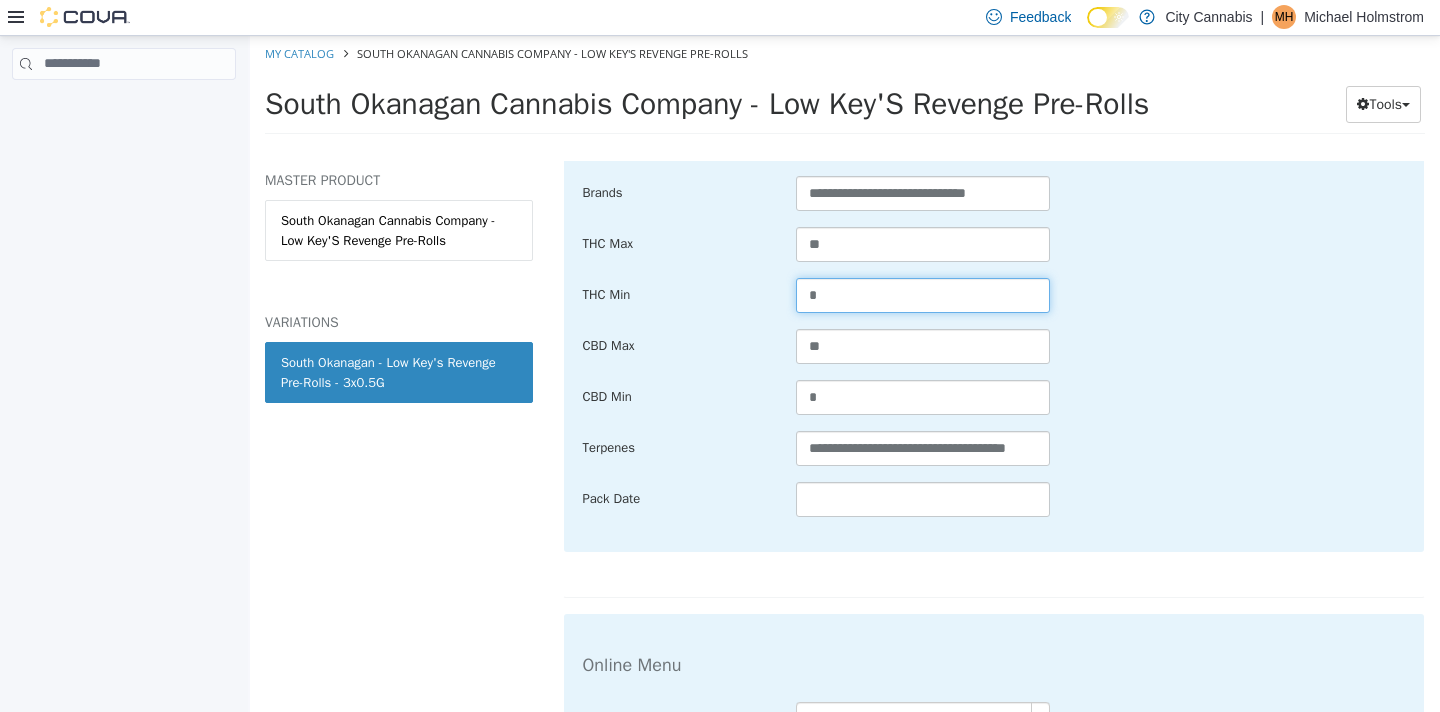 type on "*" 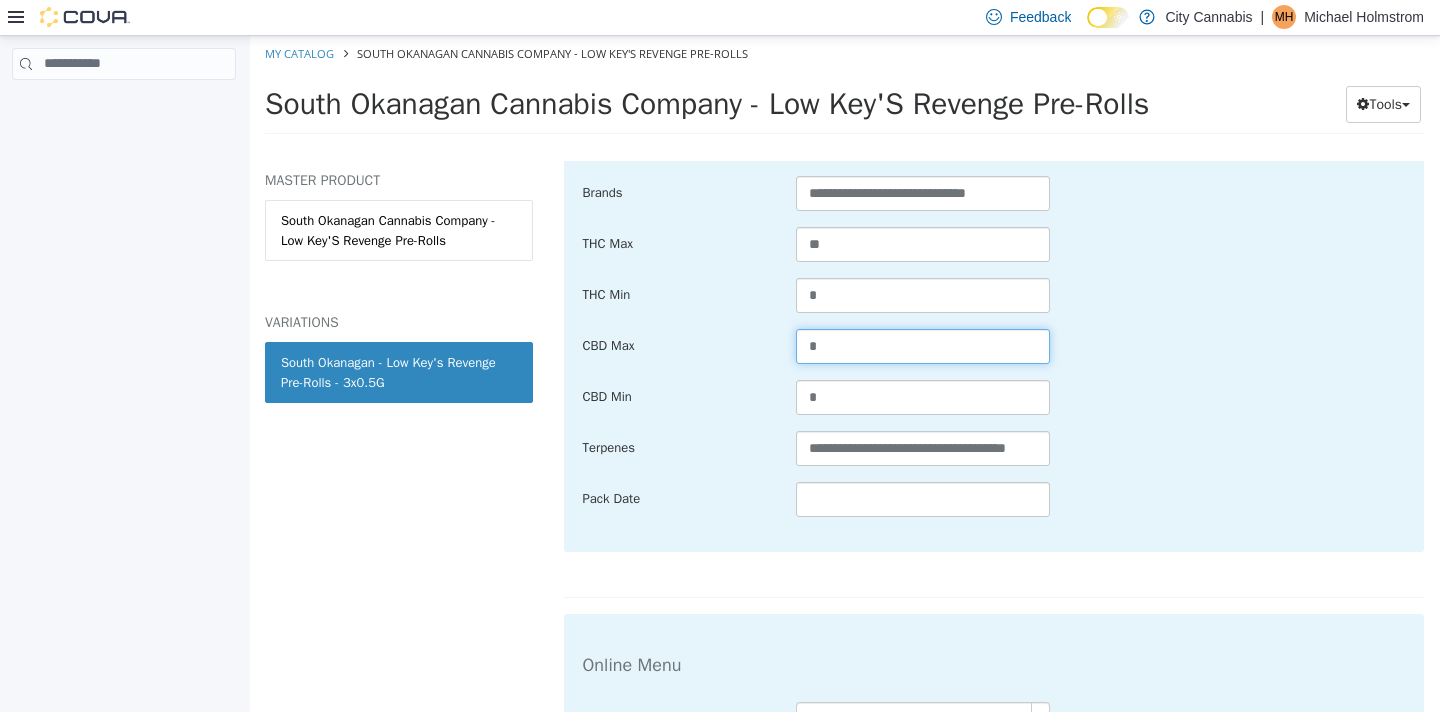 type on "*" 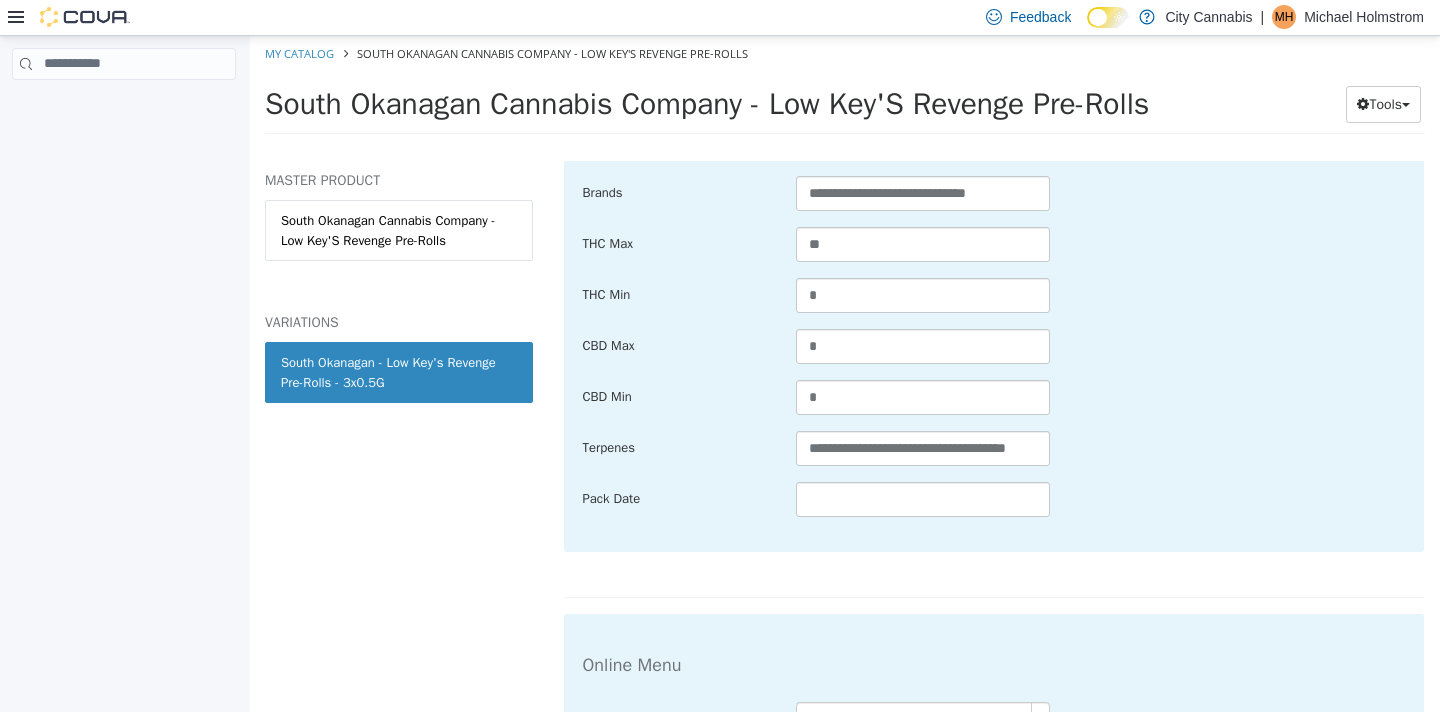 click on "THC Min
*" at bounding box center (994, 295) 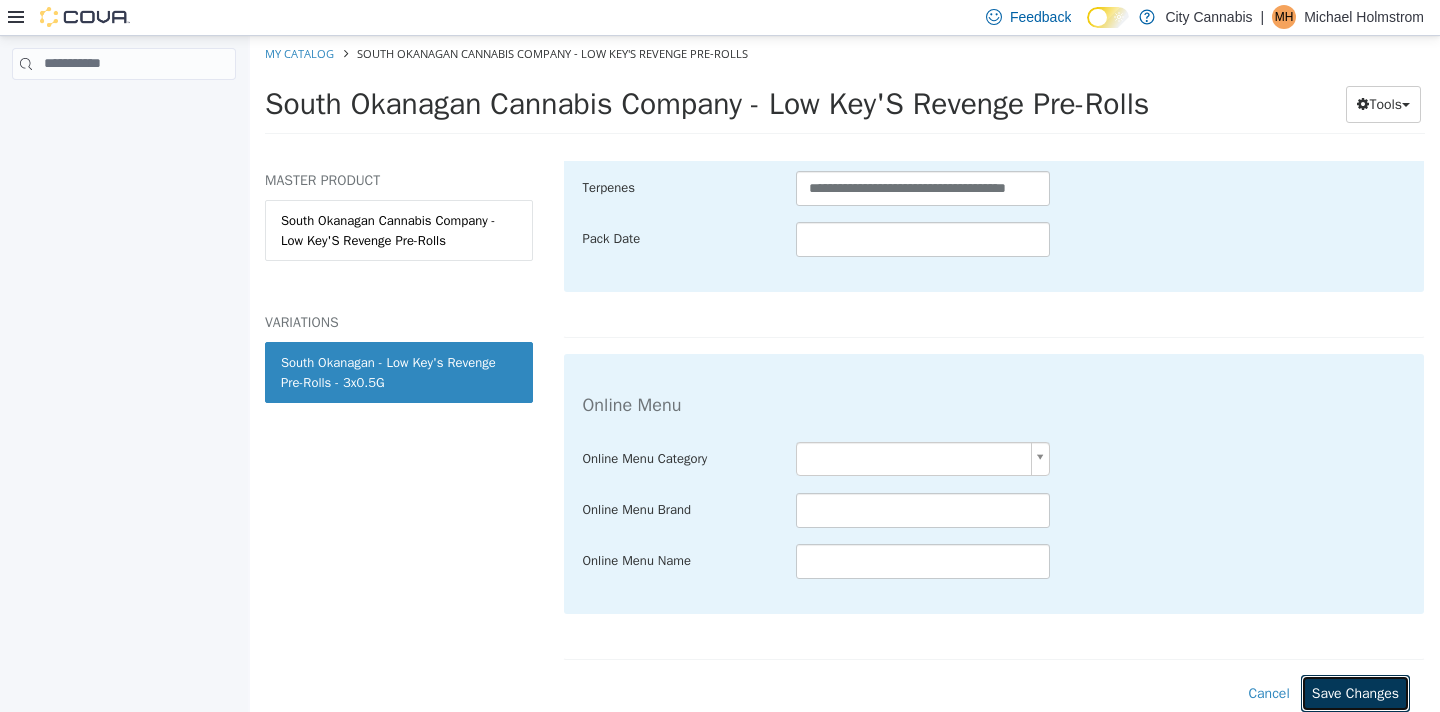 click on "Save Changes" at bounding box center [1355, 692] 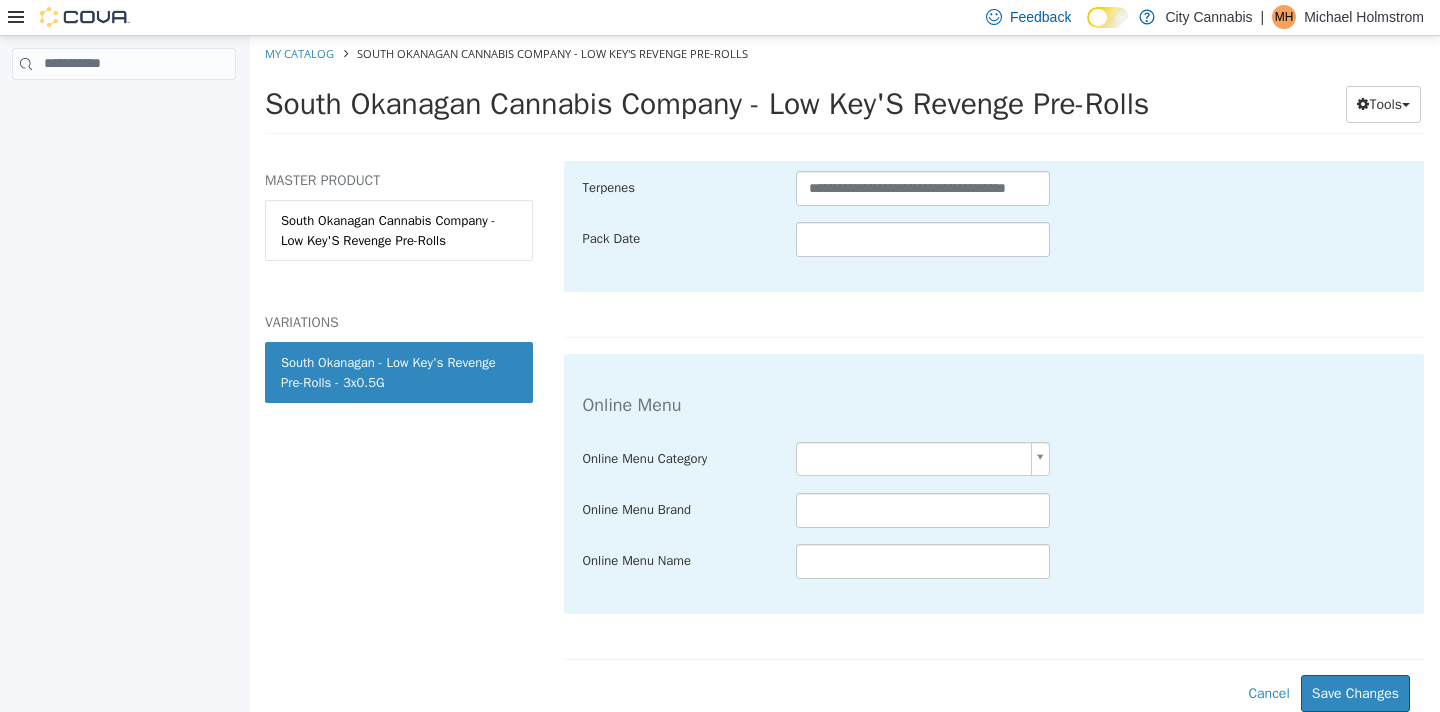 scroll, scrollTop: 1079, scrollLeft: 0, axis: vertical 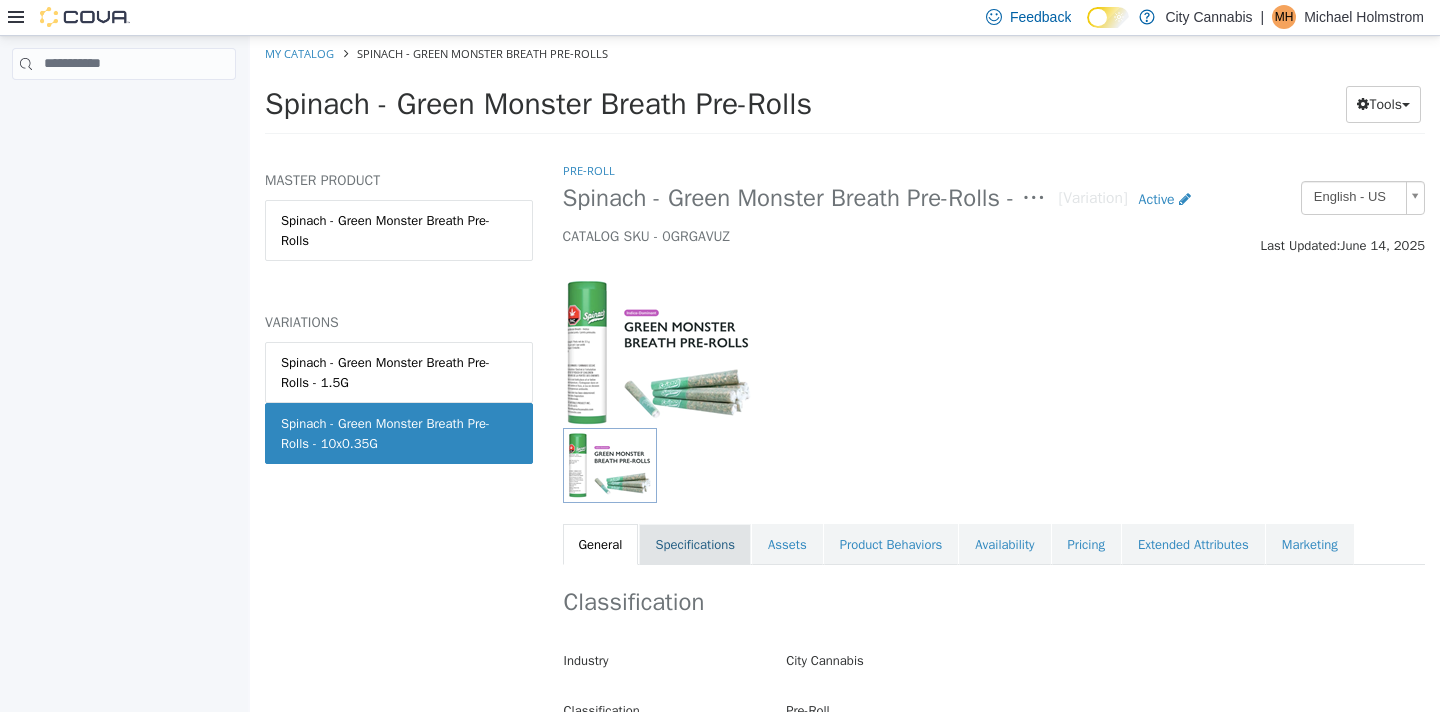 click on "Specifications" at bounding box center (695, 544) 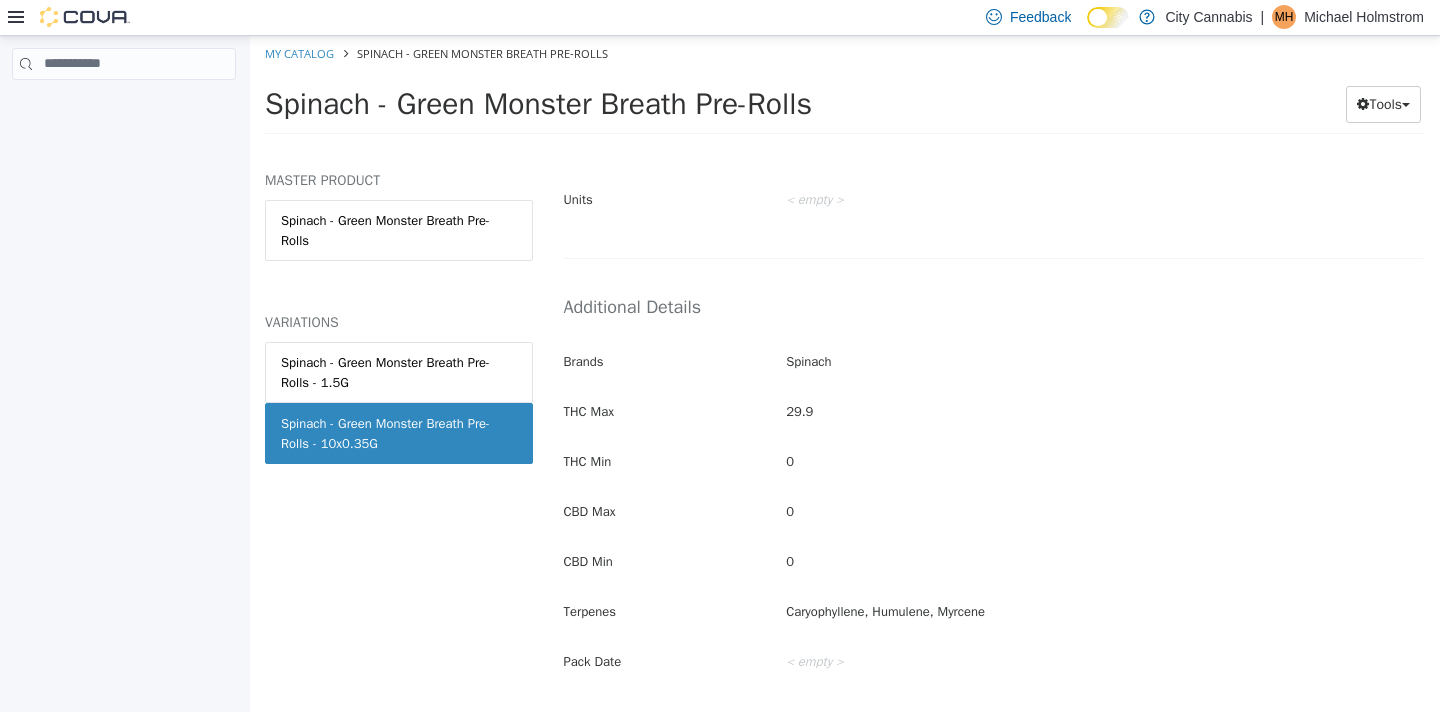 scroll, scrollTop: 0, scrollLeft: 0, axis: both 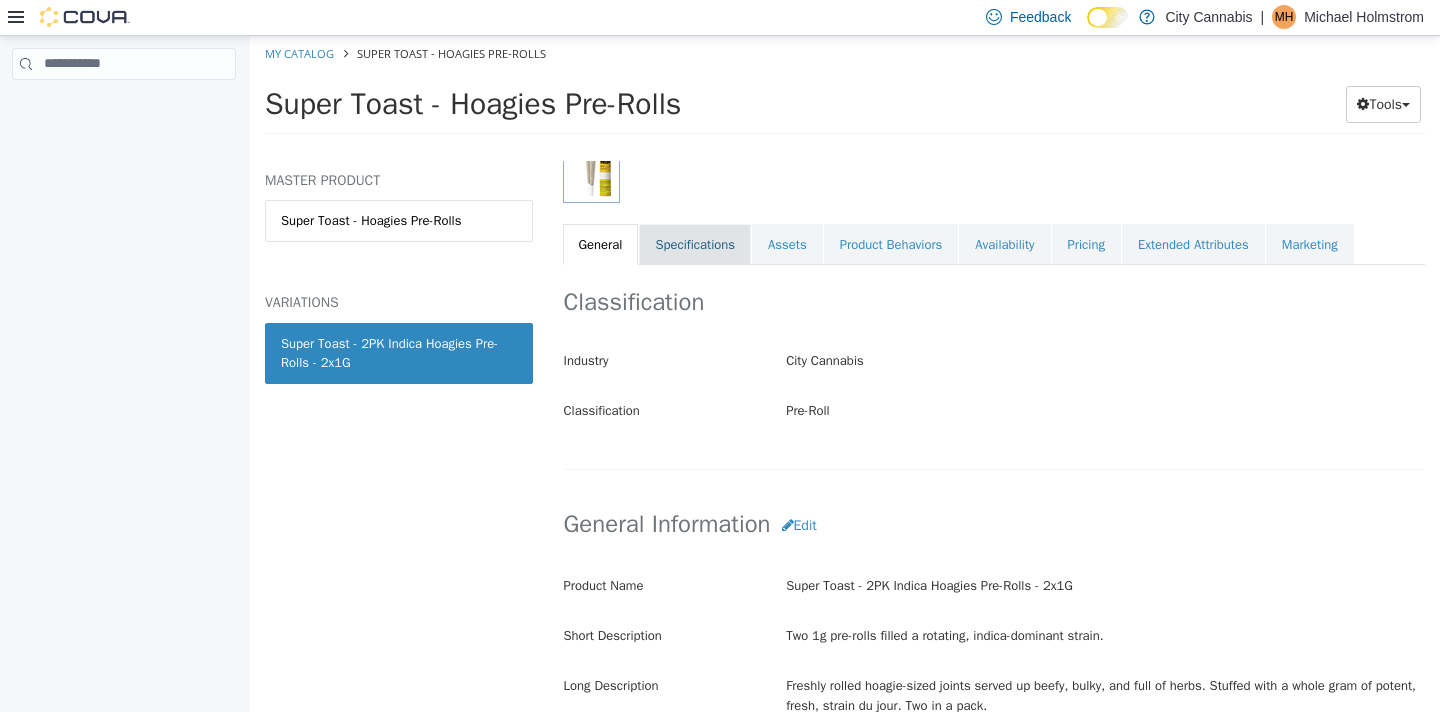 click on "Specifications" at bounding box center [695, 244] 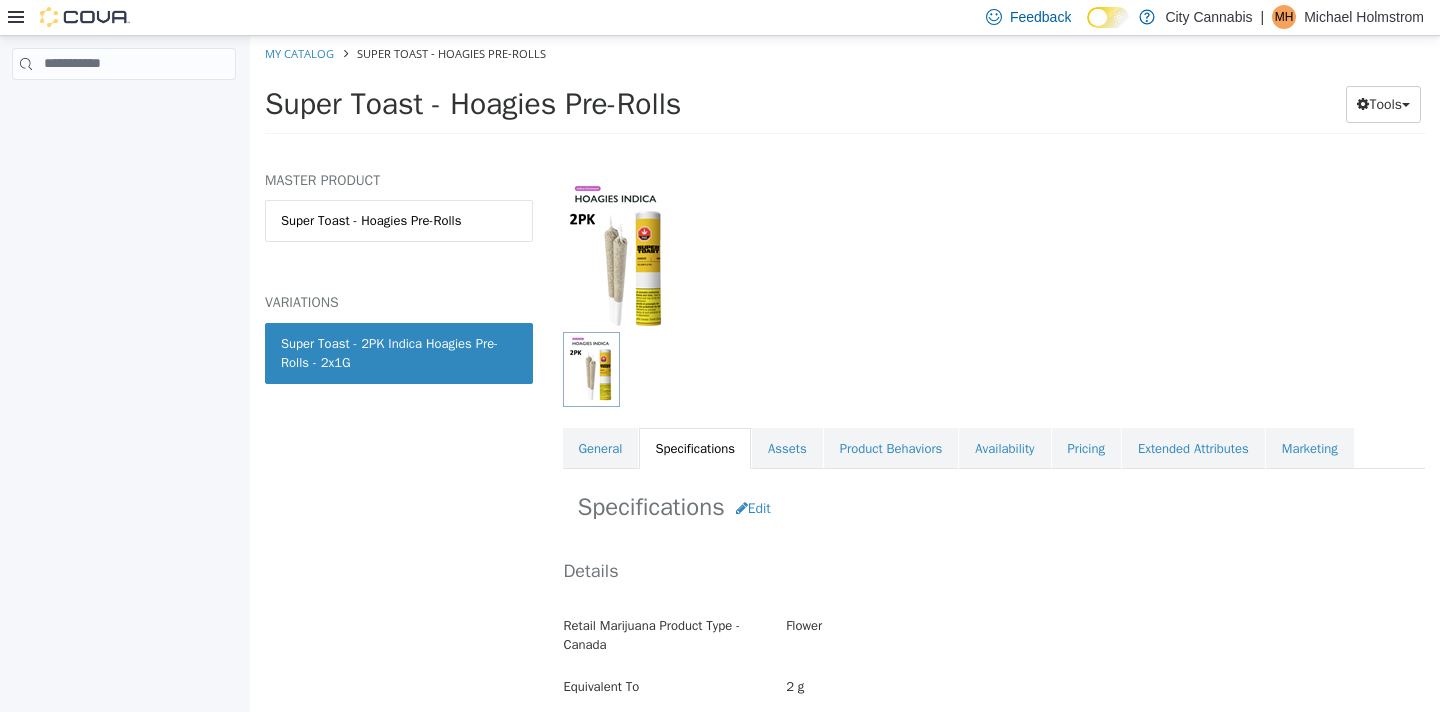 scroll, scrollTop: 111, scrollLeft: 0, axis: vertical 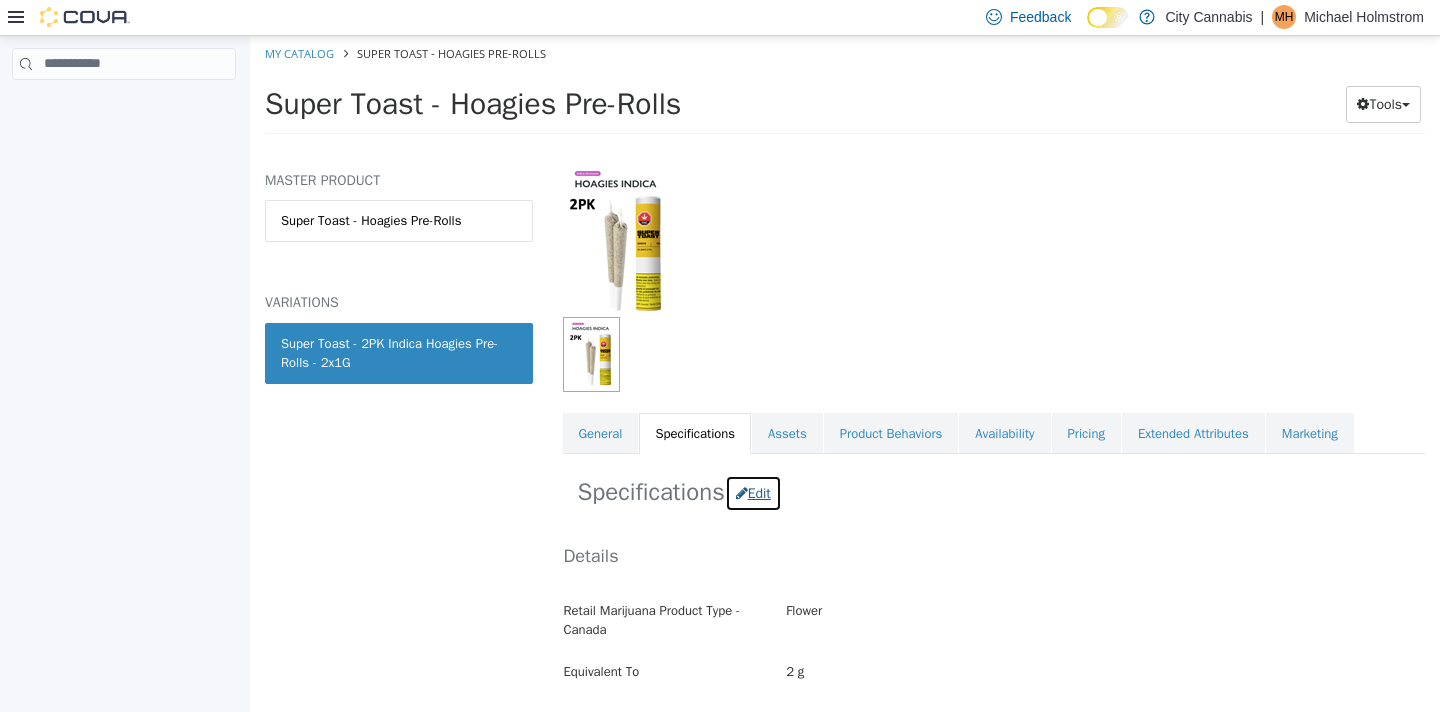 click on "Edit" at bounding box center (753, 492) 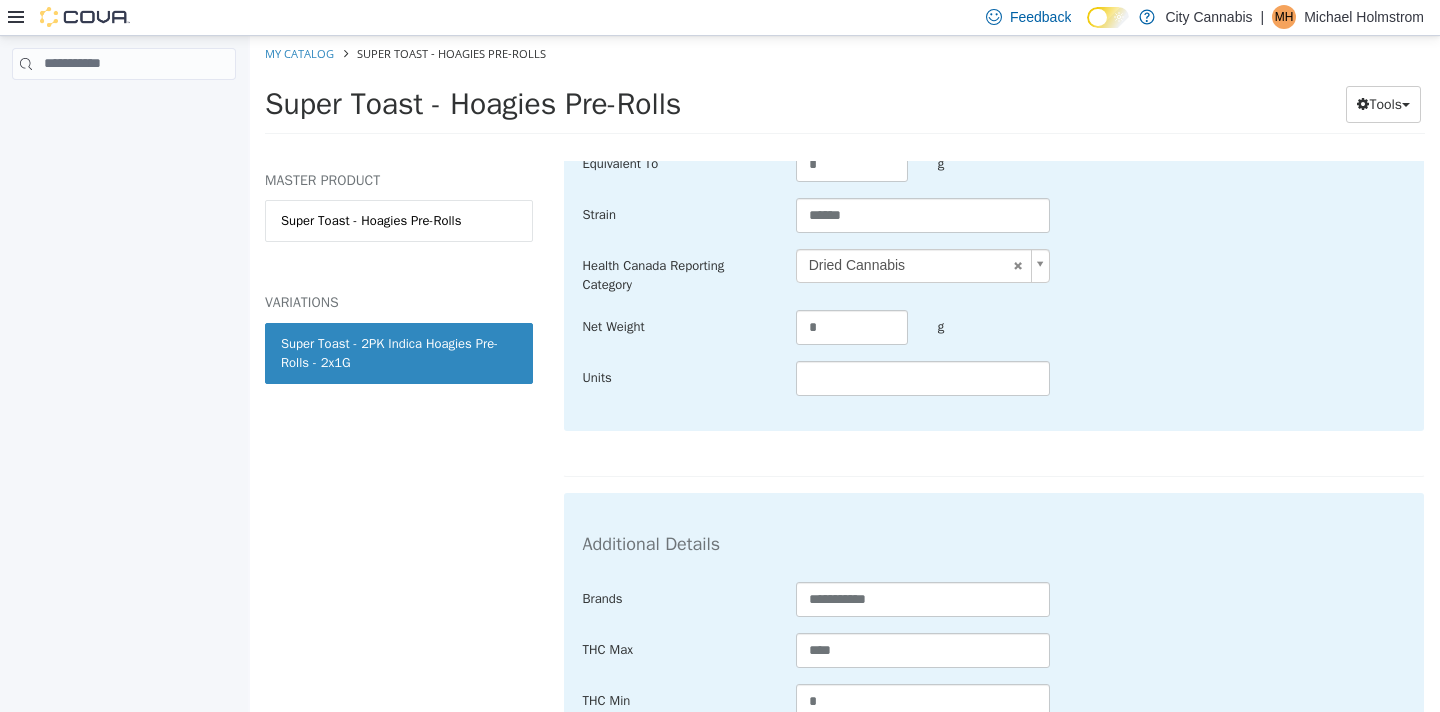 scroll, scrollTop: 760, scrollLeft: 0, axis: vertical 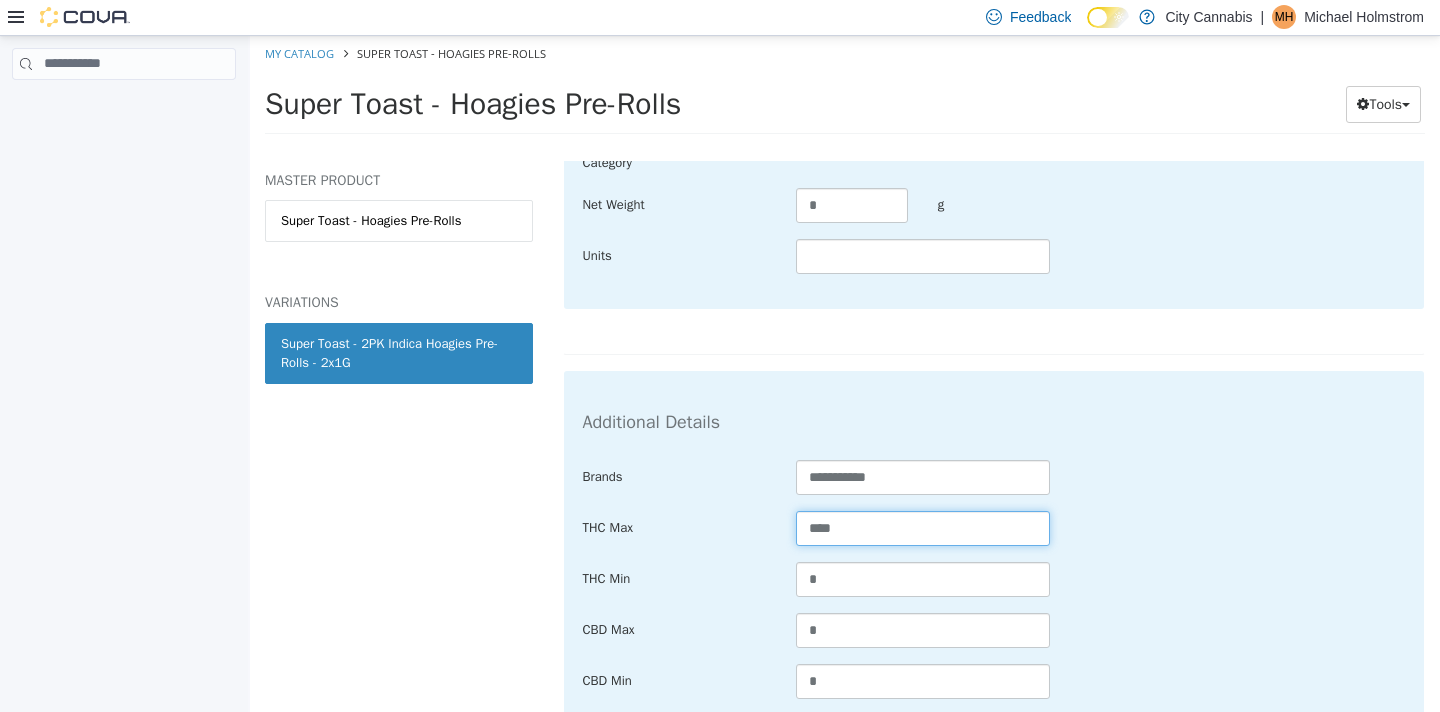 click on "****" at bounding box center [923, 527] 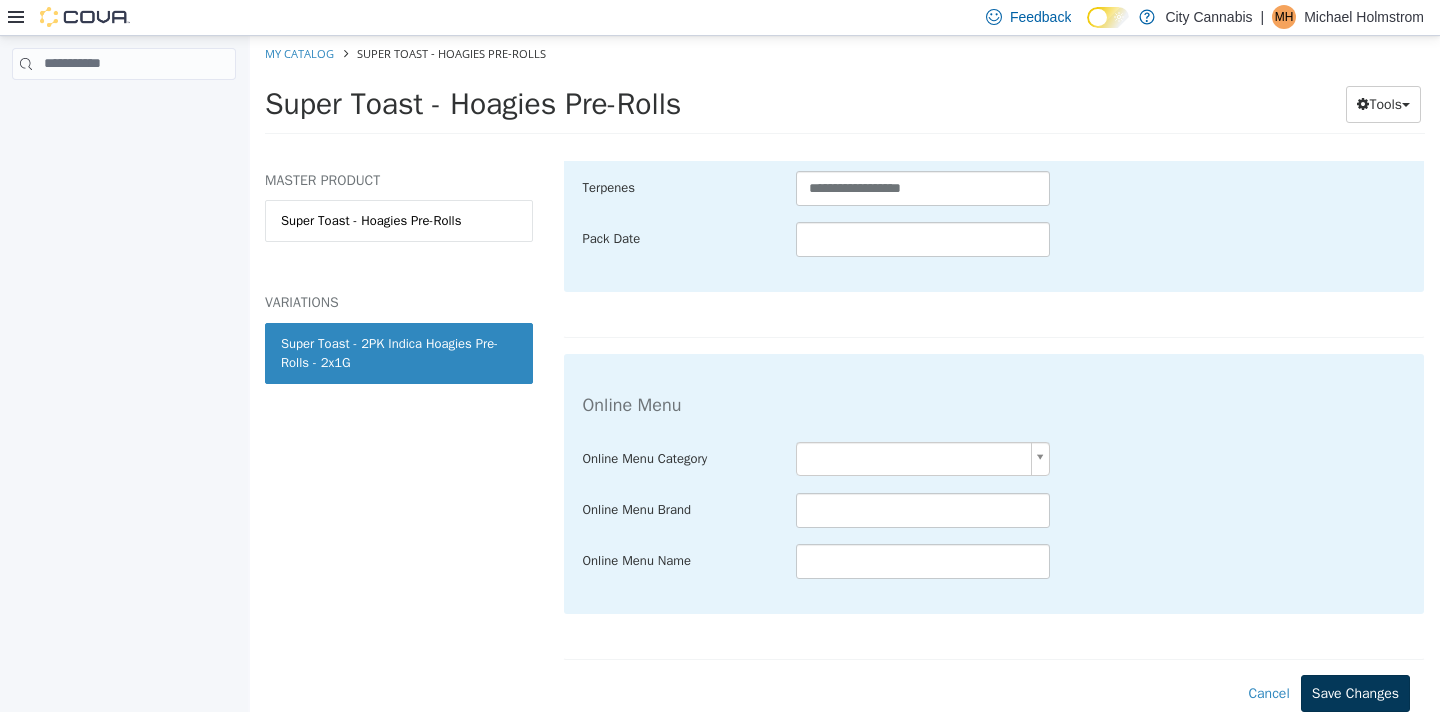 type on "****" 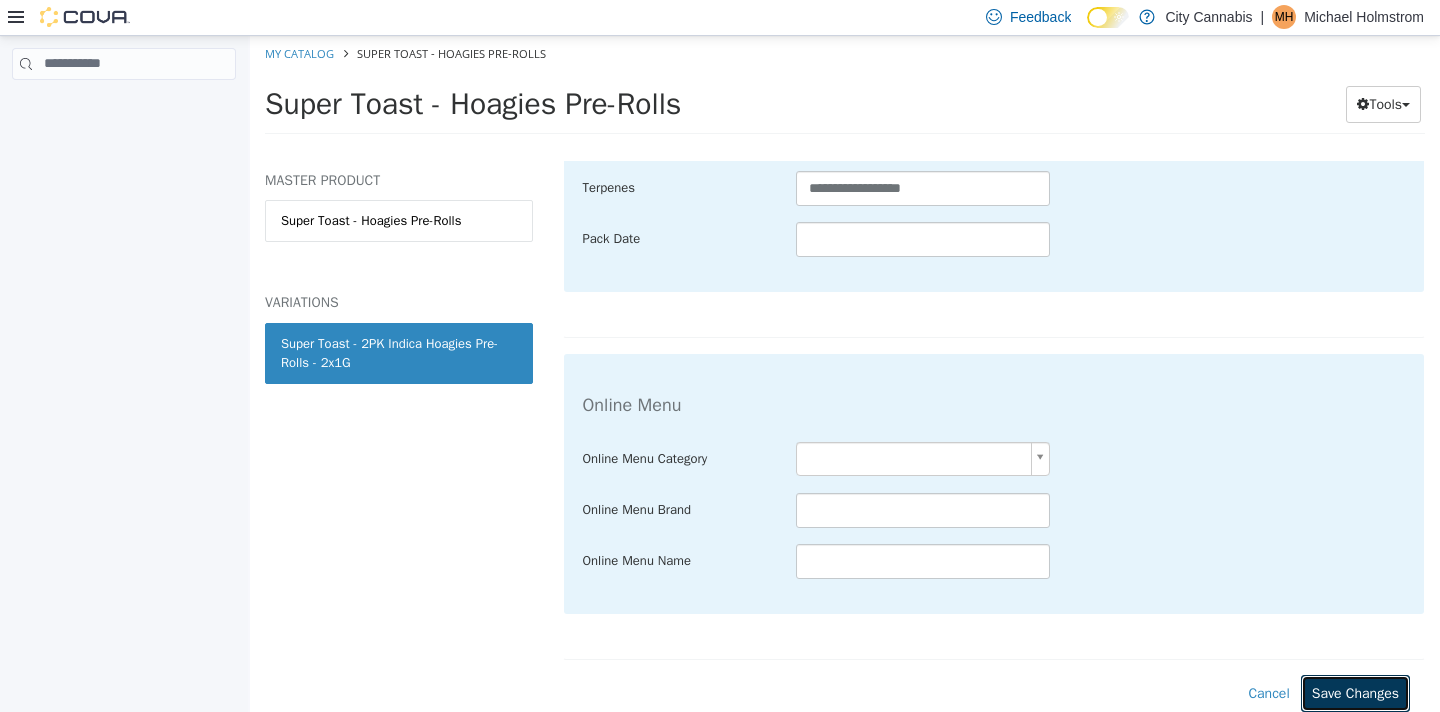 click on "Save Changes" at bounding box center (1355, 692) 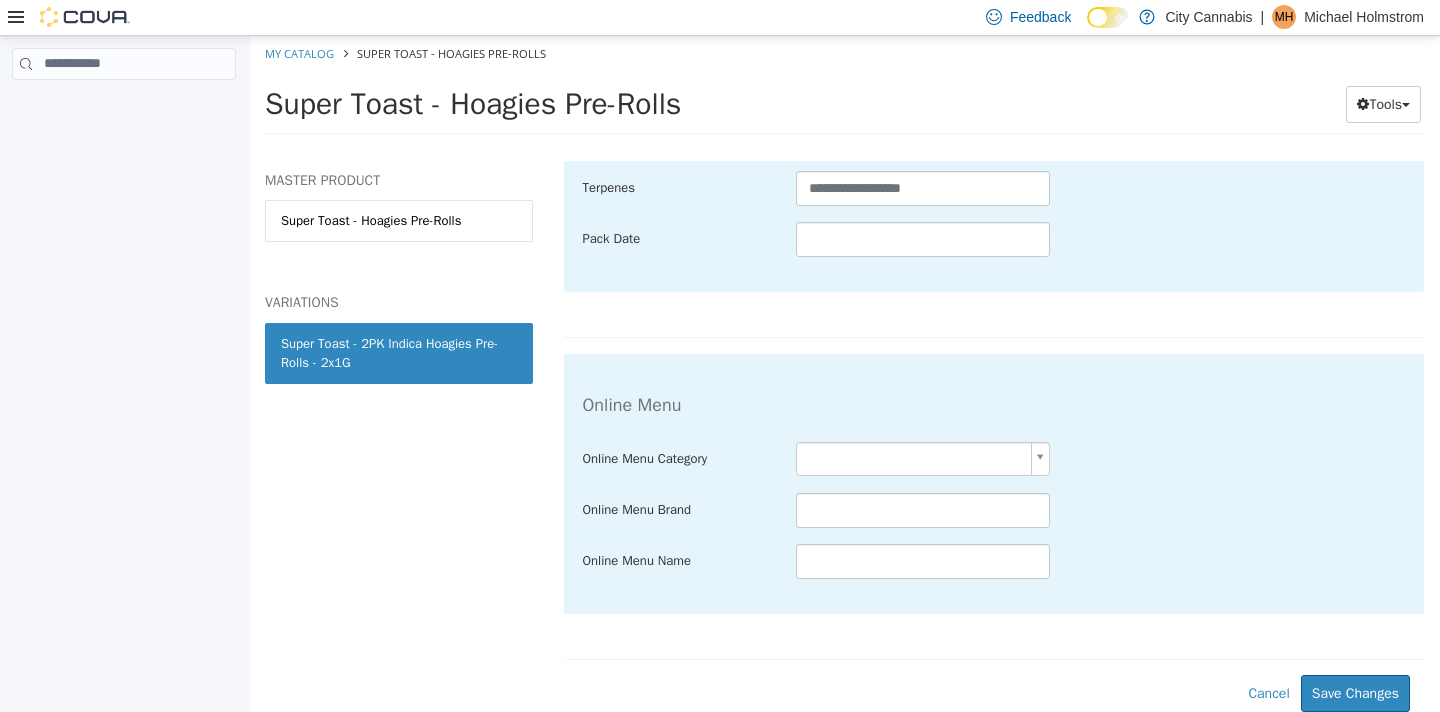 scroll, scrollTop: 1079, scrollLeft: 0, axis: vertical 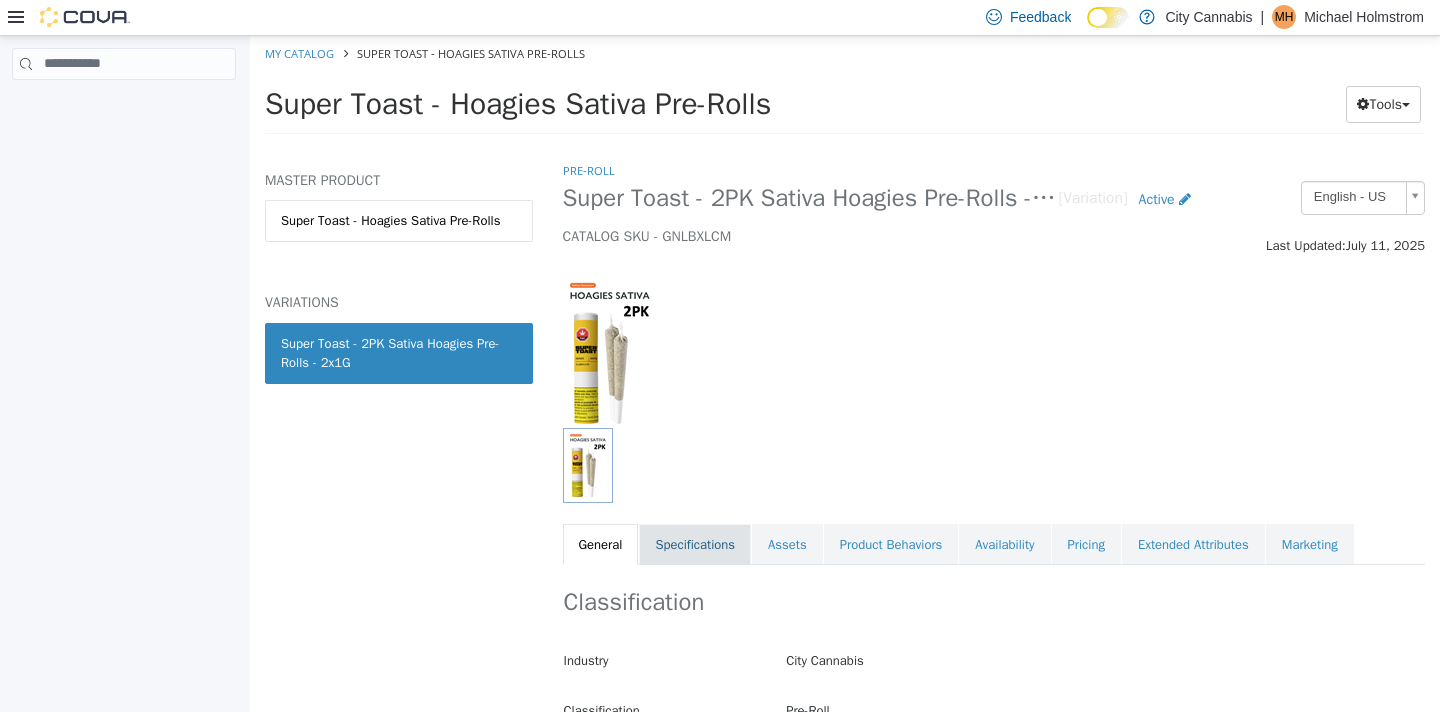 click on "Specifications" at bounding box center (695, 544) 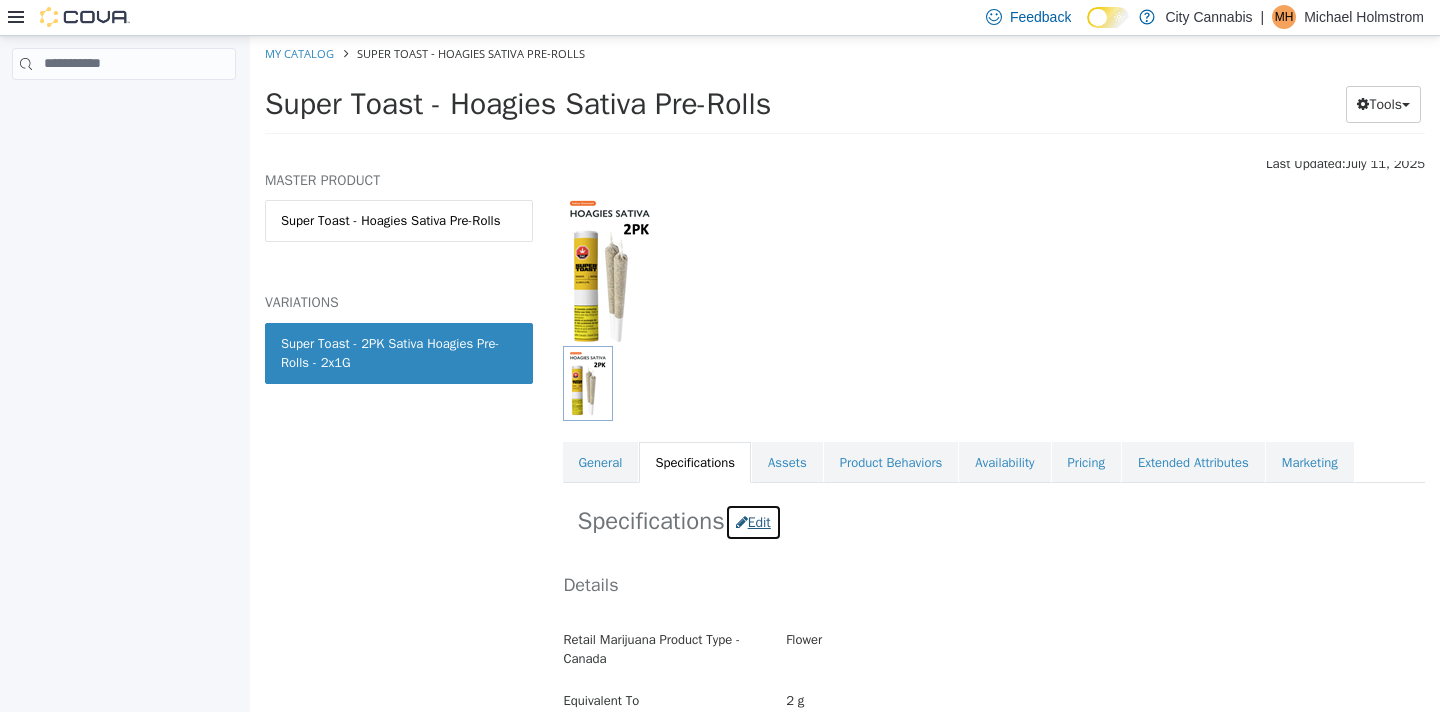 click on "Edit" at bounding box center [753, 521] 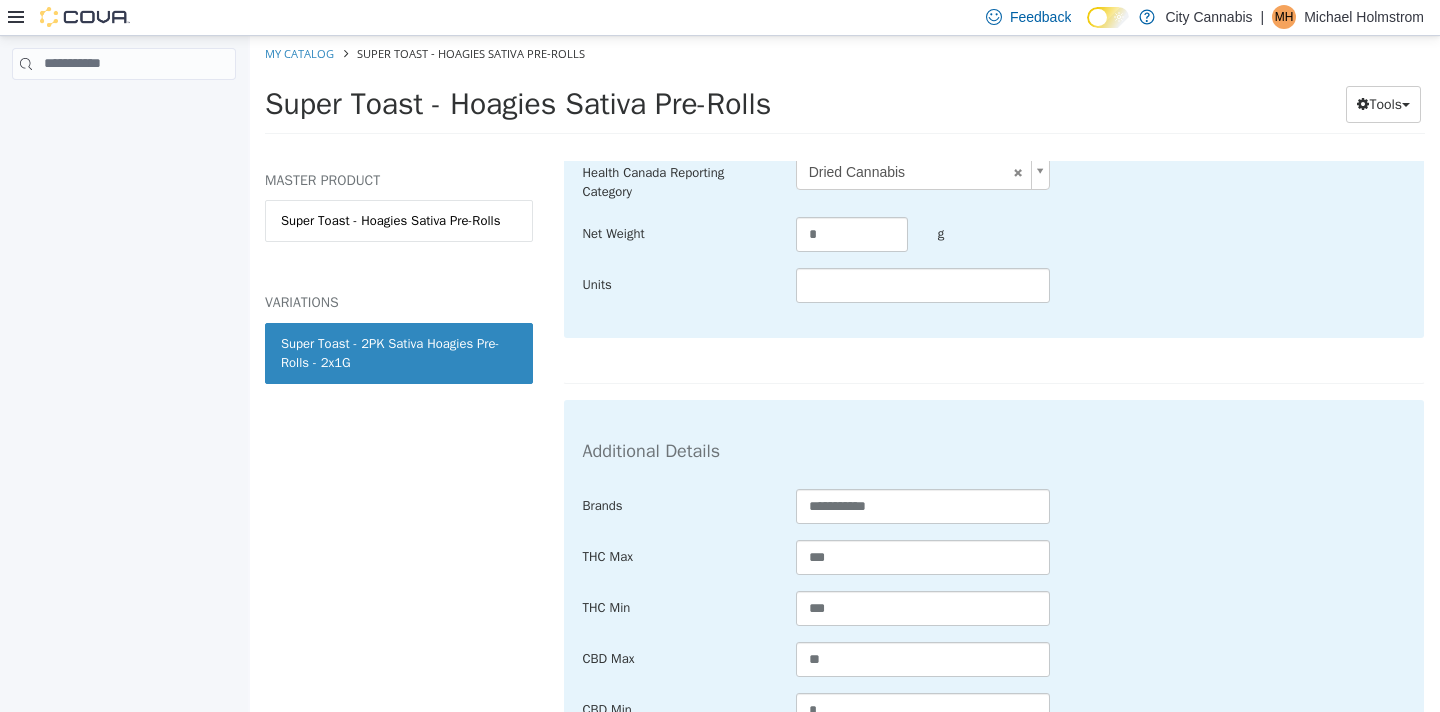 scroll, scrollTop: 760, scrollLeft: 0, axis: vertical 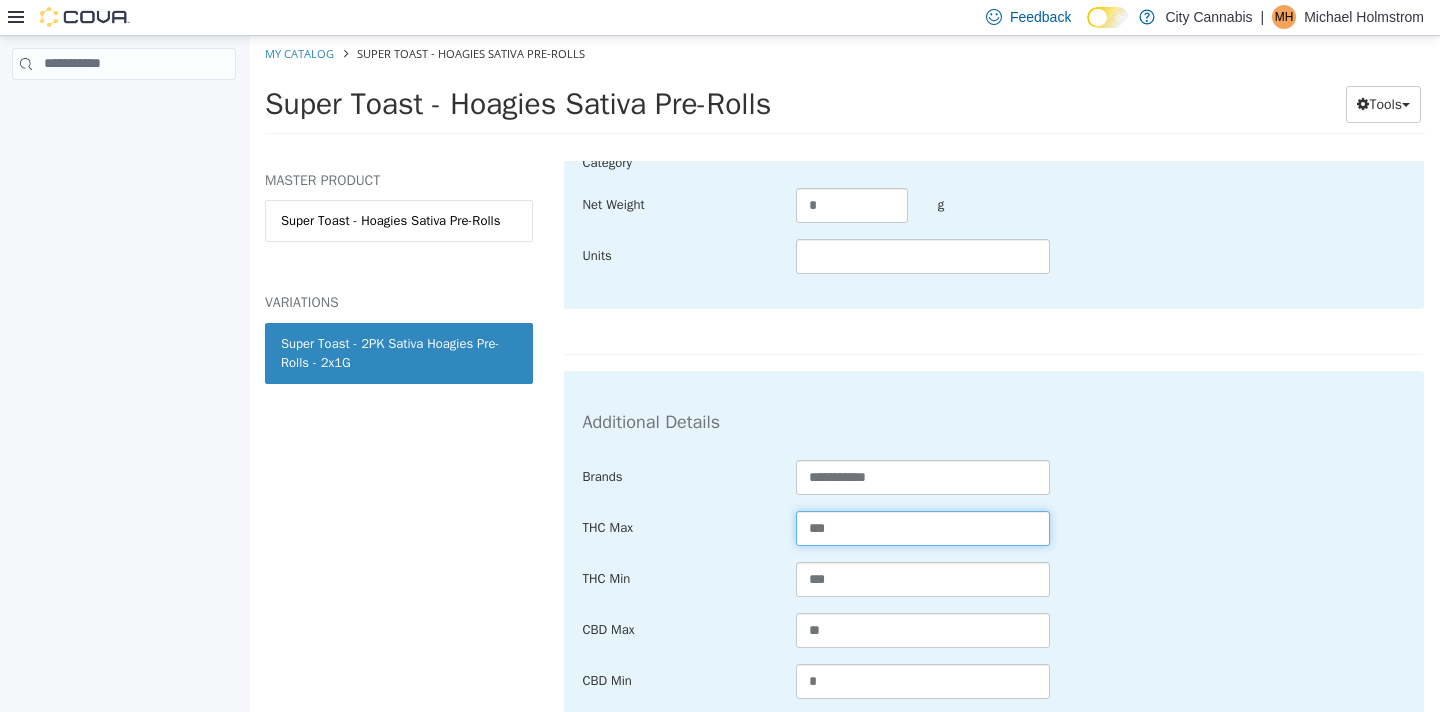 click on "***" at bounding box center (923, 527) 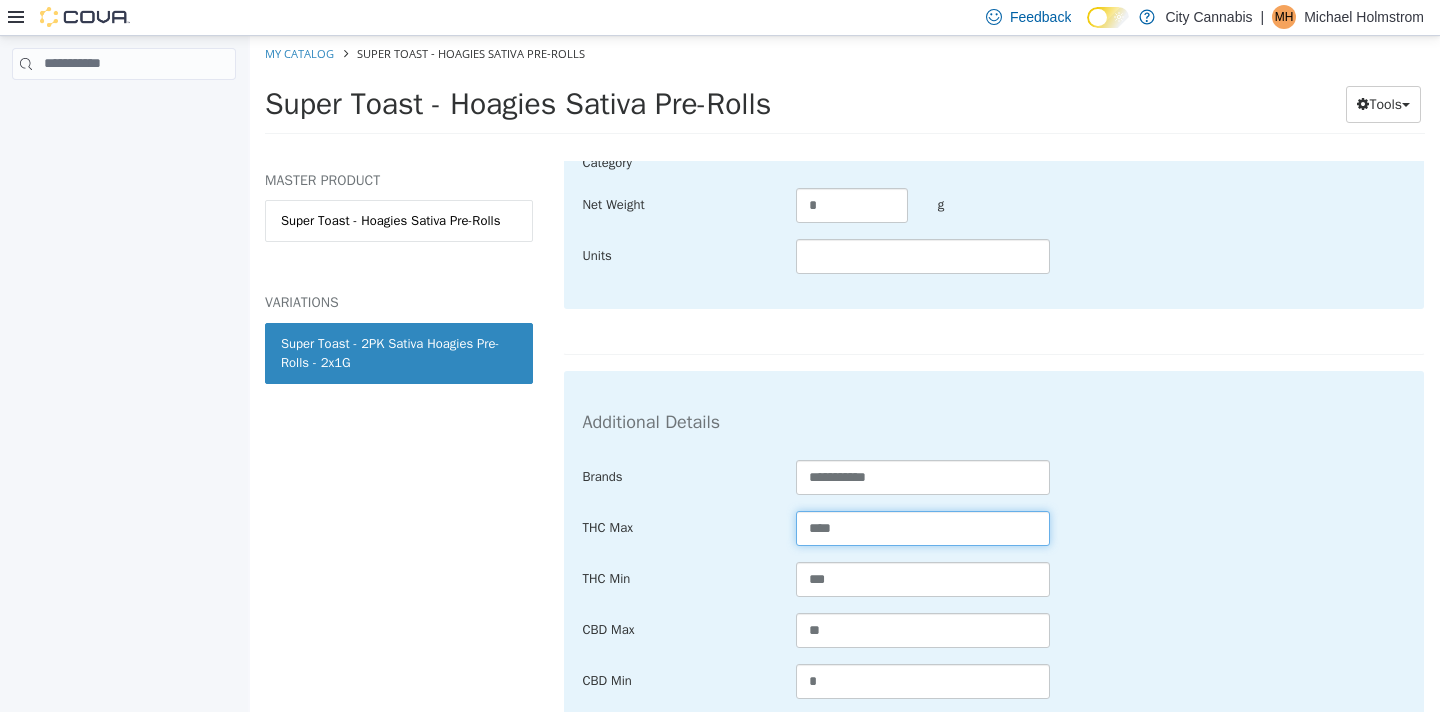 type on "****" 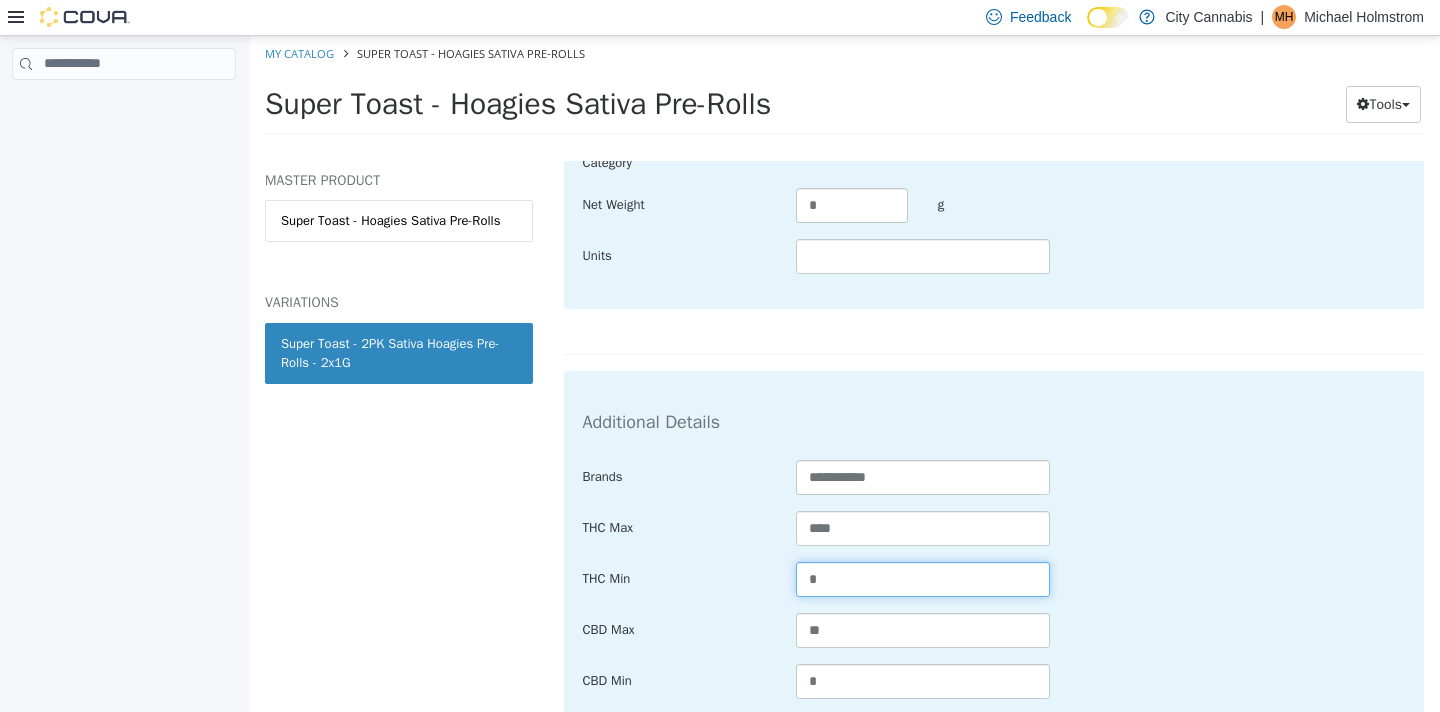 type on "*" 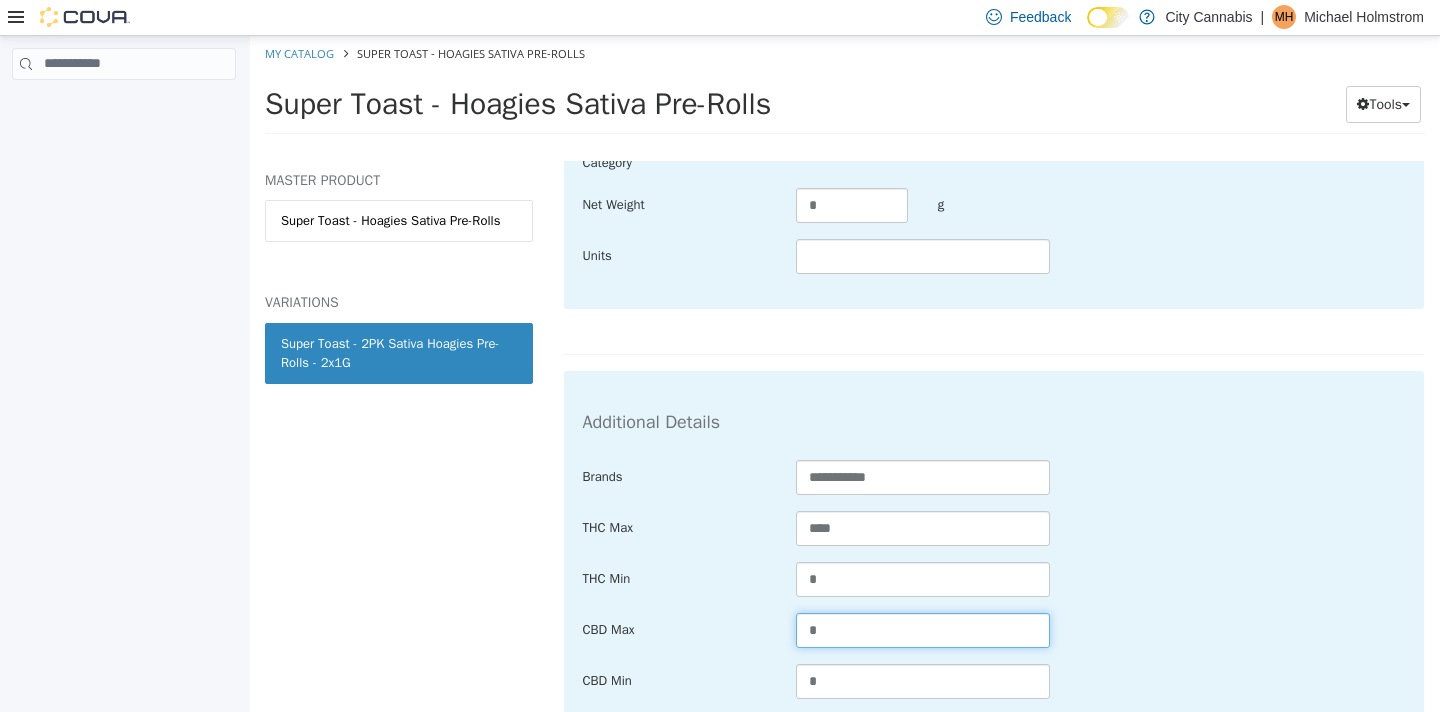scroll, scrollTop: 1304, scrollLeft: 0, axis: vertical 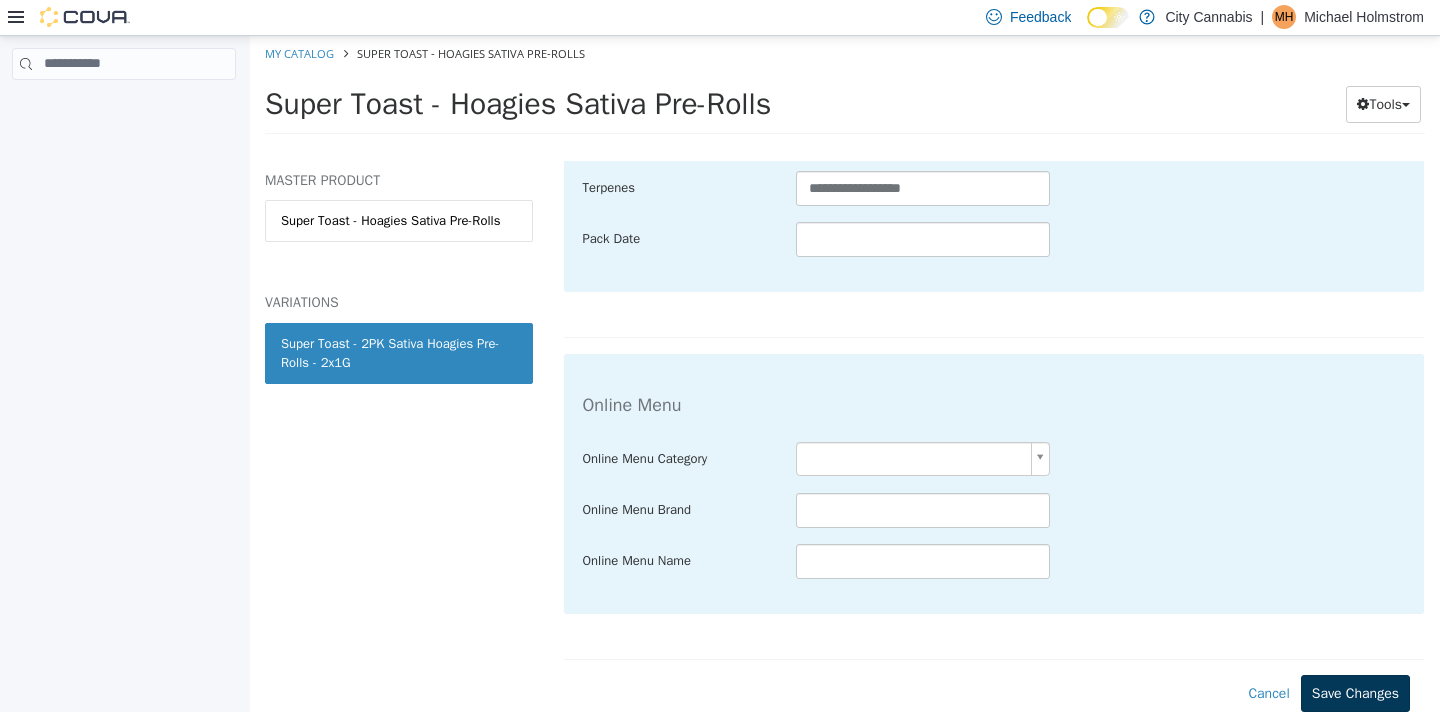 type on "*" 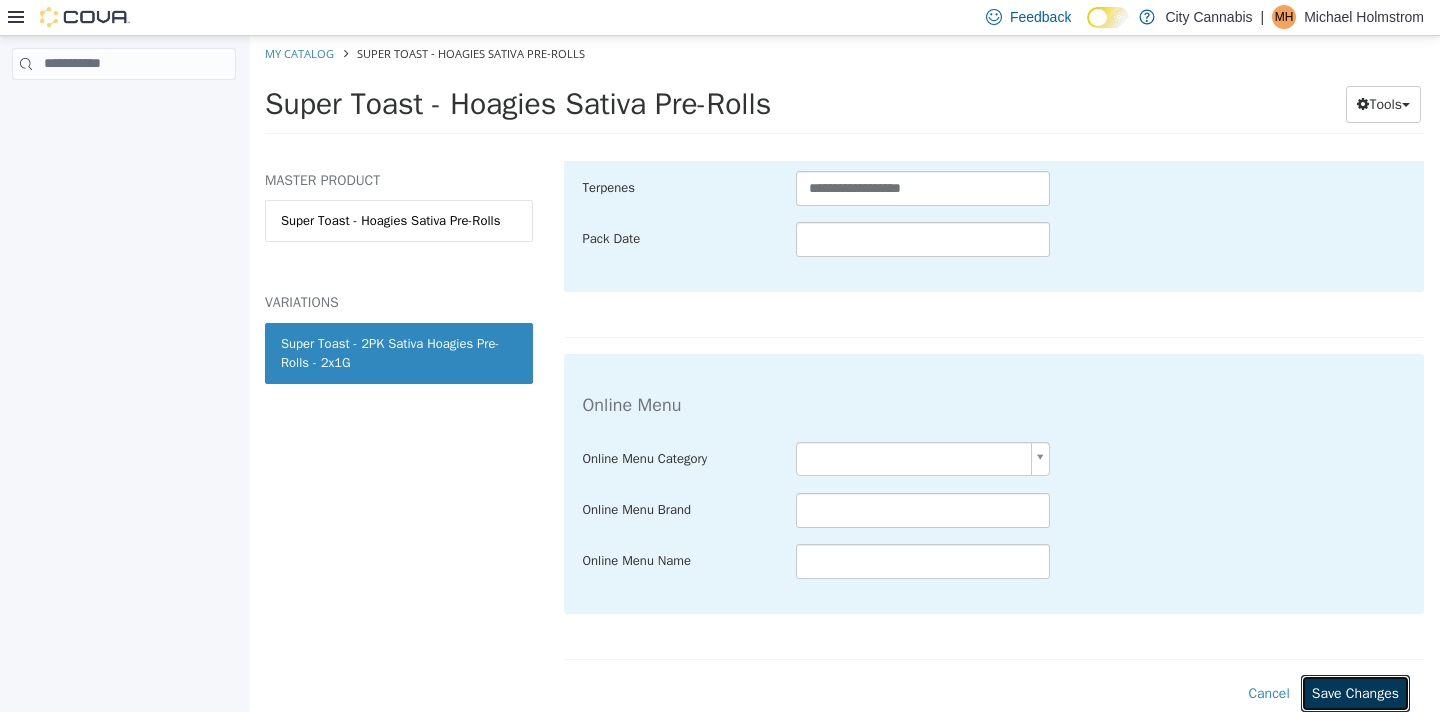click on "Save Changes" at bounding box center [1355, 692] 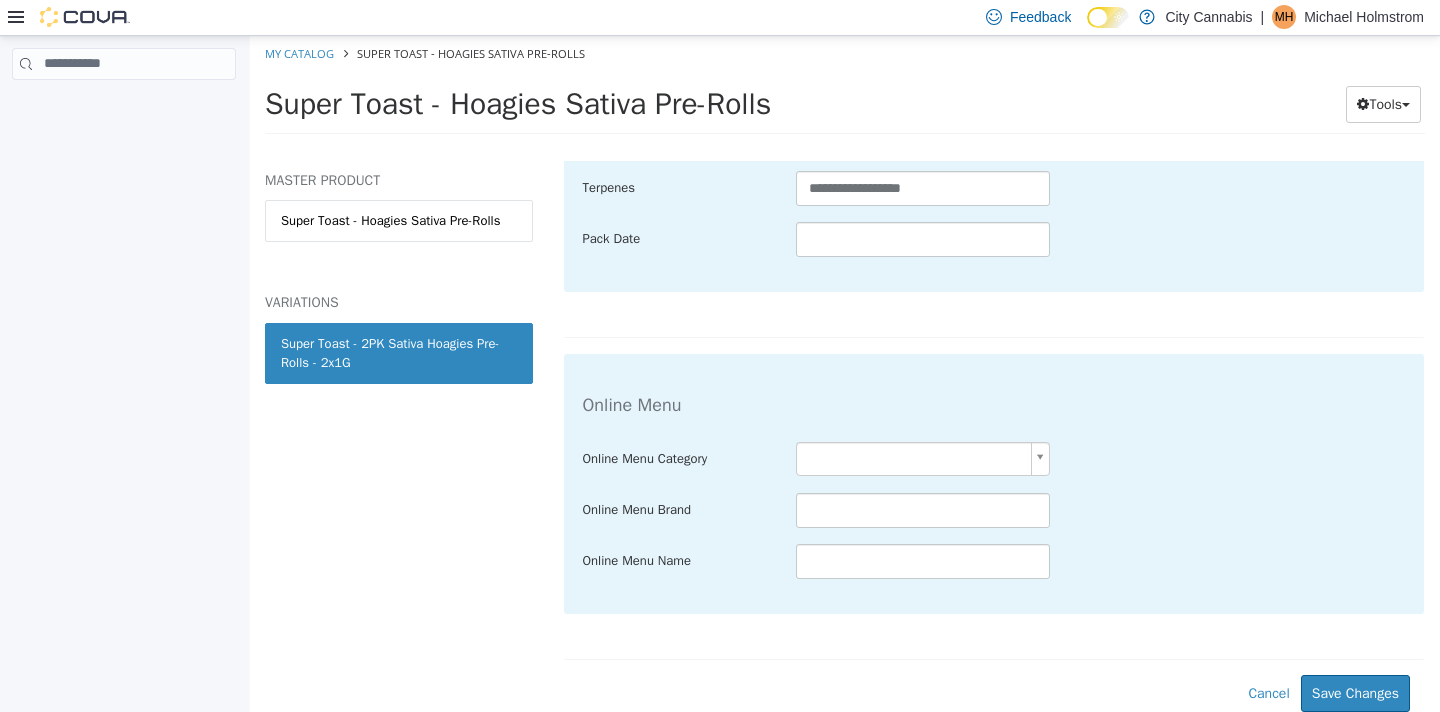 scroll, scrollTop: 1079, scrollLeft: 0, axis: vertical 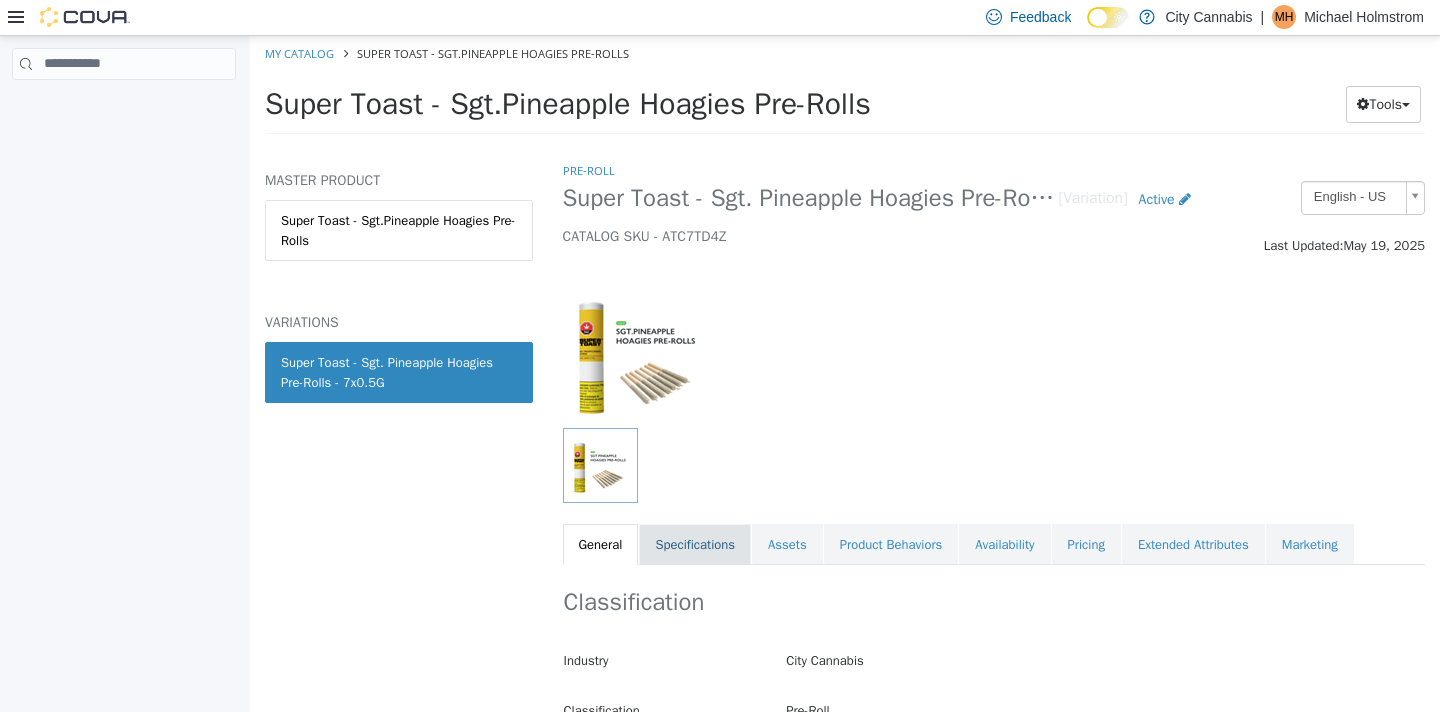 click on "Specifications" at bounding box center [695, 544] 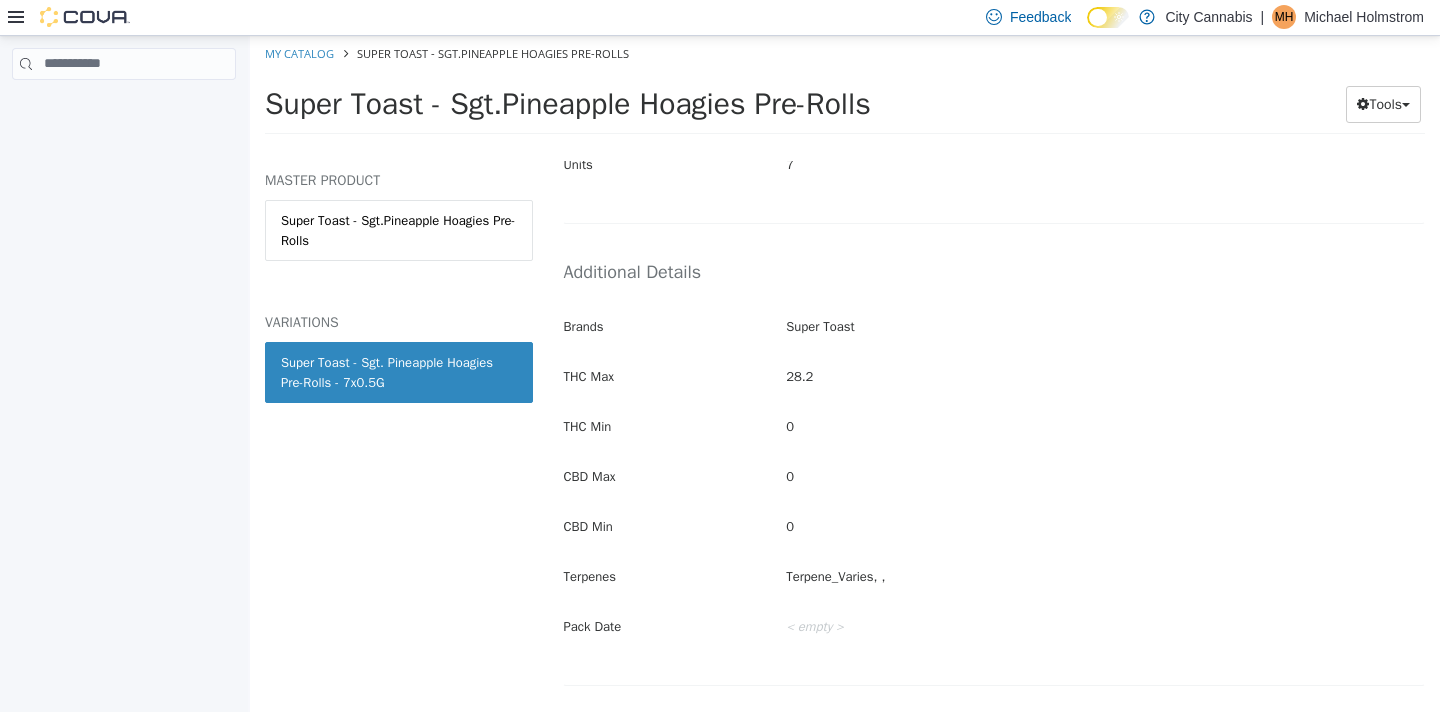 scroll, scrollTop: 832, scrollLeft: 0, axis: vertical 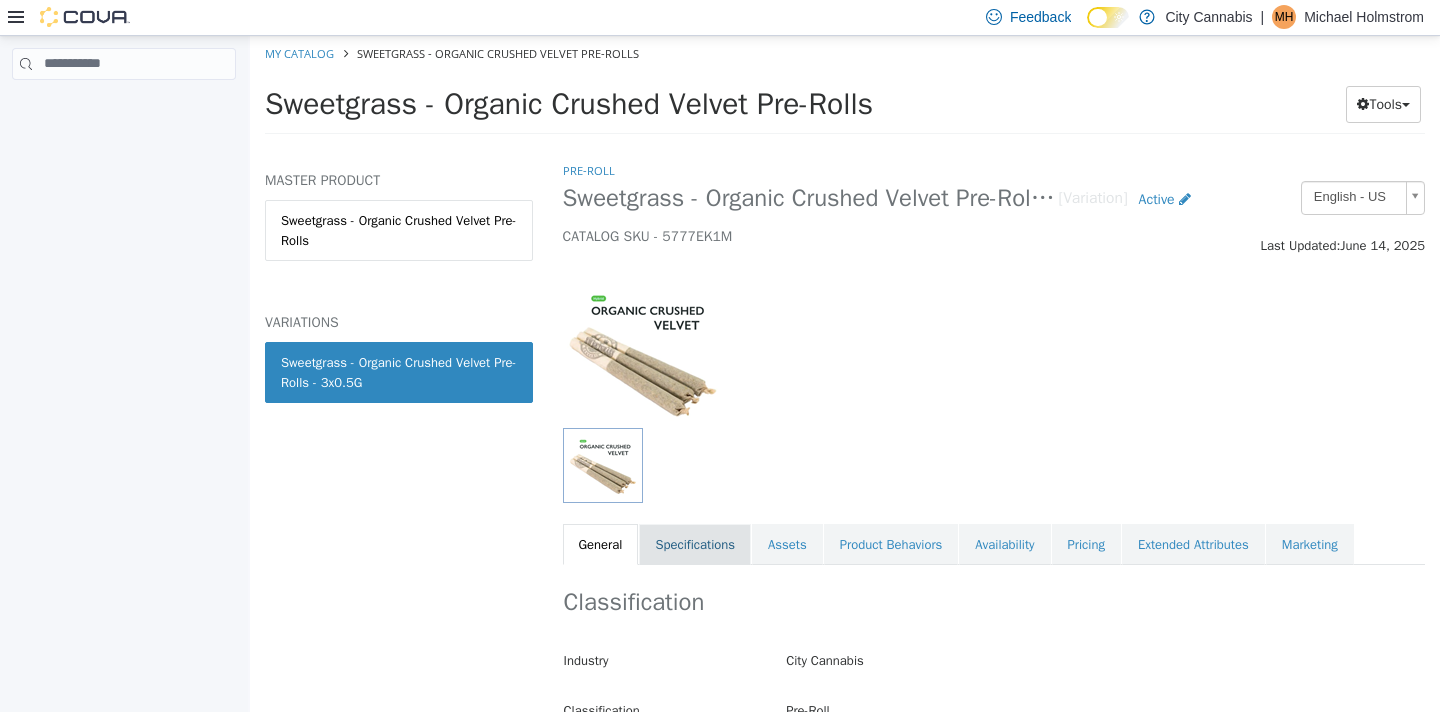 click on "Specifications" at bounding box center [695, 544] 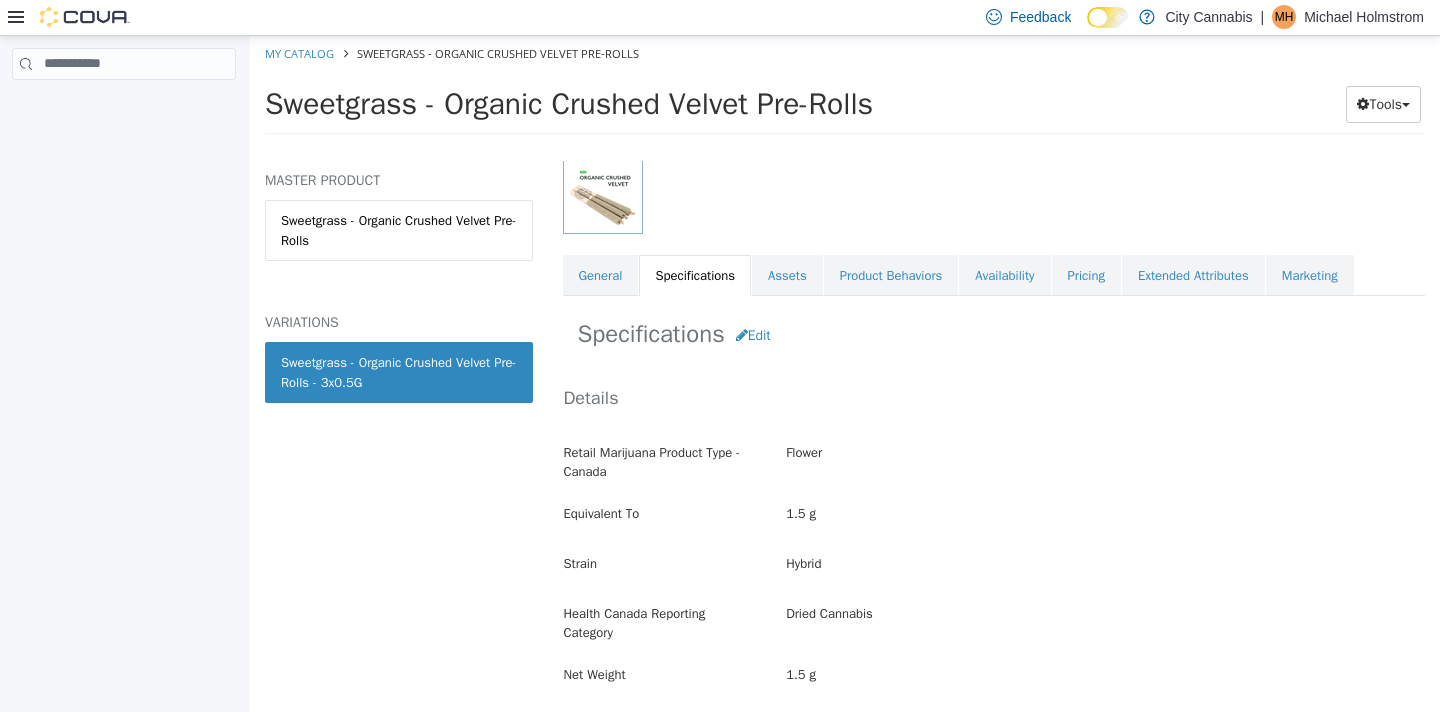 scroll, scrollTop: 268, scrollLeft: 0, axis: vertical 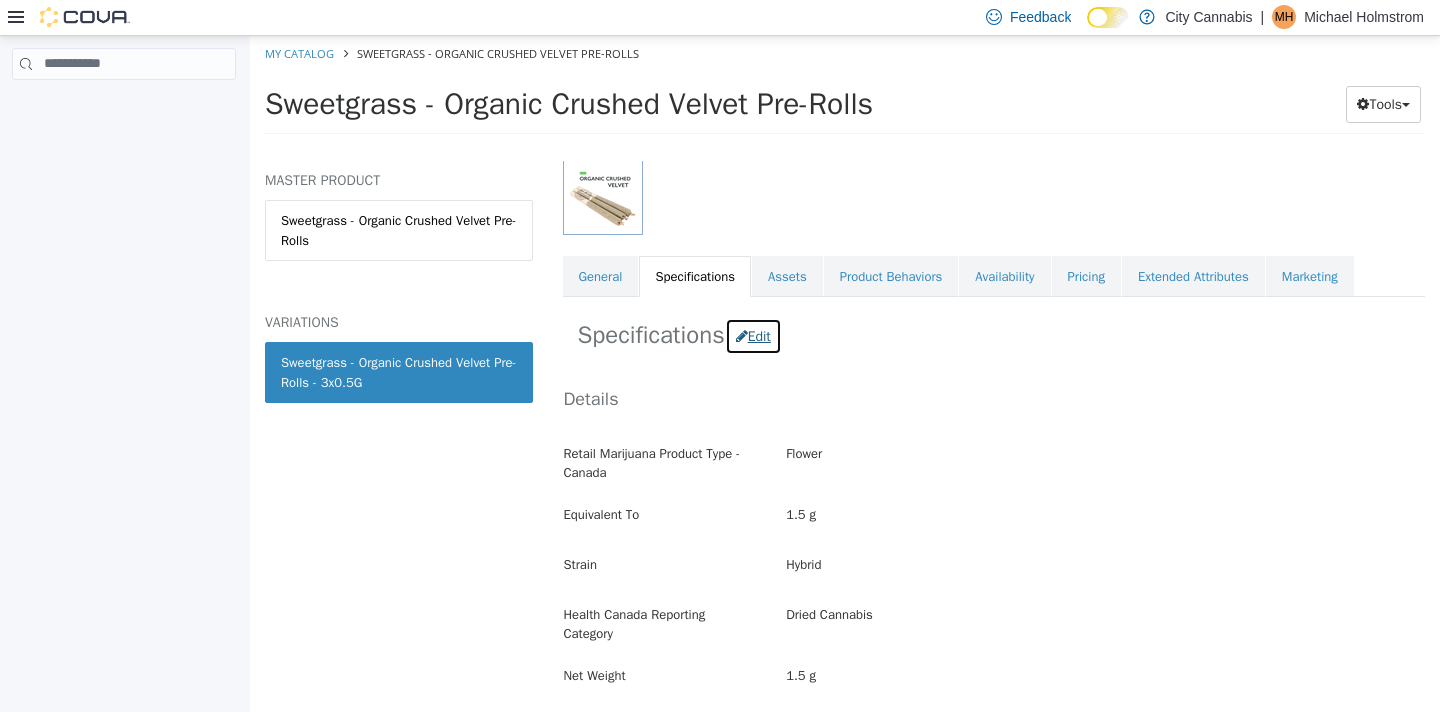 click on "Edit" at bounding box center [753, 335] 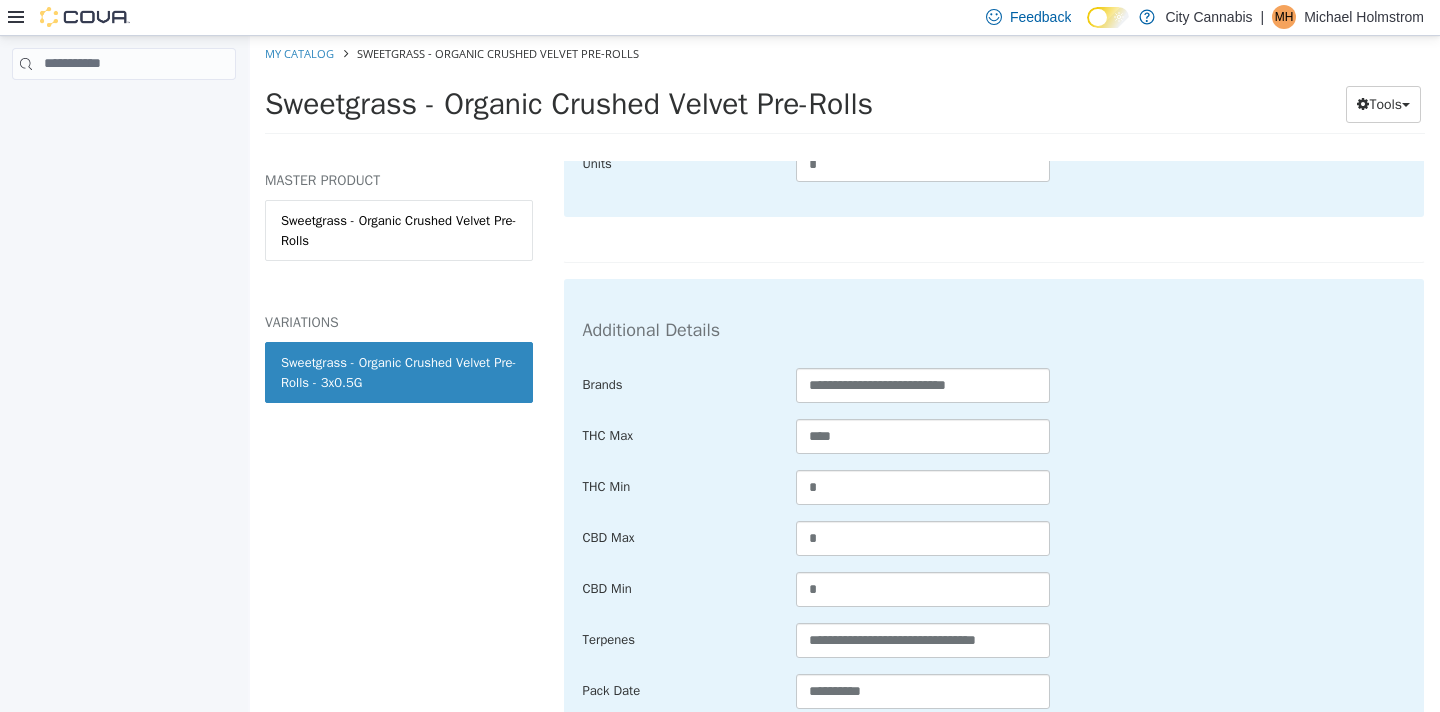 scroll, scrollTop: 886, scrollLeft: 0, axis: vertical 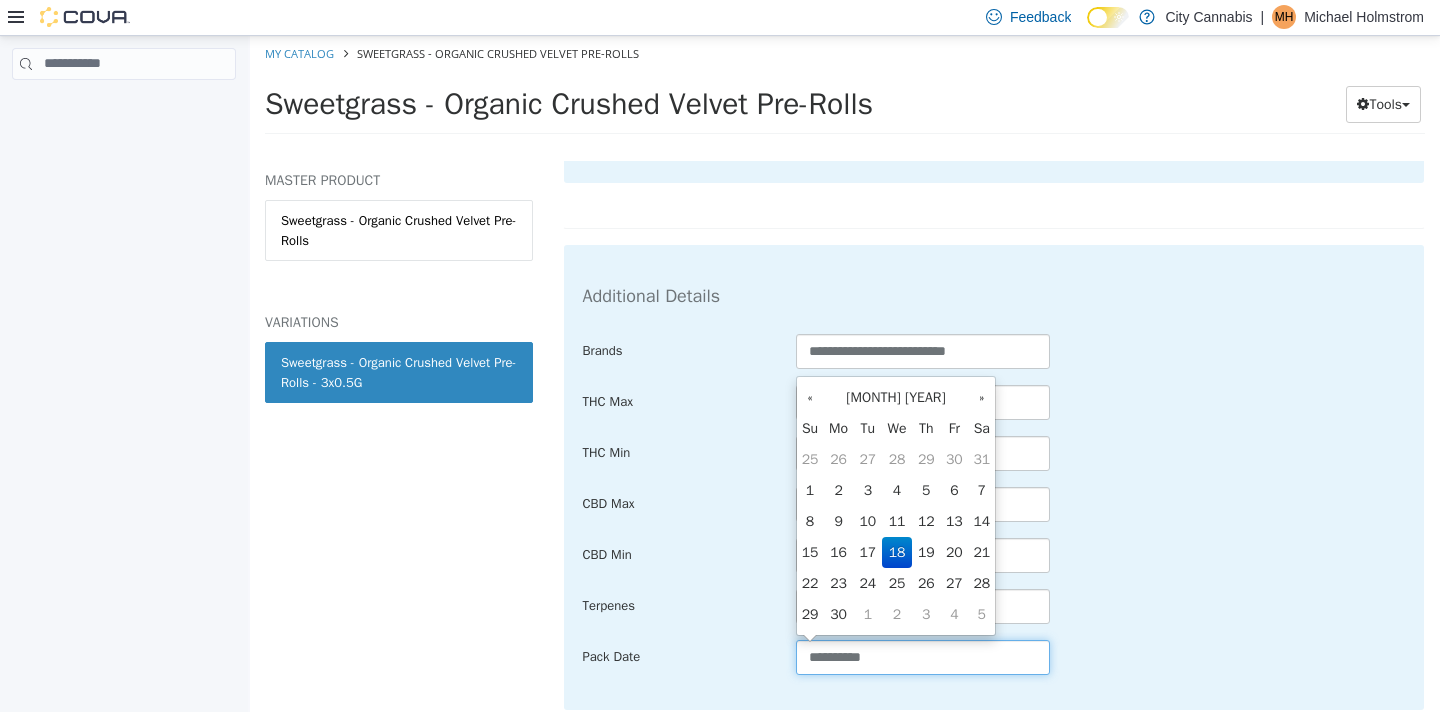 click on "**********" at bounding box center [923, 656] 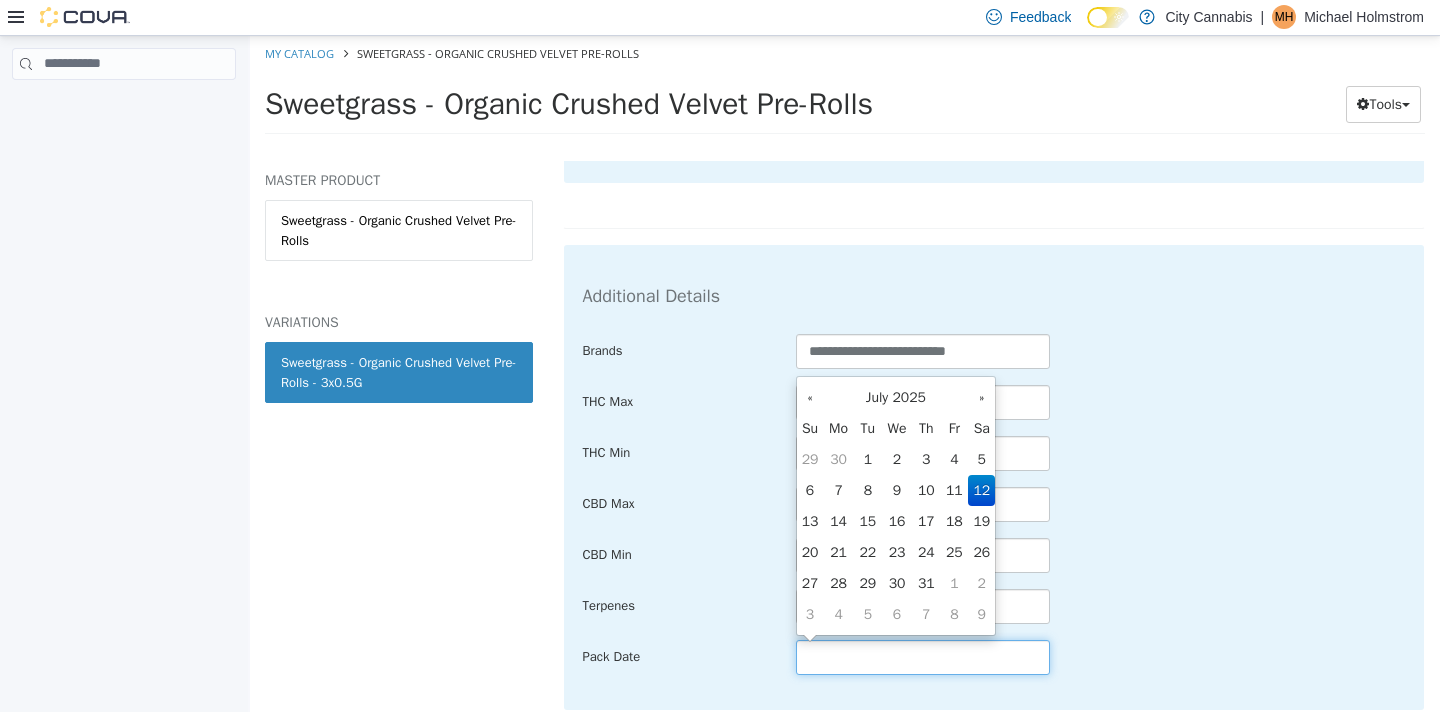type 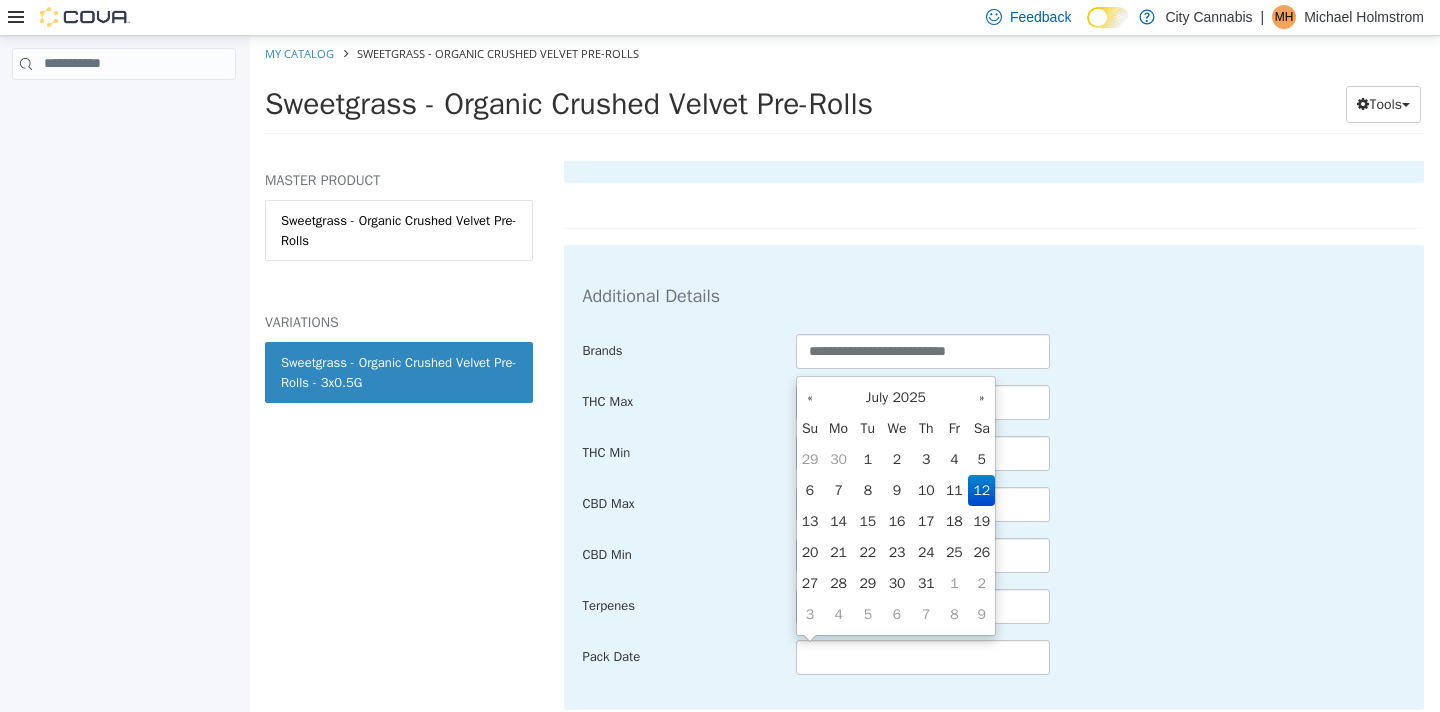 click on "CBD Min
*" at bounding box center (994, 555) 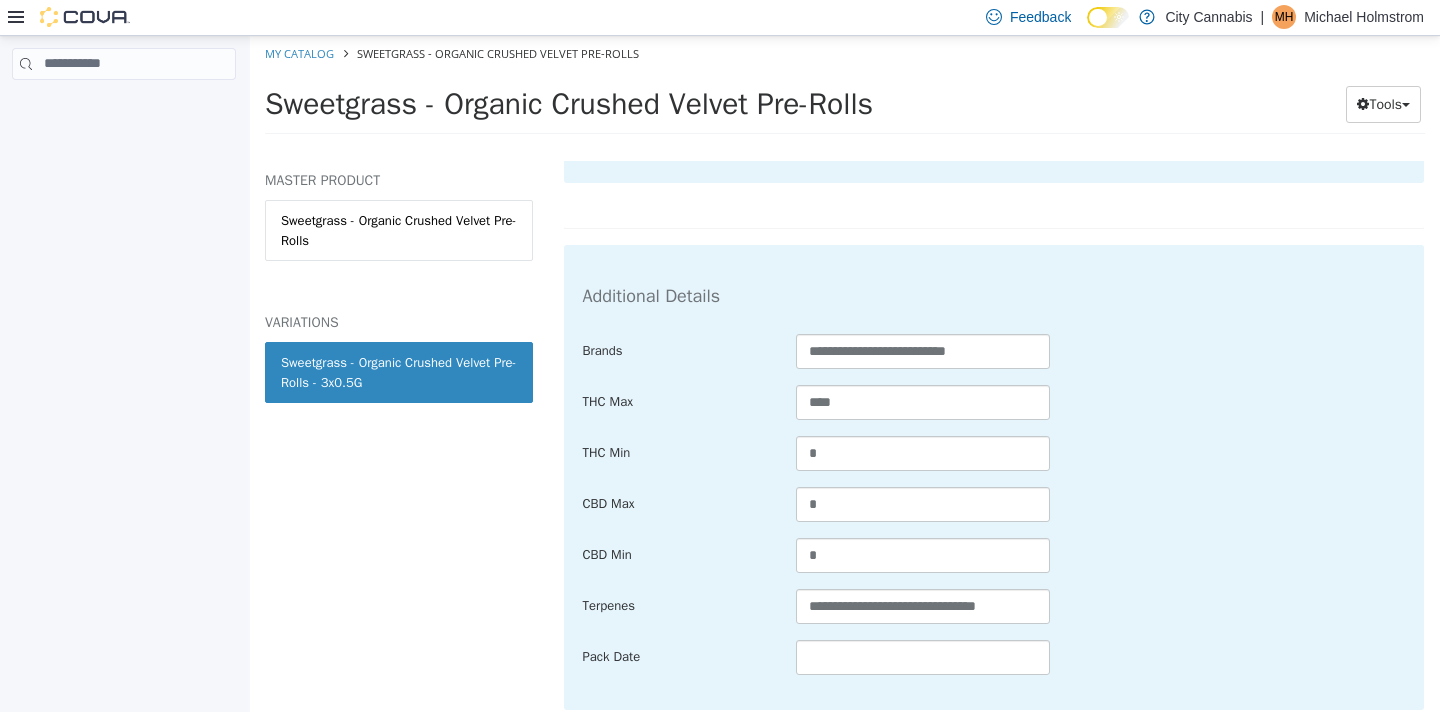 scroll, scrollTop: 1304, scrollLeft: 0, axis: vertical 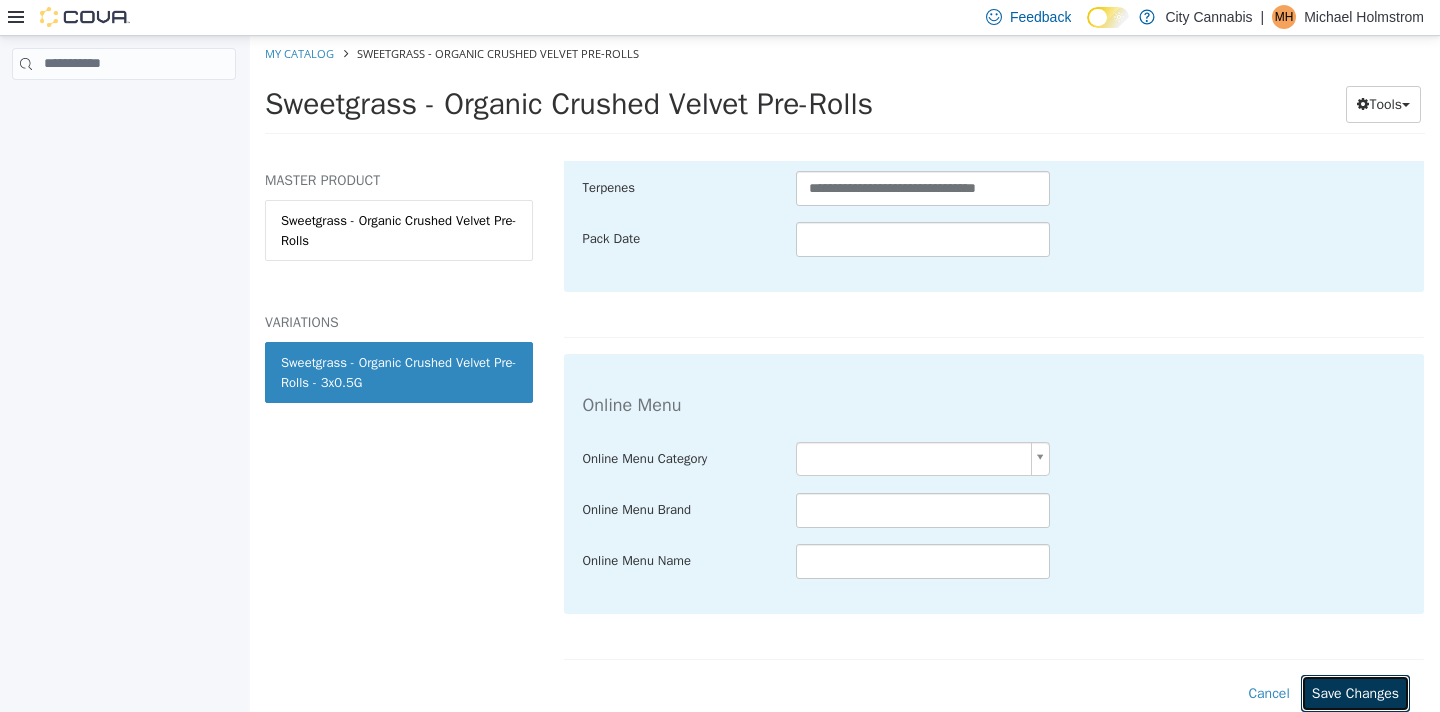 click on "Save Changes" at bounding box center [1355, 692] 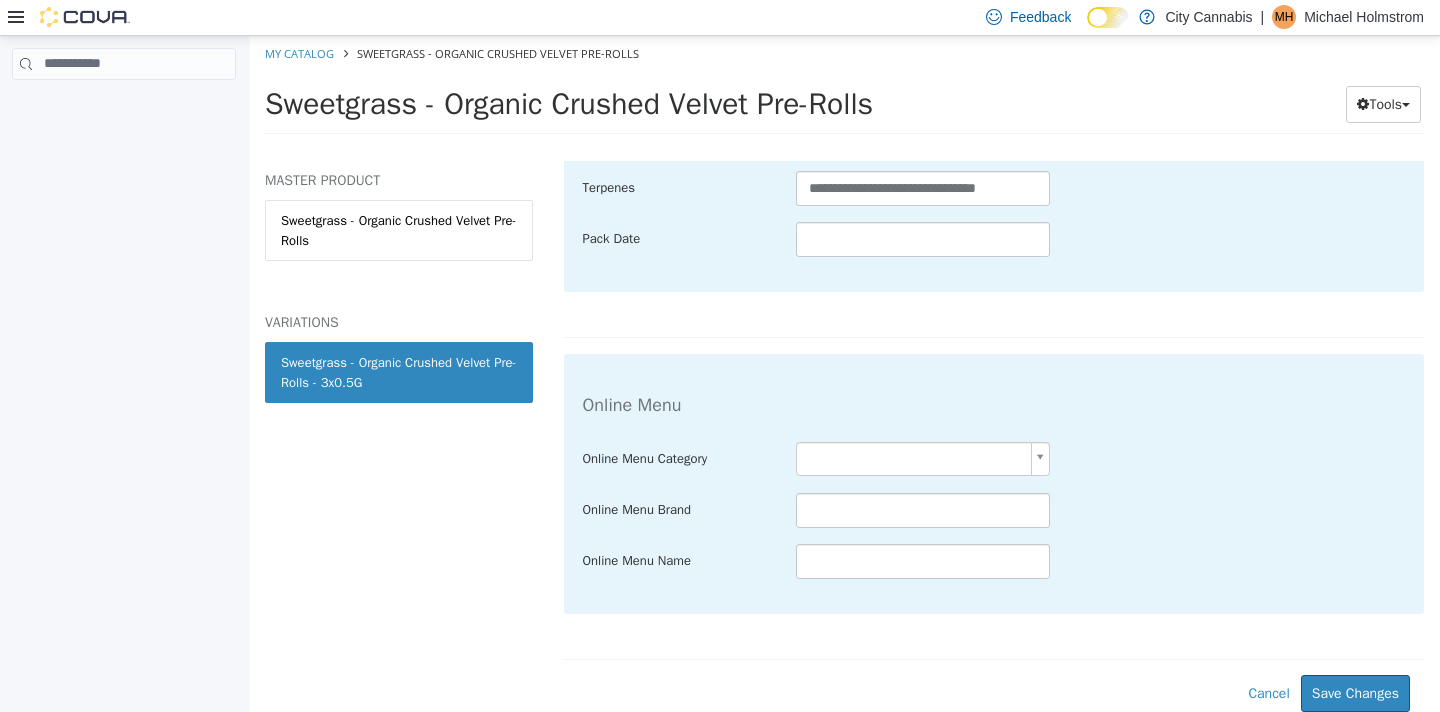 scroll, scrollTop: 1079, scrollLeft: 0, axis: vertical 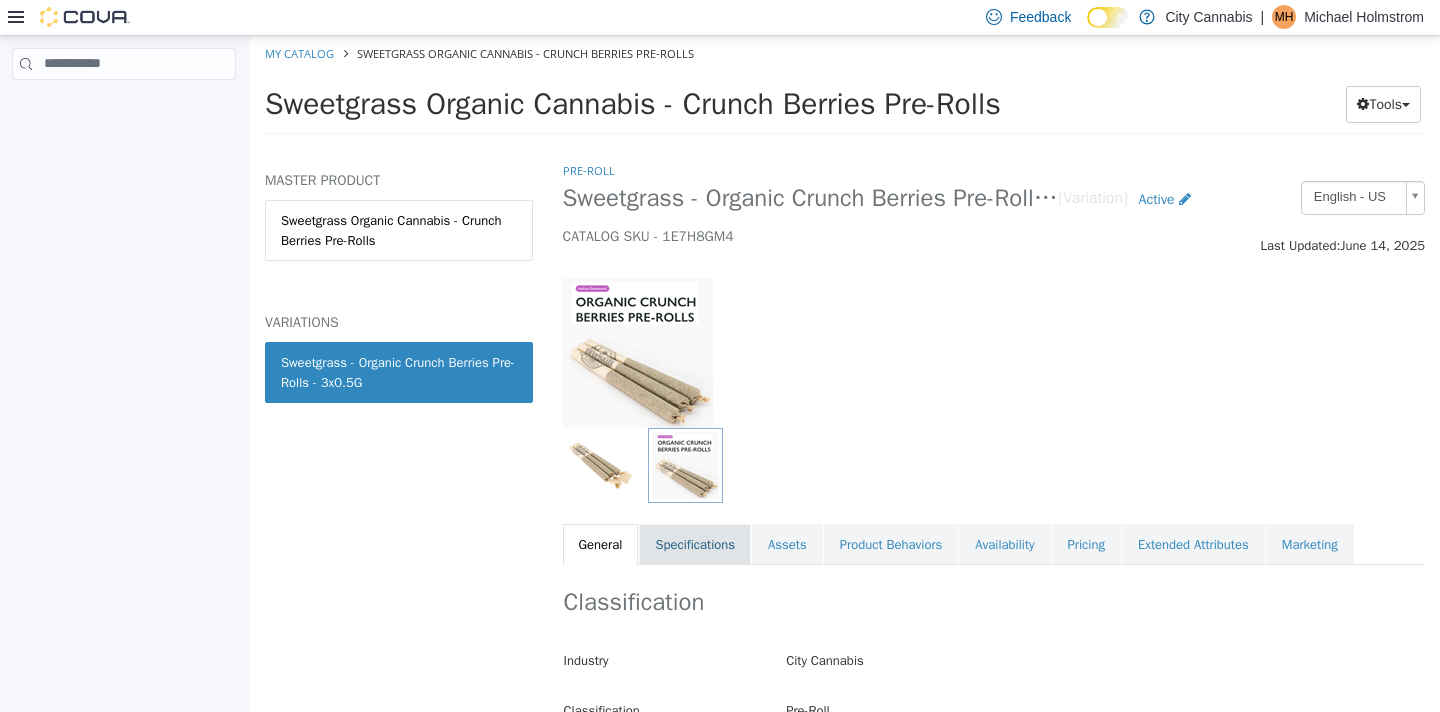 click on "Specifications" at bounding box center (695, 544) 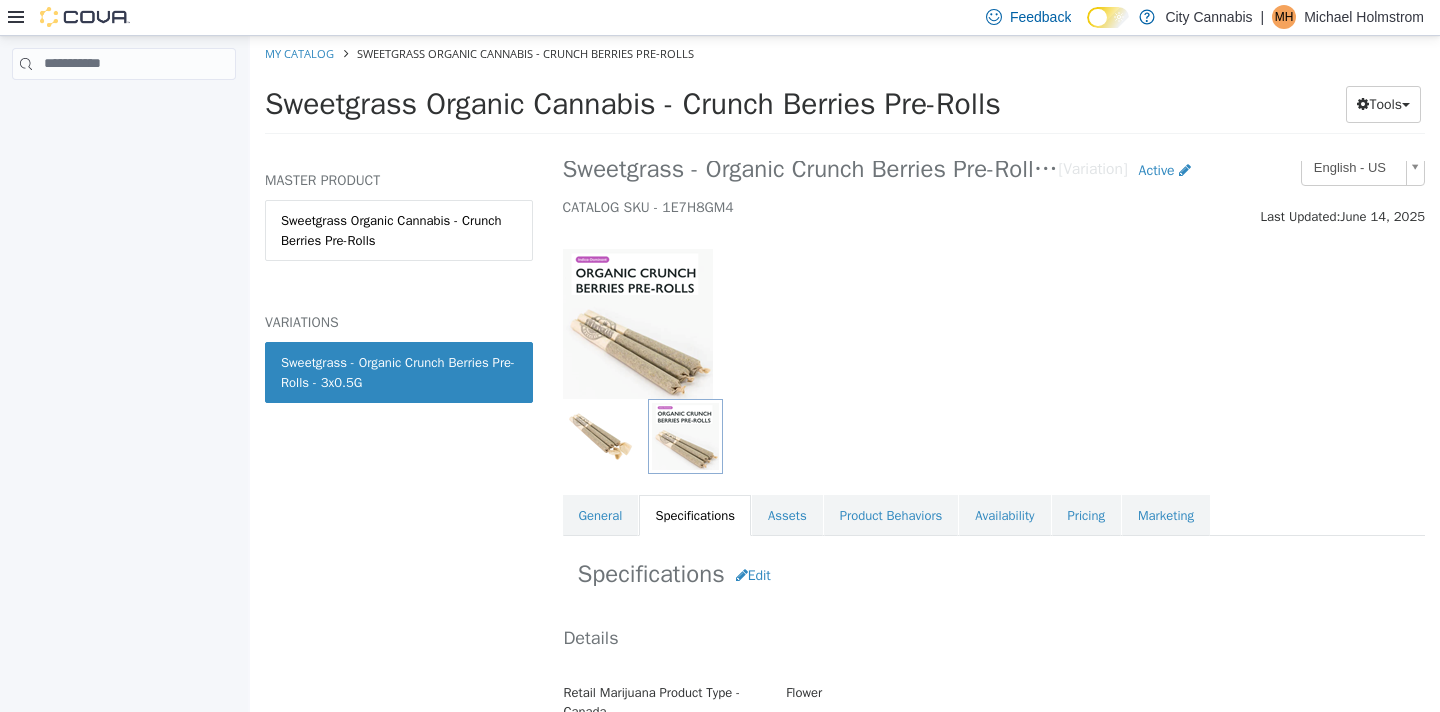 scroll, scrollTop: 0, scrollLeft: 0, axis: both 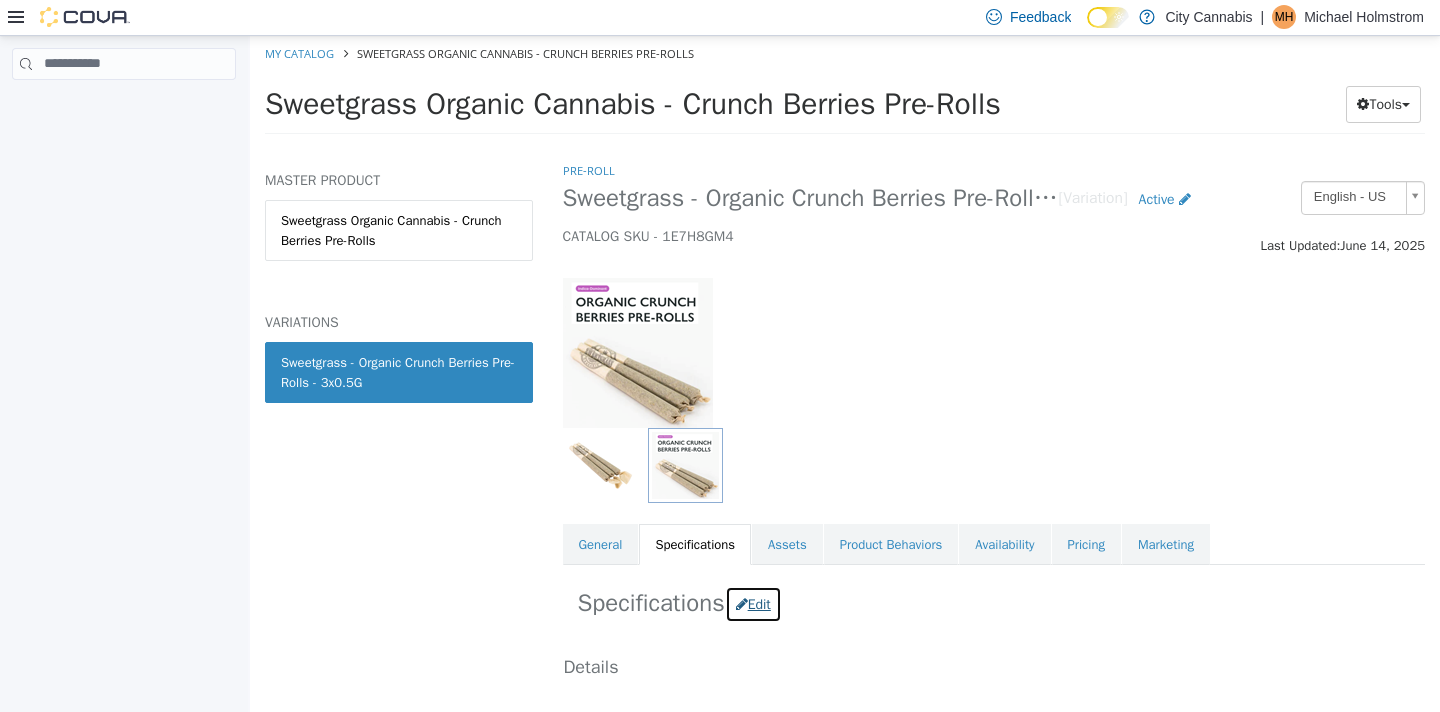 click on "Edit" at bounding box center (753, 603) 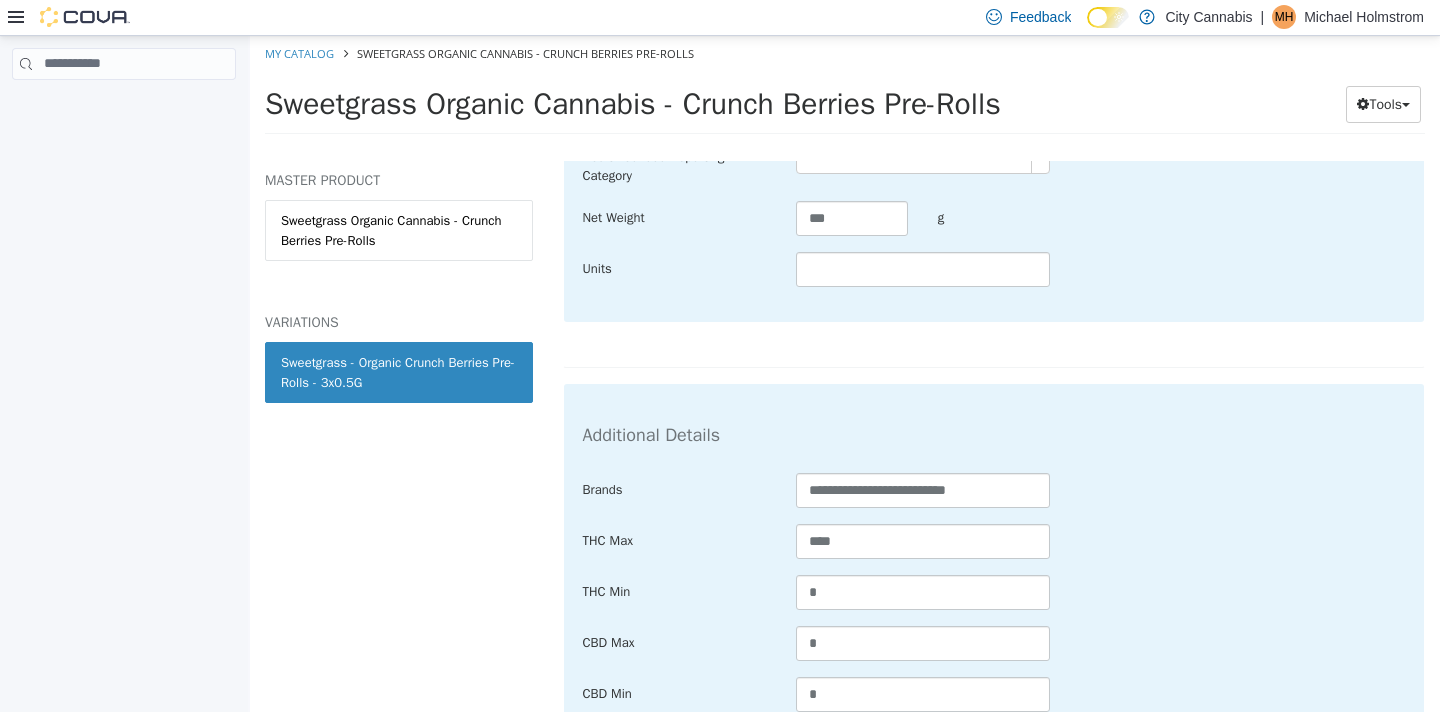 scroll, scrollTop: 803, scrollLeft: 0, axis: vertical 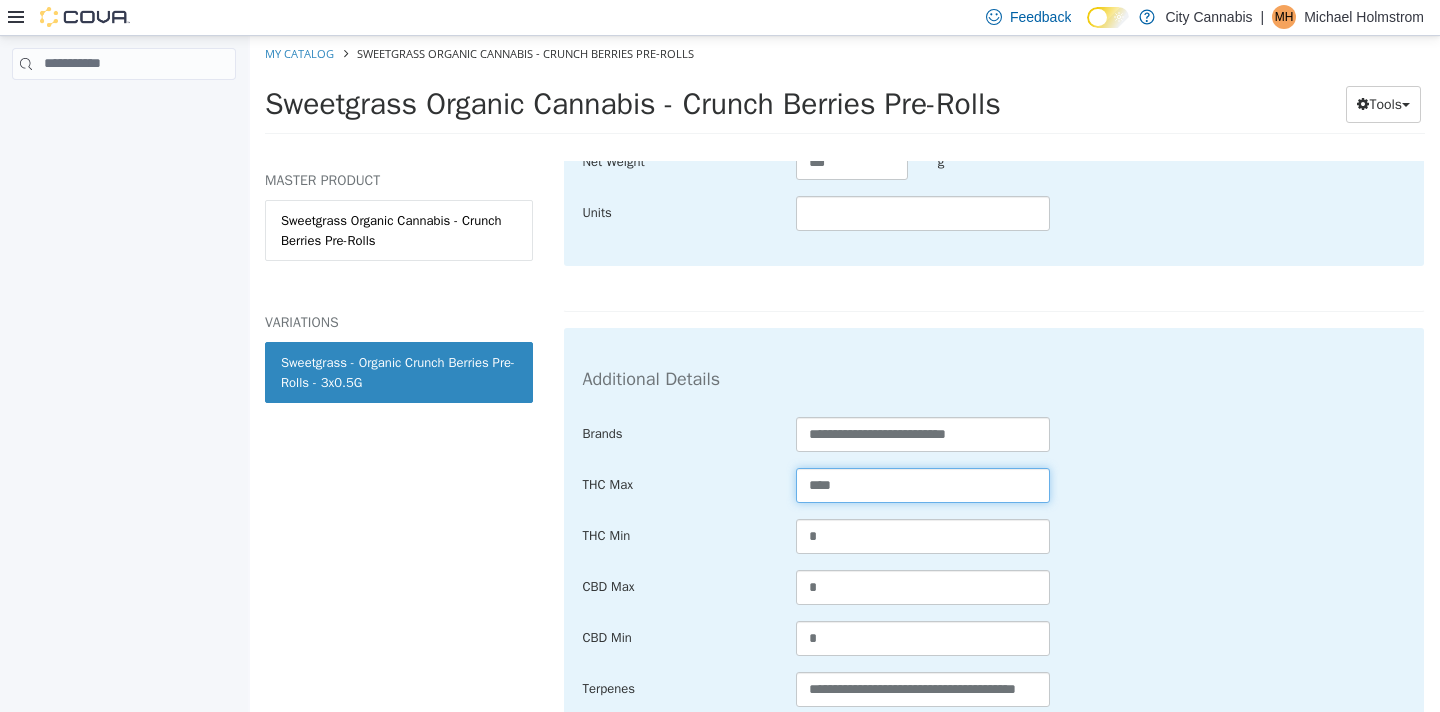 click on "****" at bounding box center (923, 484) 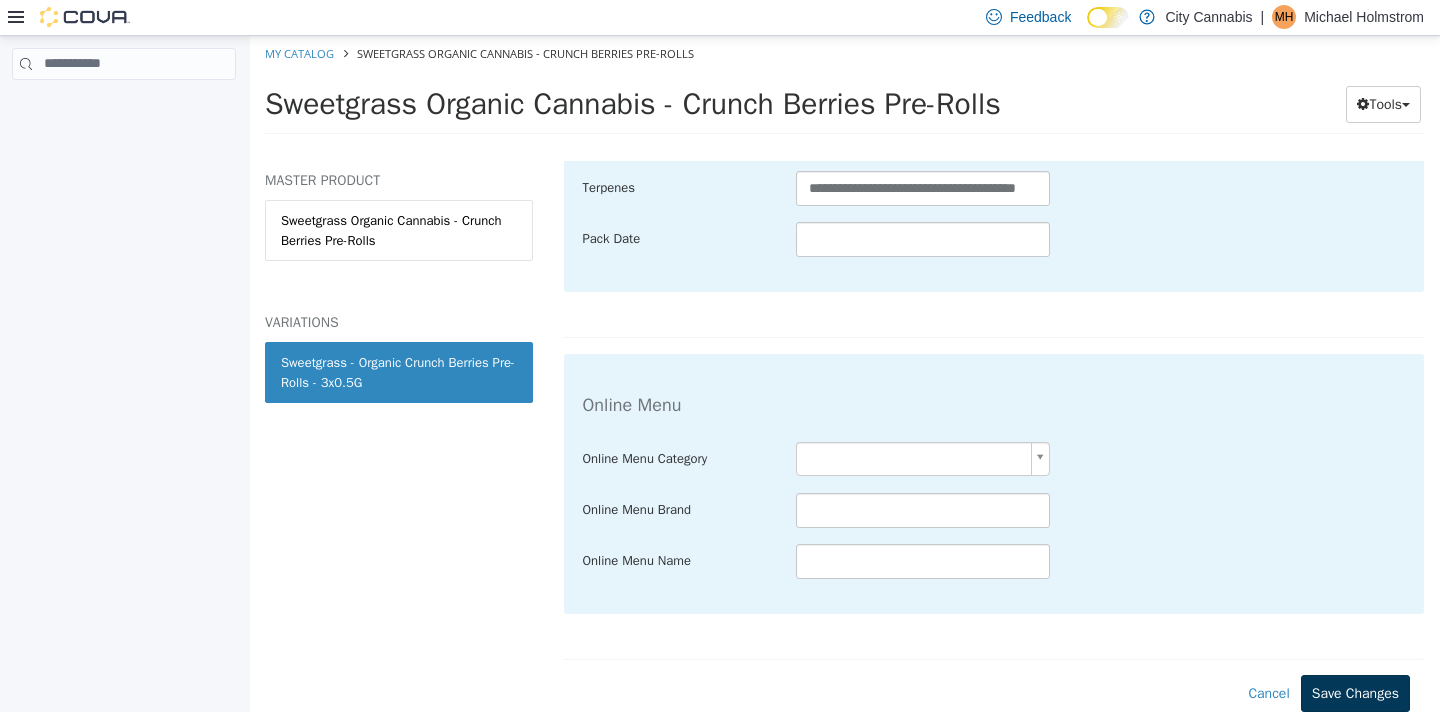 type on "****" 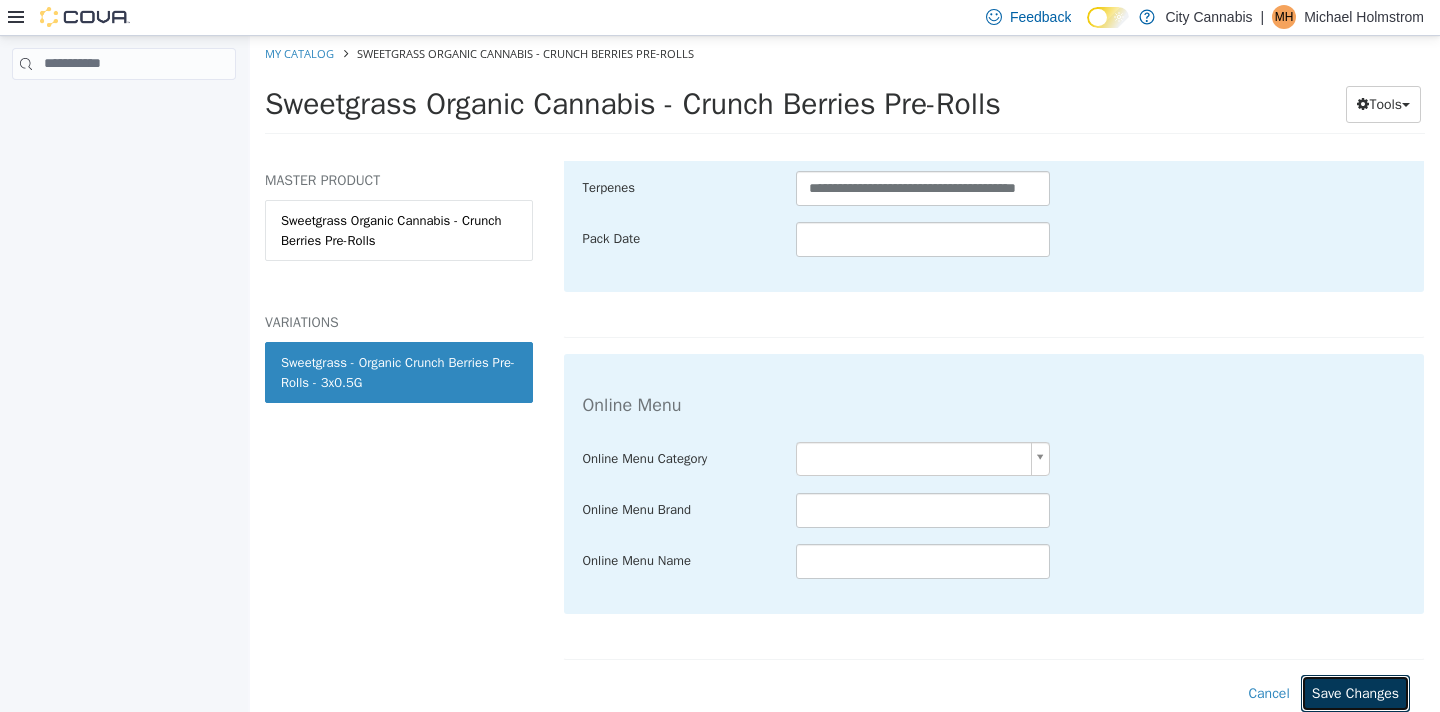 click on "Save Changes" at bounding box center [1355, 692] 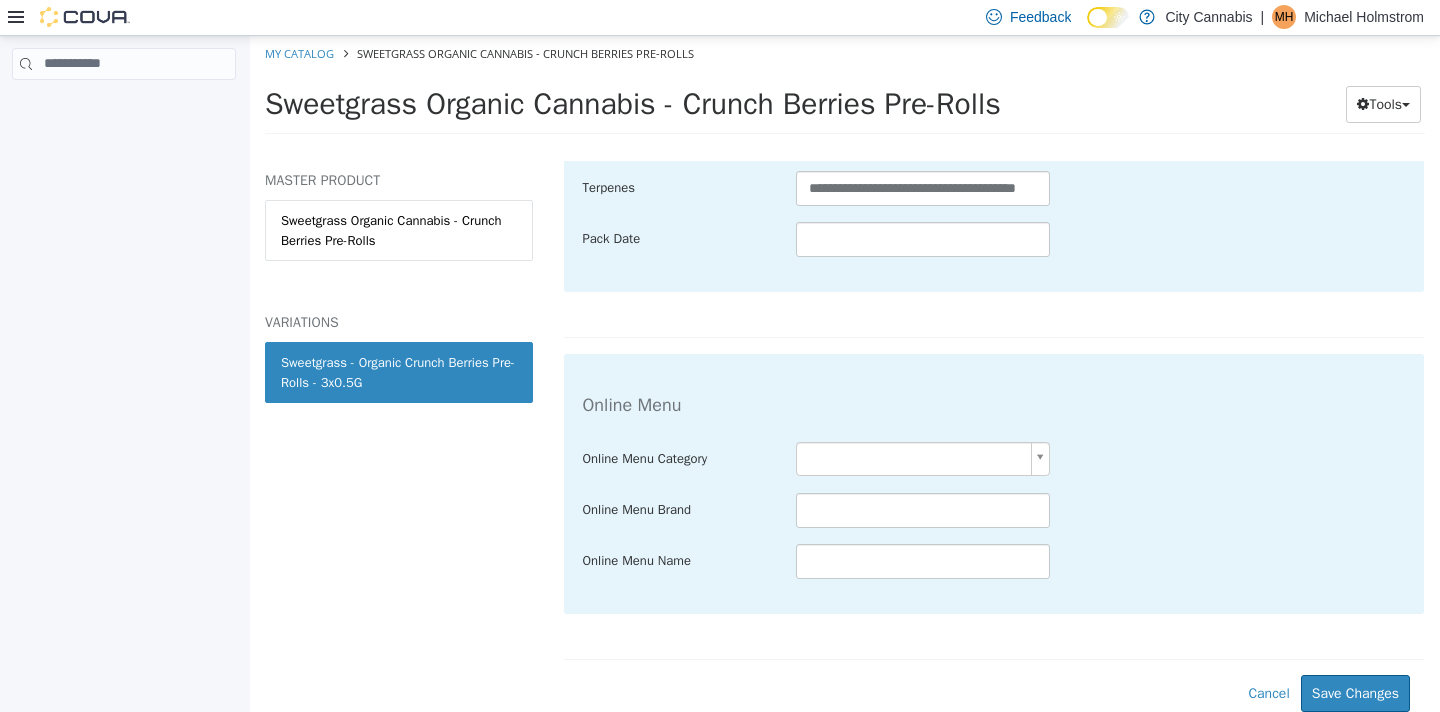 scroll, scrollTop: 1079, scrollLeft: 0, axis: vertical 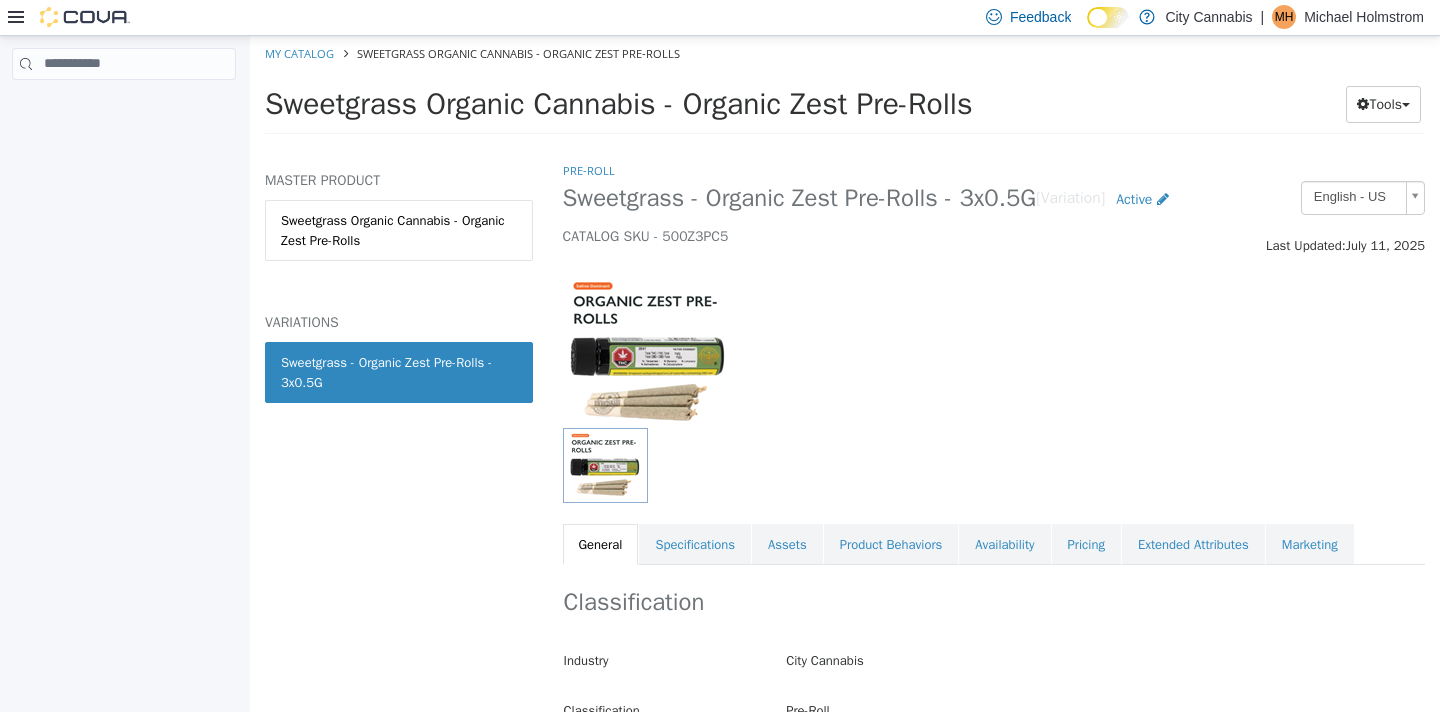 click on "Pre-Roll
Sweetgrass - Organic Zest Pre-Rolls - 3x0.5G
[Variation] Active   CATALOG SKU - 500Z3PC5     English - US                             Last Updated:  July 11, 2025
General Specifications Assets Product Behaviors Availability Pricing
Extended Attributes
Marketing Classification Industry
City Cannabis
Classification
Pre-Roll
Cancel Save Changes General Information  Edit Product Name
Sweetgrass - Organic Zest Pre-Rolls - 3x0.5G
Short Description
Three-pack of organic, sativa-dominant pre-rolls boasting a zesty citrus flavour with undertones of skunky rubber.
Long Description
MSRP
< empty >
Release Date
< empty >
Cancel Save Changes Manufacturer Manufacturer
< empty >
Cancel Save Manufacturer SKUs  Edit SKU Description Cancel Save Supplier SKUs  Edit SKU Supplier Description
1069123
BCLDB
Cancel Save UPCs  Edit UPC Description
628251500133
Cancel Save Additional SKUs Retail Management SKU (RMS) < empty >" at bounding box center [994, 362] 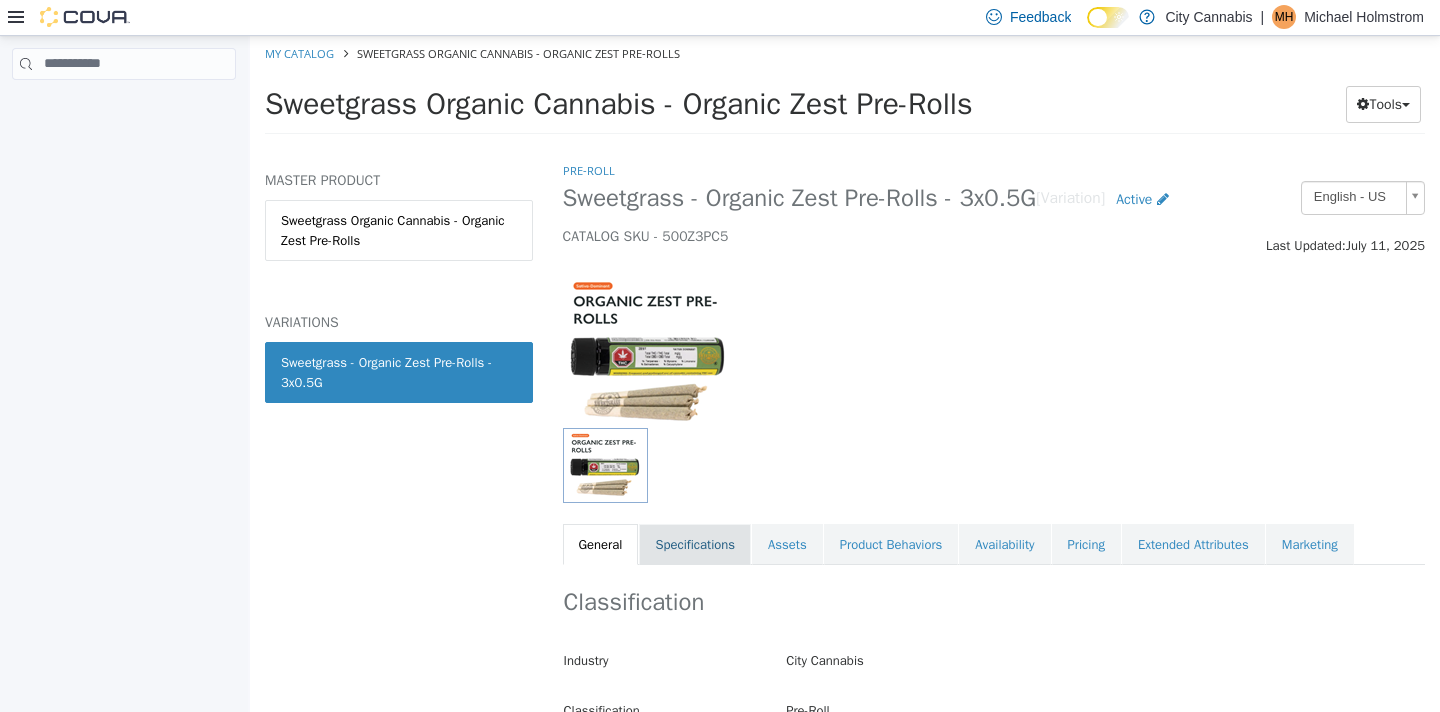 click on "Specifications" at bounding box center (695, 544) 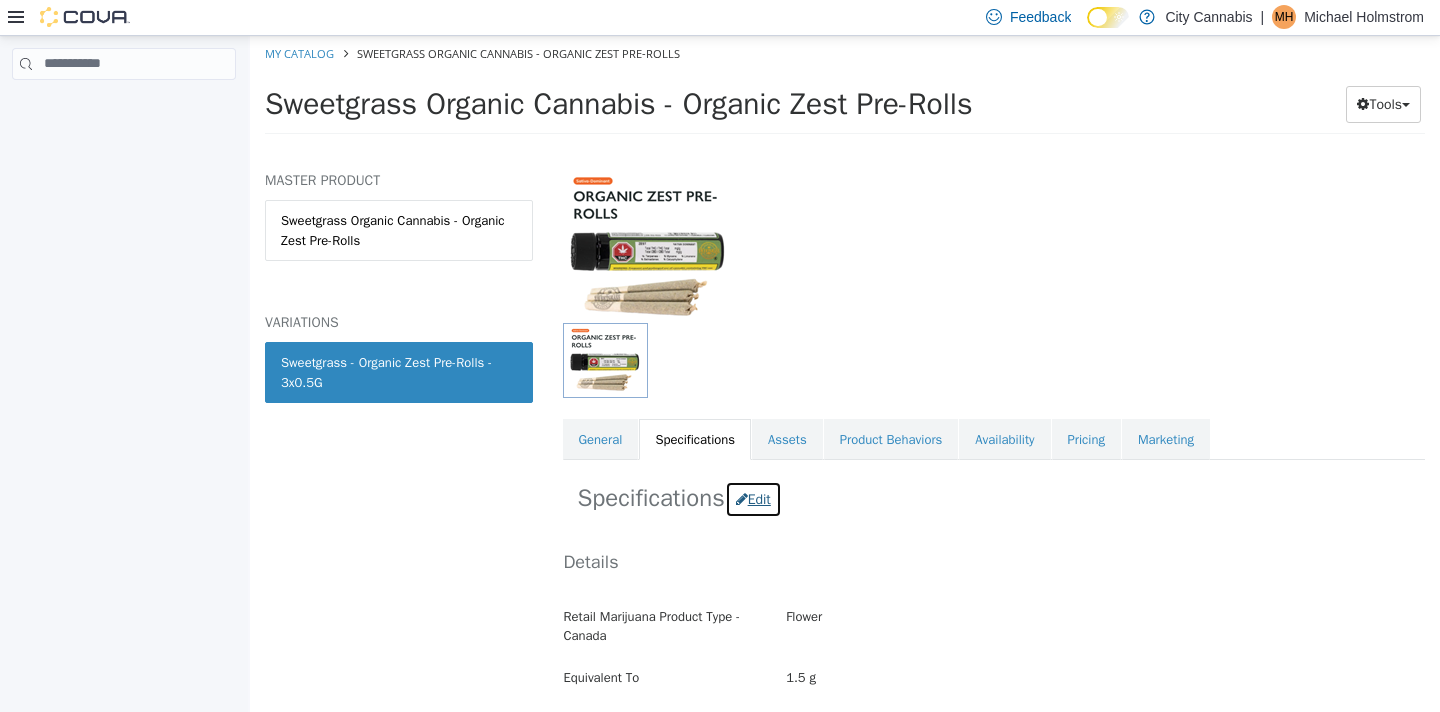 click on "Edit" at bounding box center [753, 498] 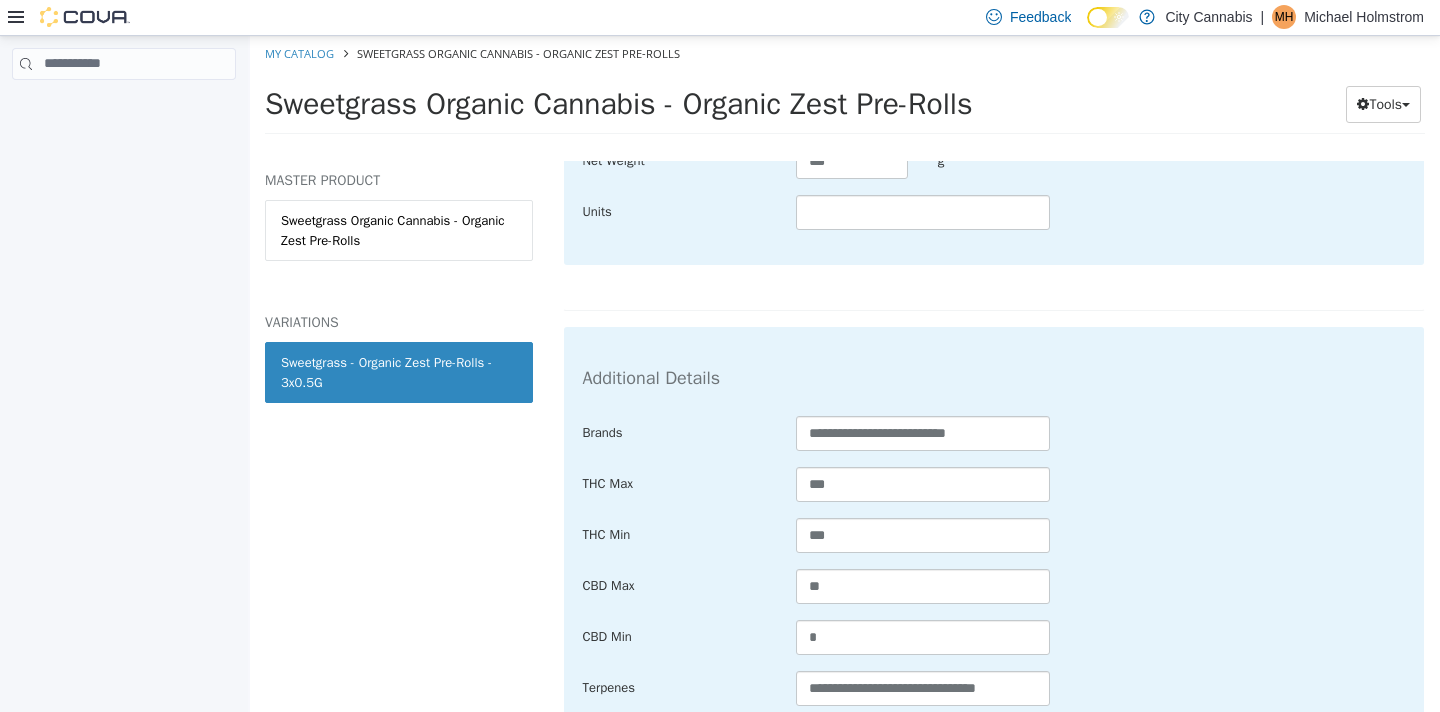 scroll, scrollTop: 876, scrollLeft: 0, axis: vertical 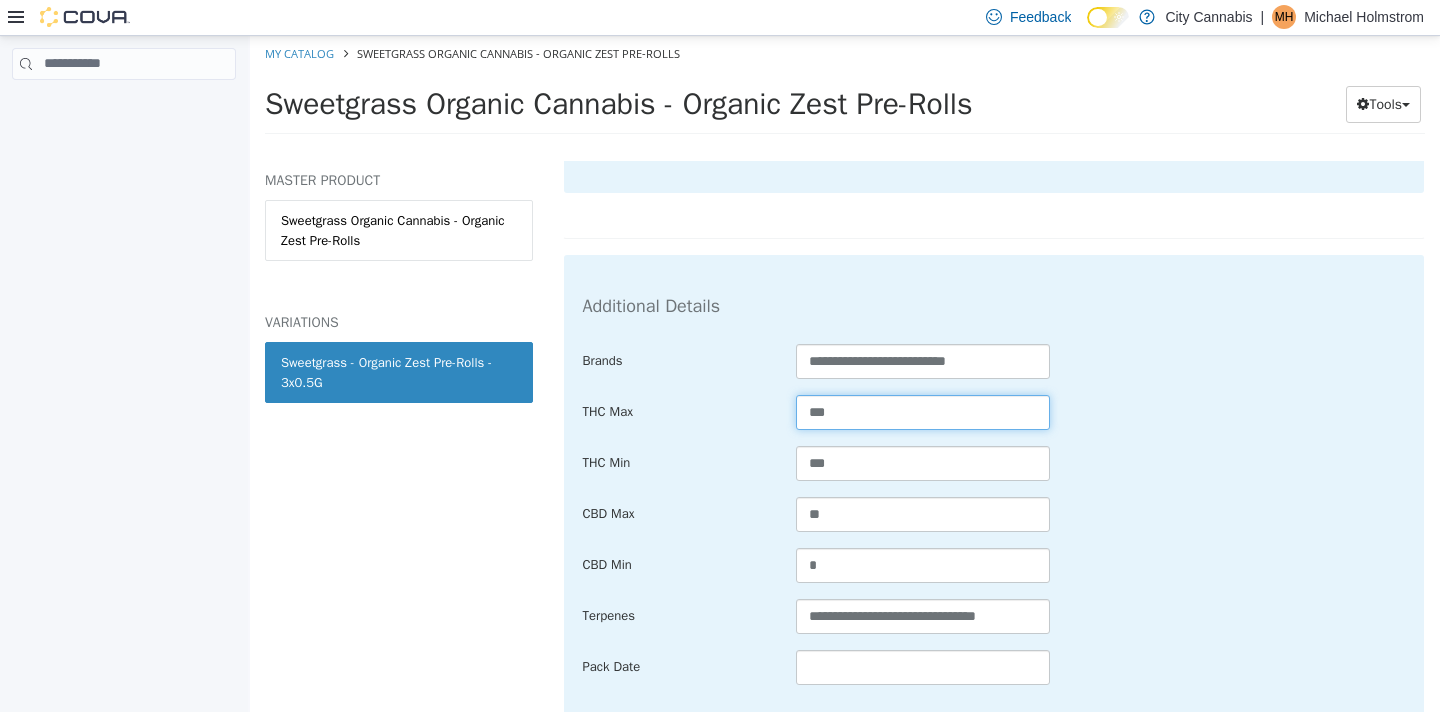 click on "***" at bounding box center [923, 411] 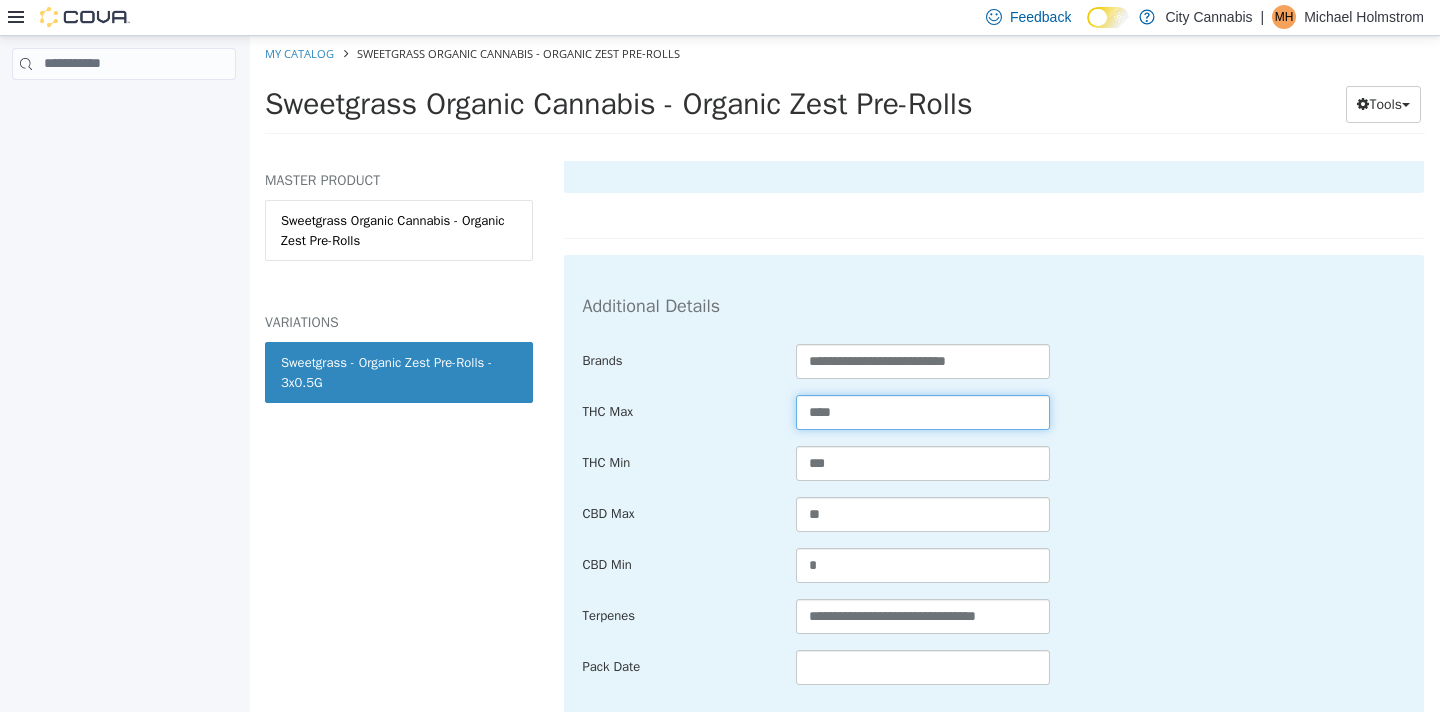 type on "****" 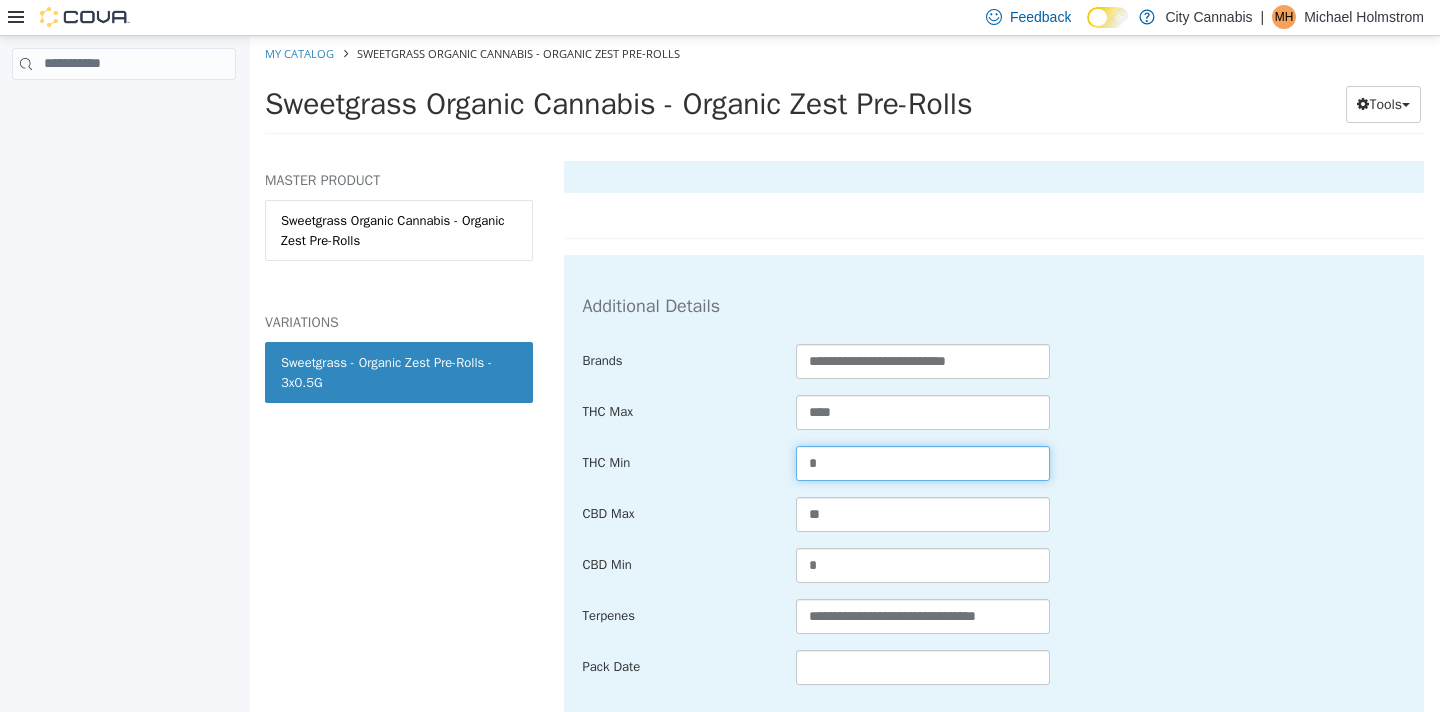 type on "*" 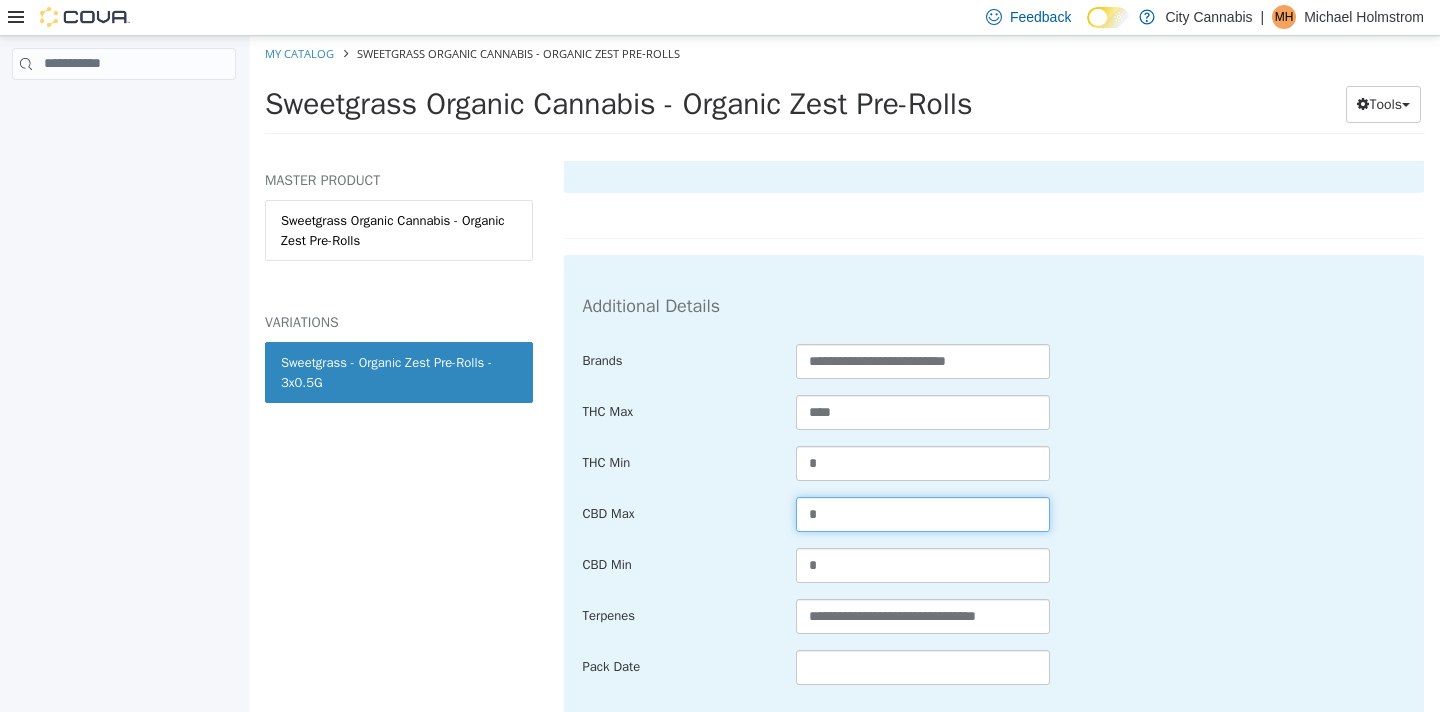 type on "*" 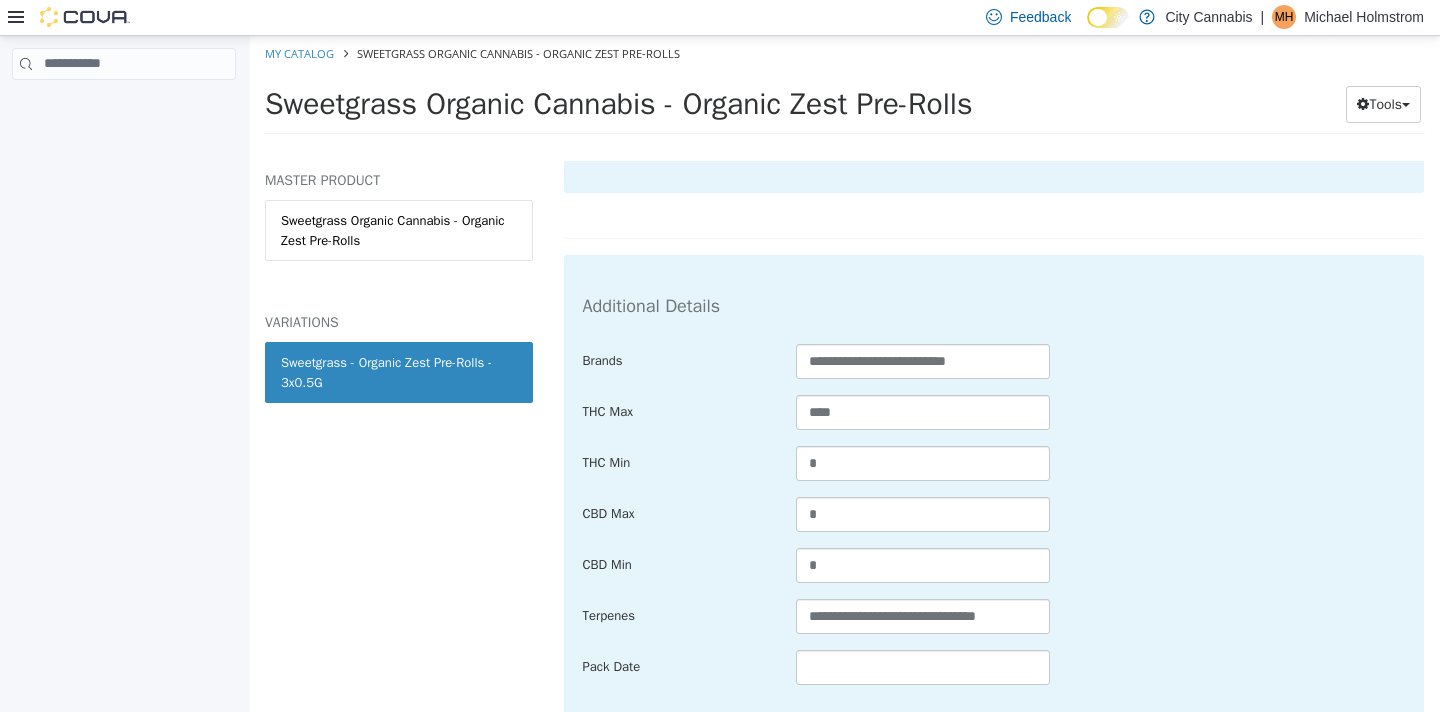 click on "CBD Max
*" at bounding box center [994, 514] 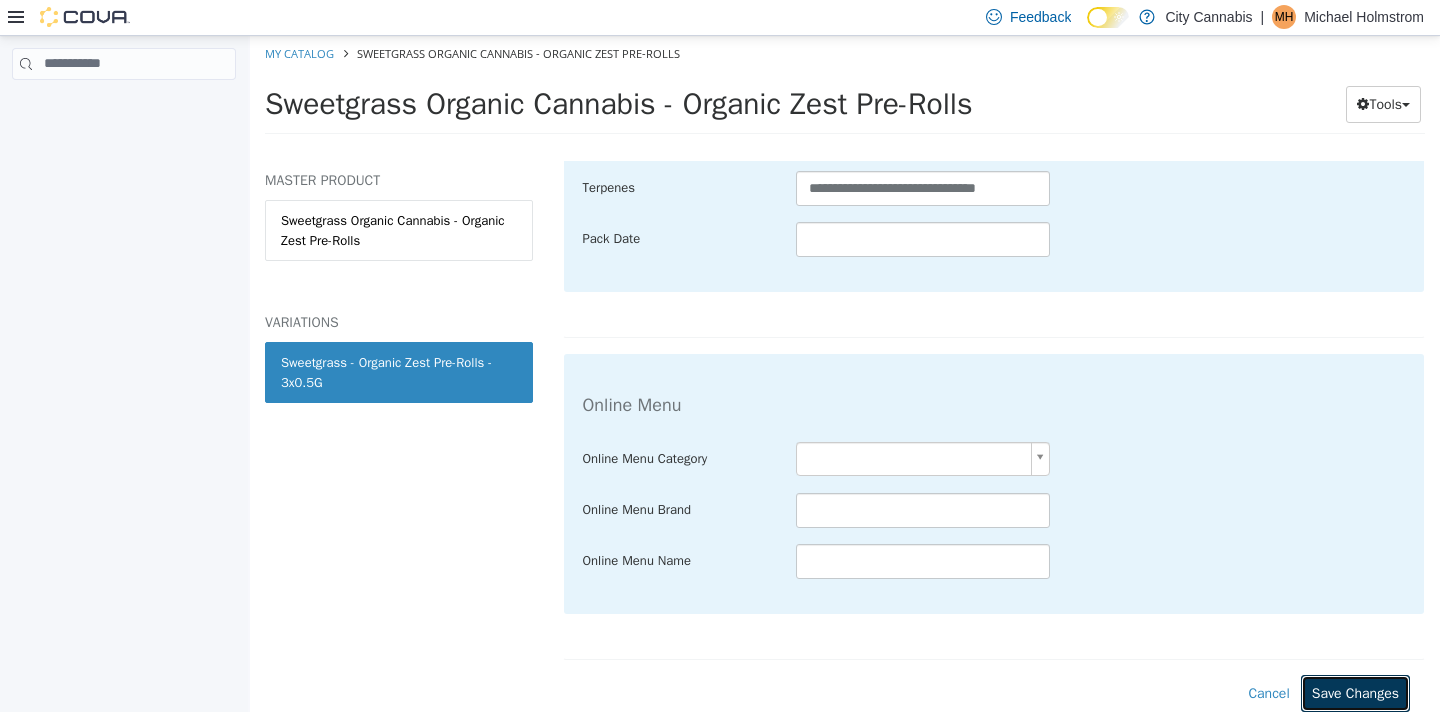 click on "Save Changes" at bounding box center (1355, 692) 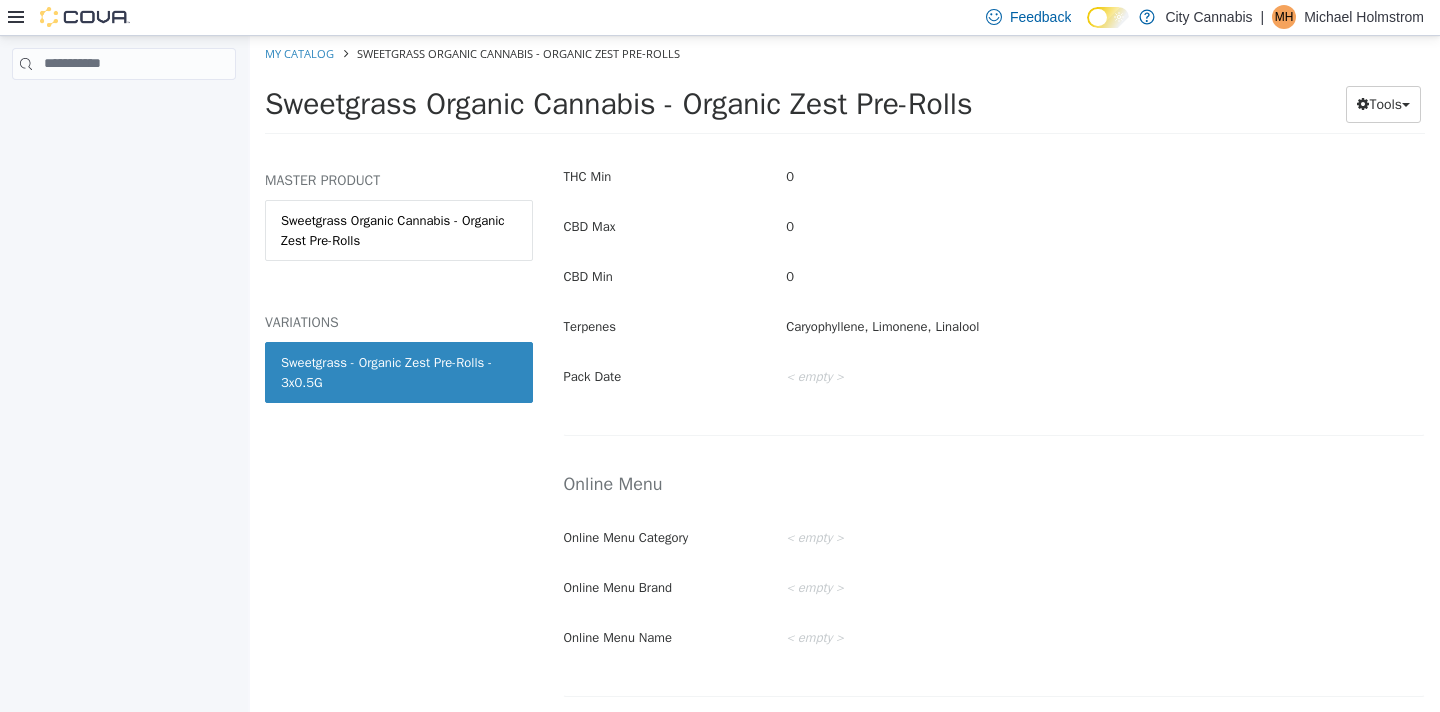 scroll, scrollTop: 1079, scrollLeft: 0, axis: vertical 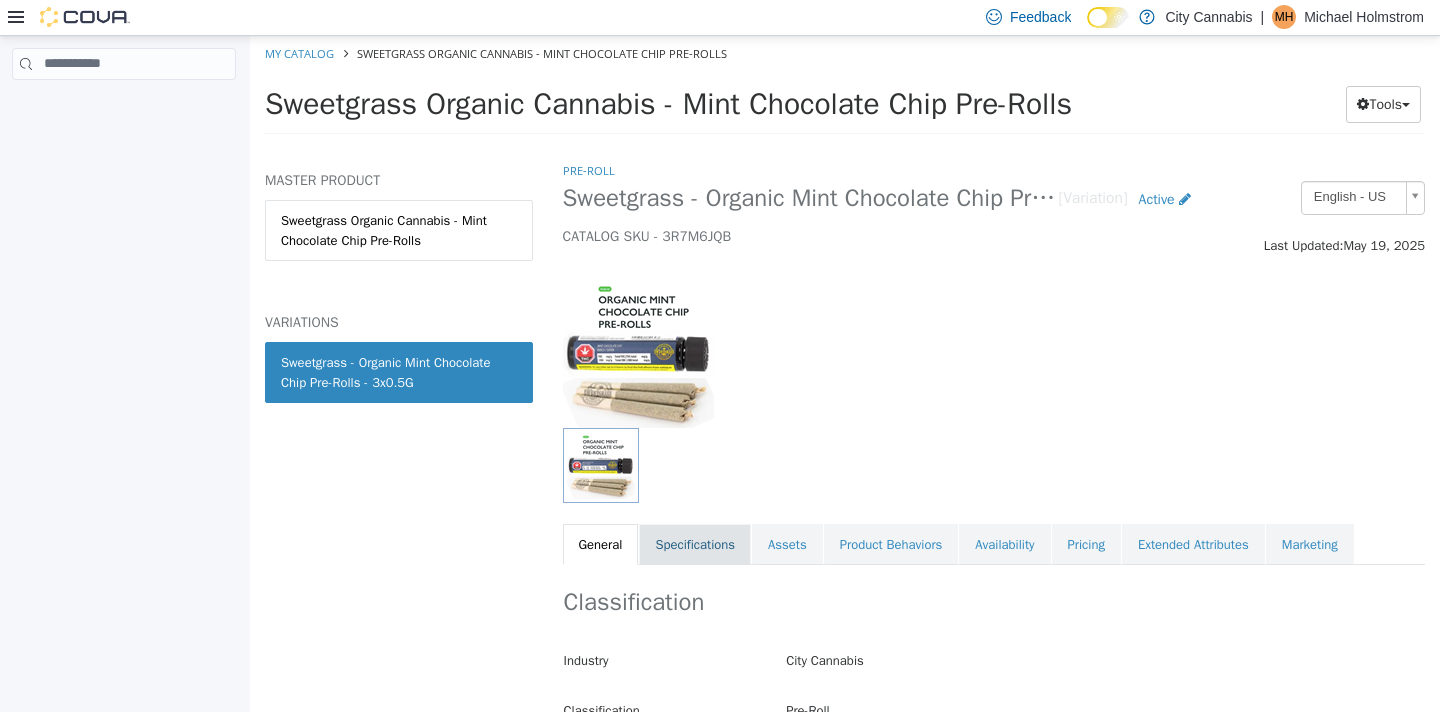 click on "Specifications" at bounding box center (695, 544) 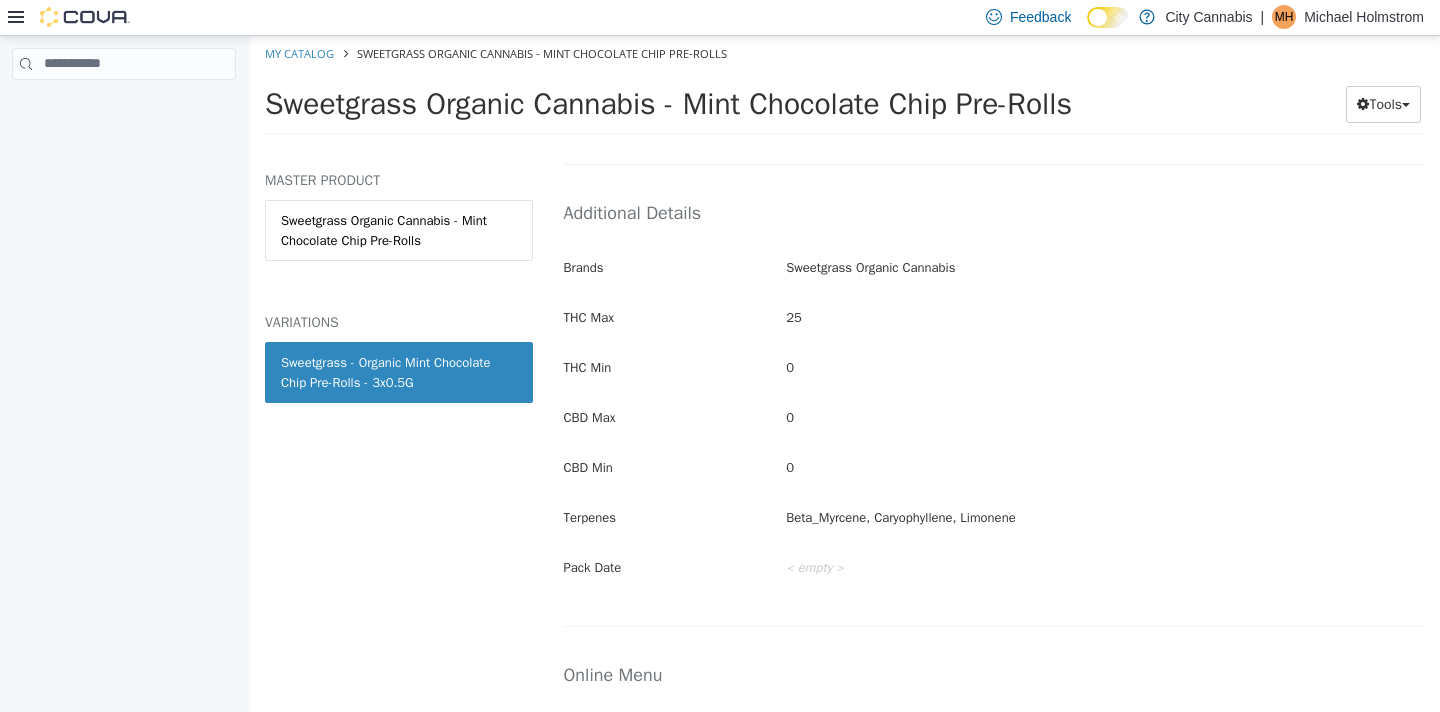 scroll, scrollTop: 893, scrollLeft: 0, axis: vertical 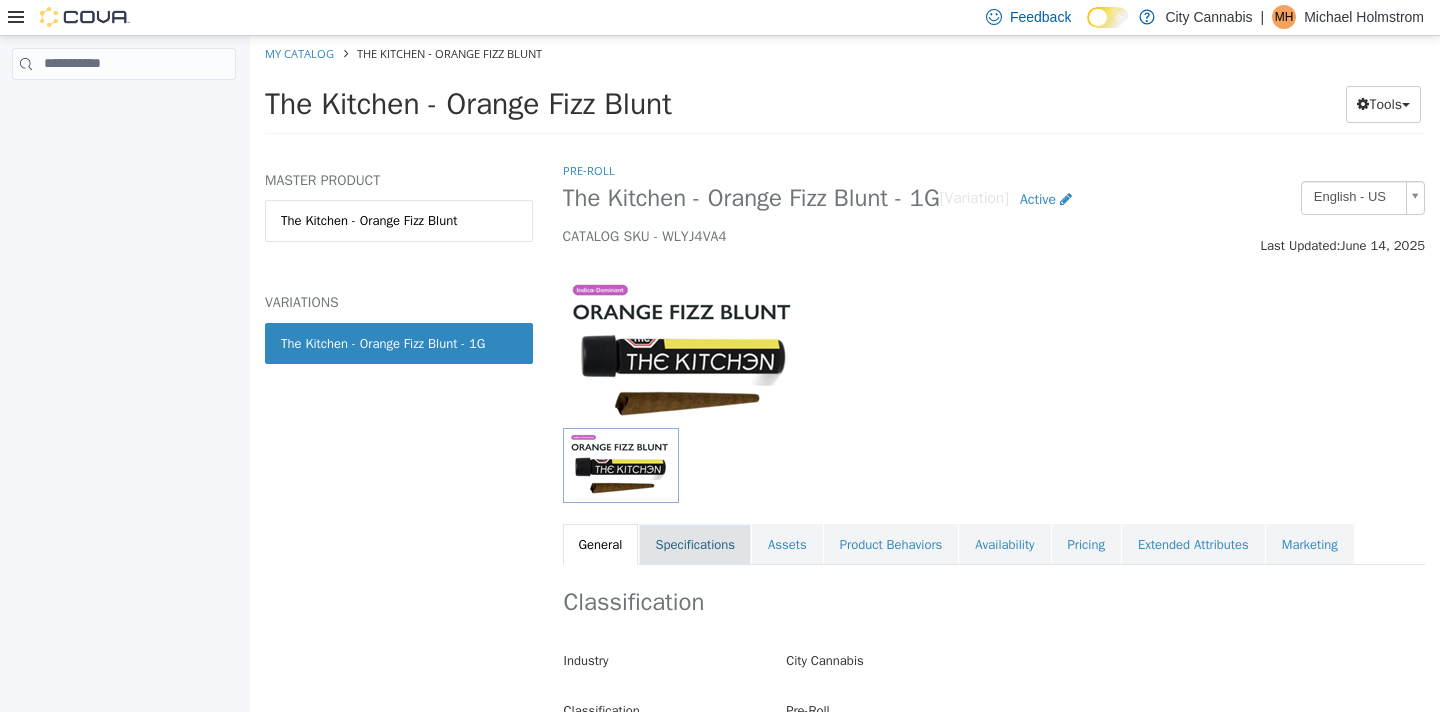 click on "Specifications" at bounding box center [695, 544] 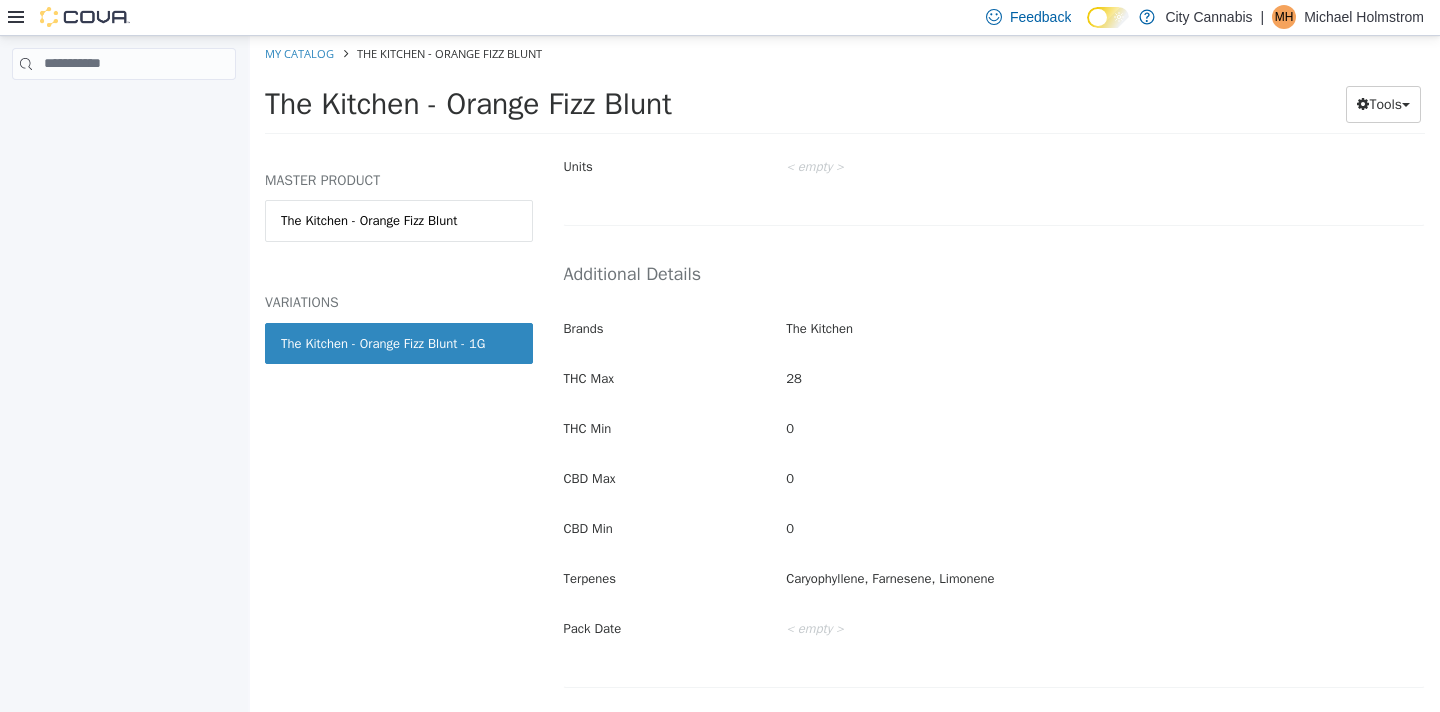 scroll, scrollTop: 855, scrollLeft: 0, axis: vertical 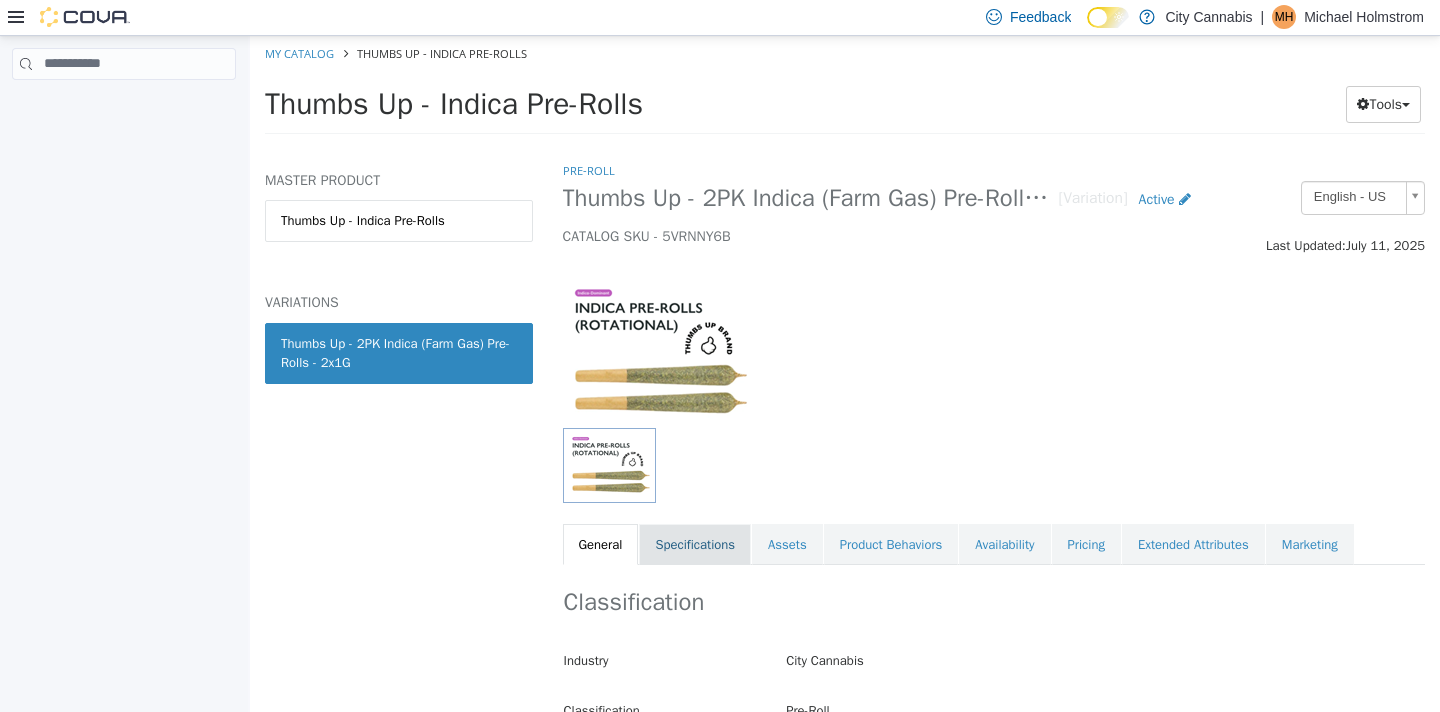 click on "Specifications" at bounding box center [695, 544] 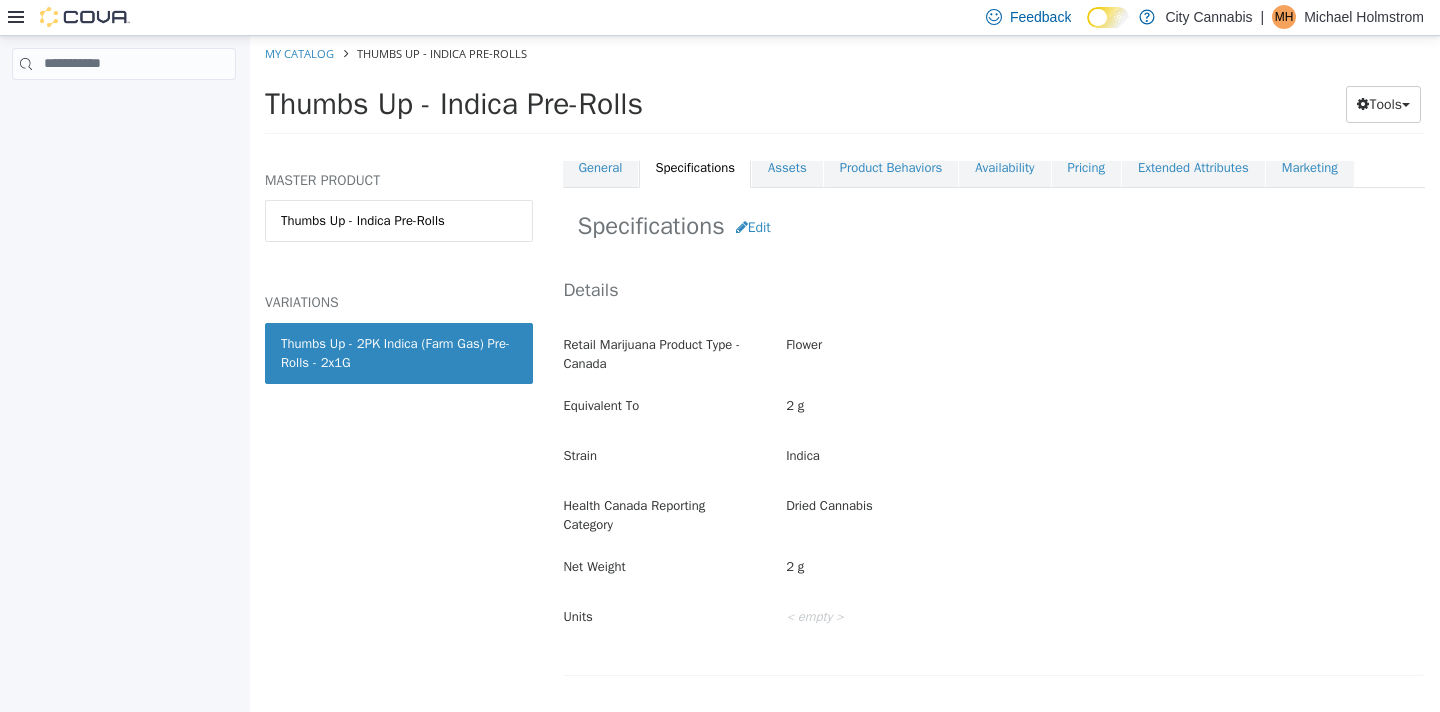 scroll, scrollTop: 368, scrollLeft: 0, axis: vertical 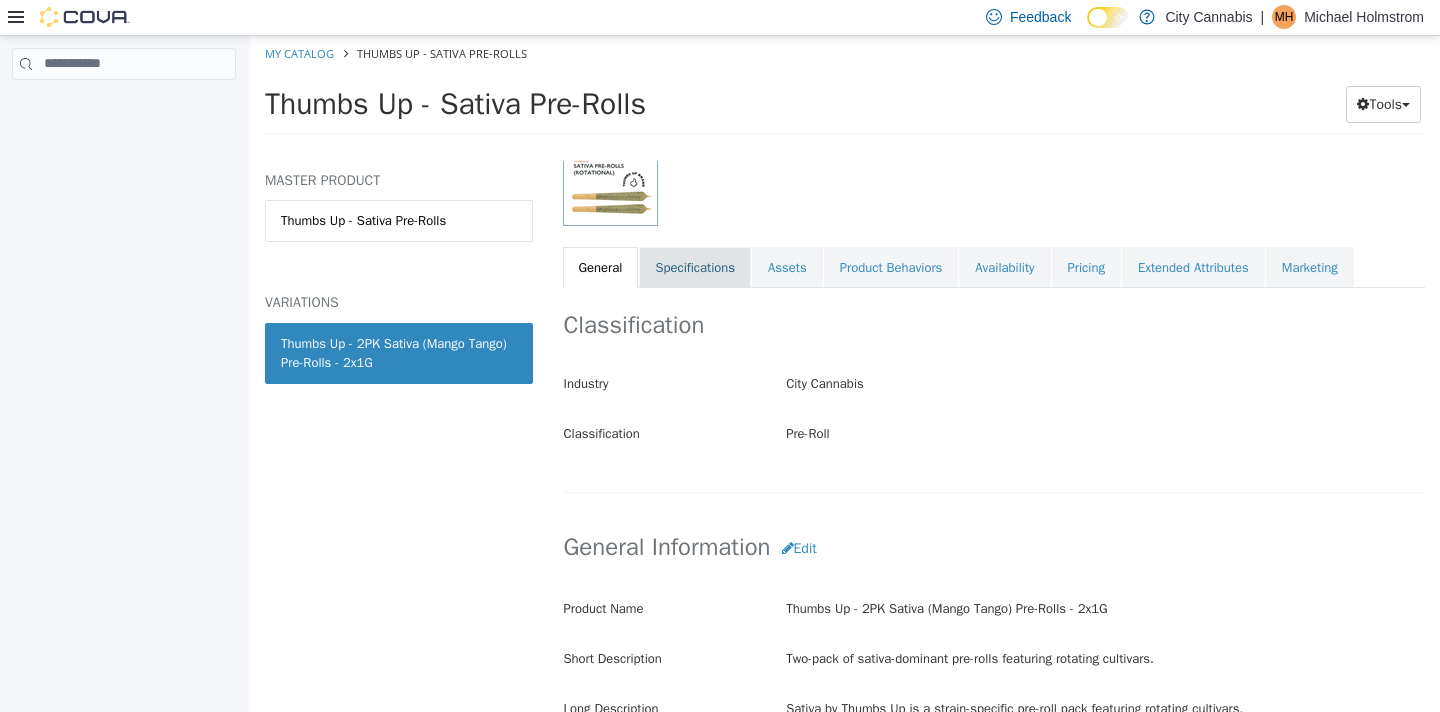 click on "Specifications" at bounding box center (695, 267) 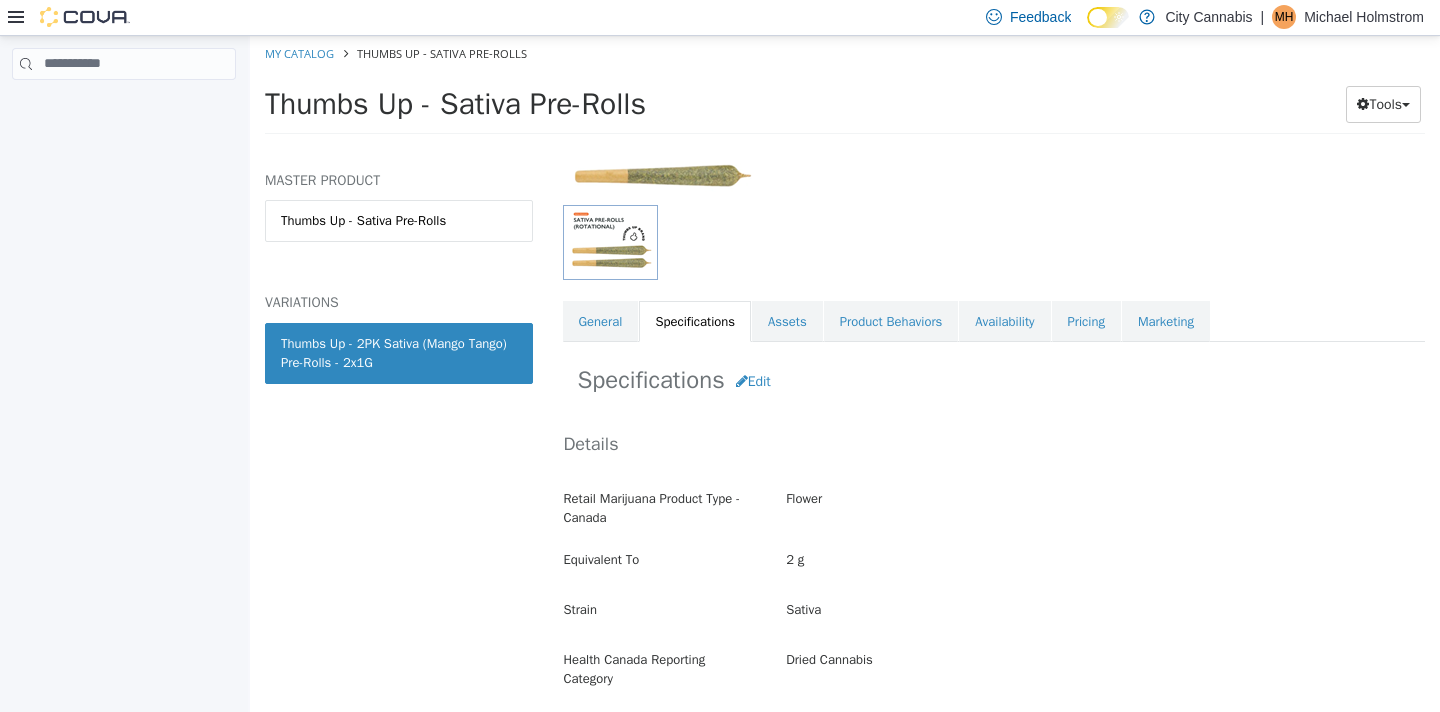 scroll, scrollTop: 193, scrollLeft: 0, axis: vertical 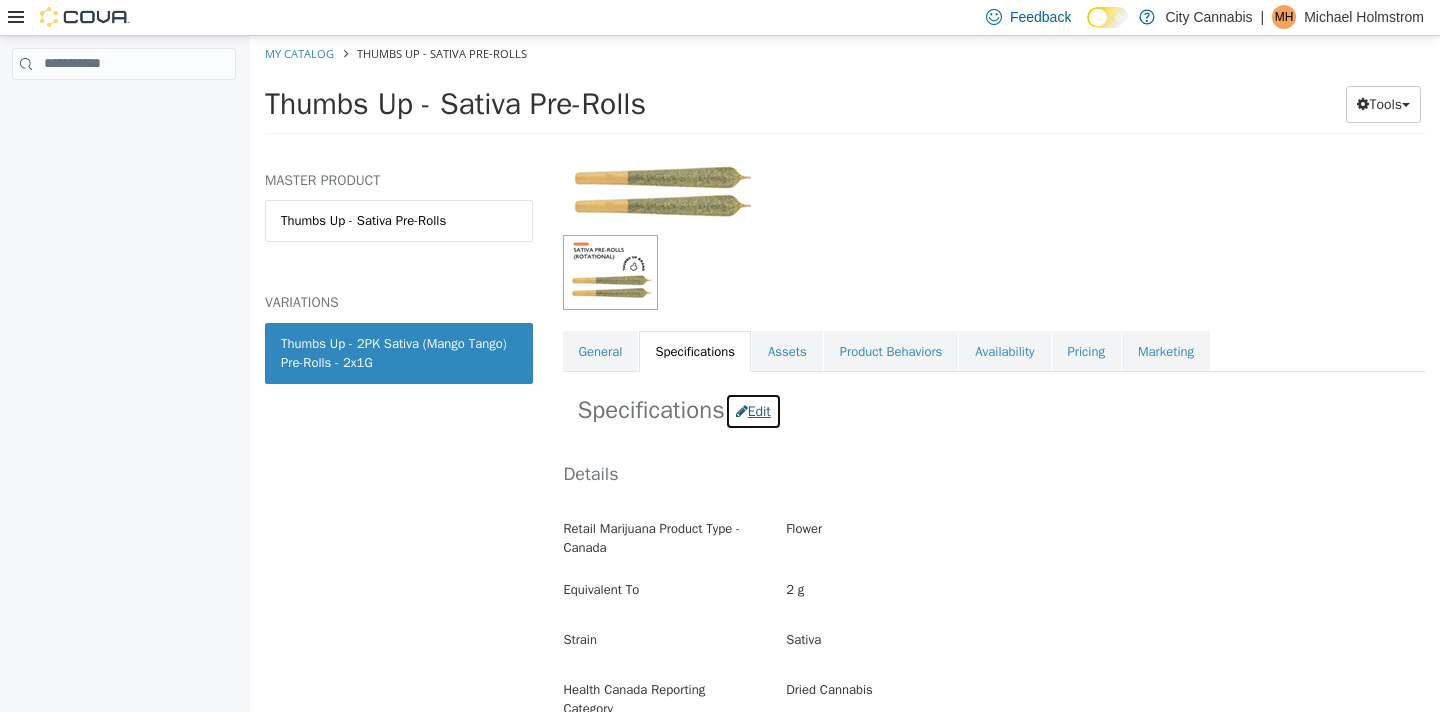 click on "Edit" at bounding box center (753, 410) 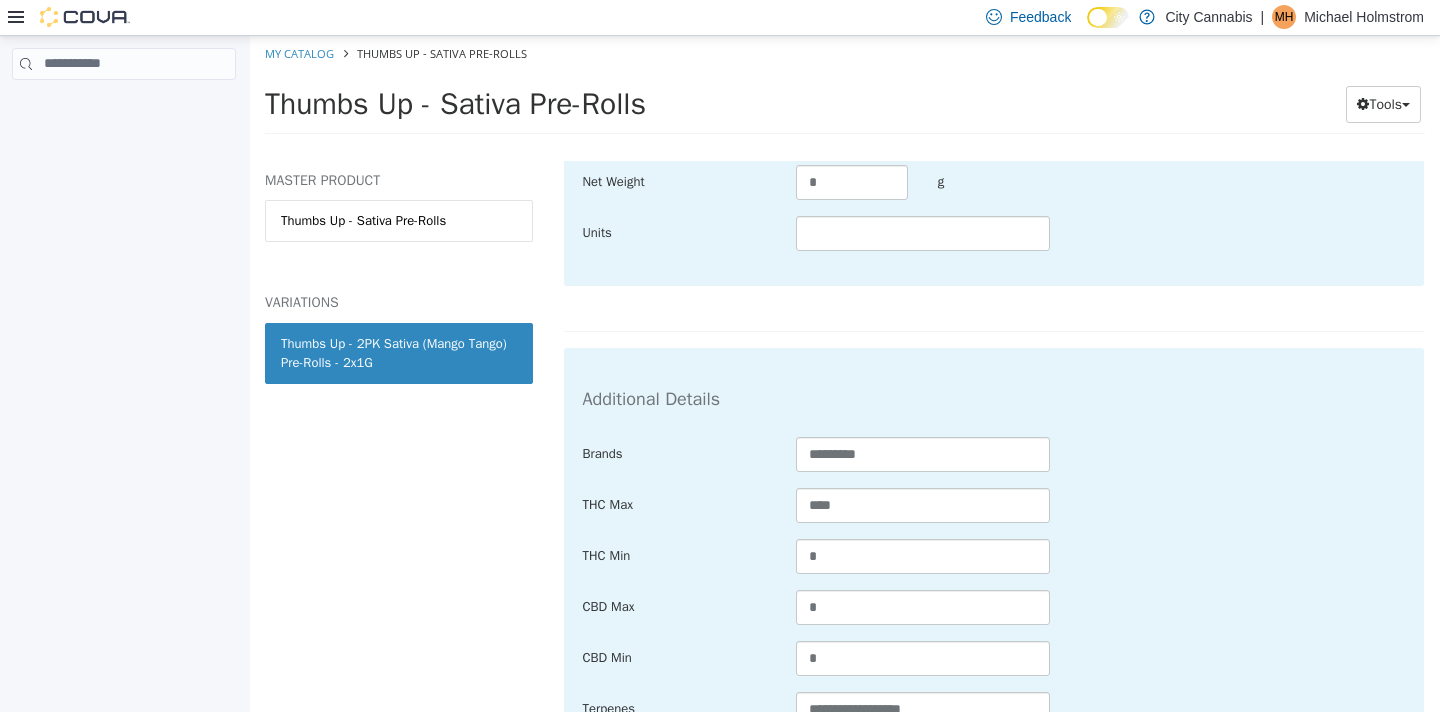 scroll, scrollTop: 821, scrollLeft: 0, axis: vertical 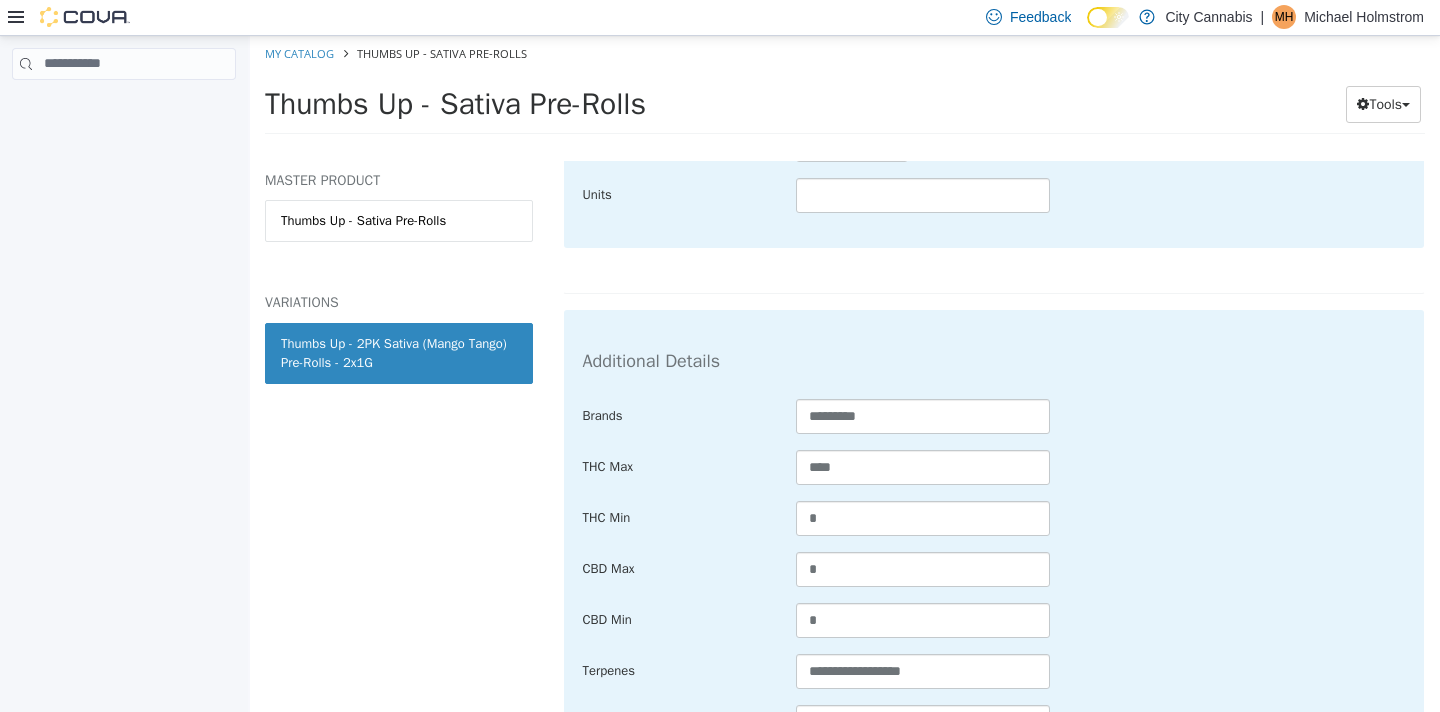 click on "**********" at bounding box center [994, 569] 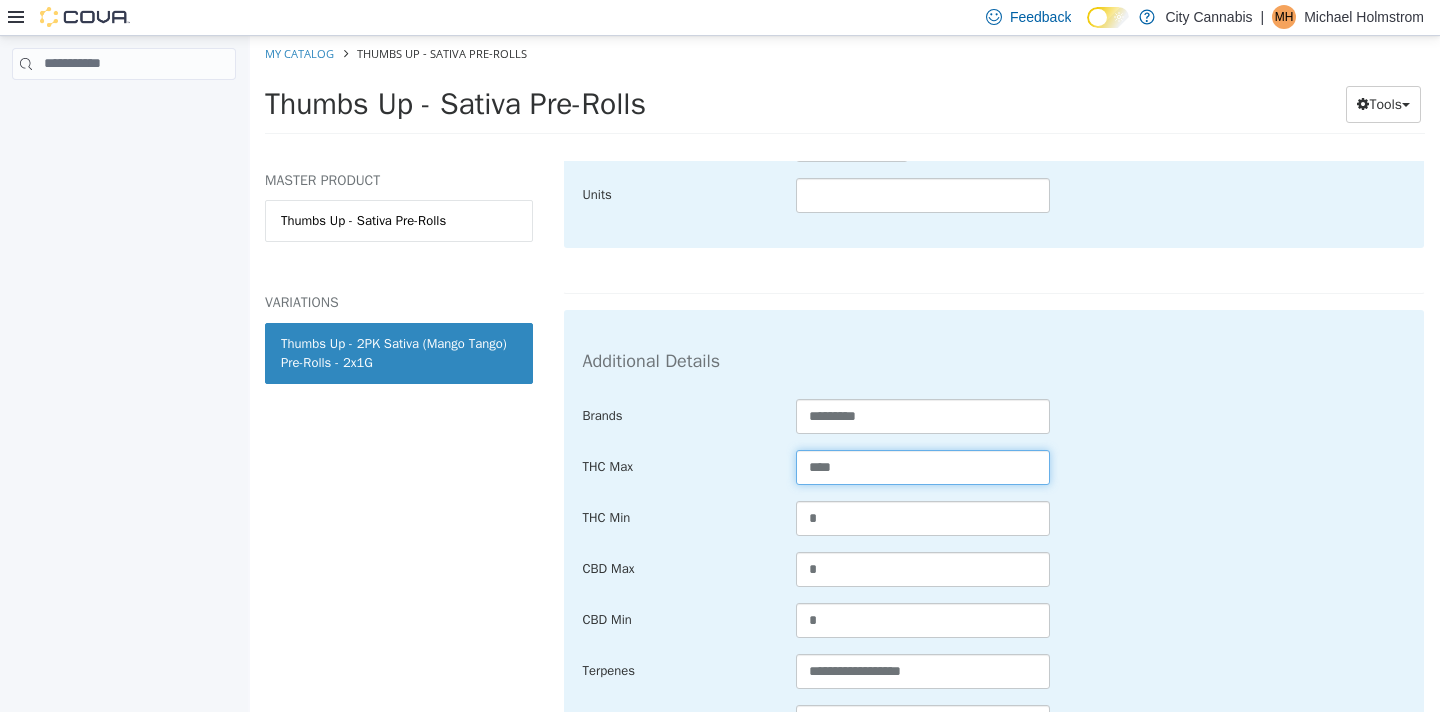 click on "****" at bounding box center [923, 466] 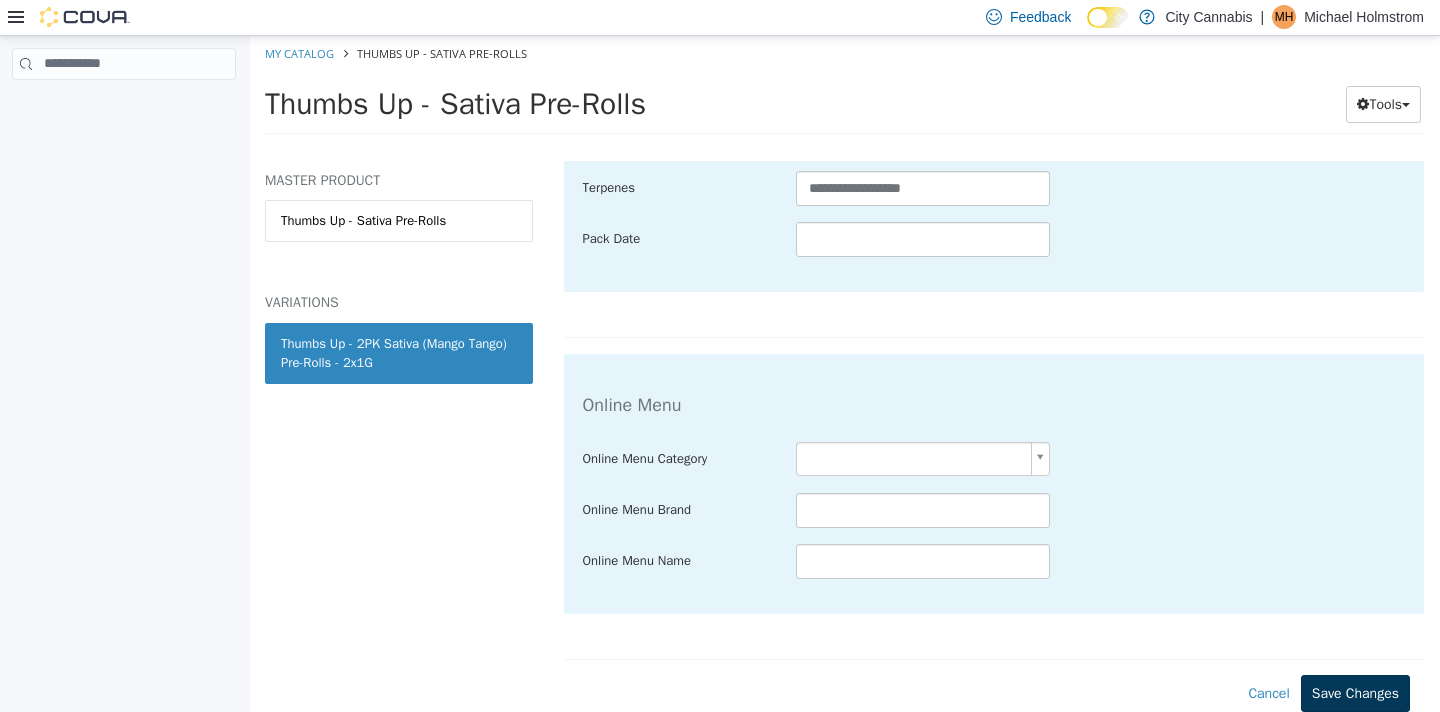 type on "****" 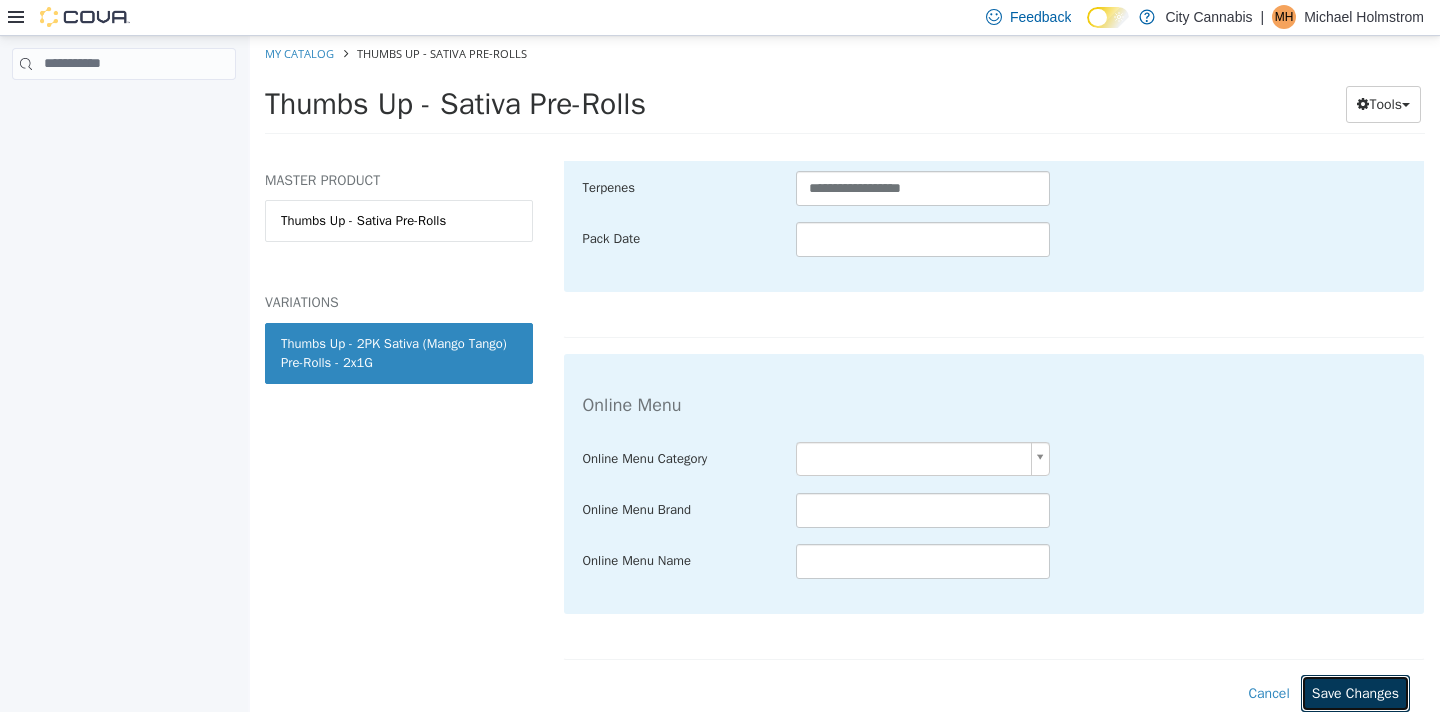 click on "Save Changes" at bounding box center (1355, 692) 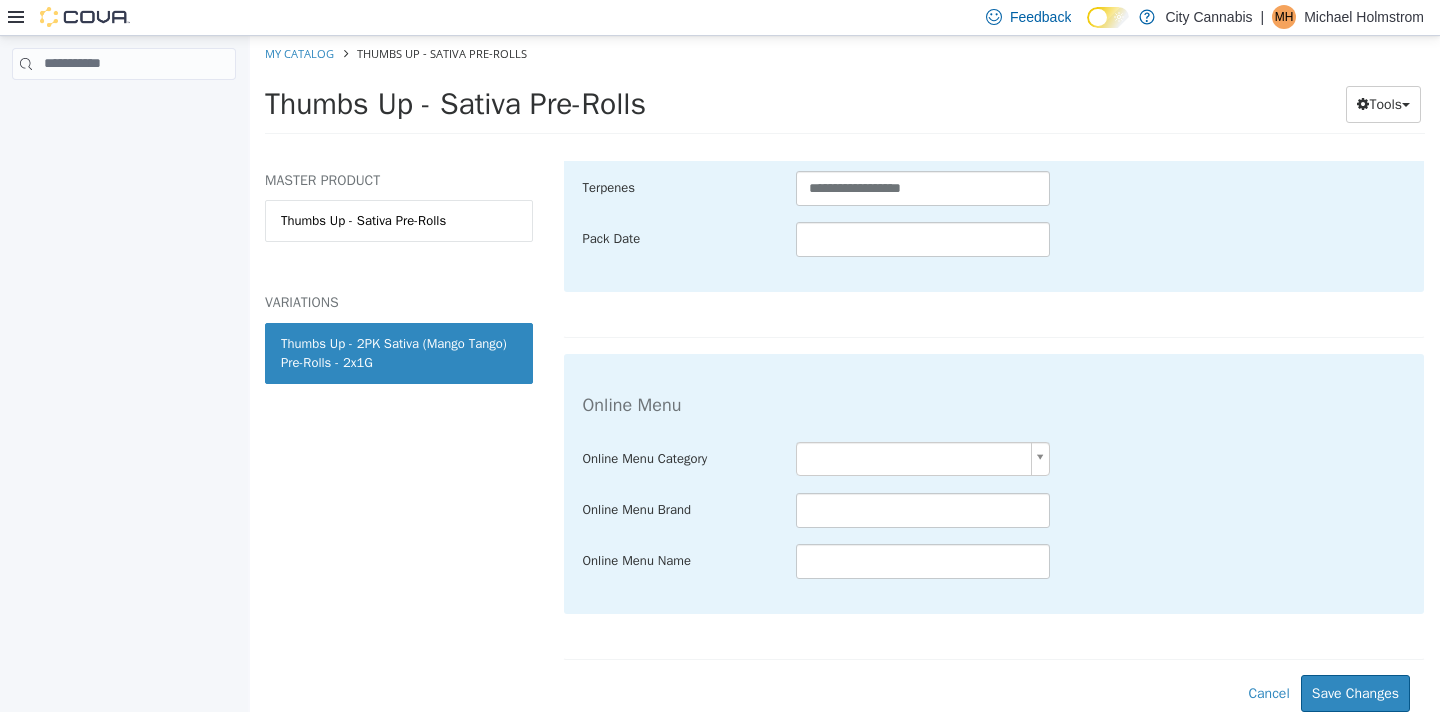 scroll, scrollTop: 1079, scrollLeft: 0, axis: vertical 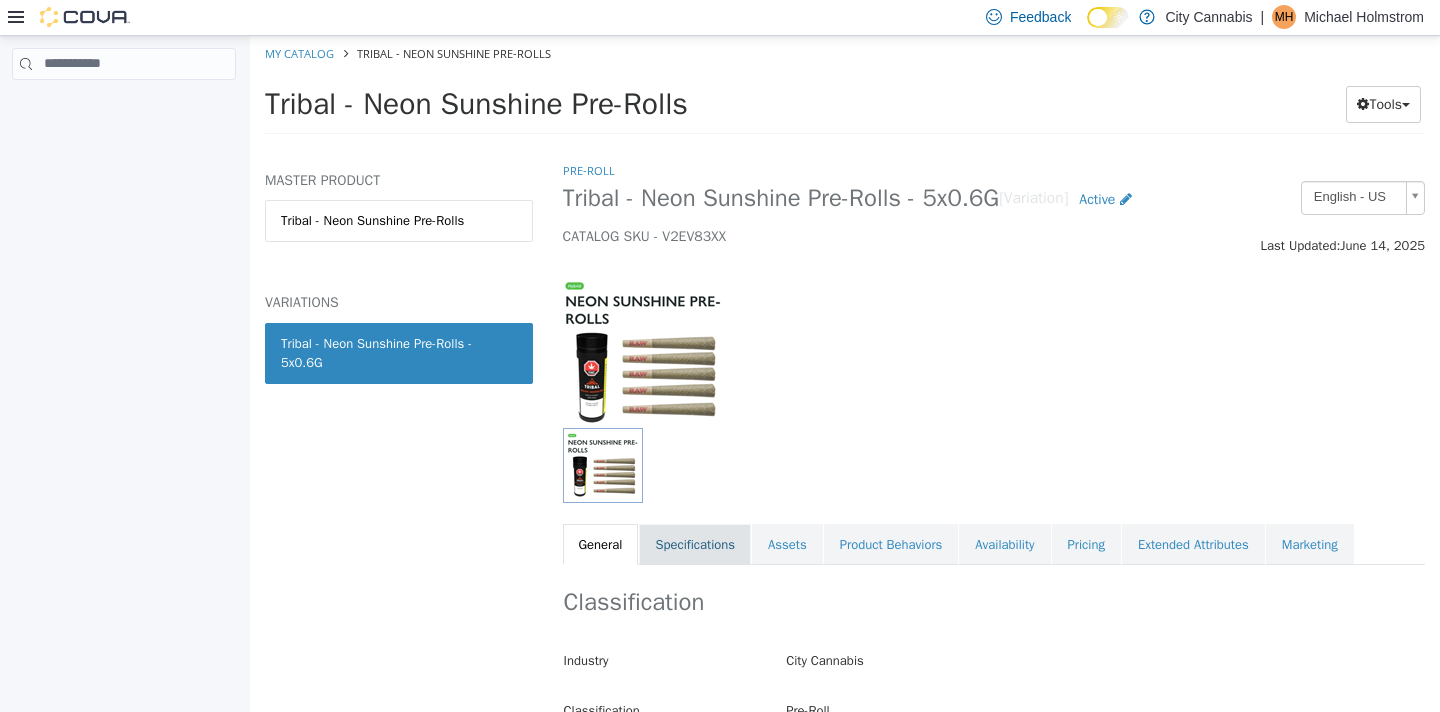 click on "Specifications" at bounding box center [695, 544] 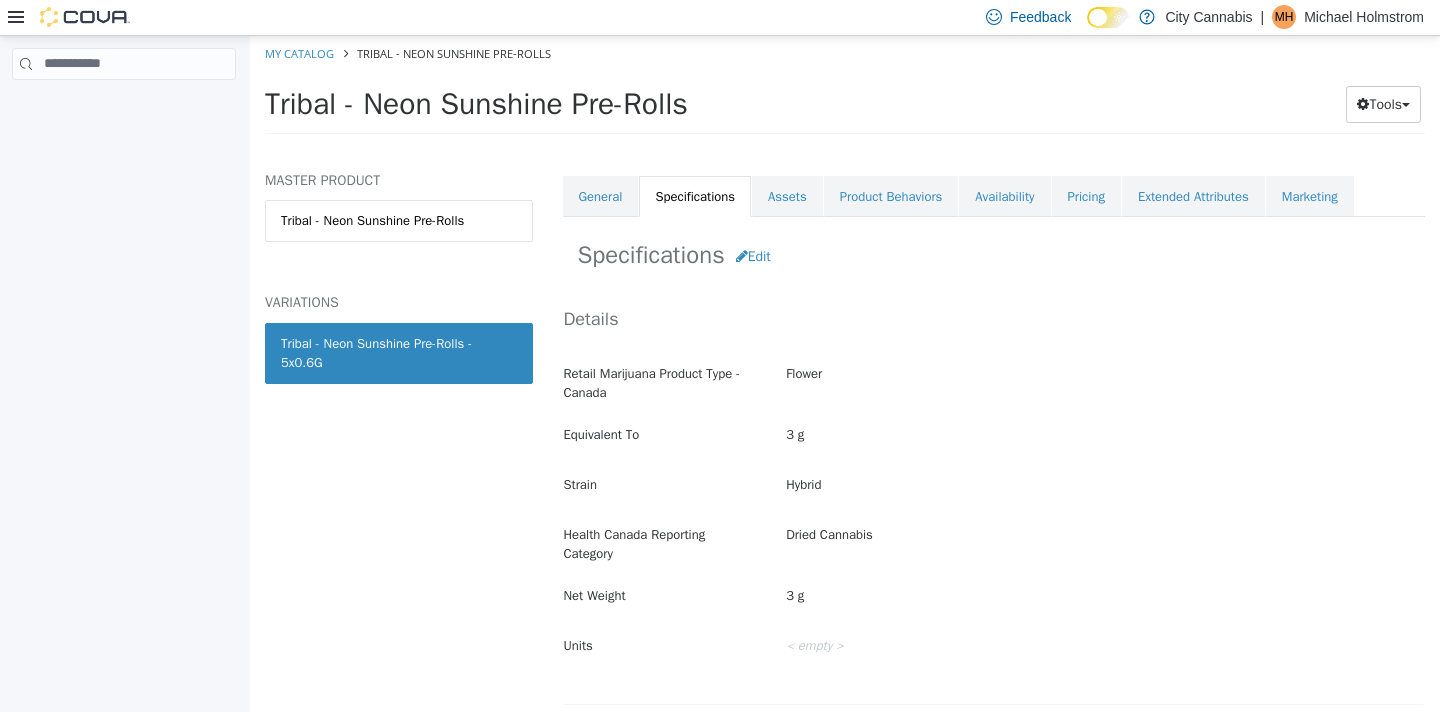 scroll, scrollTop: 102, scrollLeft: 0, axis: vertical 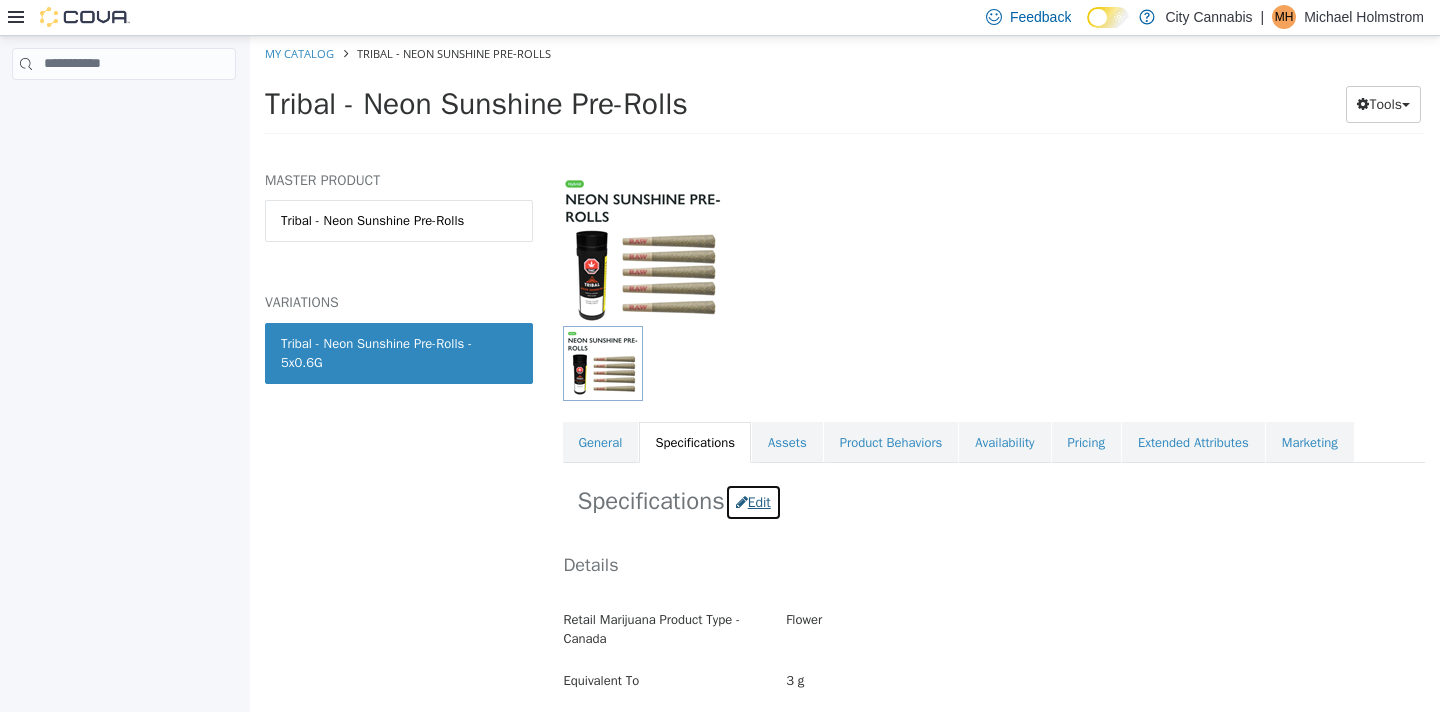click on "Edit" at bounding box center (753, 501) 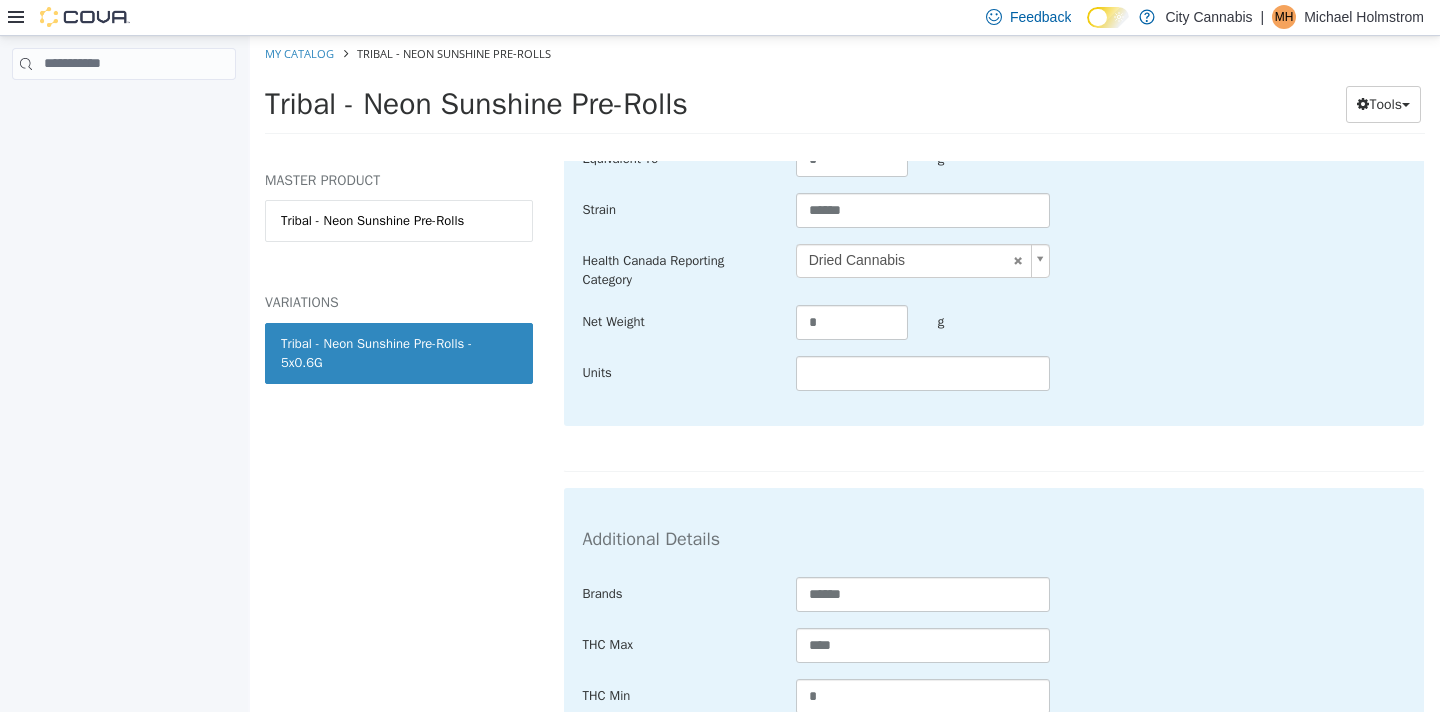 scroll, scrollTop: 669, scrollLeft: 0, axis: vertical 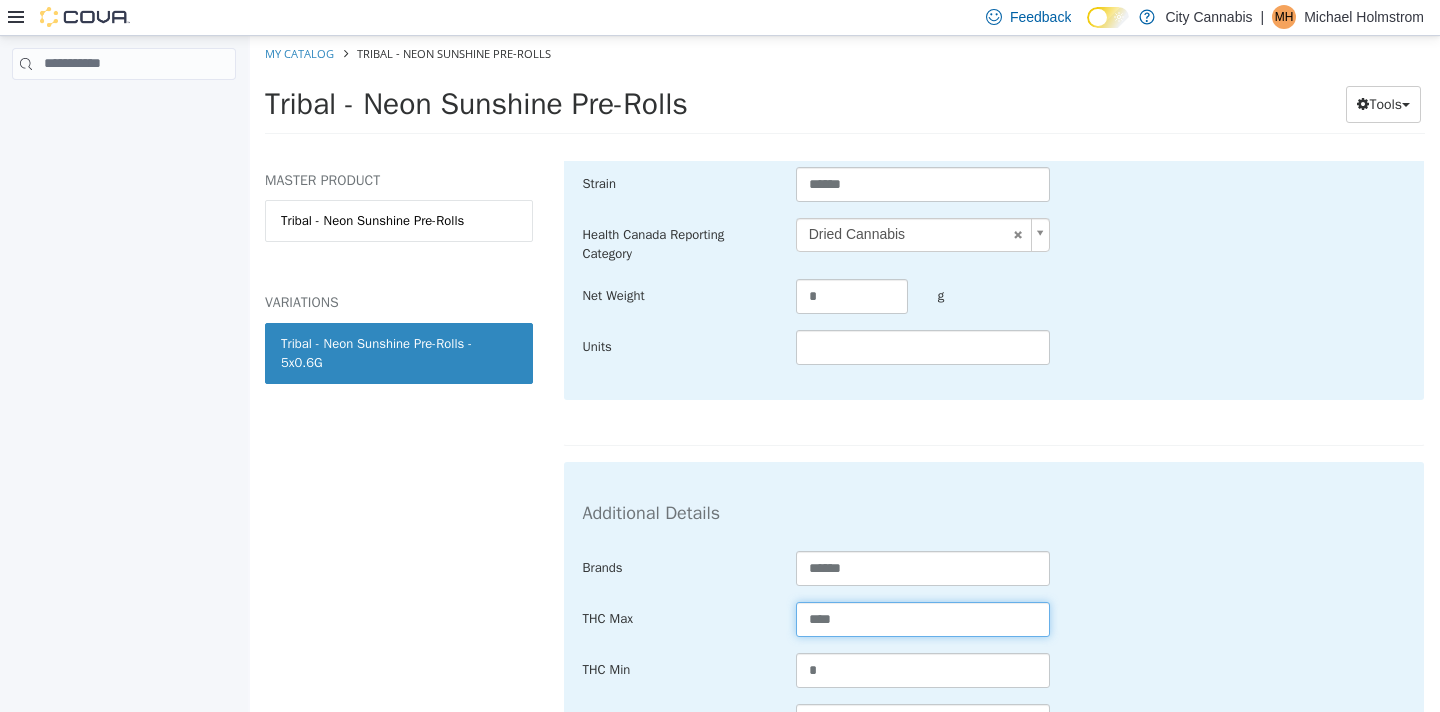click on "****" at bounding box center (923, 618) 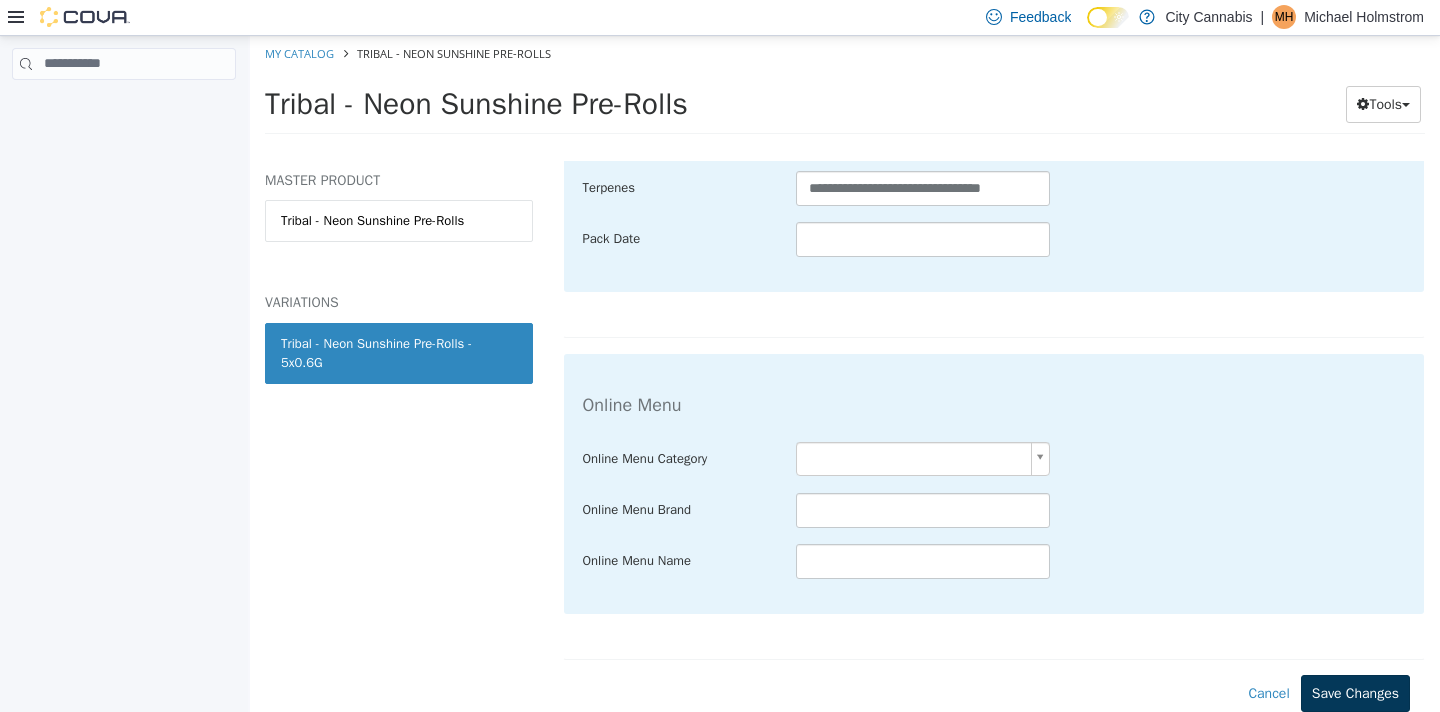 type on "****" 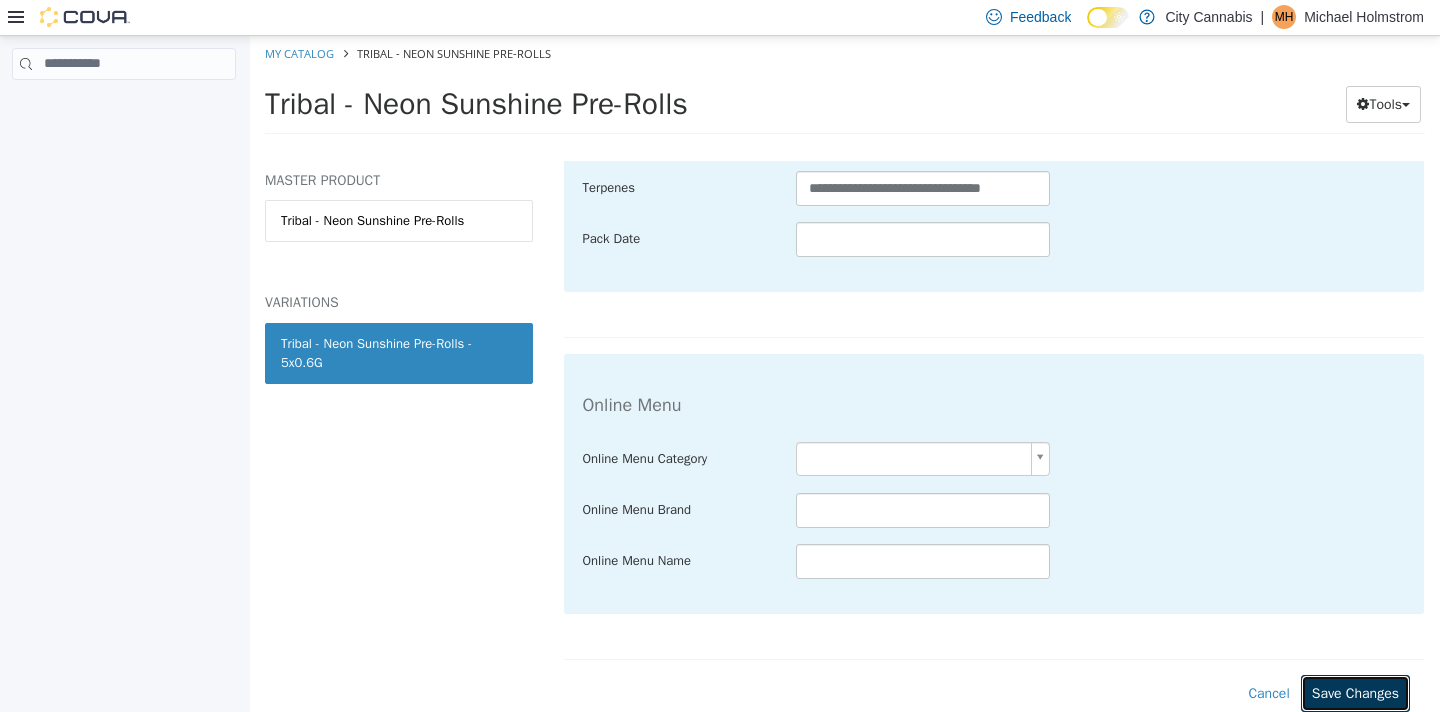 click on "Save Changes" at bounding box center (1355, 692) 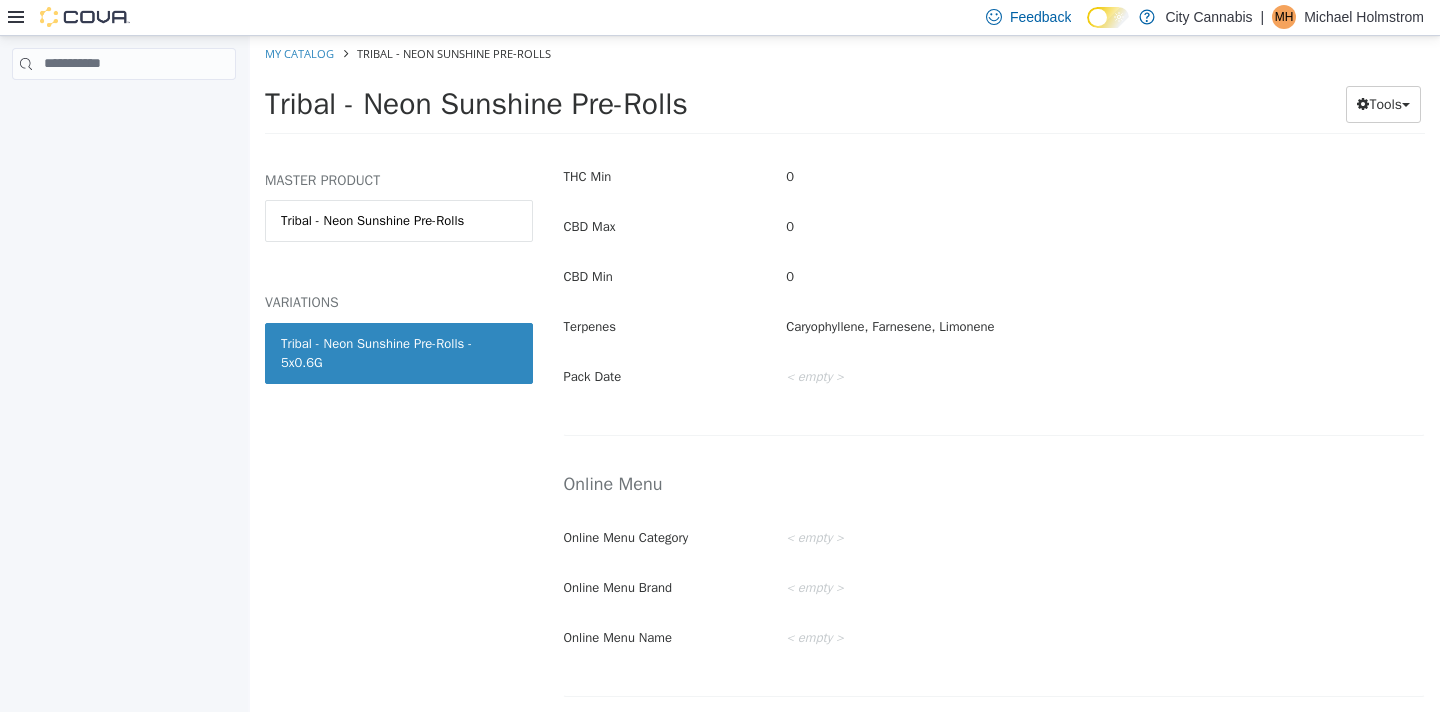 scroll, scrollTop: 1079, scrollLeft: 0, axis: vertical 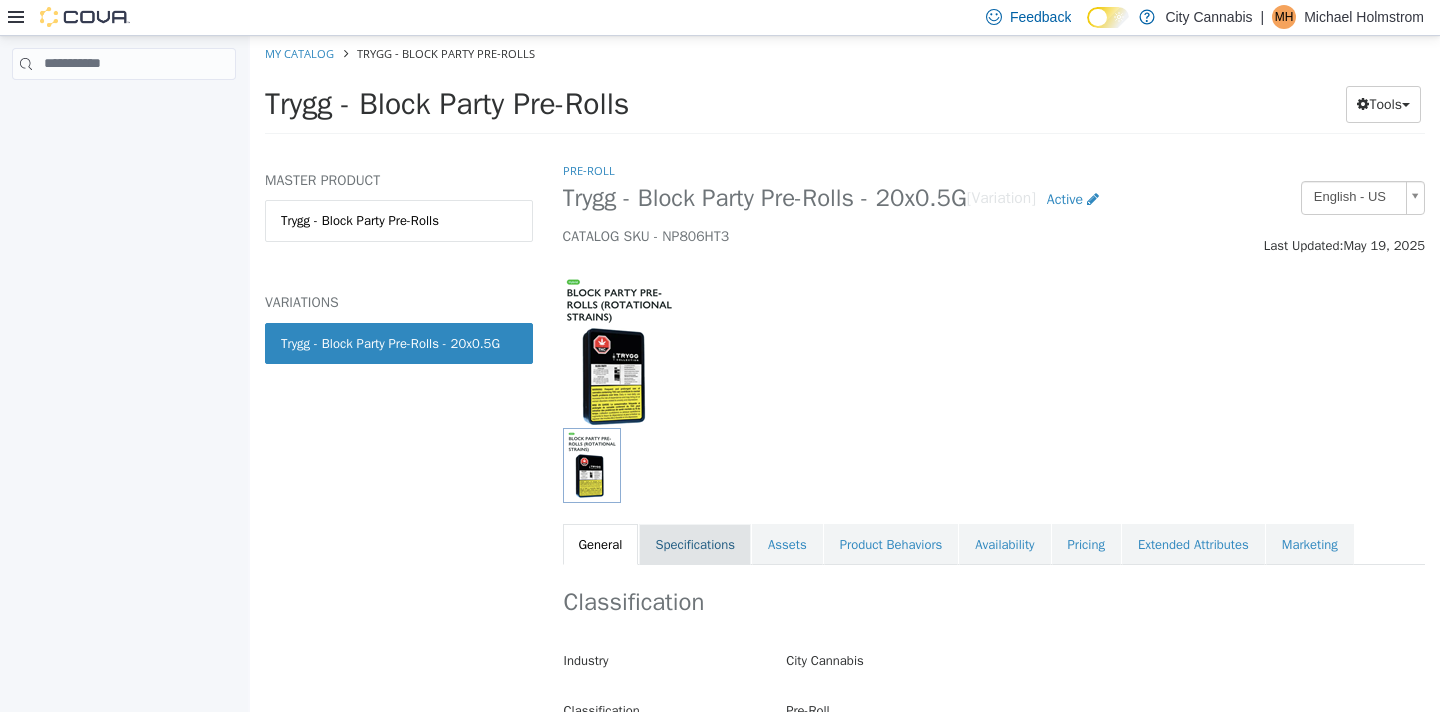 click on "Specifications" at bounding box center [695, 544] 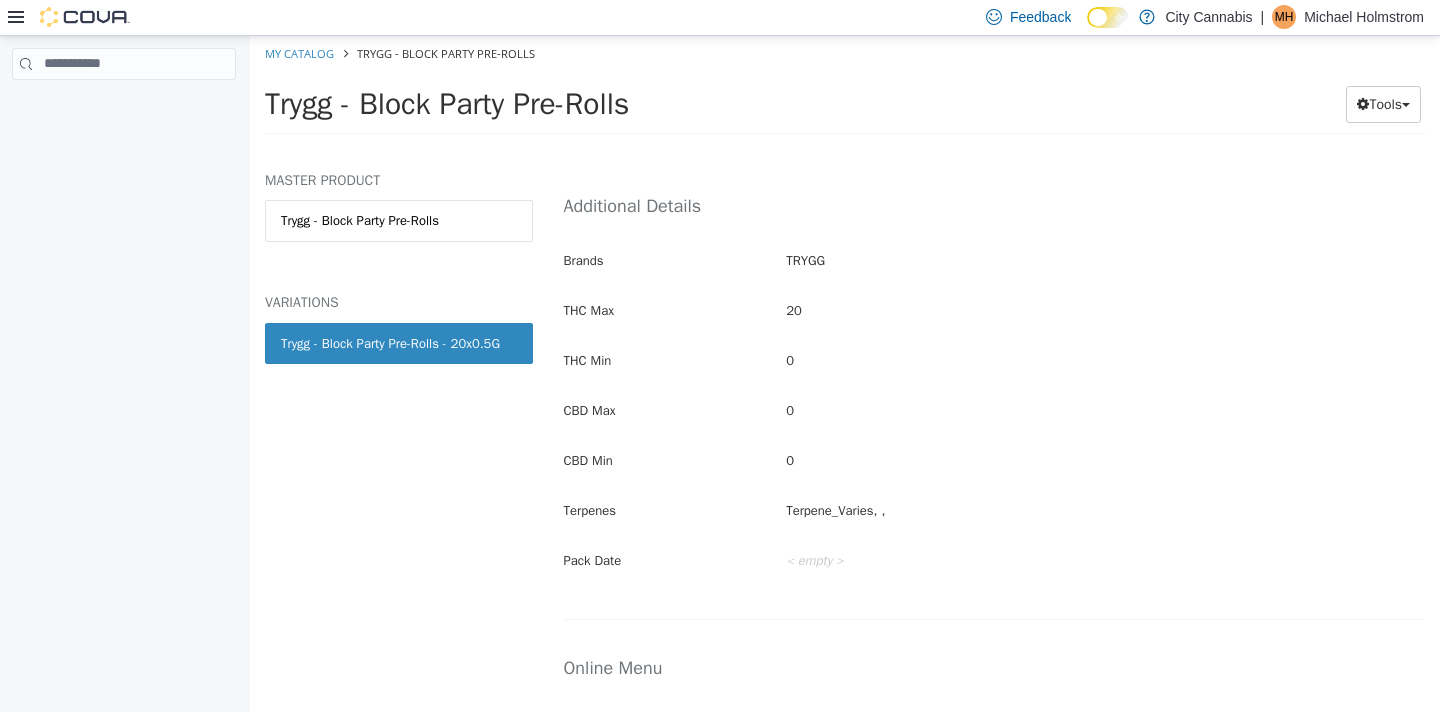 scroll, scrollTop: 893, scrollLeft: 0, axis: vertical 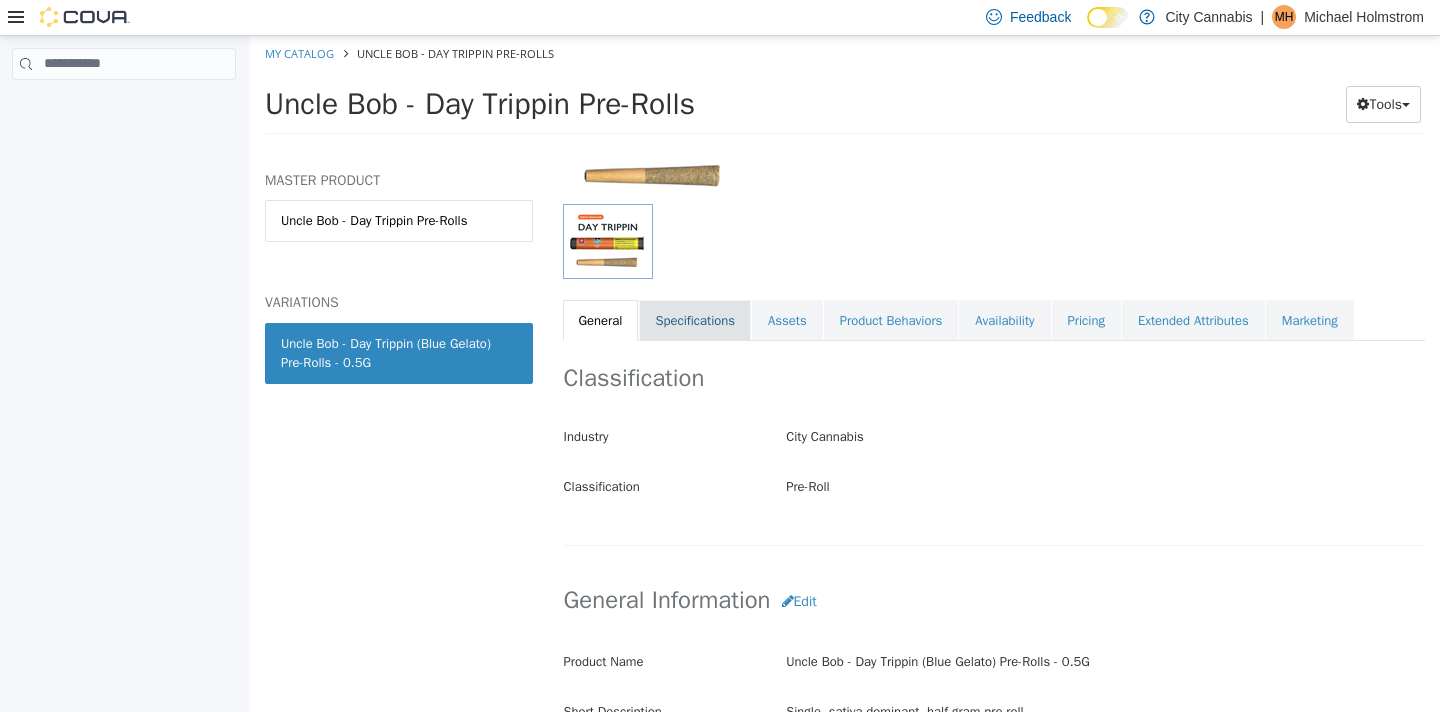 click on "Specifications" at bounding box center [695, 320] 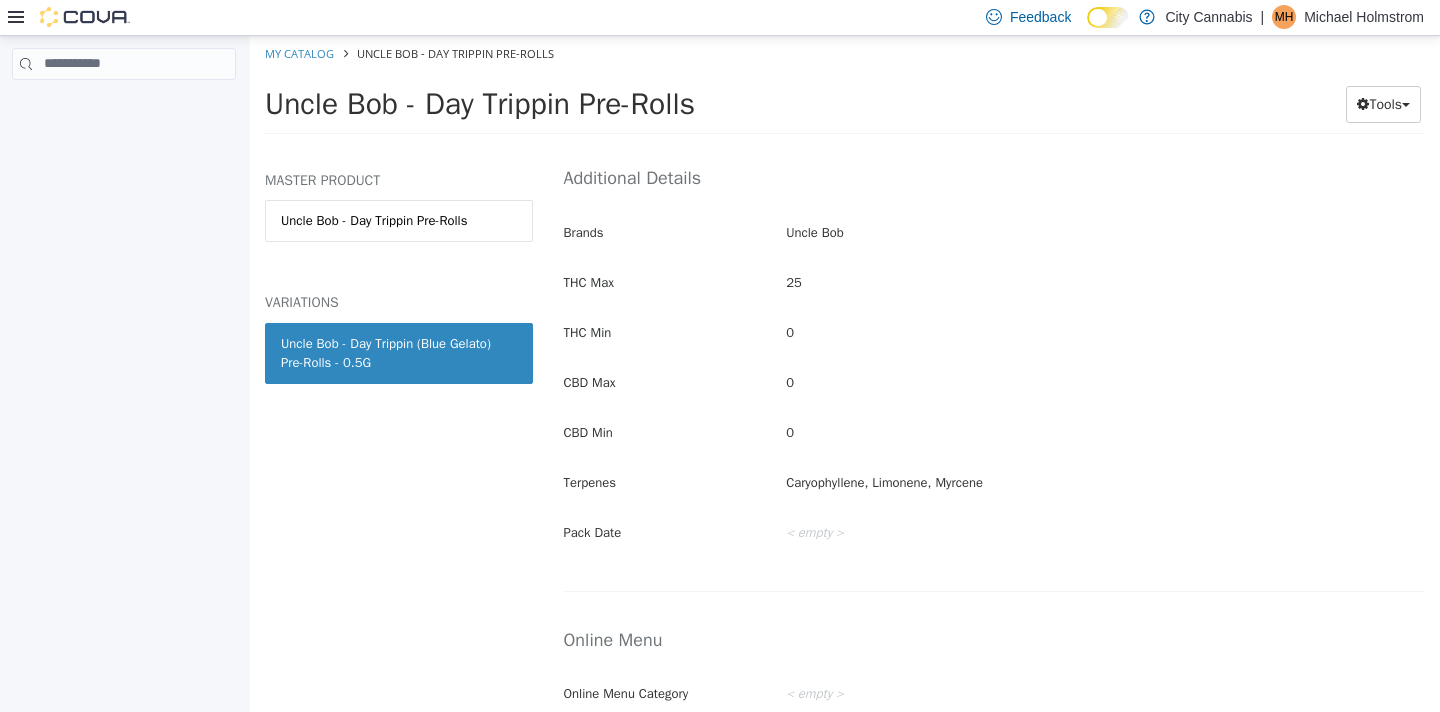 scroll, scrollTop: 902, scrollLeft: 0, axis: vertical 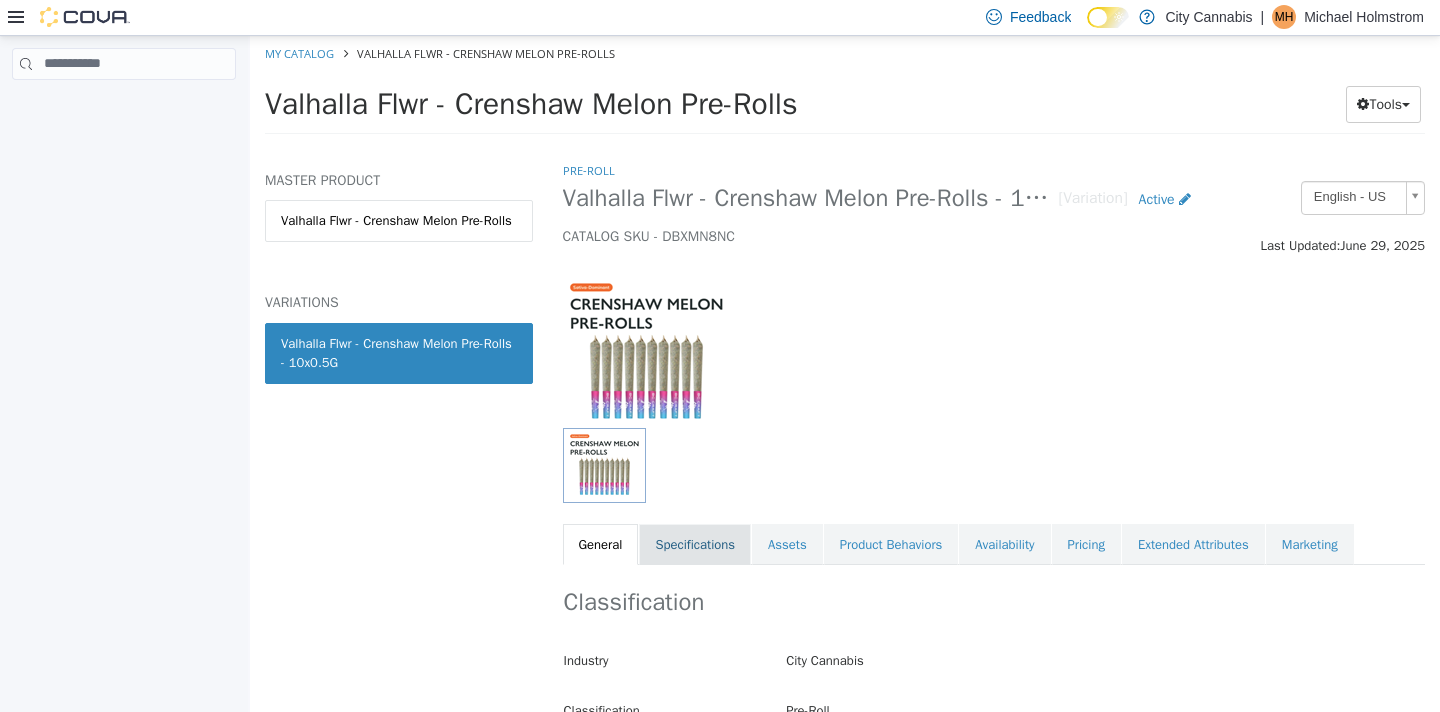 click on "Specifications" at bounding box center [695, 544] 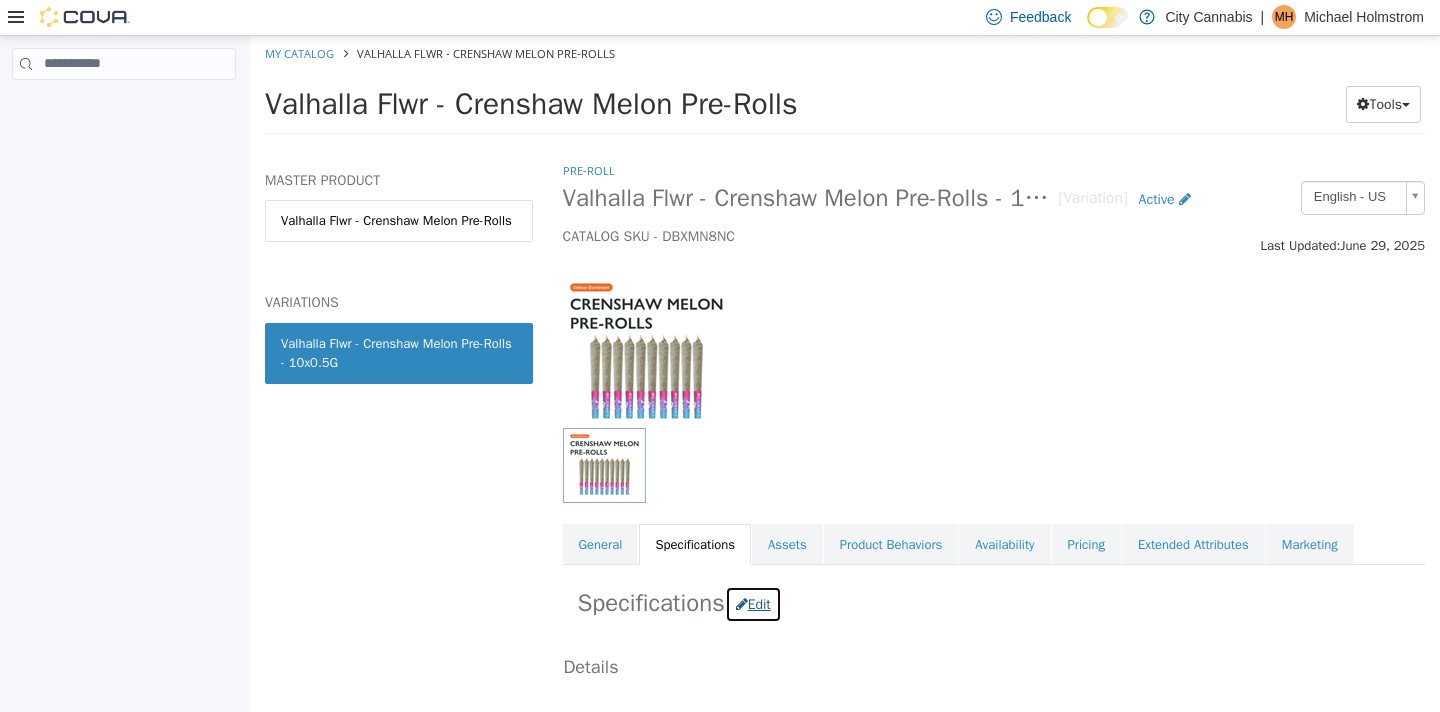 click on "Edit" at bounding box center [753, 603] 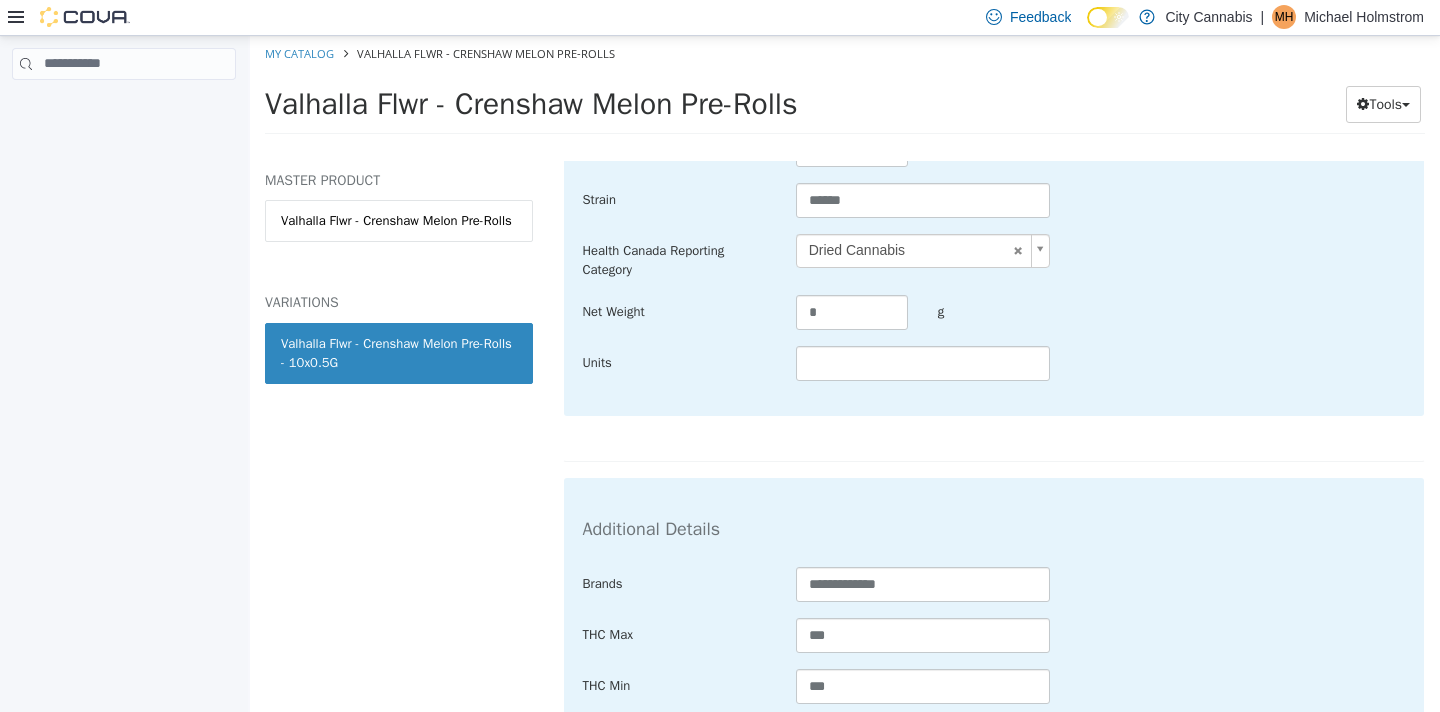 scroll, scrollTop: 678, scrollLeft: 0, axis: vertical 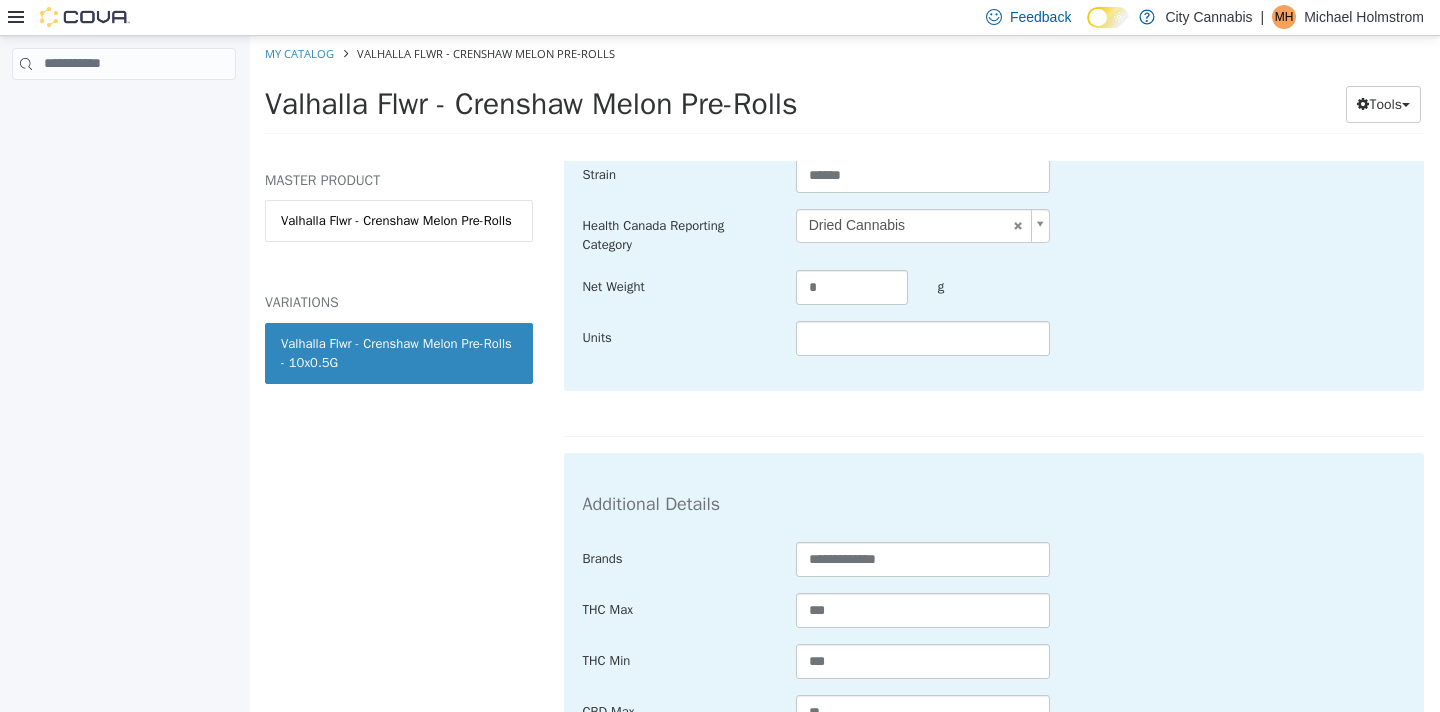 click at bounding box center [923, 627] 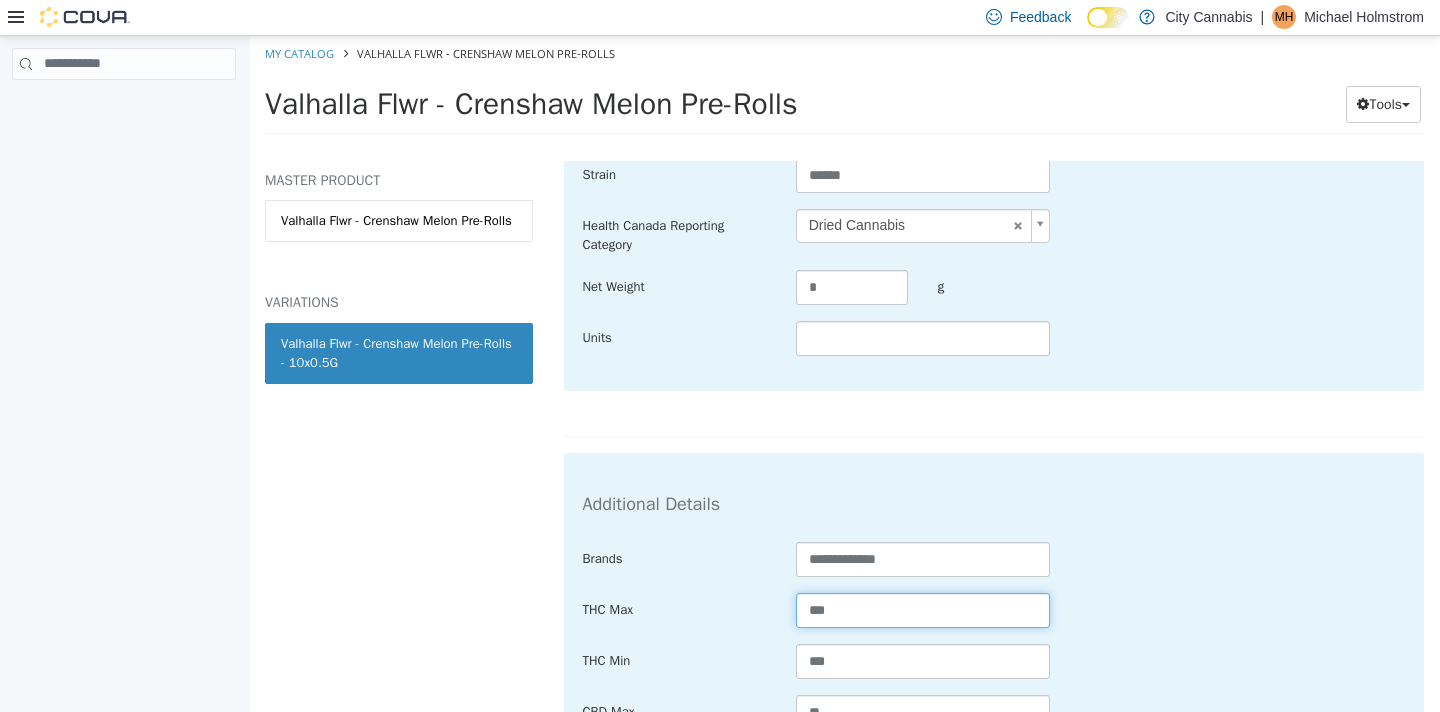 click on "***" at bounding box center [923, 609] 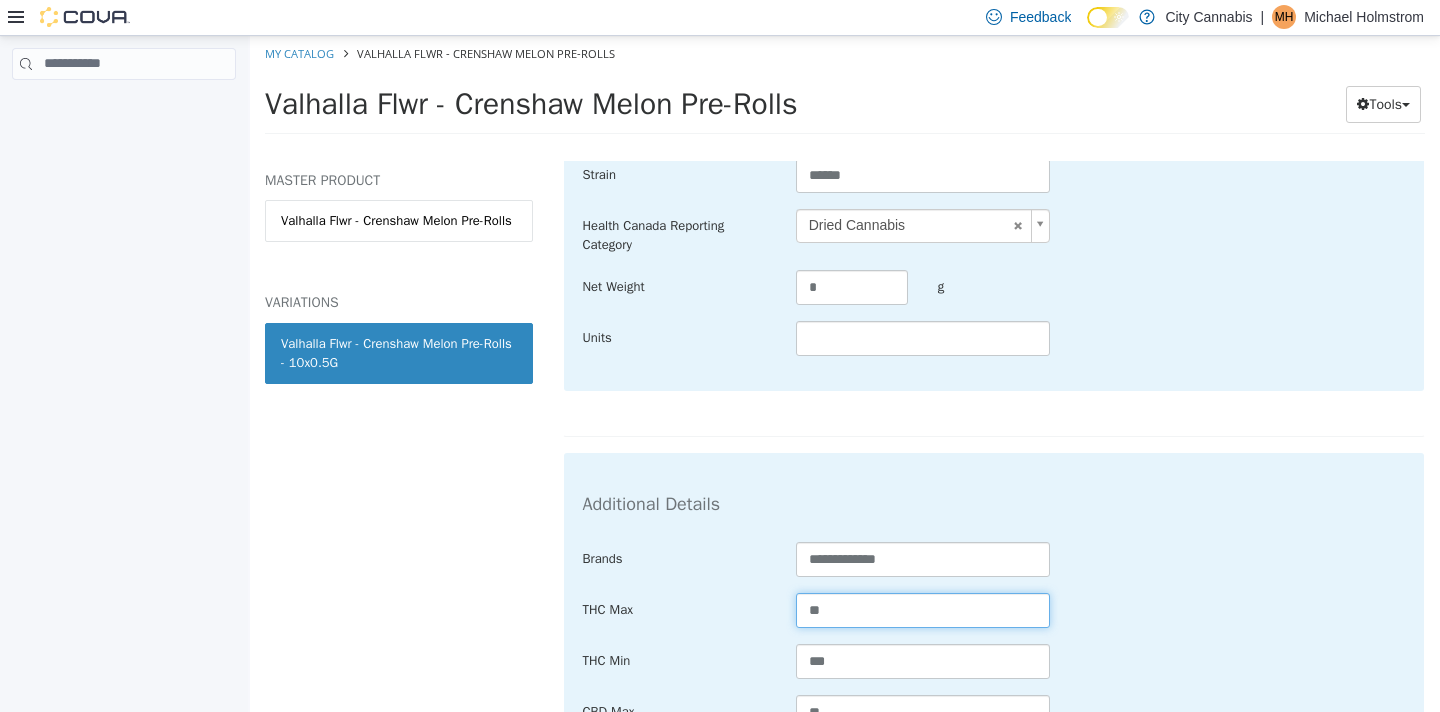type on "**" 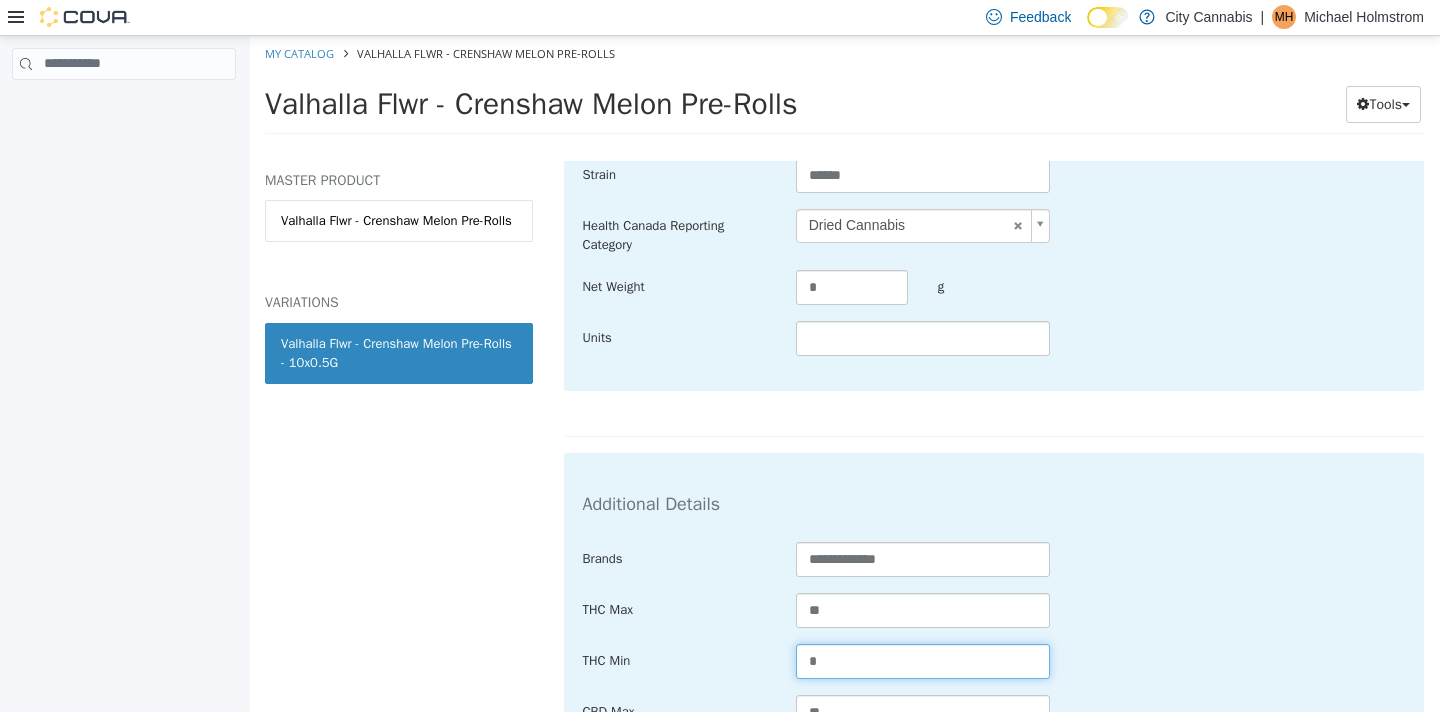 type on "*" 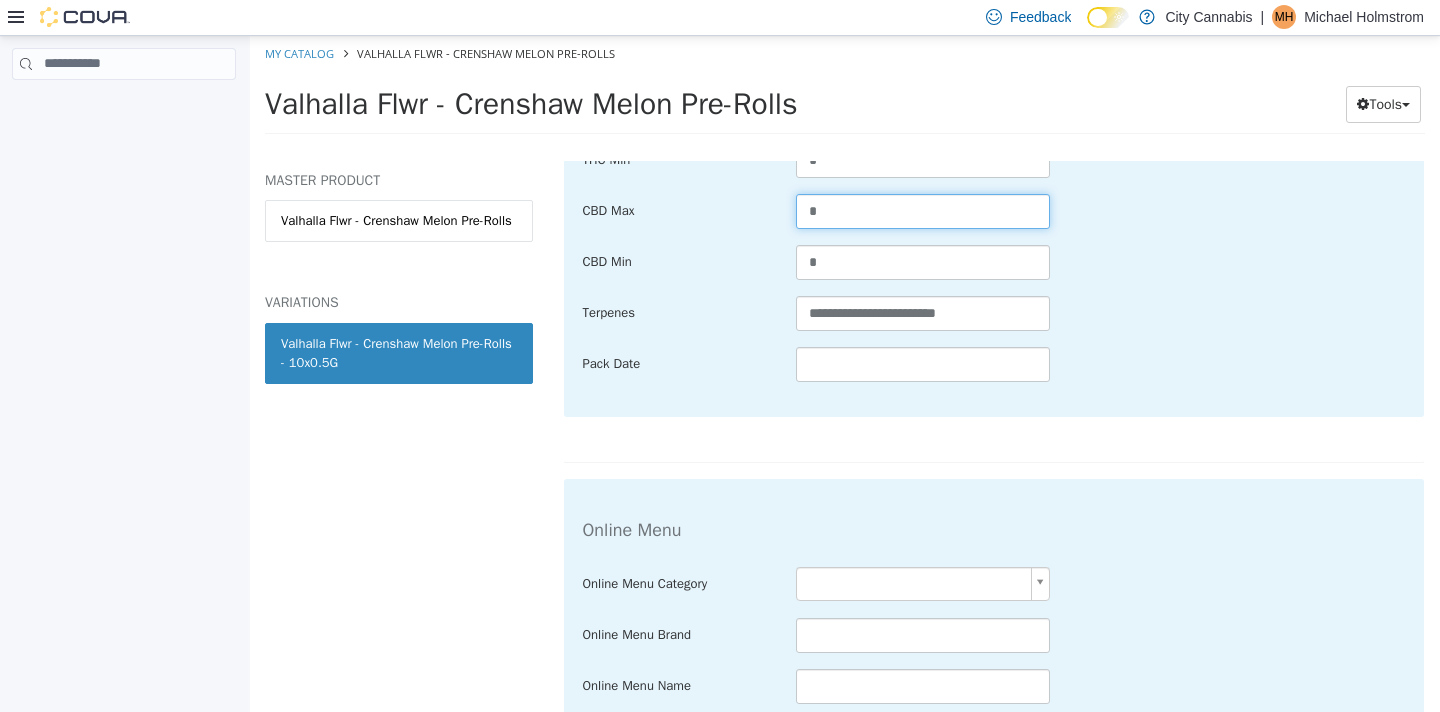 scroll, scrollTop: 1304, scrollLeft: 0, axis: vertical 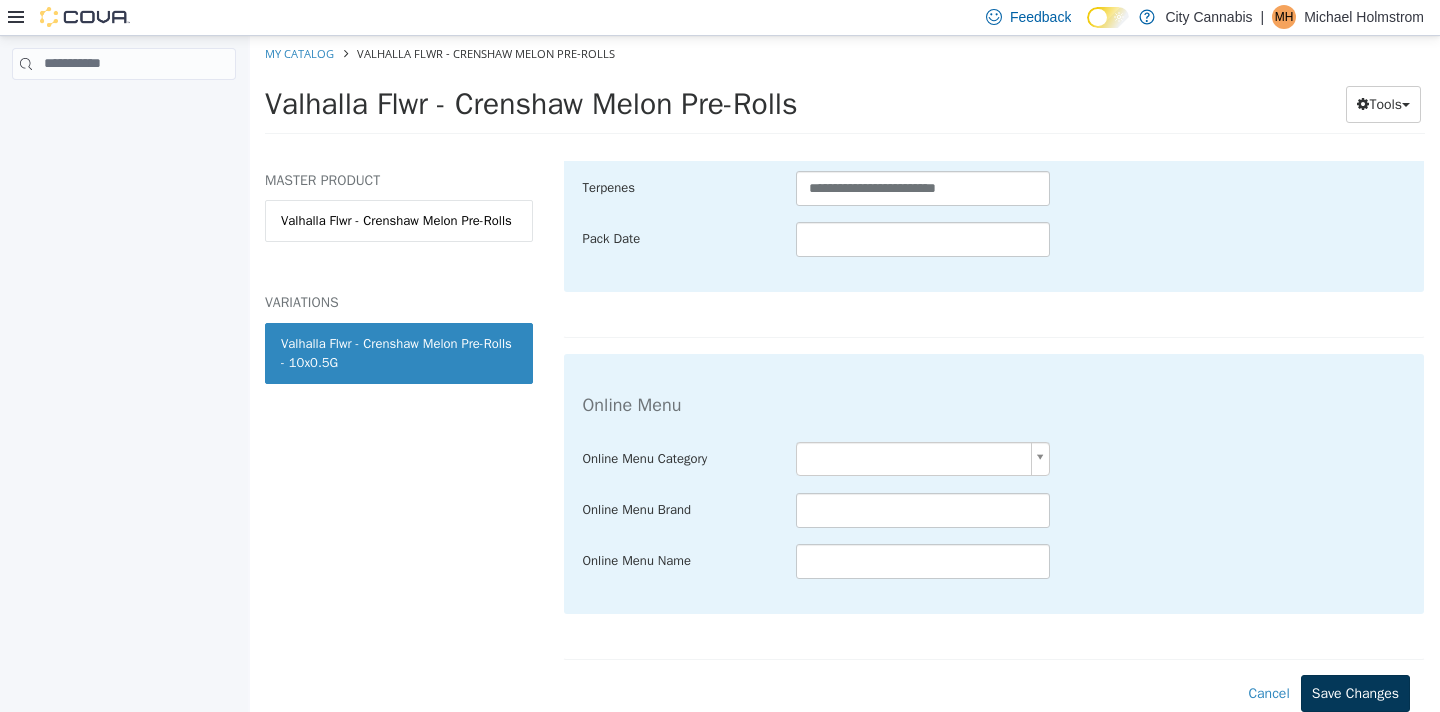 type on "*" 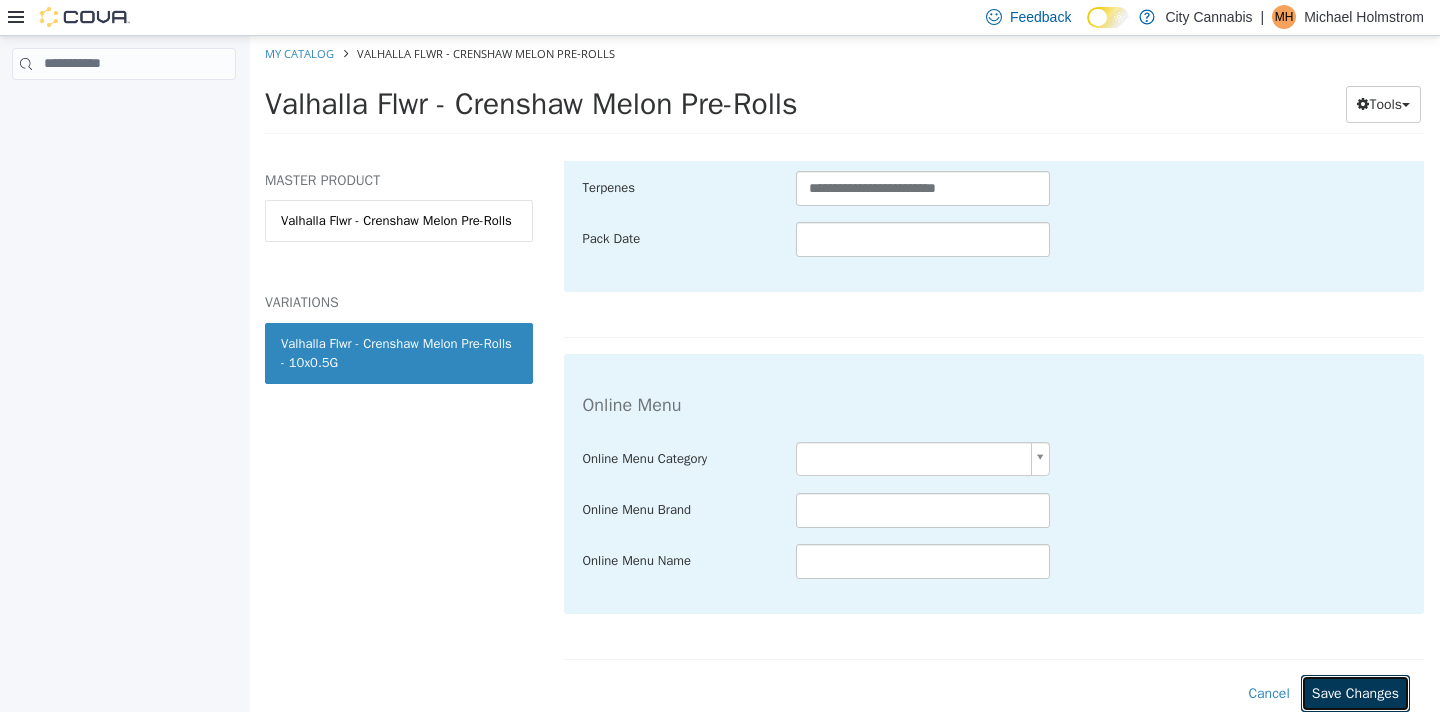 click on "Save Changes" at bounding box center (1355, 692) 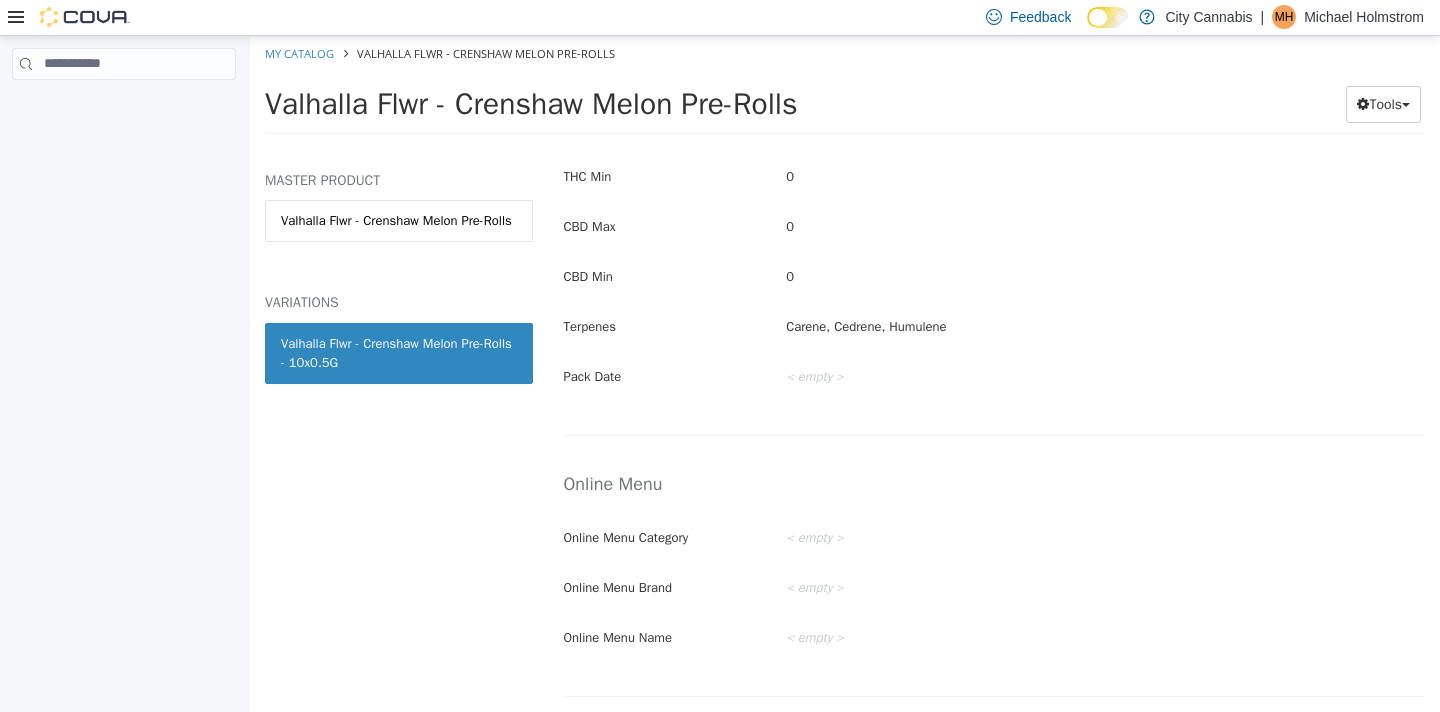 scroll, scrollTop: 1079, scrollLeft: 0, axis: vertical 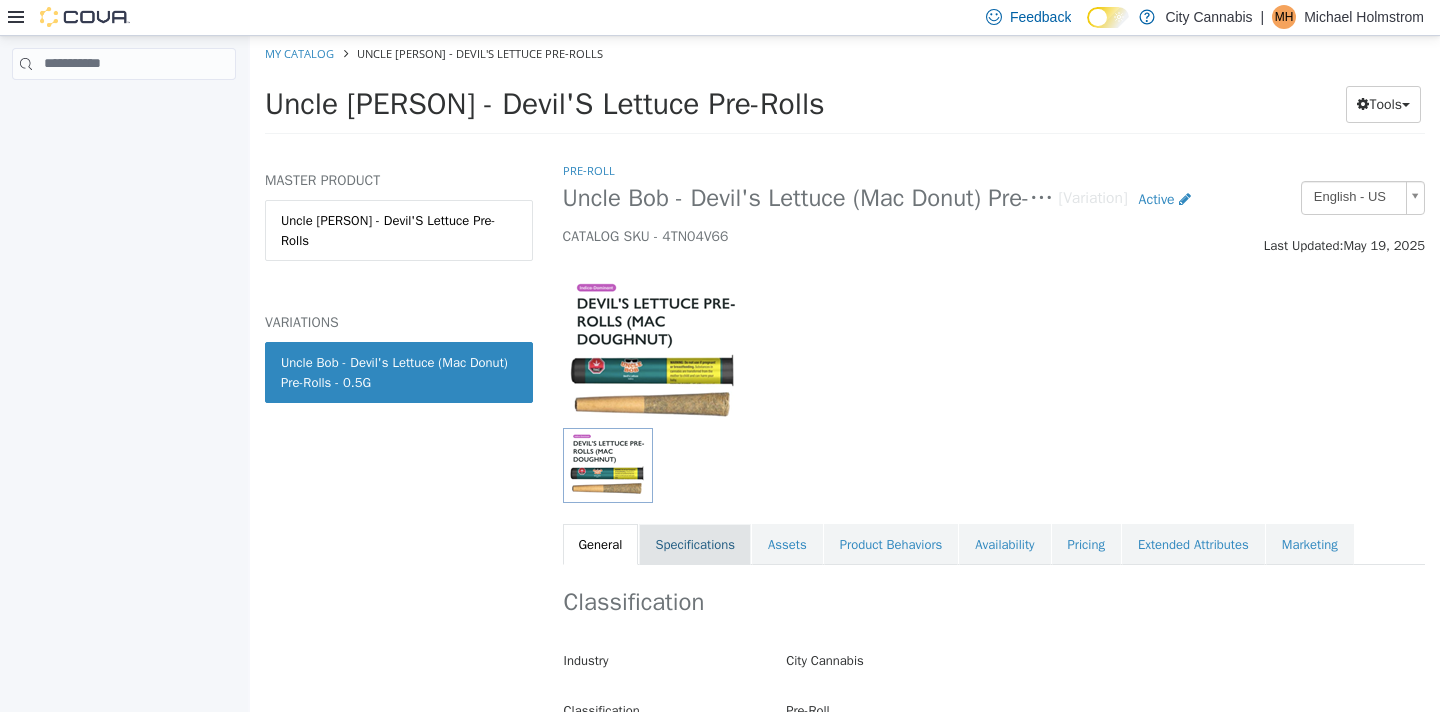 click on "Specifications" at bounding box center [695, 544] 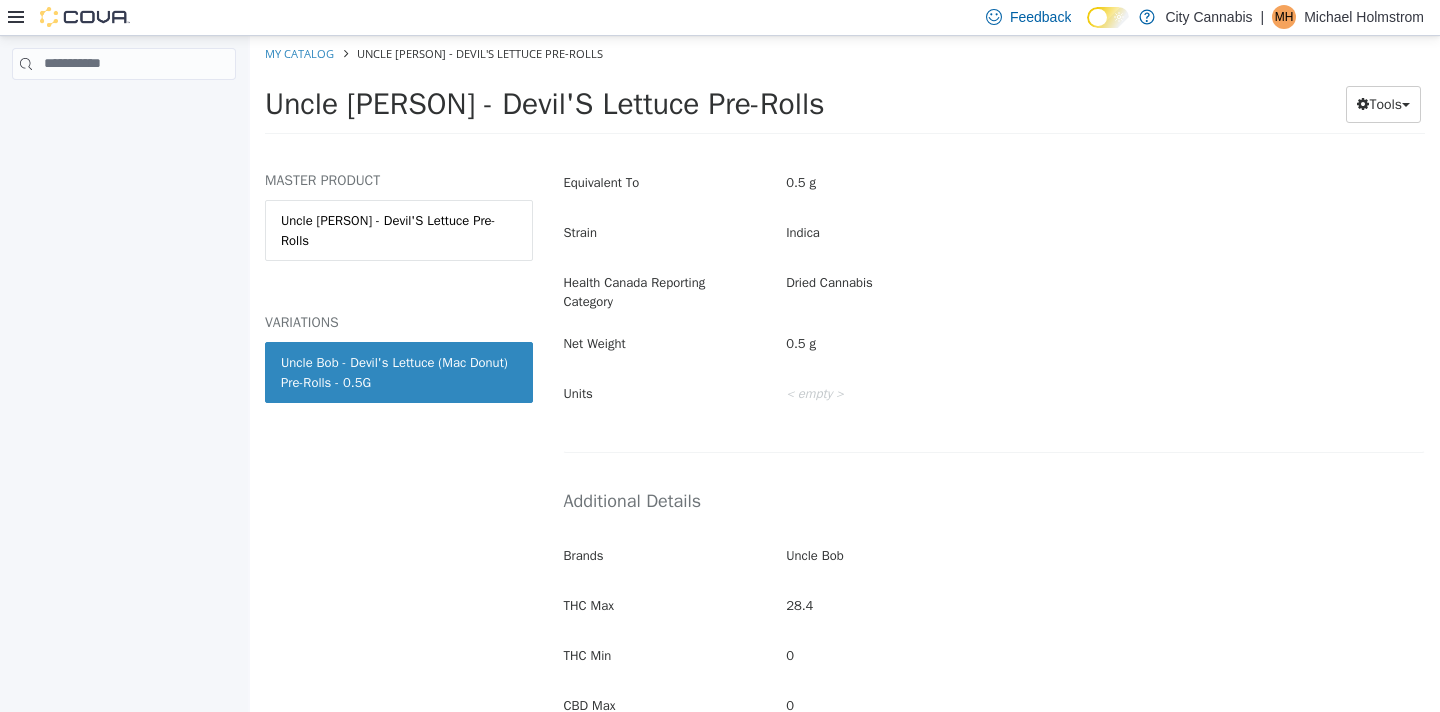 scroll, scrollTop: 650, scrollLeft: 0, axis: vertical 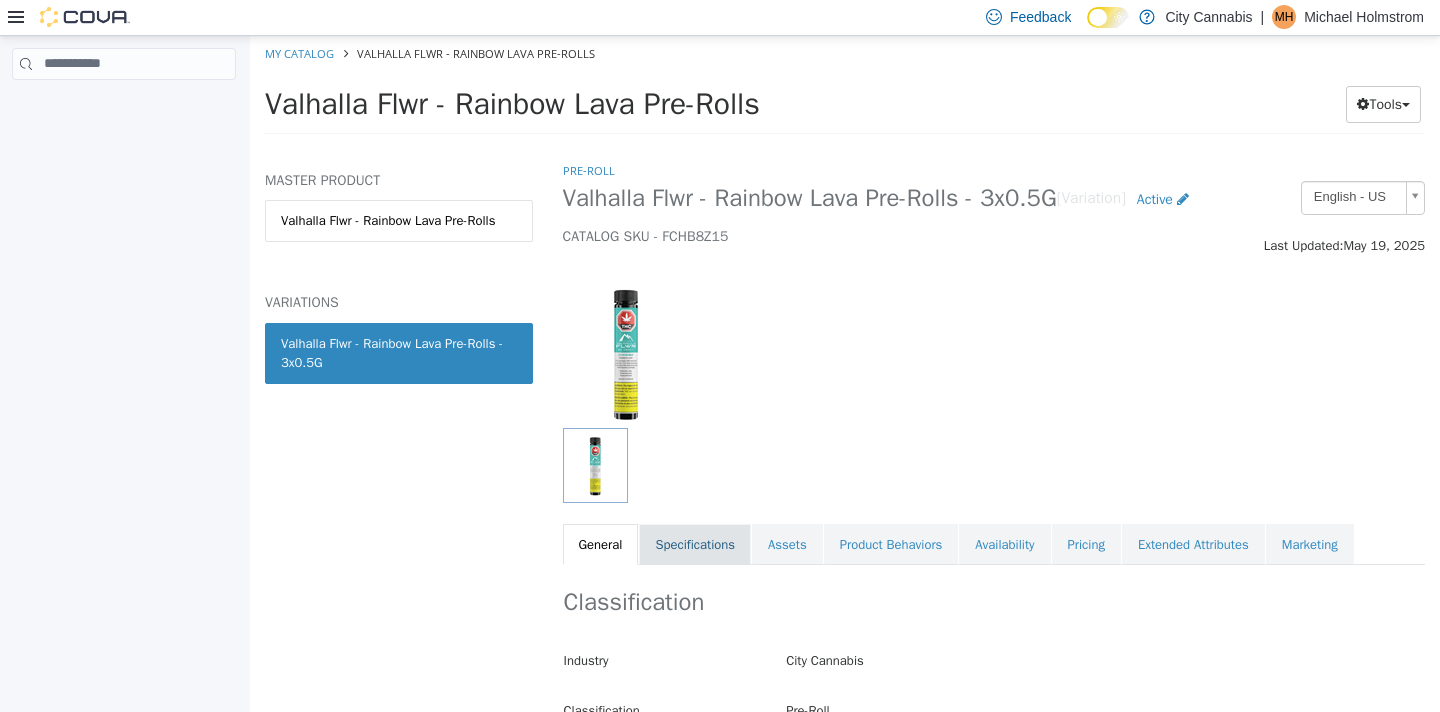 click on "Specifications" at bounding box center (695, 544) 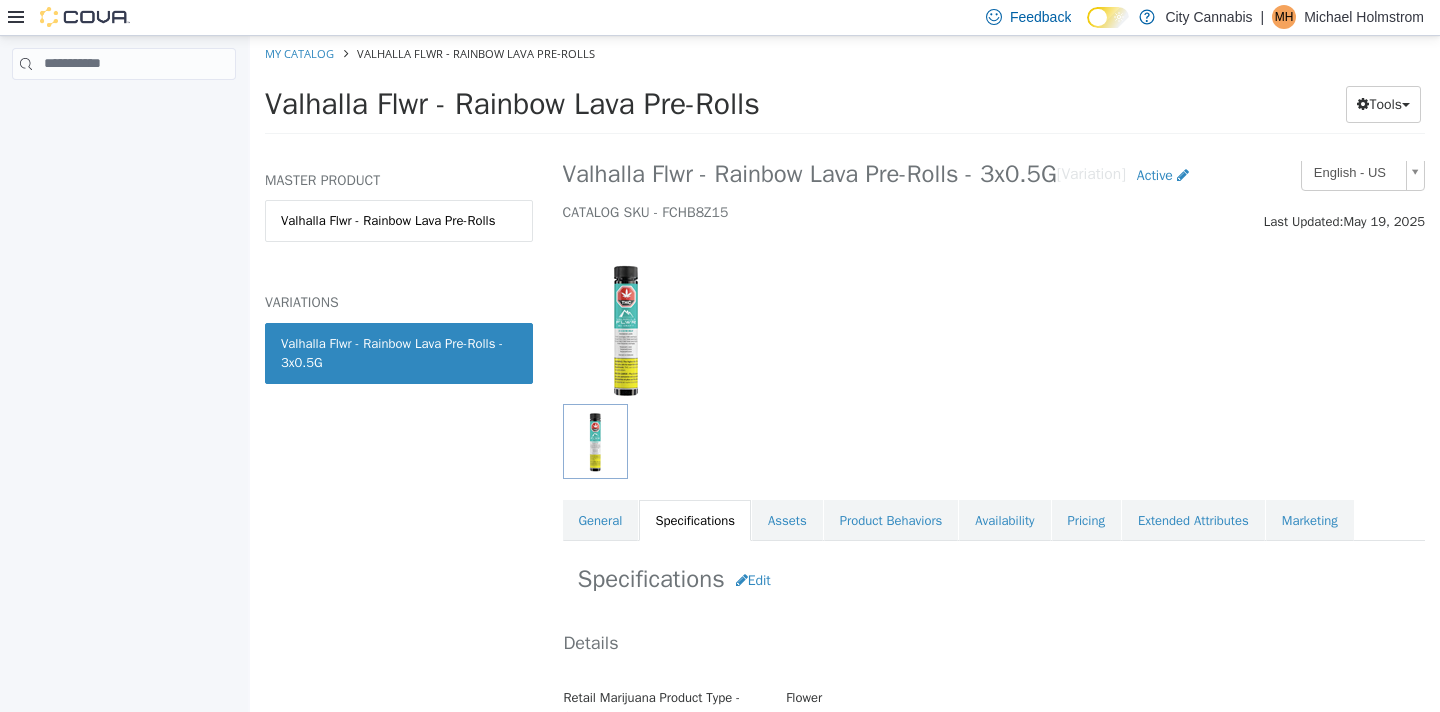 scroll, scrollTop: 0, scrollLeft: 0, axis: both 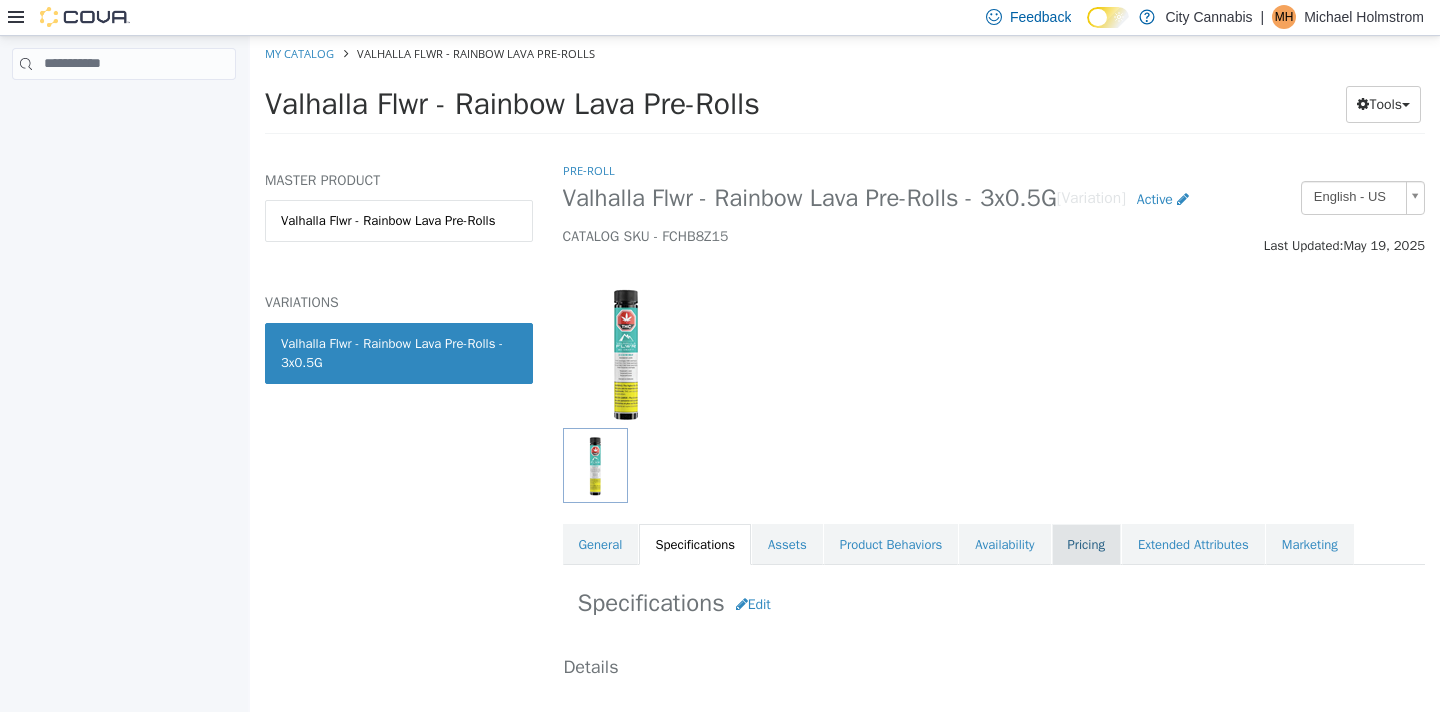 click on "Pricing" at bounding box center [1086, 544] 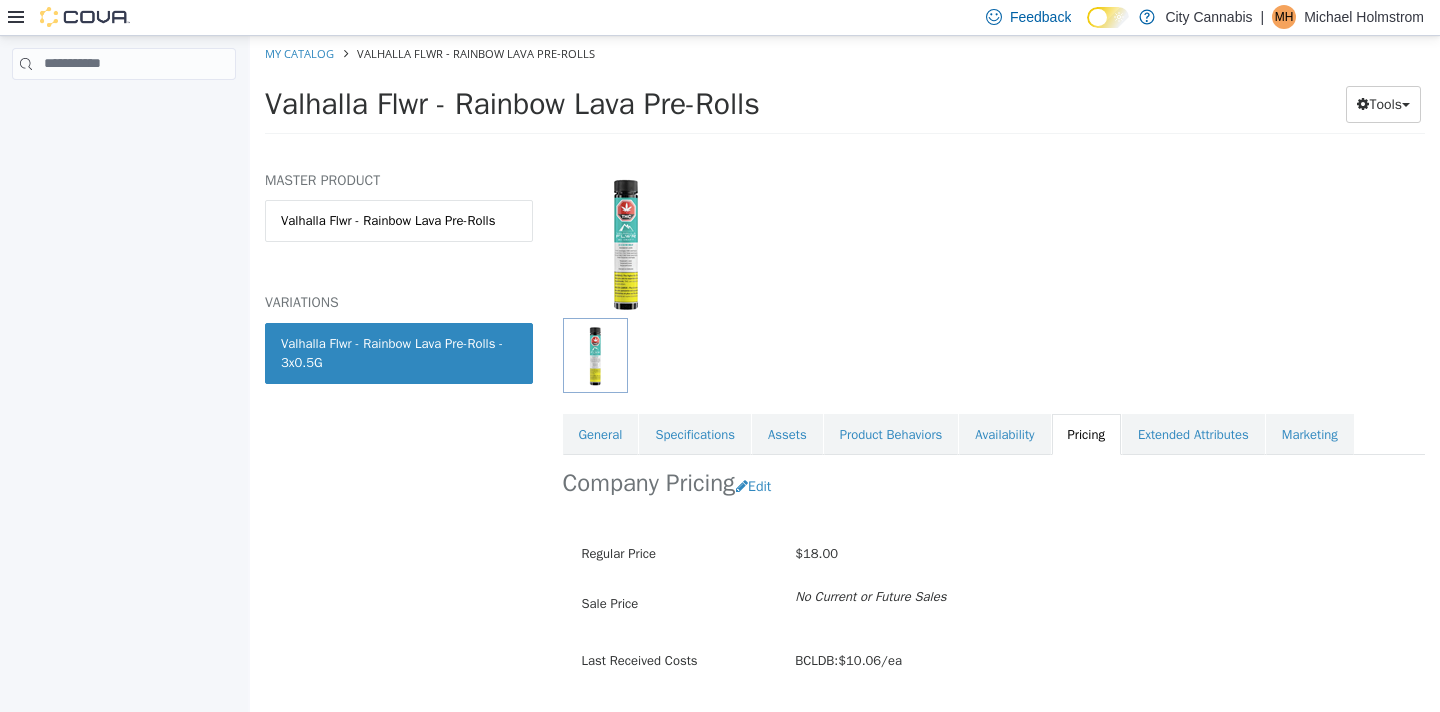 scroll, scrollTop: 165, scrollLeft: 0, axis: vertical 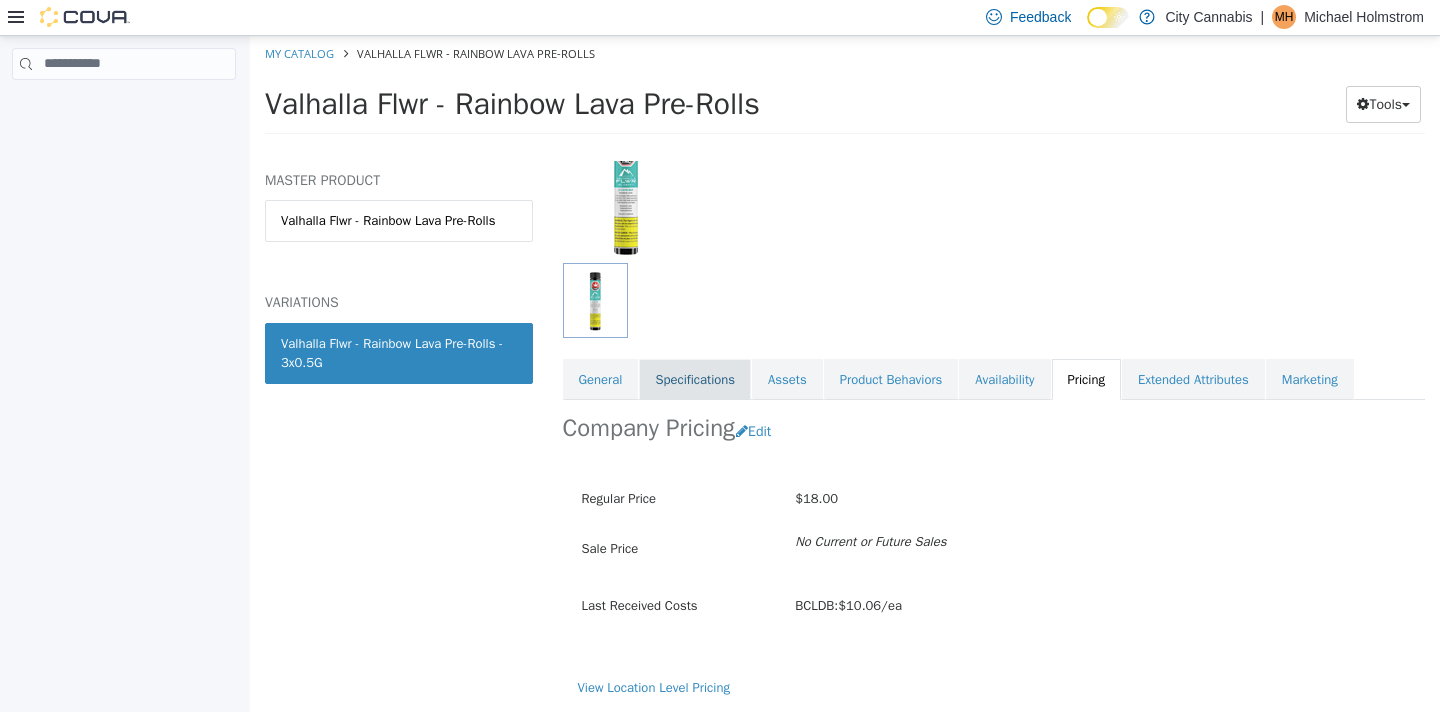 click on "Specifications" at bounding box center (695, 379) 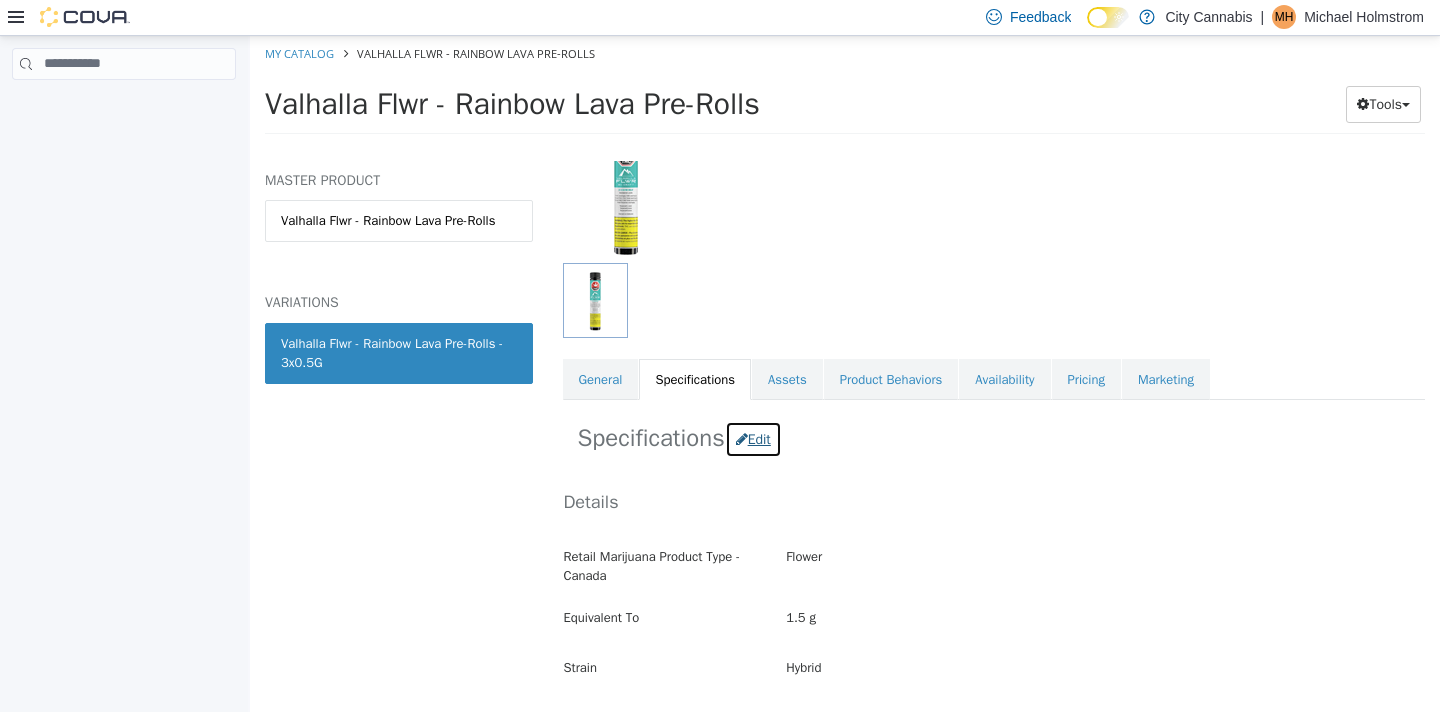 click on "Edit" at bounding box center [753, 438] 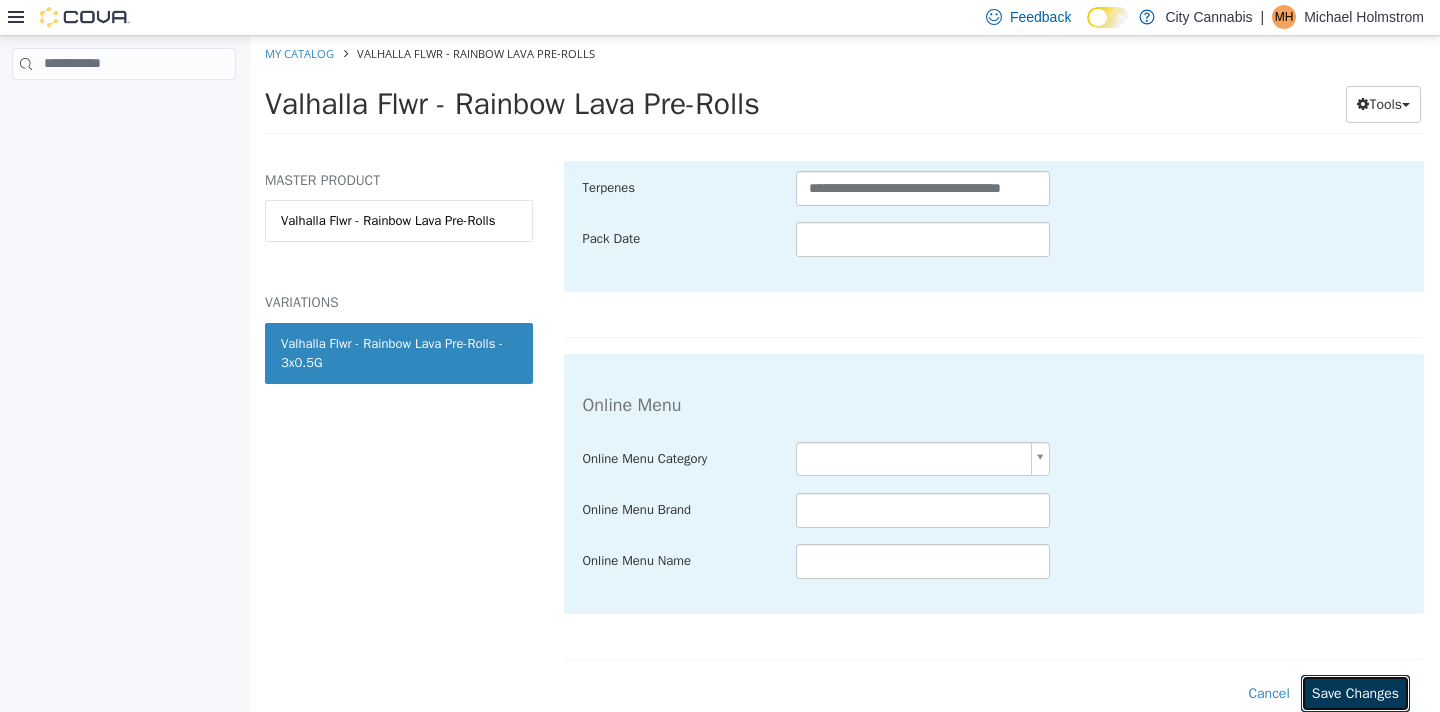 click on "Save Changes" at bounding box center [1355, 692] 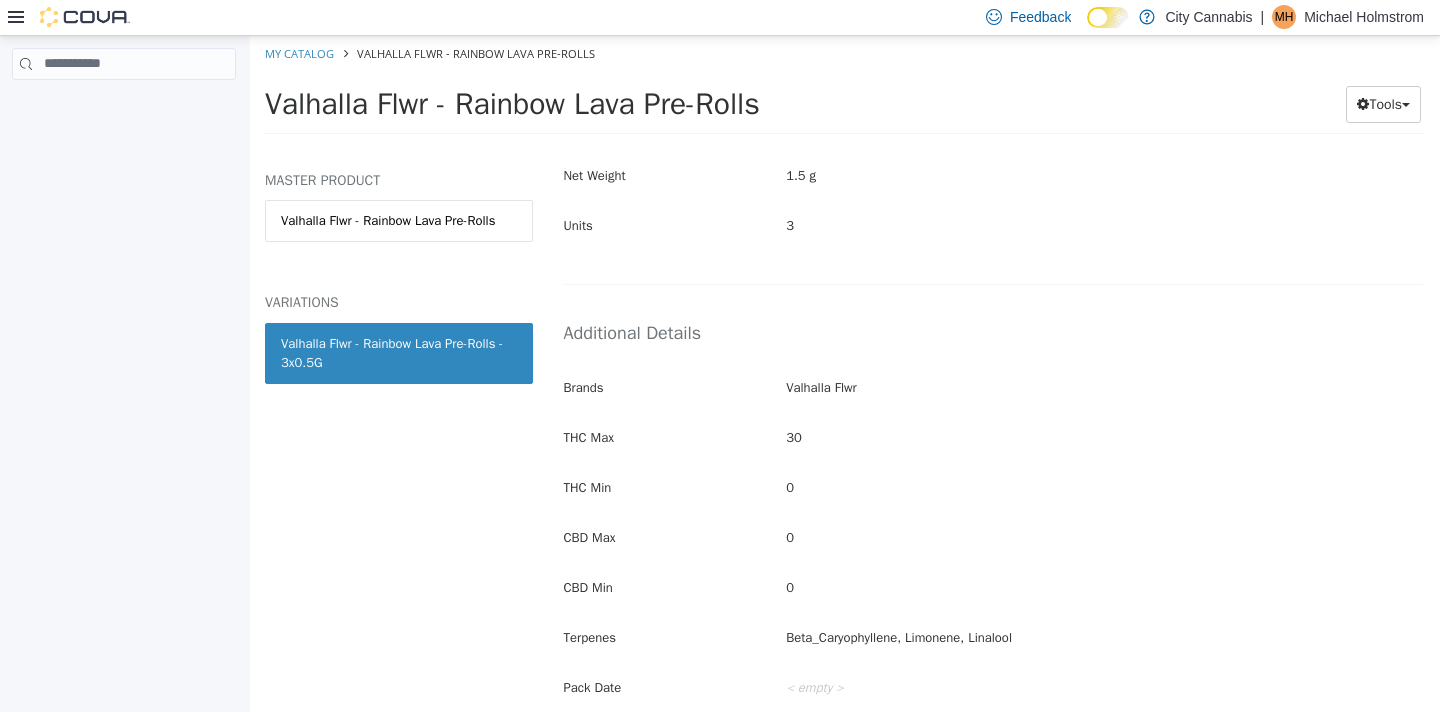 scroll, scrollTop: 765, scrollLeft: 0, axis: vertical 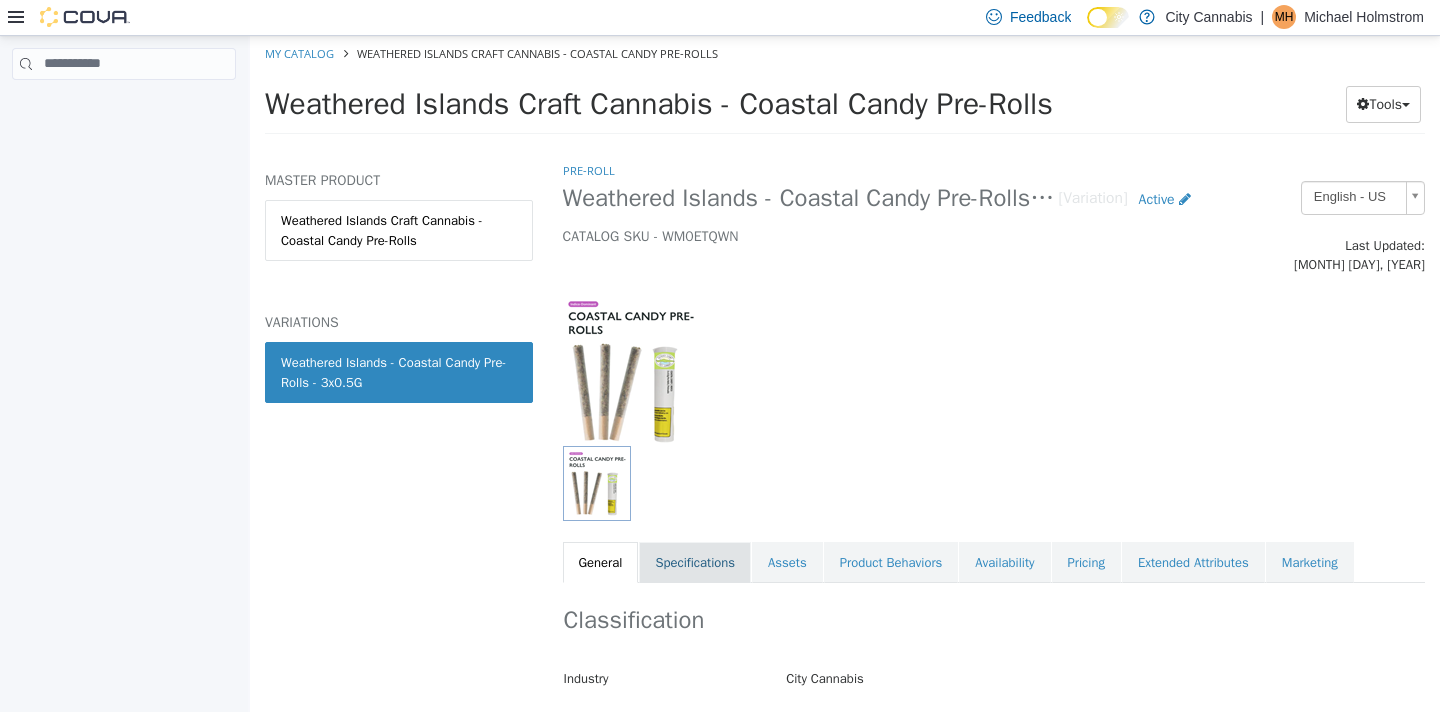 click on "Specifications" at bounding box center (695, 562) 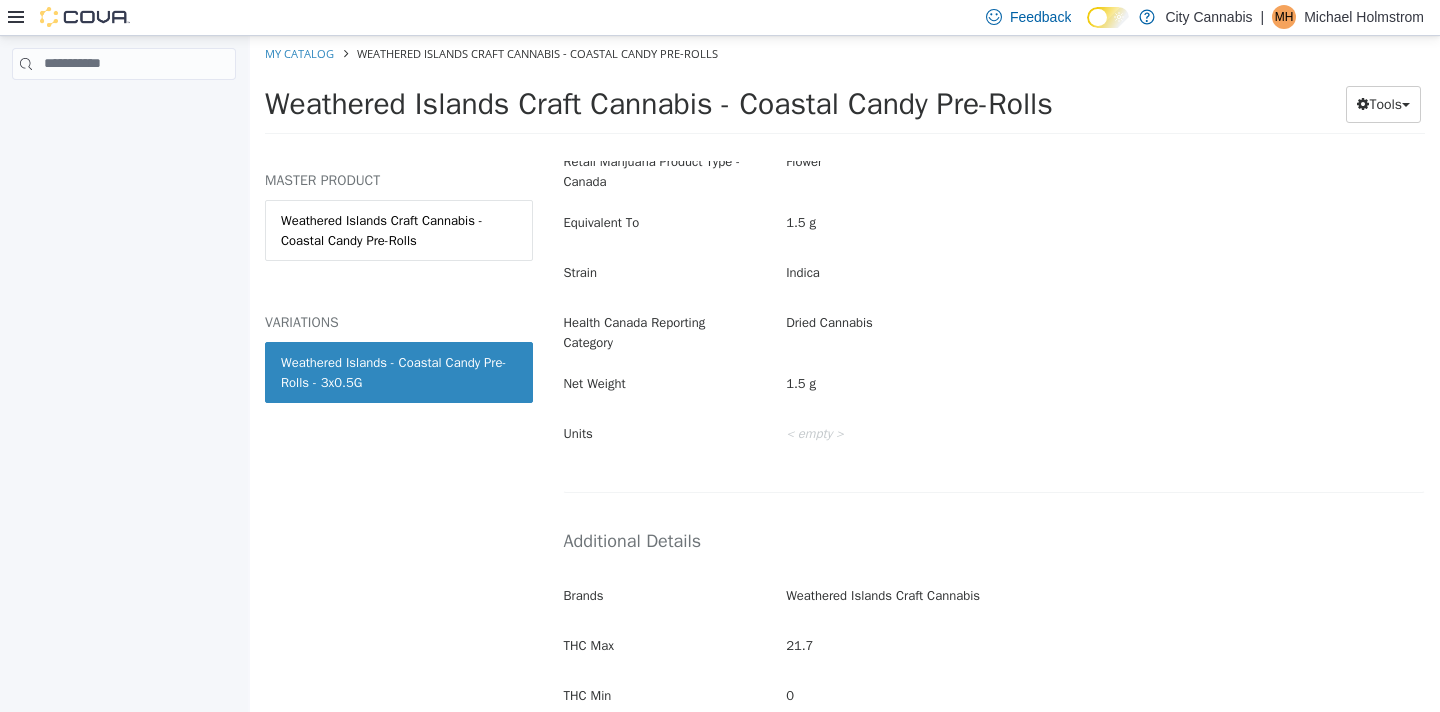 scroll, scrollTop: 655, scrollLeft: 0, axis: vertical 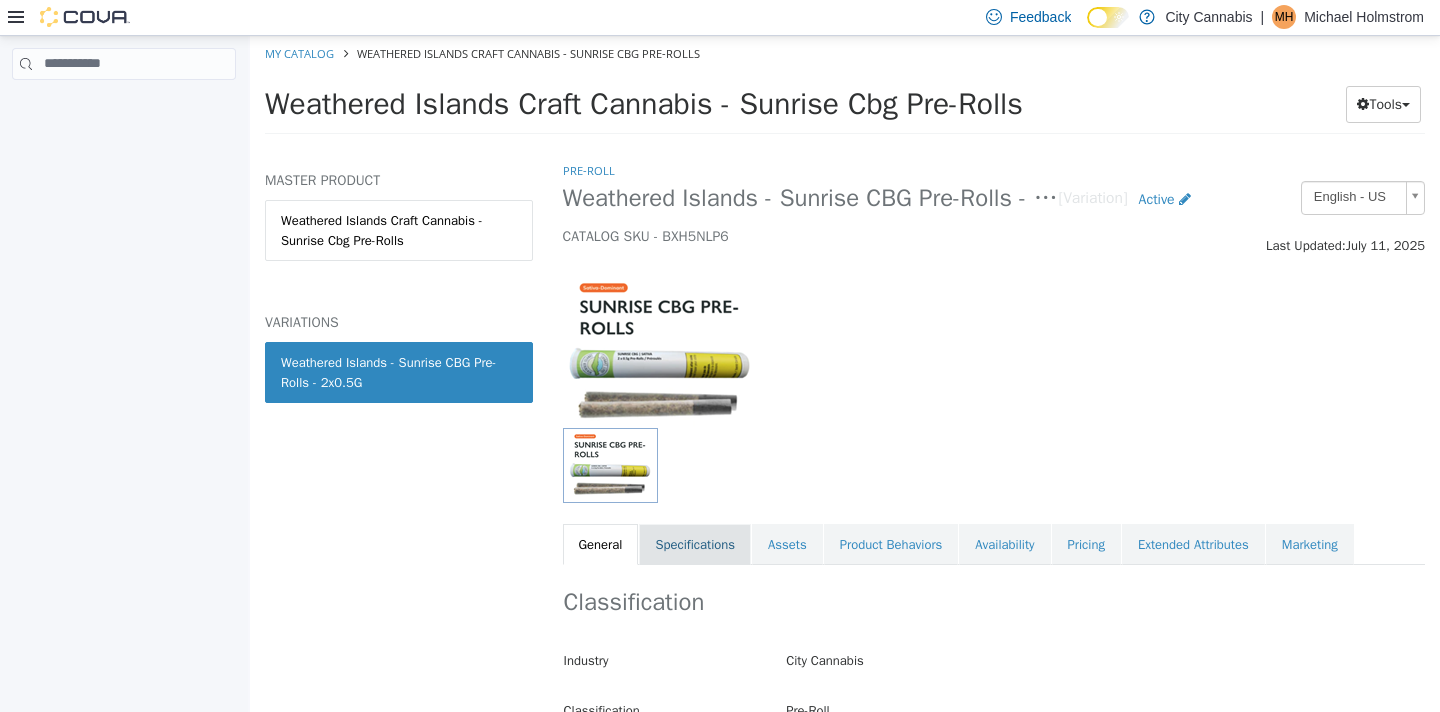 click on "Specifications" at bounding box center [695, 544] 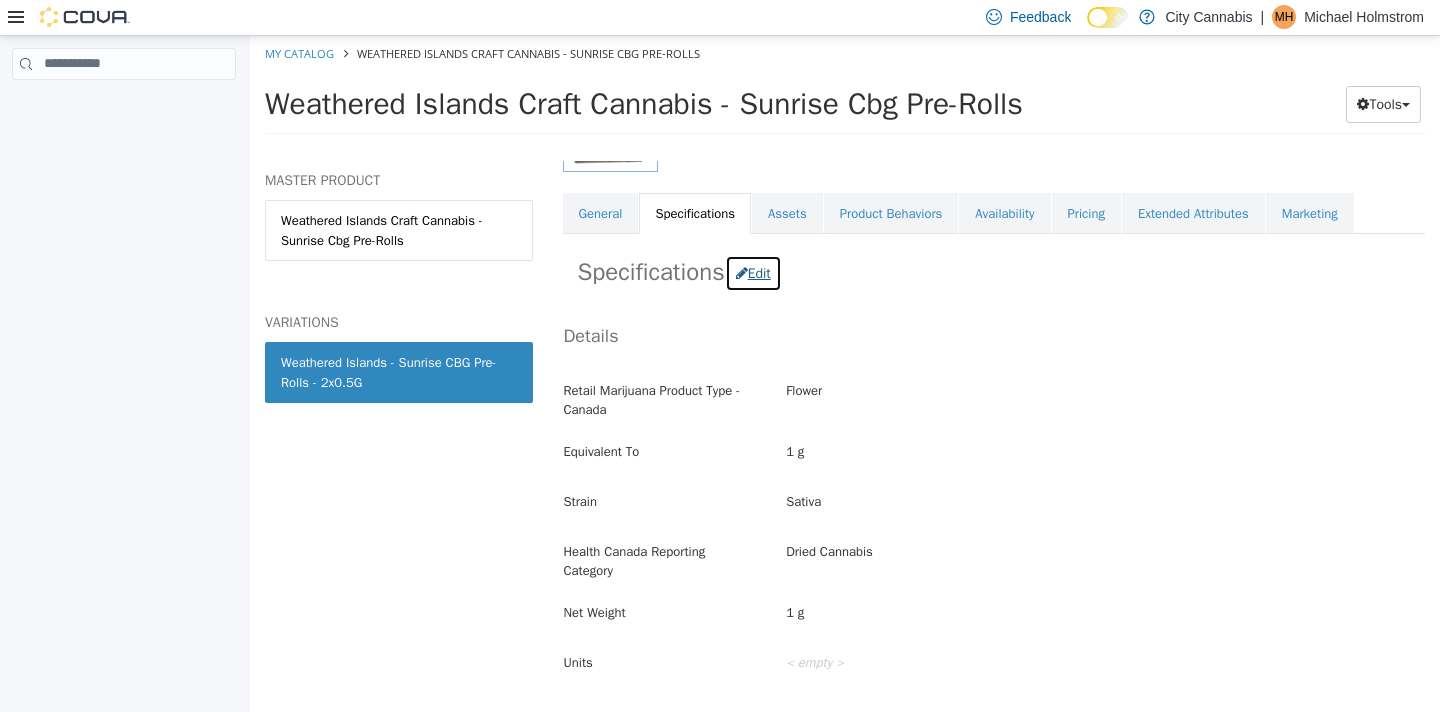 click on "Edit" at bounding box center (753, 272) 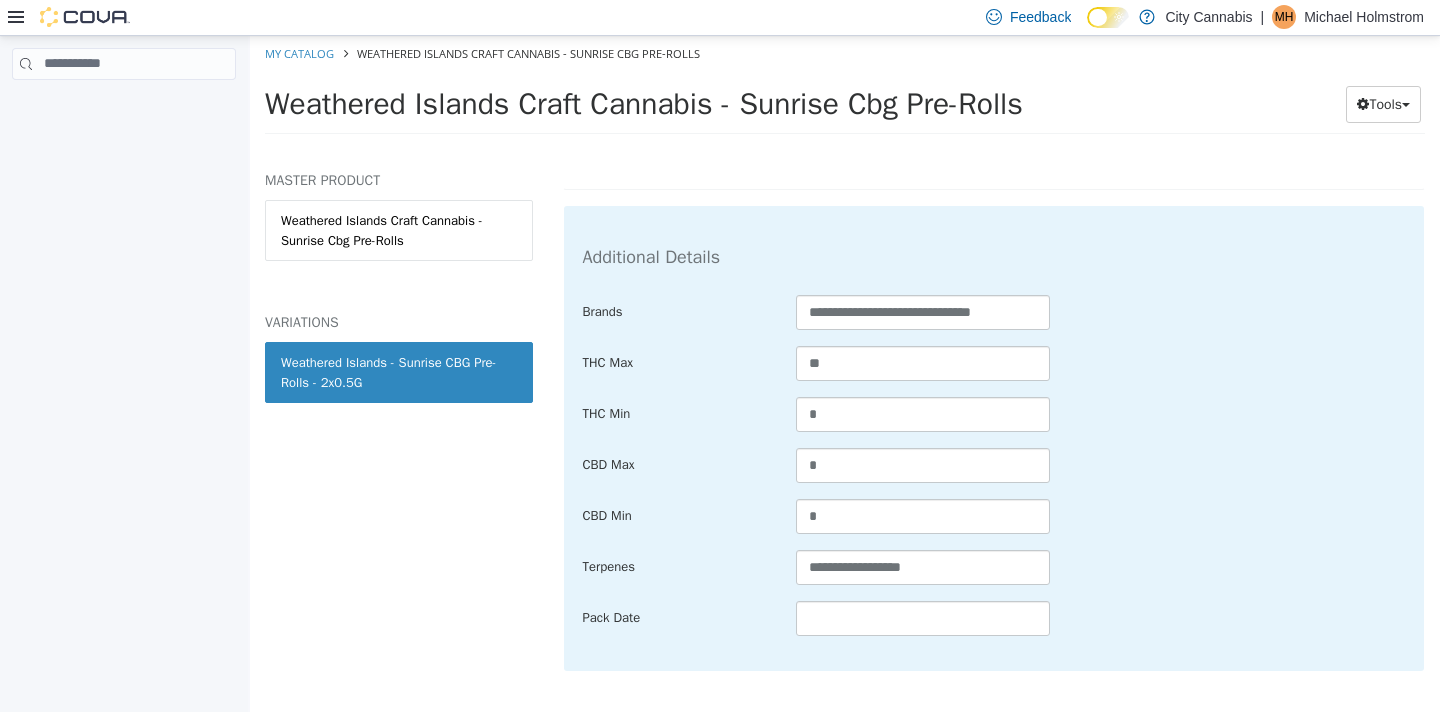 scroll, scrollTop: 930, scrollLeft: 0, axis: vertical 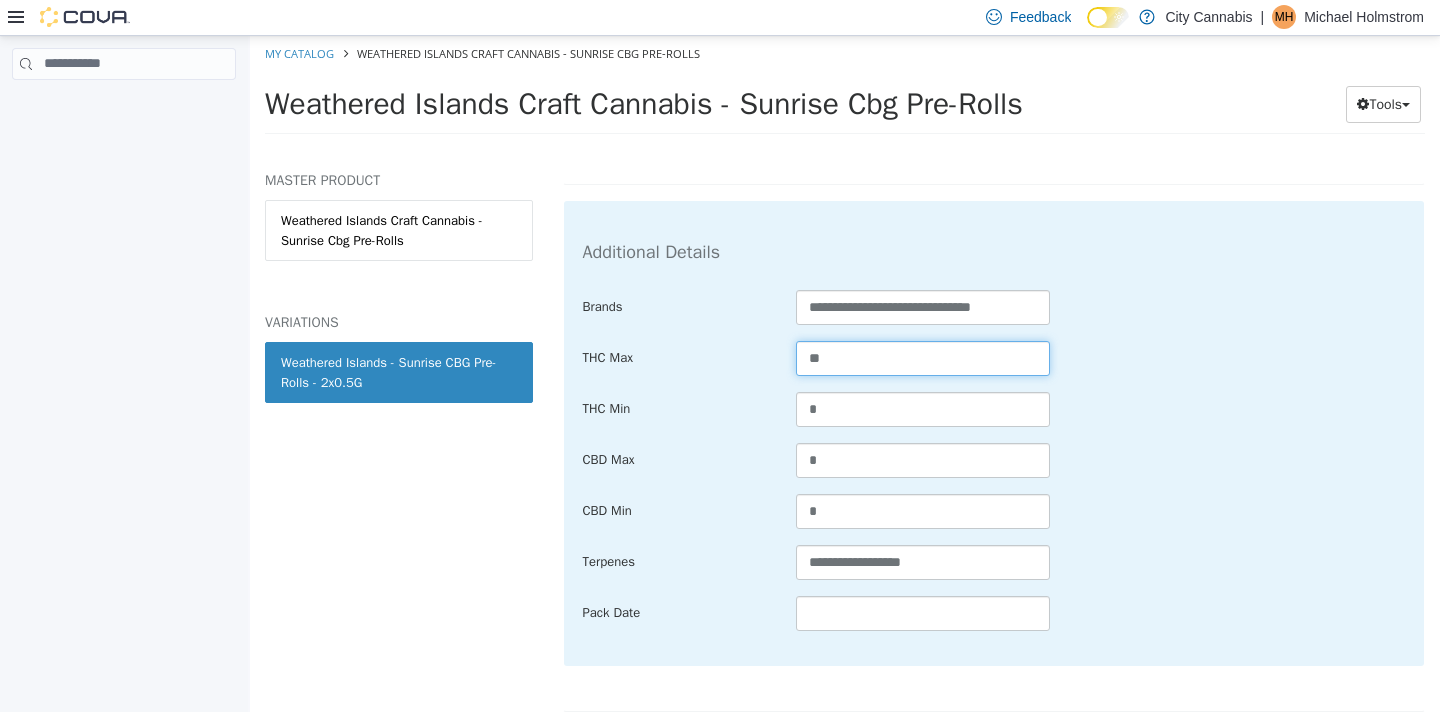 click on "**" at bounding box center [923, 357] 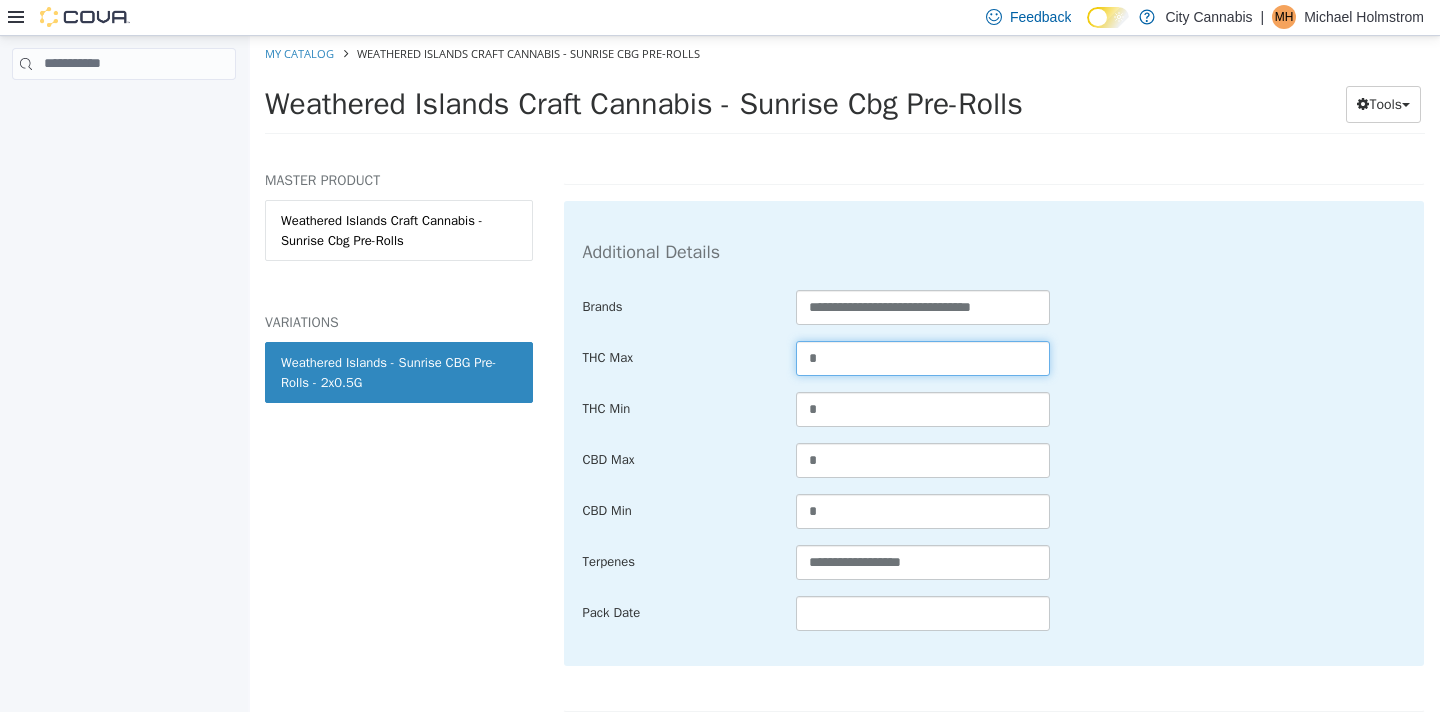 click on "*" at bounding box center [923, 357] 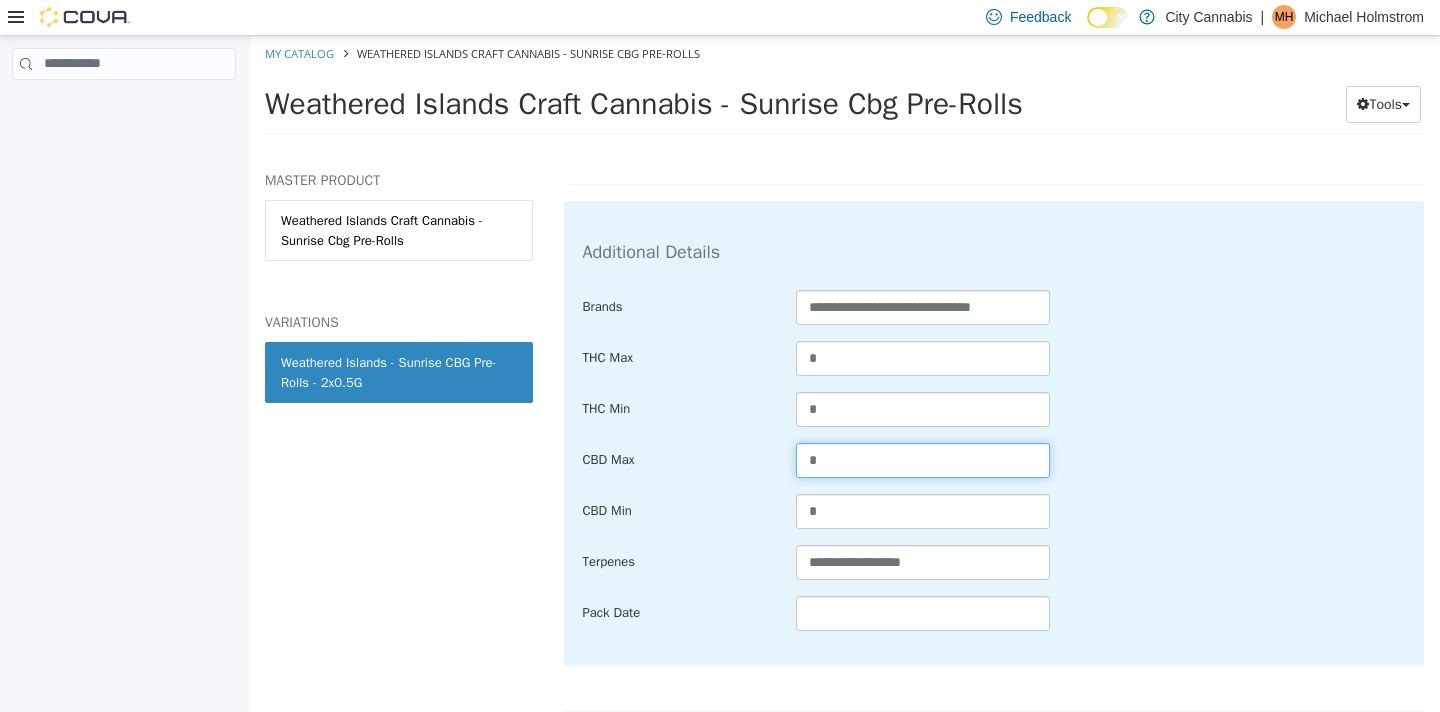 click on "*" at bounding box center [923, 459] 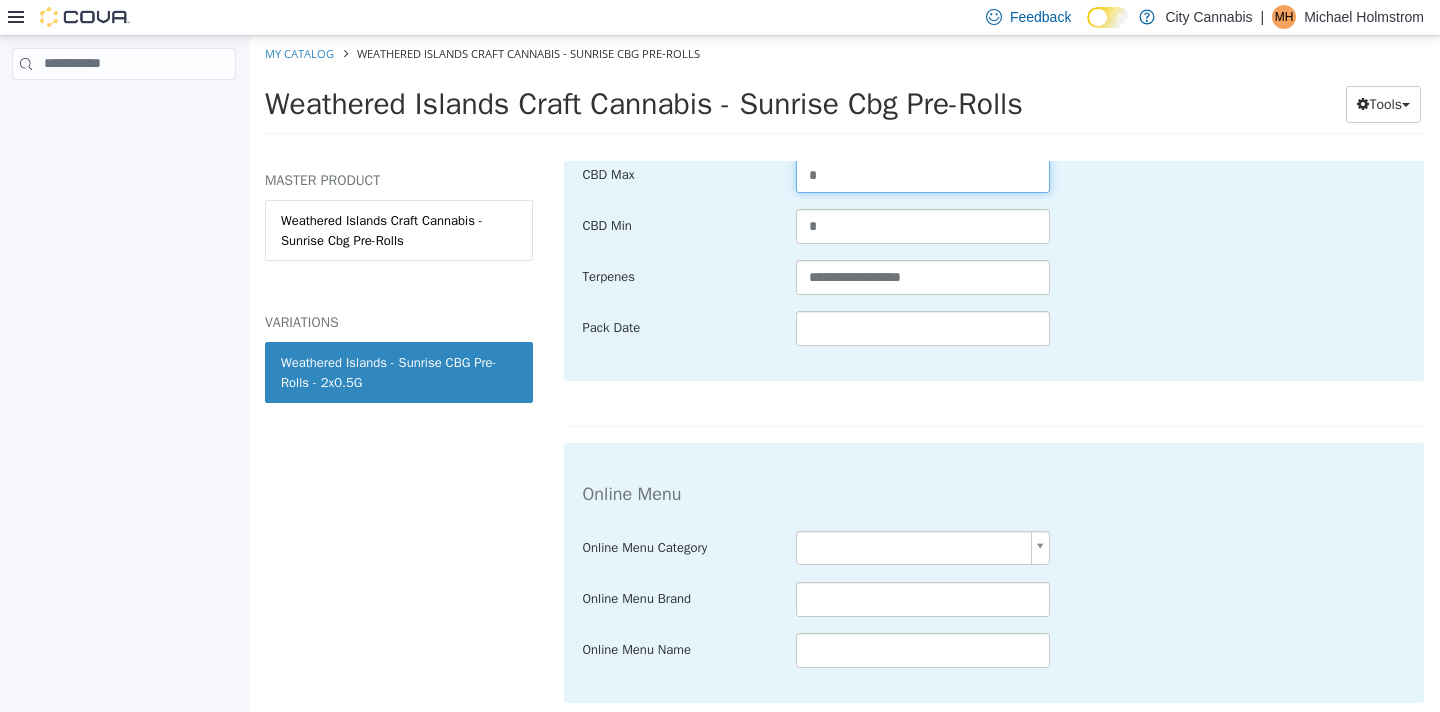 scroll, scrollTop: 1304, scrollLeft: 0, axis: vertical 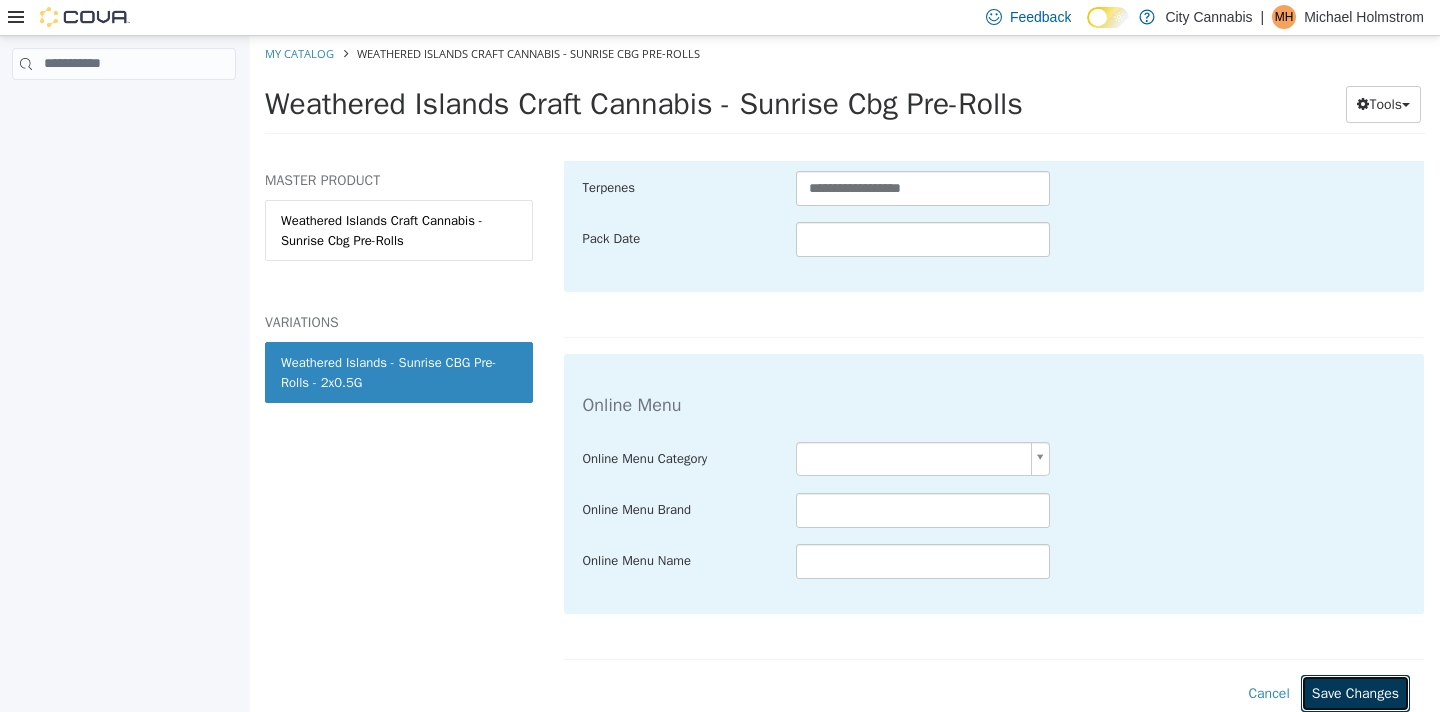 click on "Save Changes" at bounding box center (1355, 692) 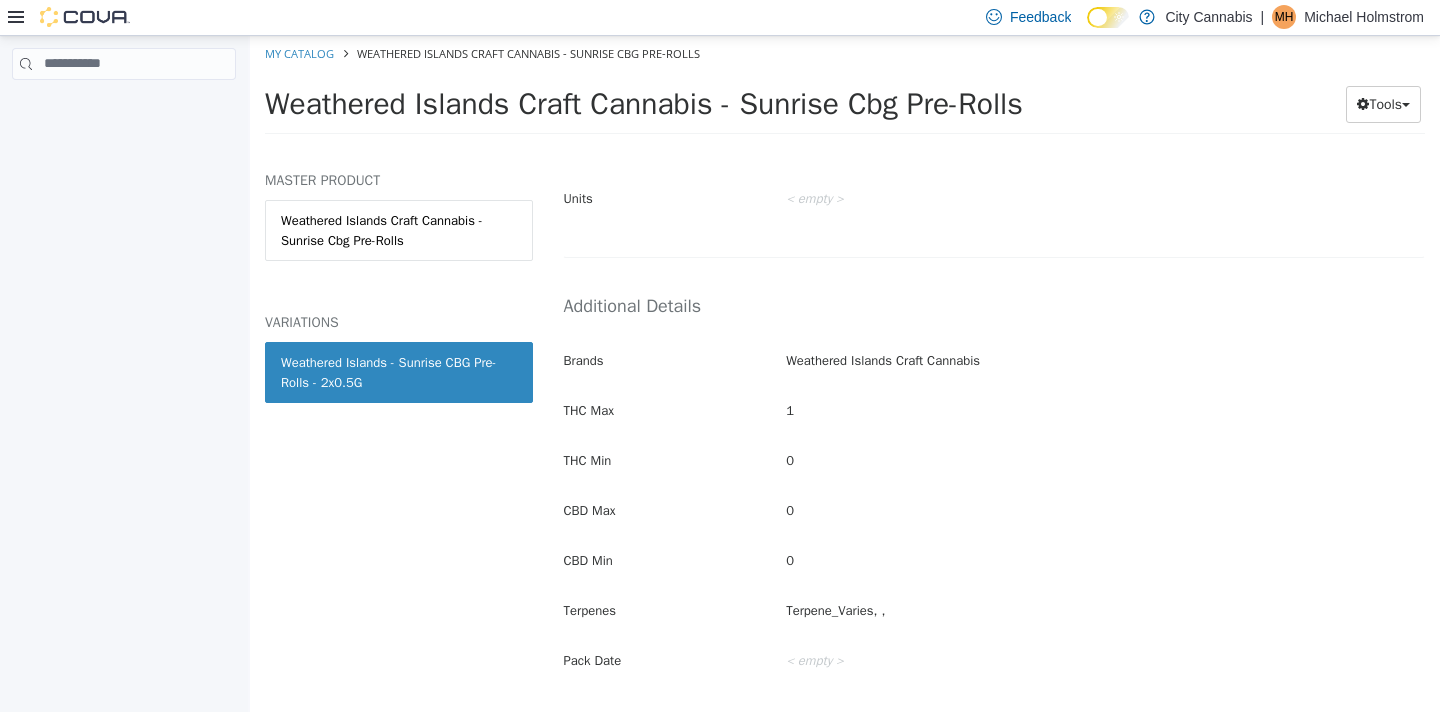 scroll, scrollTop: 794, scrollLeft: 0, axis: vertical 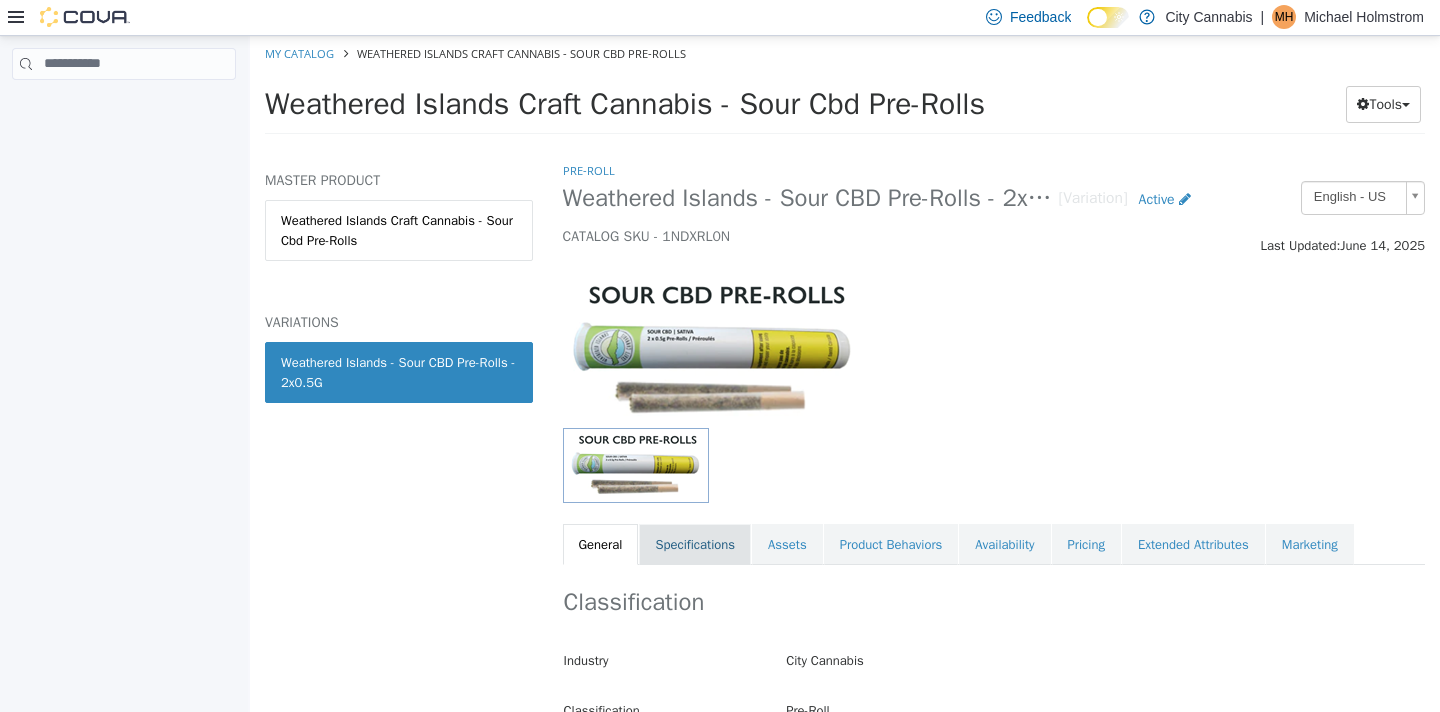 click on "Specifications" at bounding box center [695, 544] 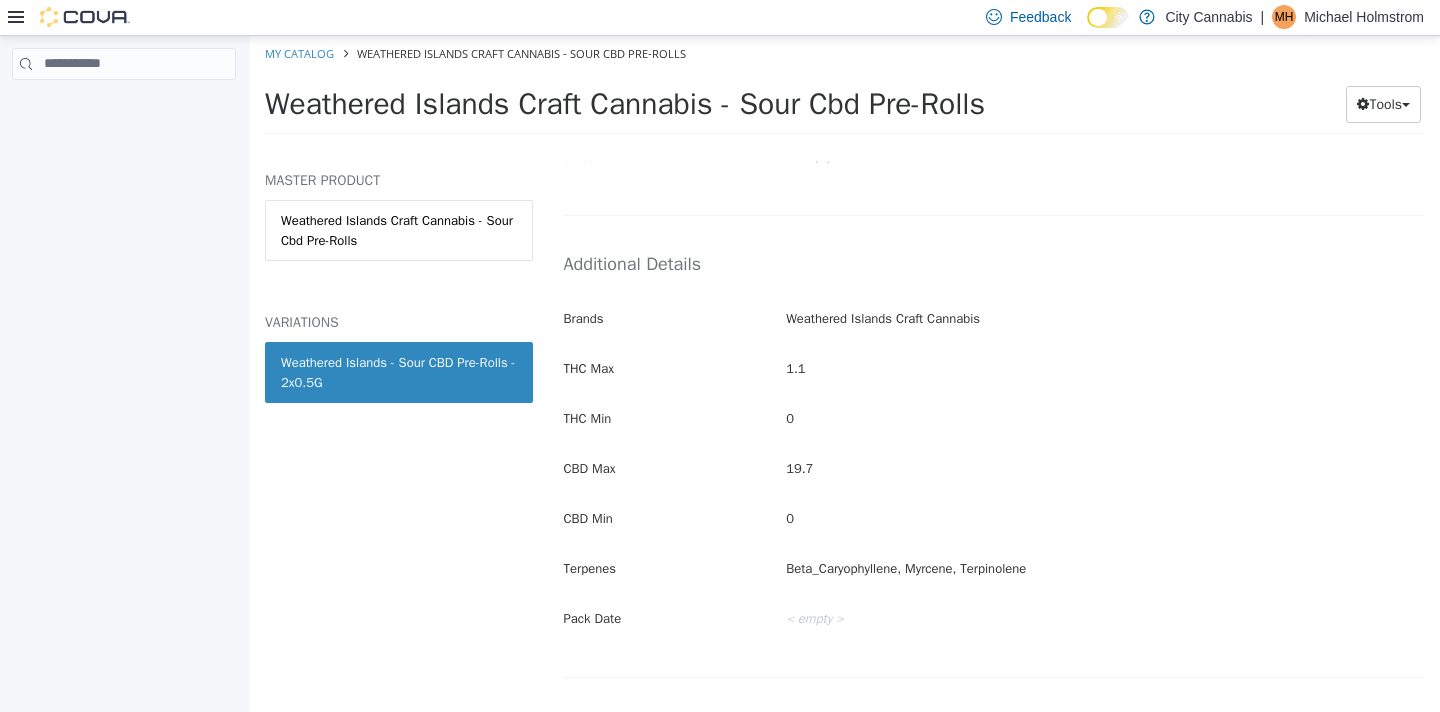 scroll, scrollTop: 835, scrollLeft: 0, axis: vertical 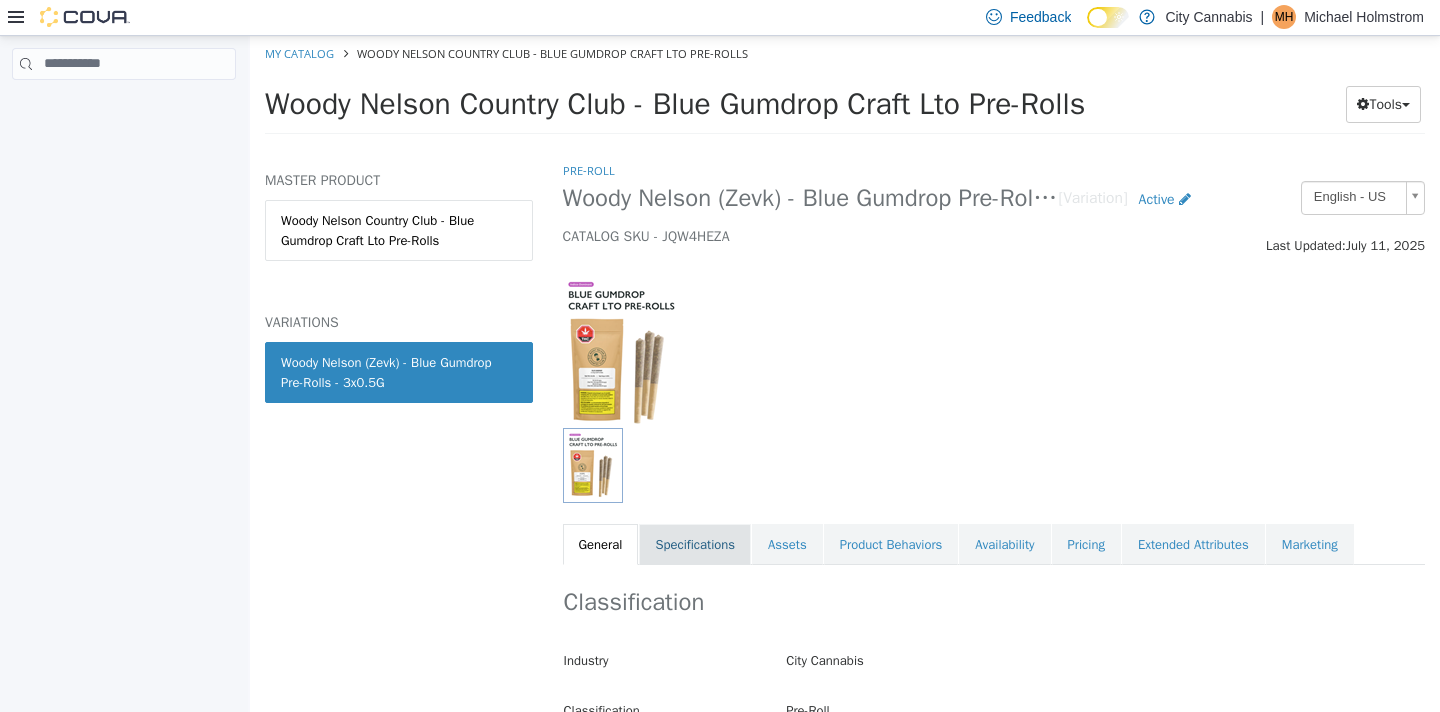 click on "Specifications" at bounding box center [695, 544] 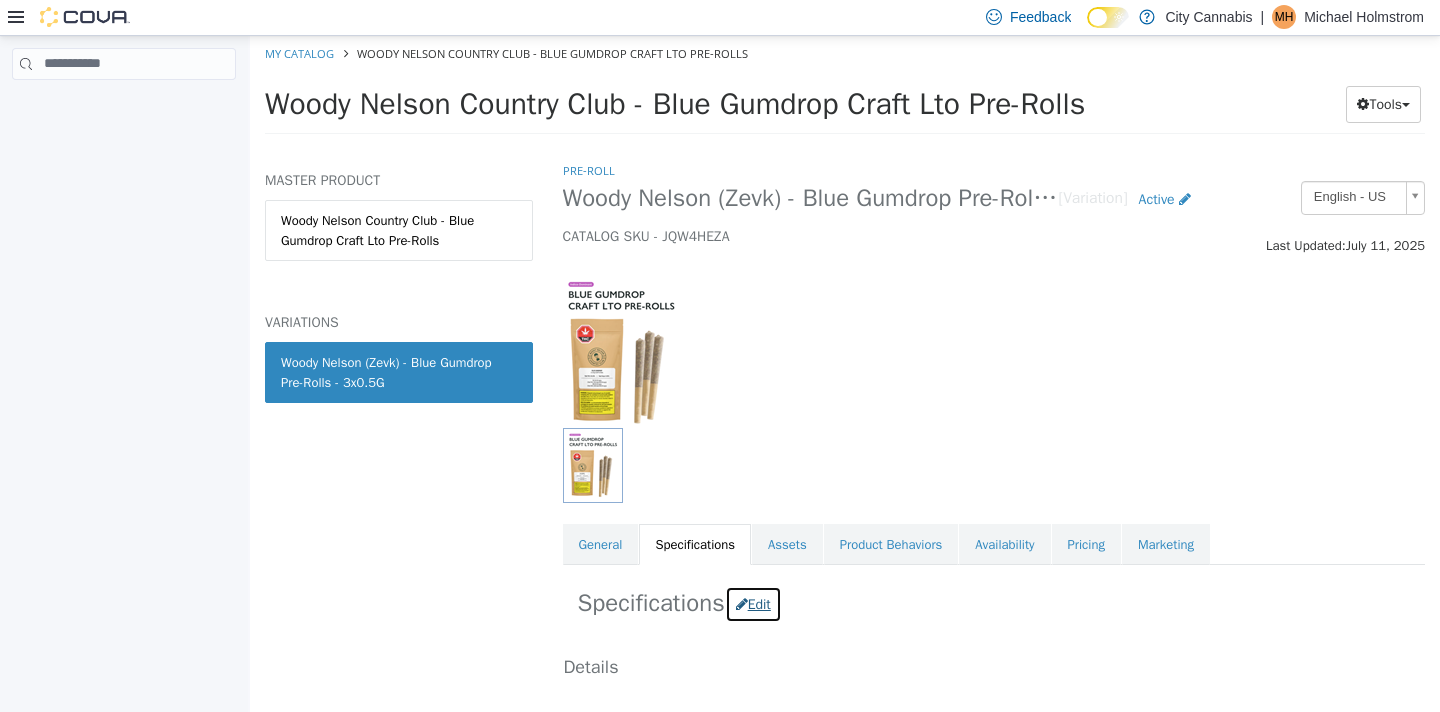 click on "Edit" at bounding box center [753, 603] 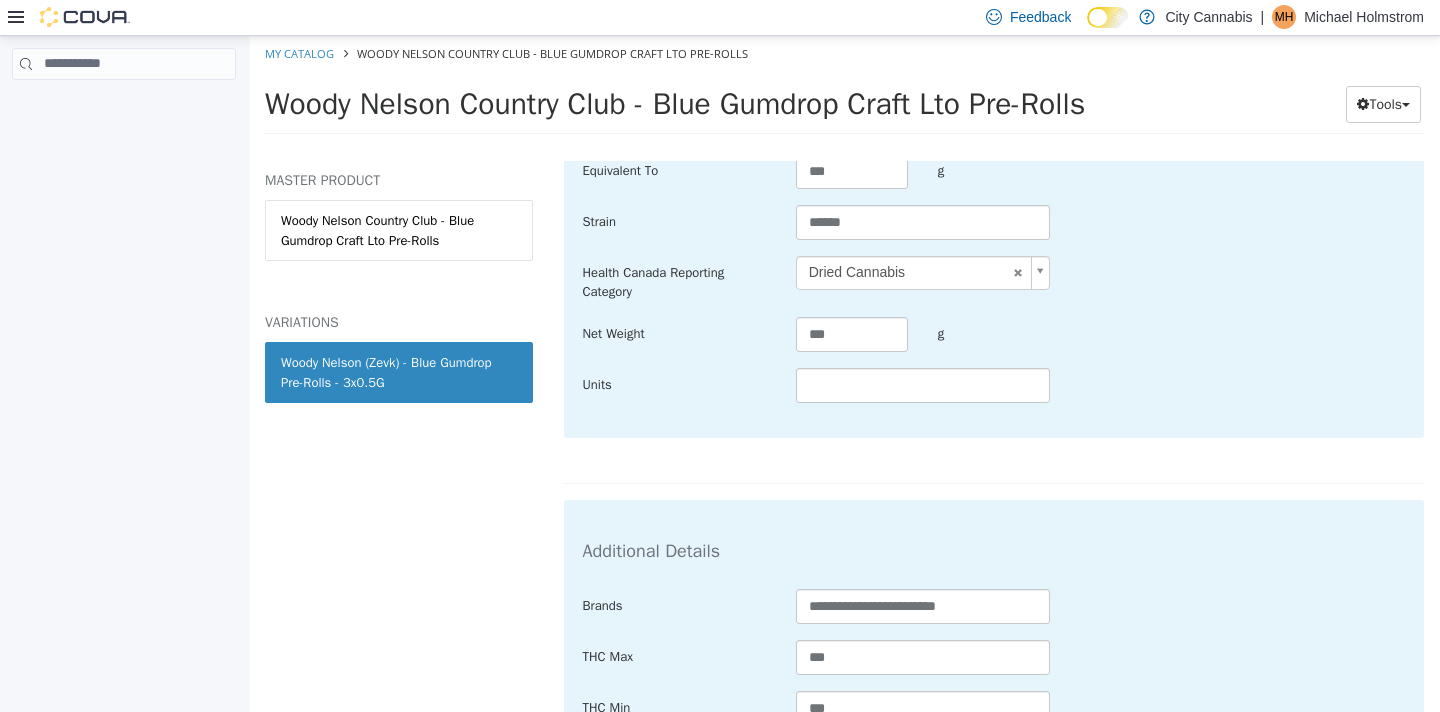 scroll, scrollTop: 871, scrollLeft: 0, axis: vertical 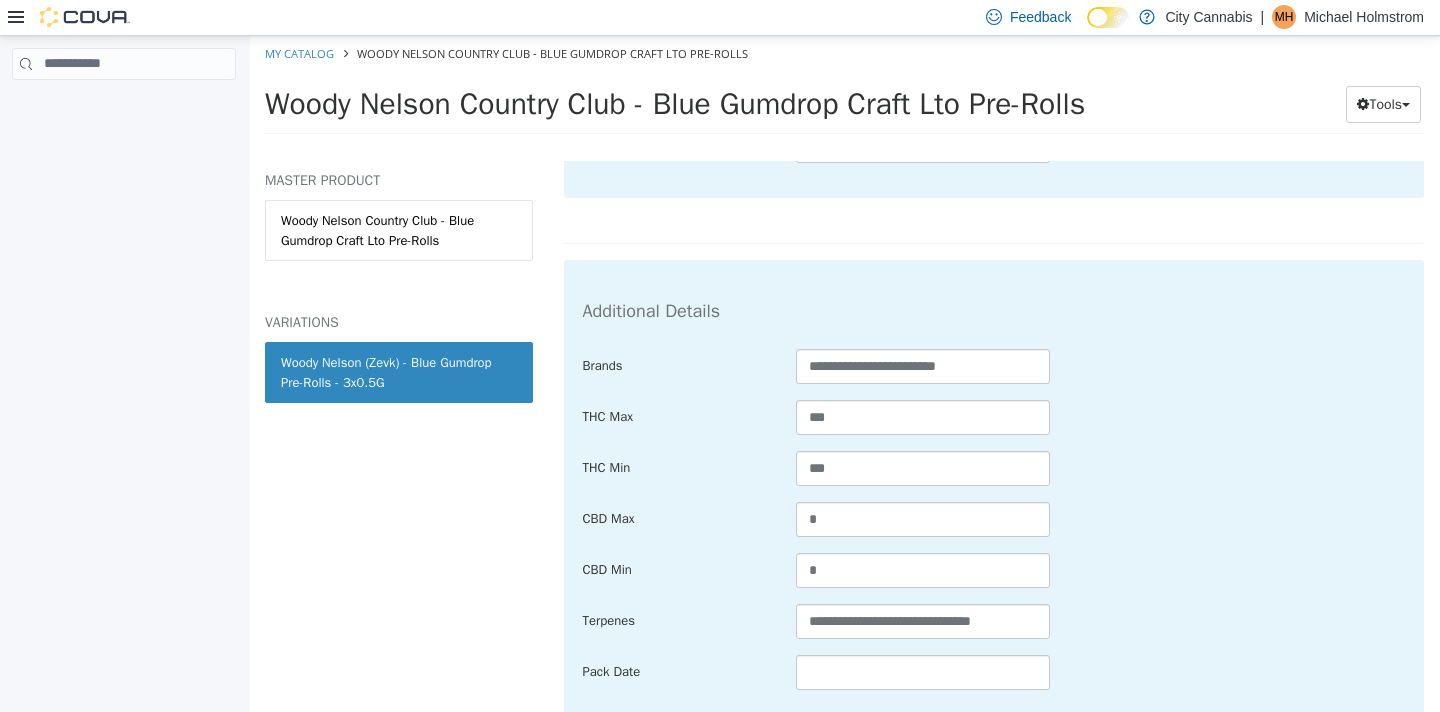 click on "**********" at bounding box center [994, 519] 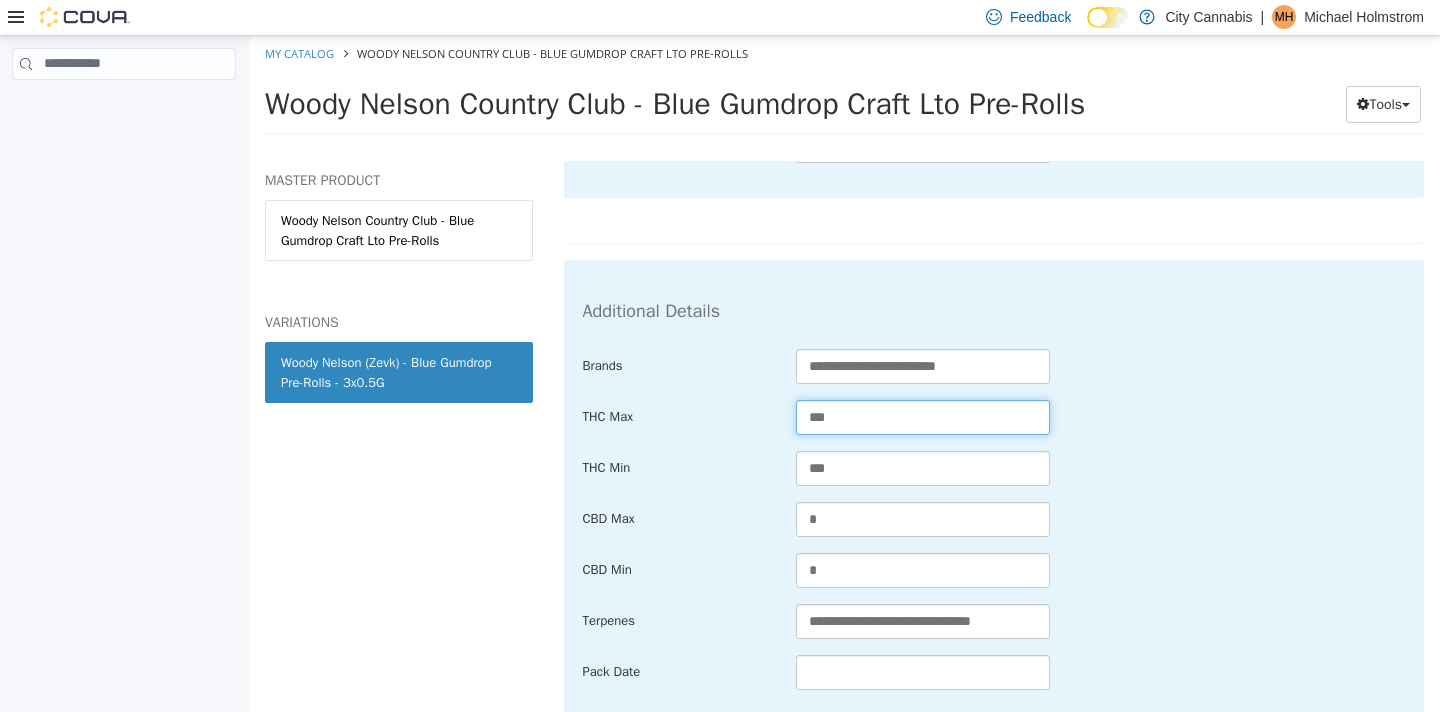 click on "***" at bounding box center [923, 416] 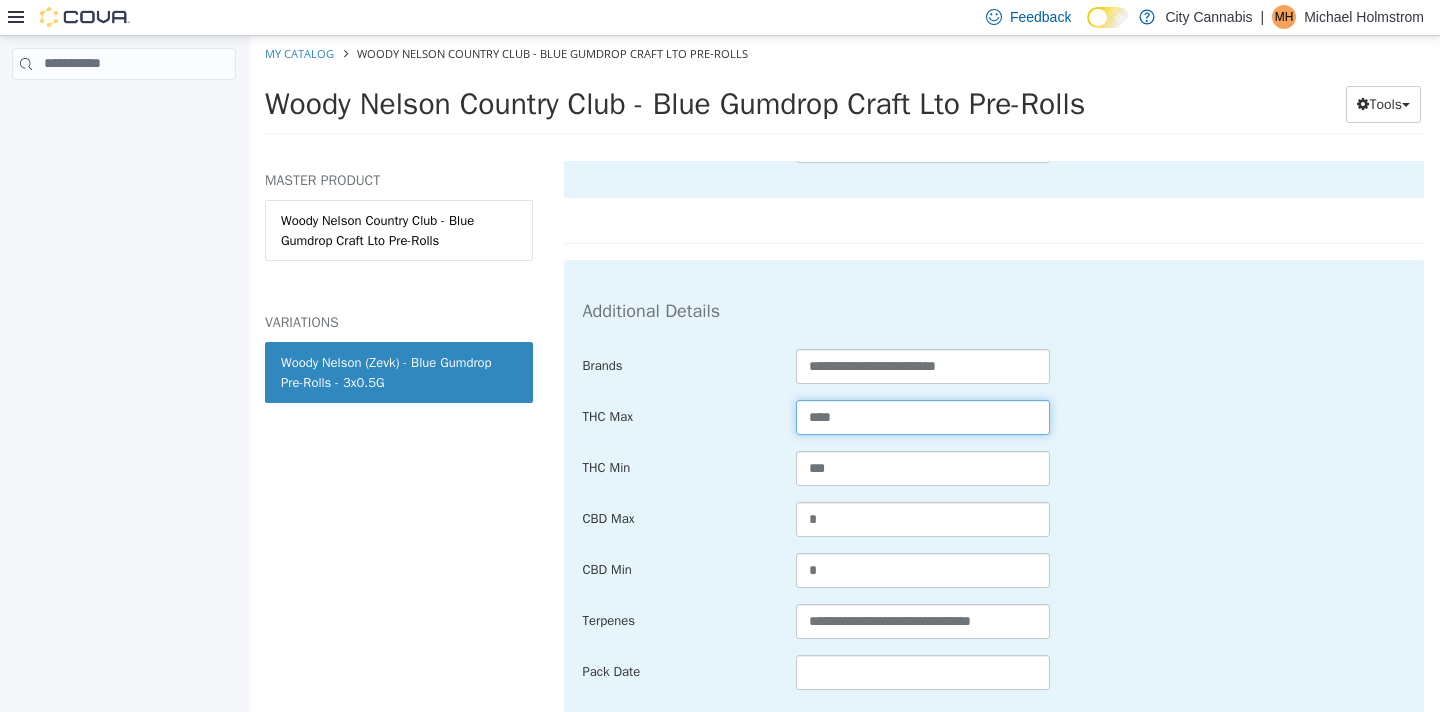 type on "****" 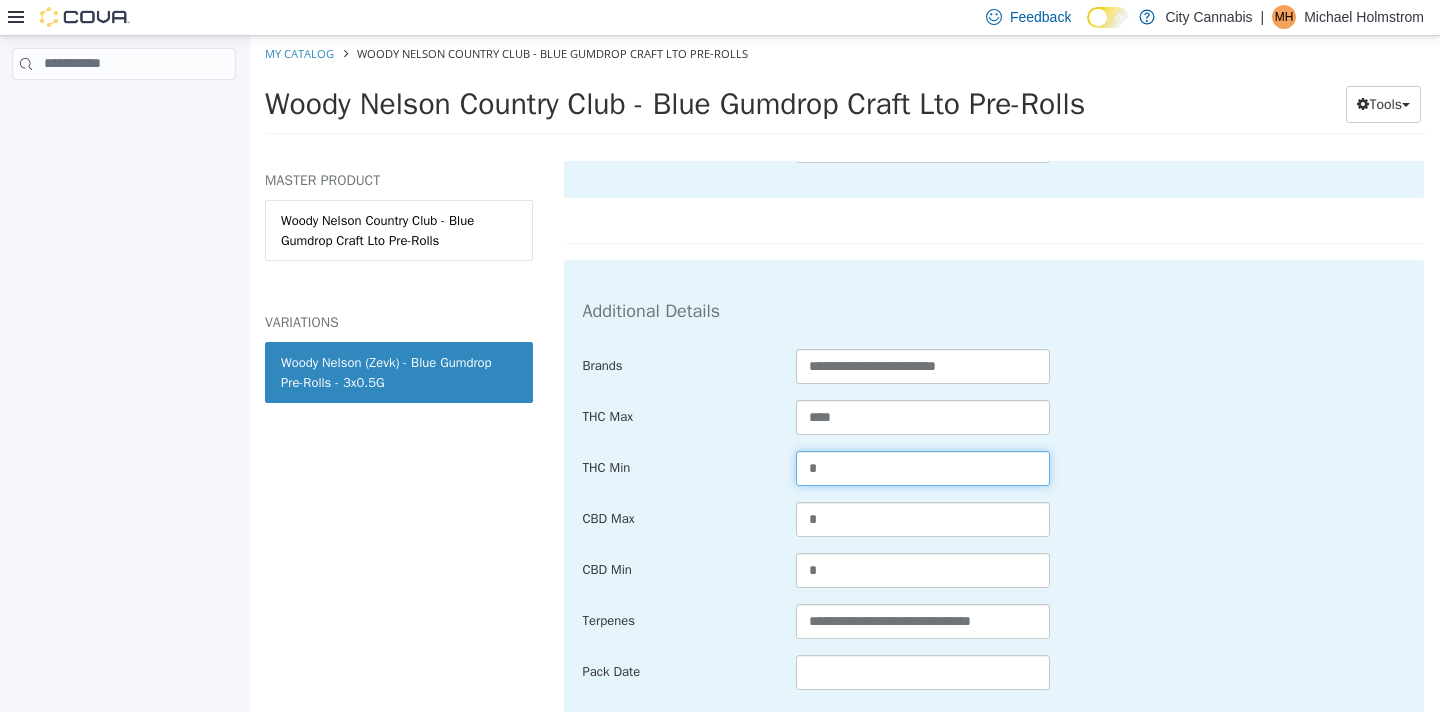 type on "*" 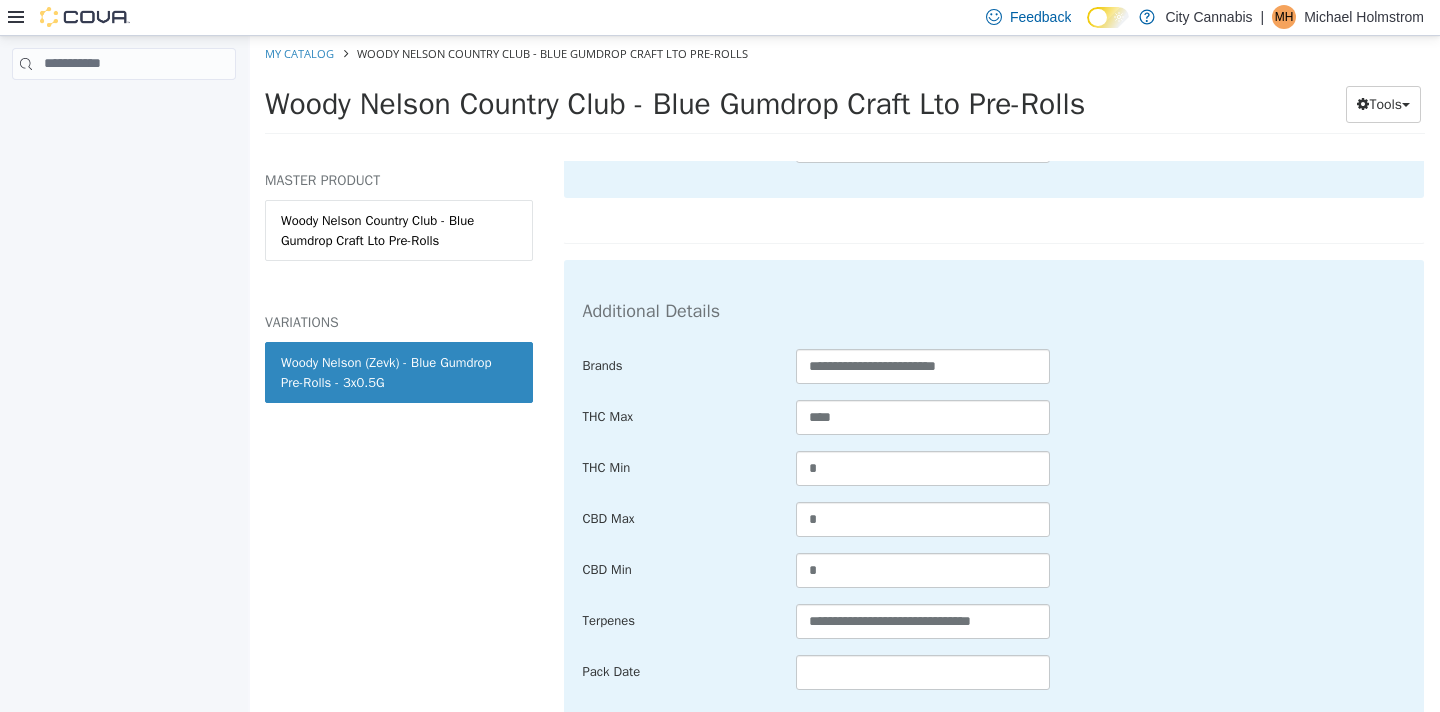 click on "THC Min
*" at bounding box center [994, 468] 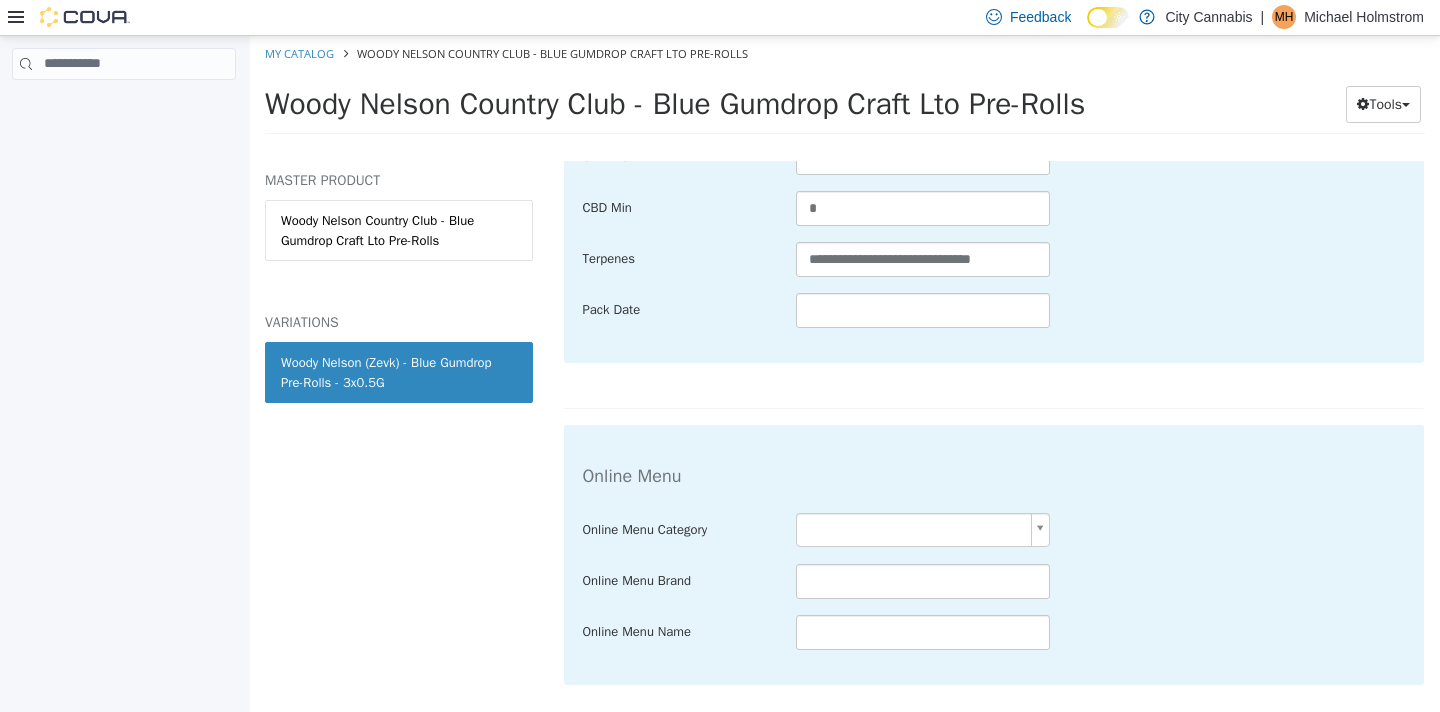 scroll, scrollTop: 1304, scrollLeft: 0, axis: vertical 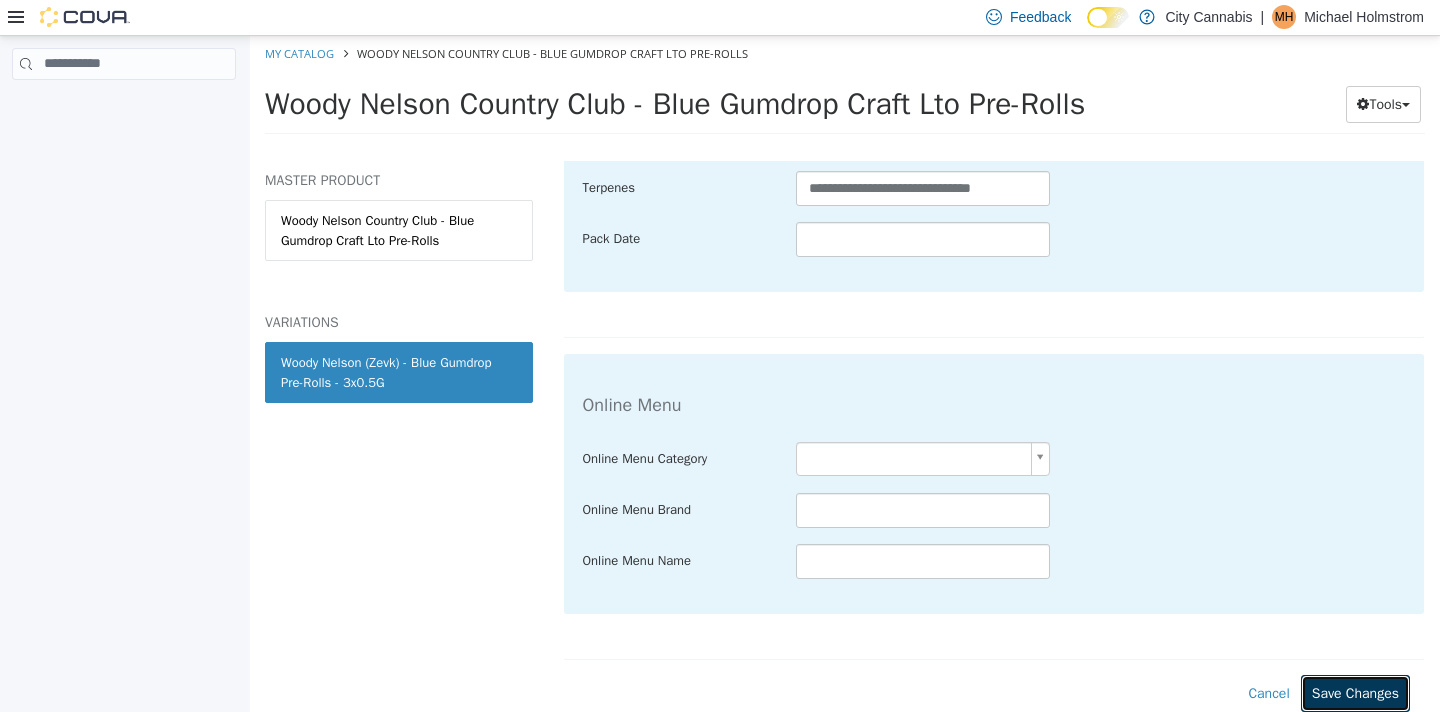 click on "Save Changes" at bounding box center [1355, 692] 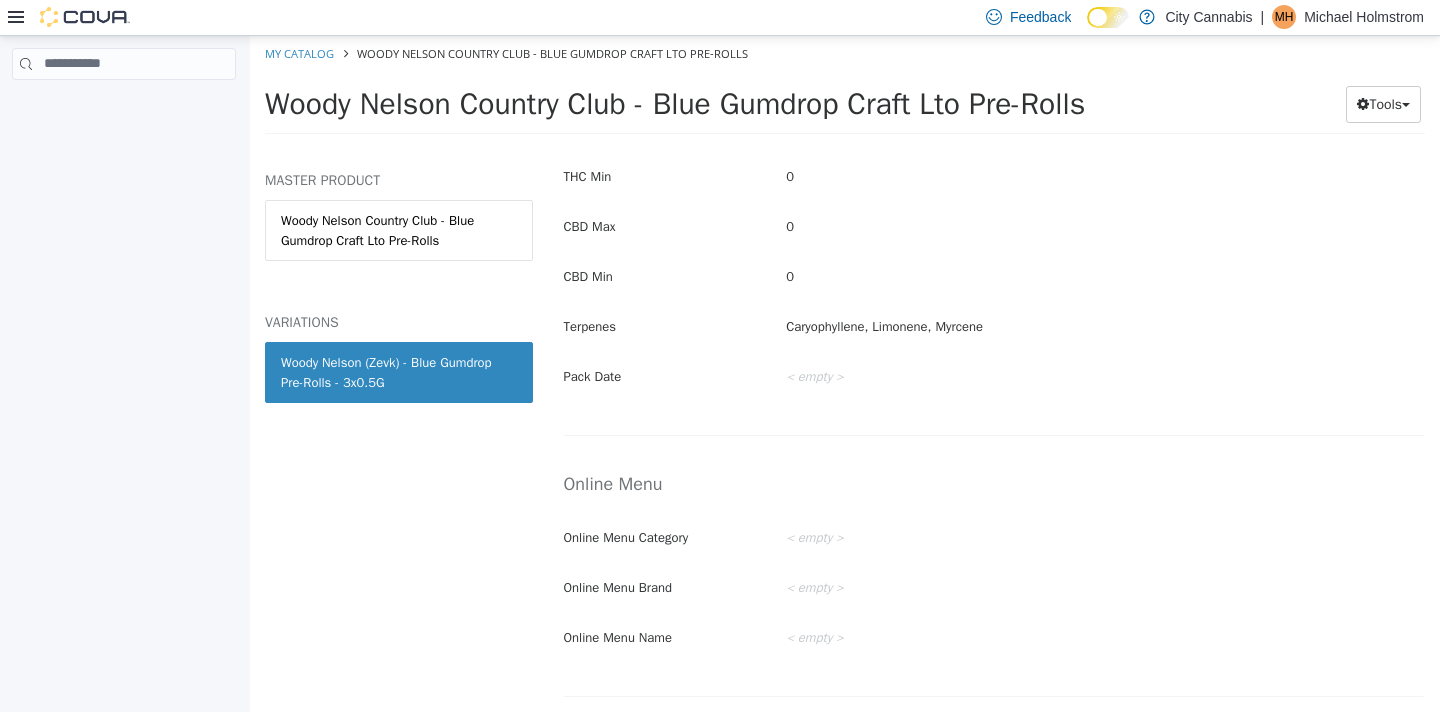 scroll, scrollTop: 715, scrollLeft: 0, axis: vertical 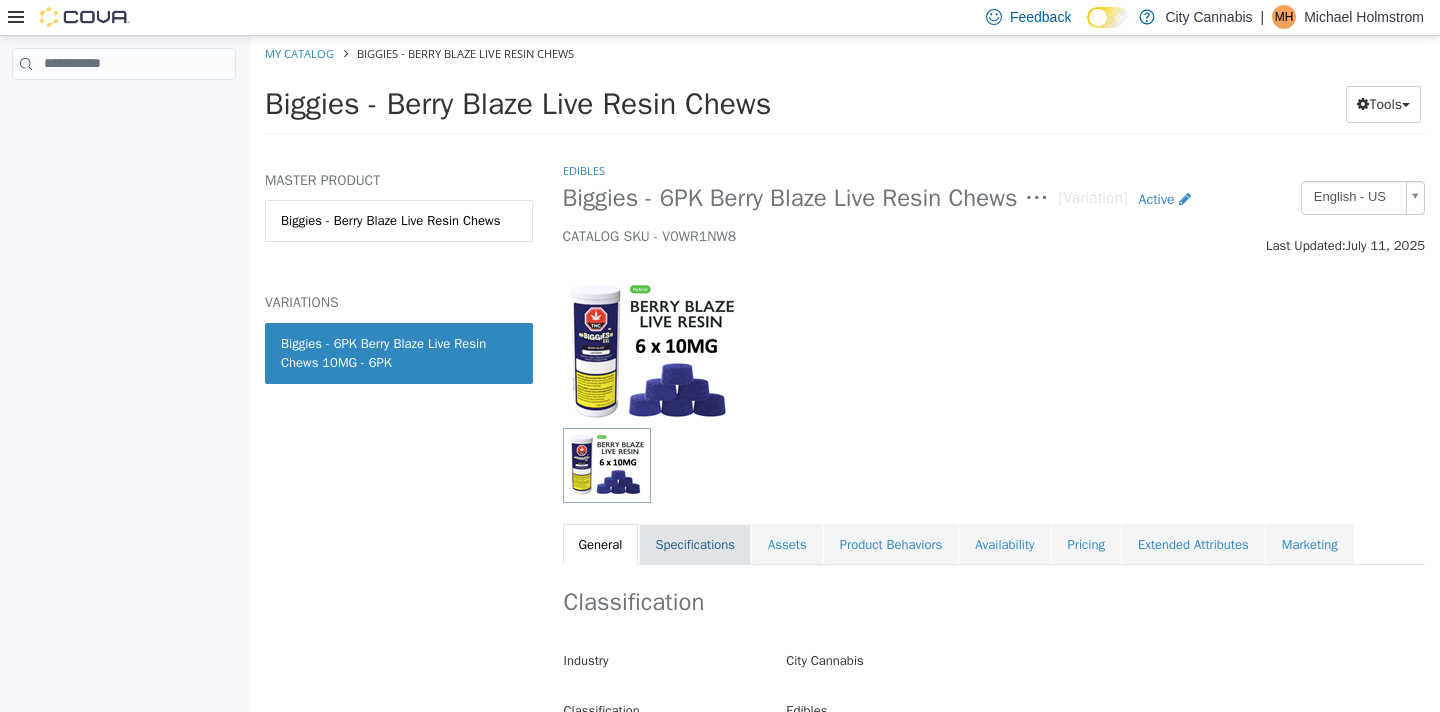 click on "Specifications" at bounding box center [695, 544] 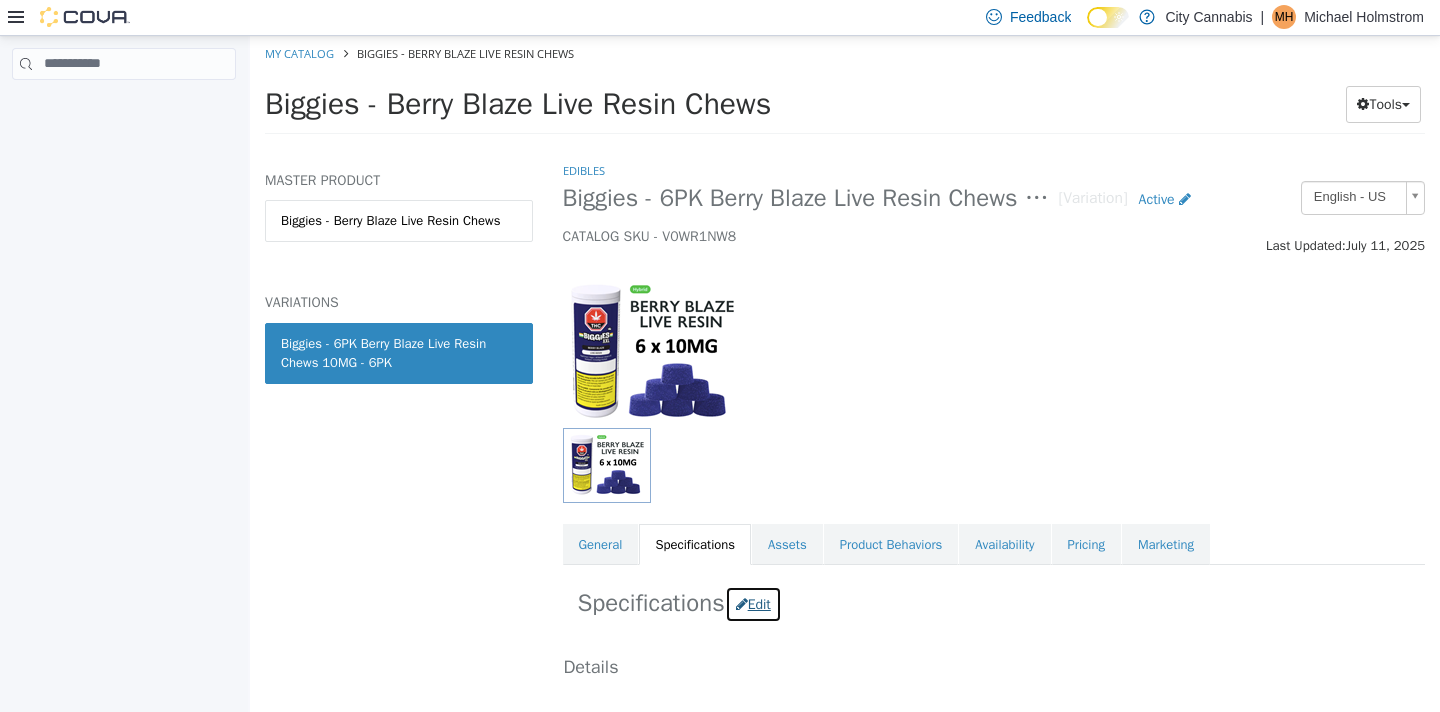 click on "Edit" at bounding box center [753, 603] 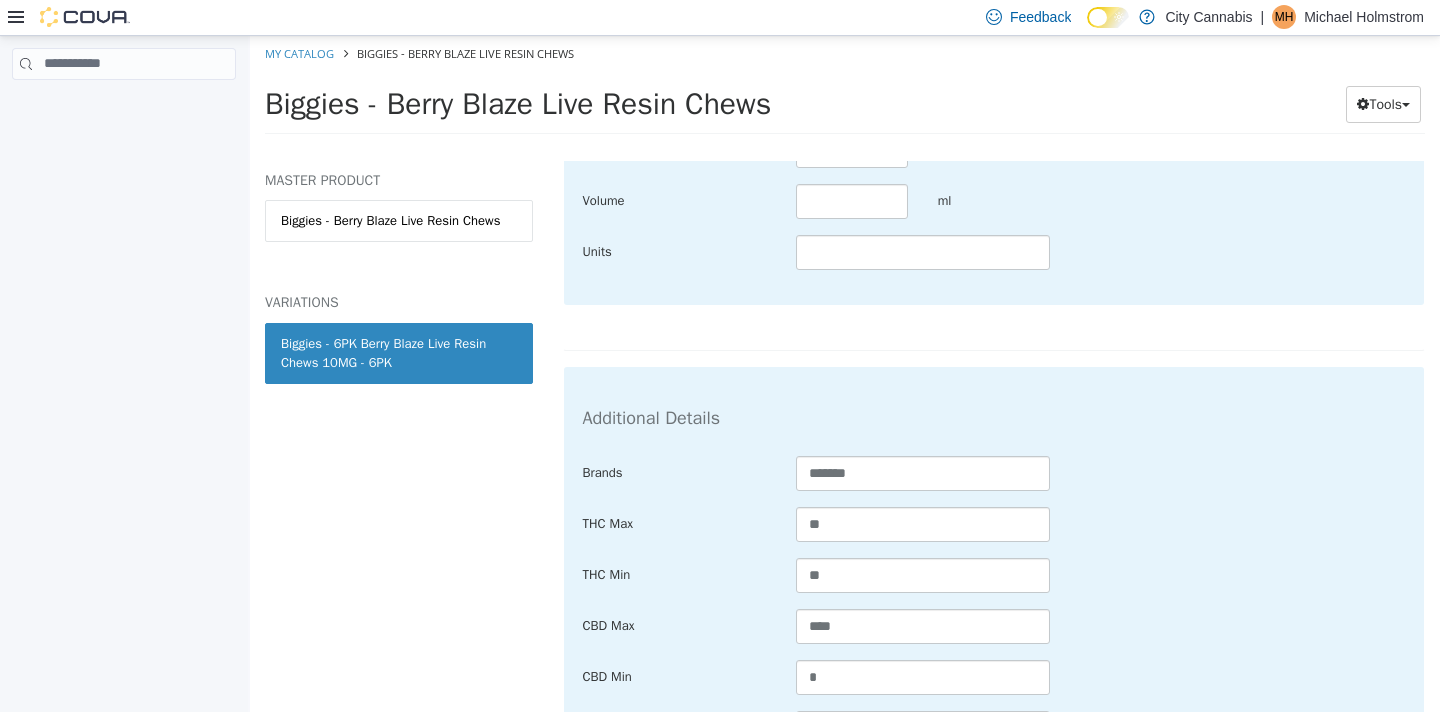 scroll, scrollTop: 810, scrollLeft: 0, axis: vertical 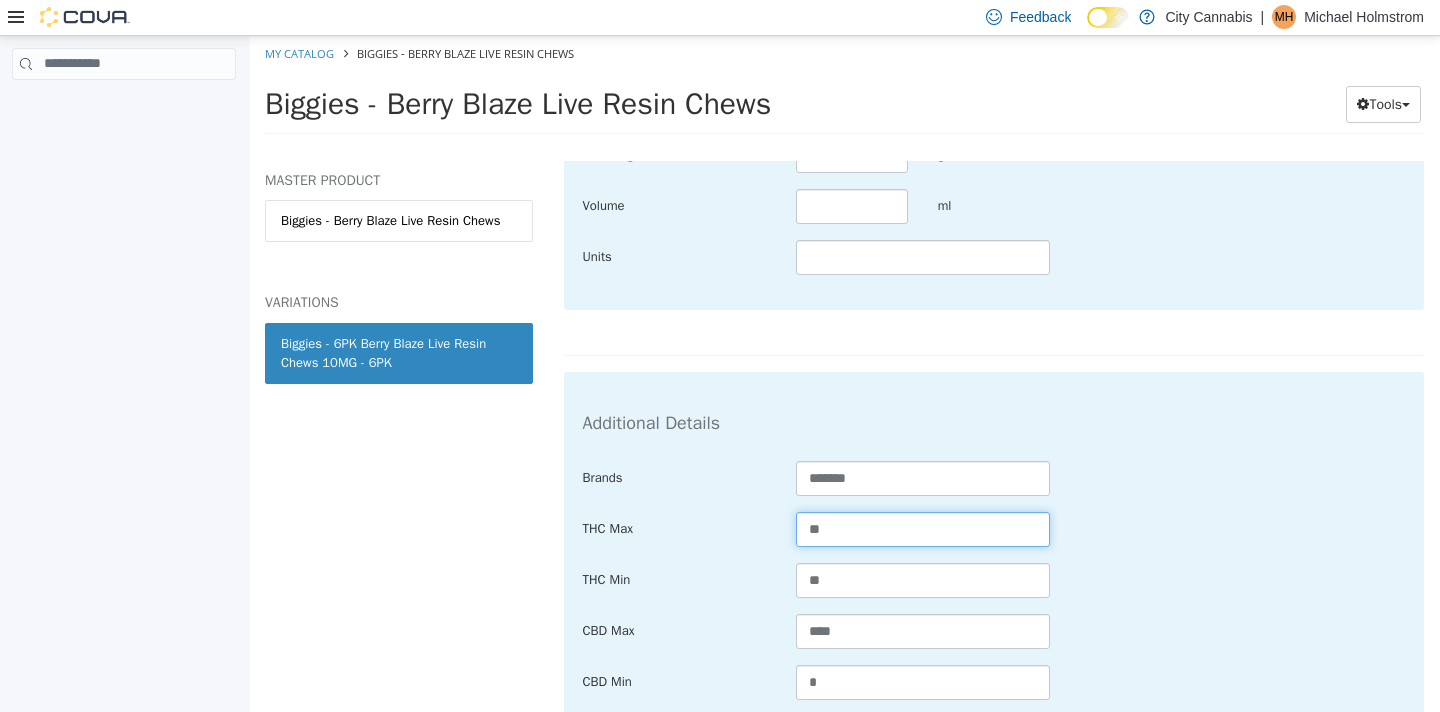 click on "**" at bounding box center (923, 528) 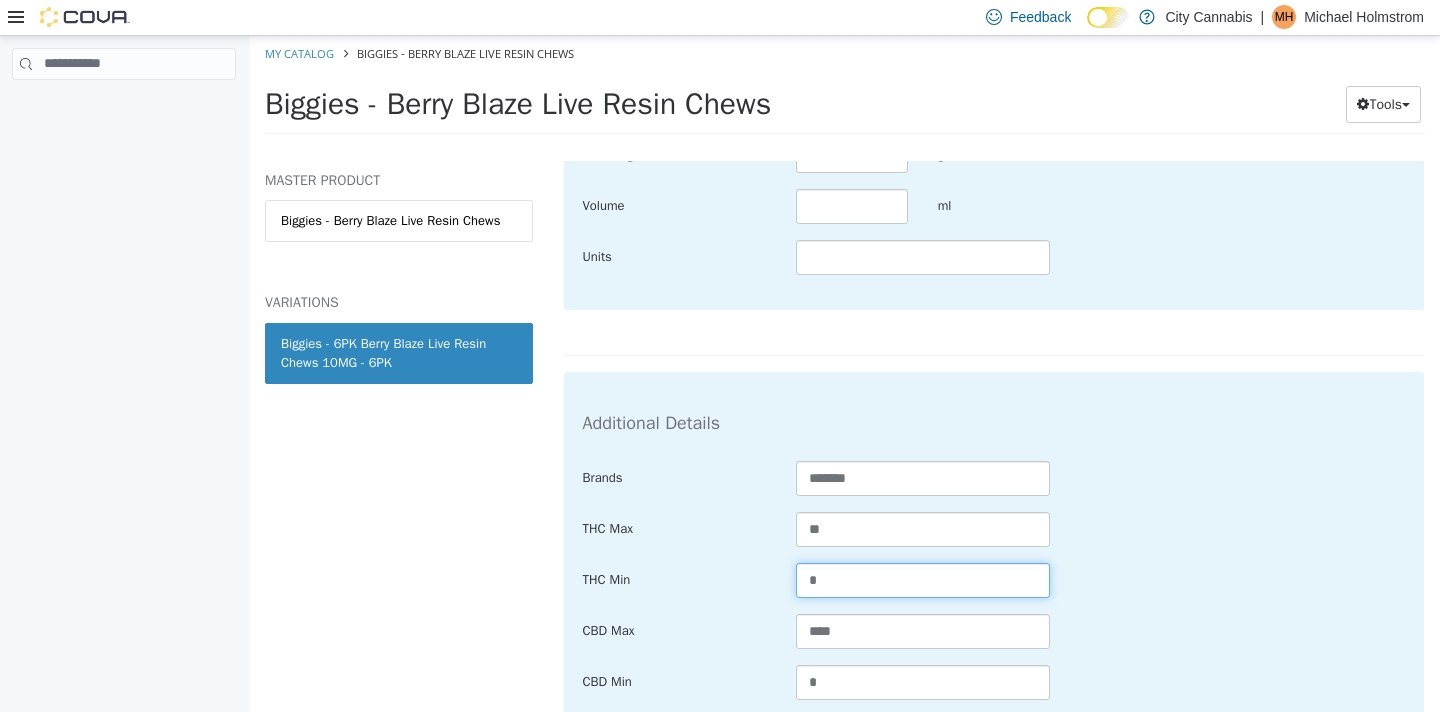 type on "*" 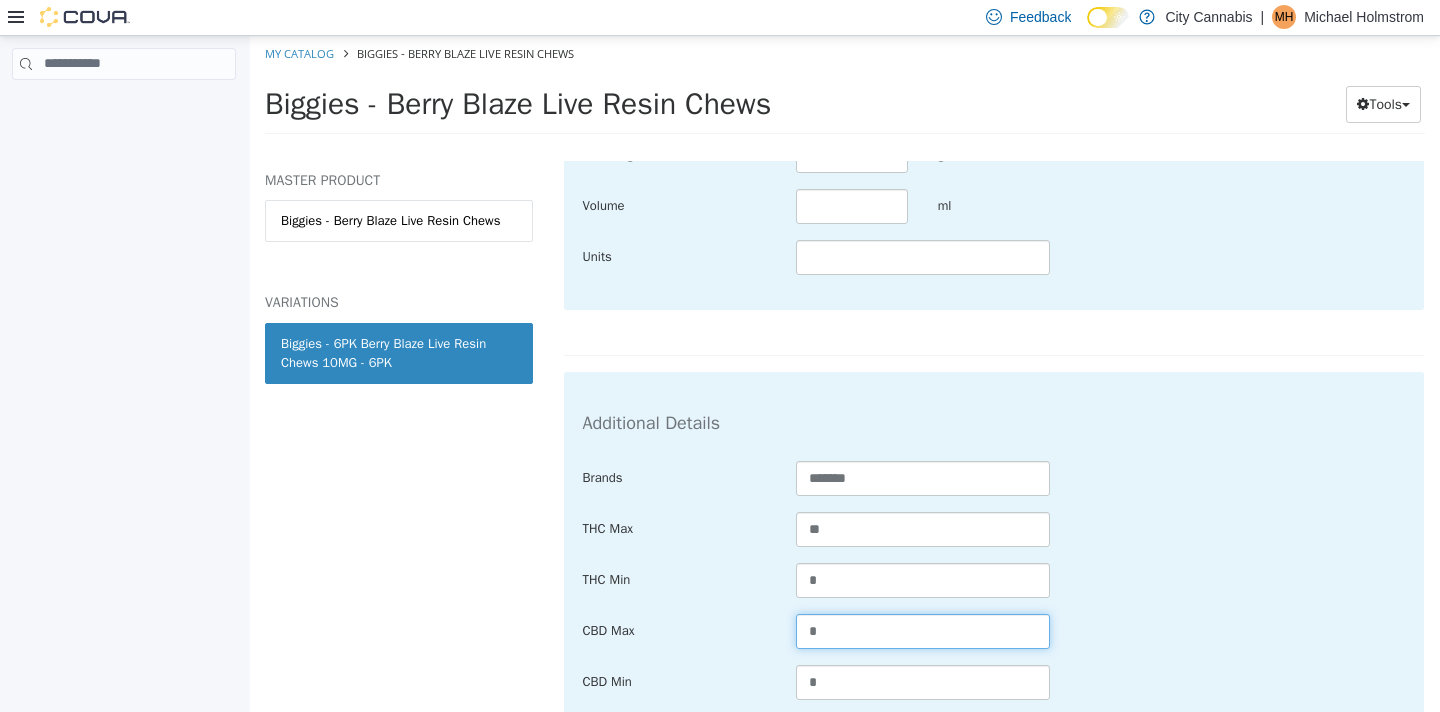 type on "*" 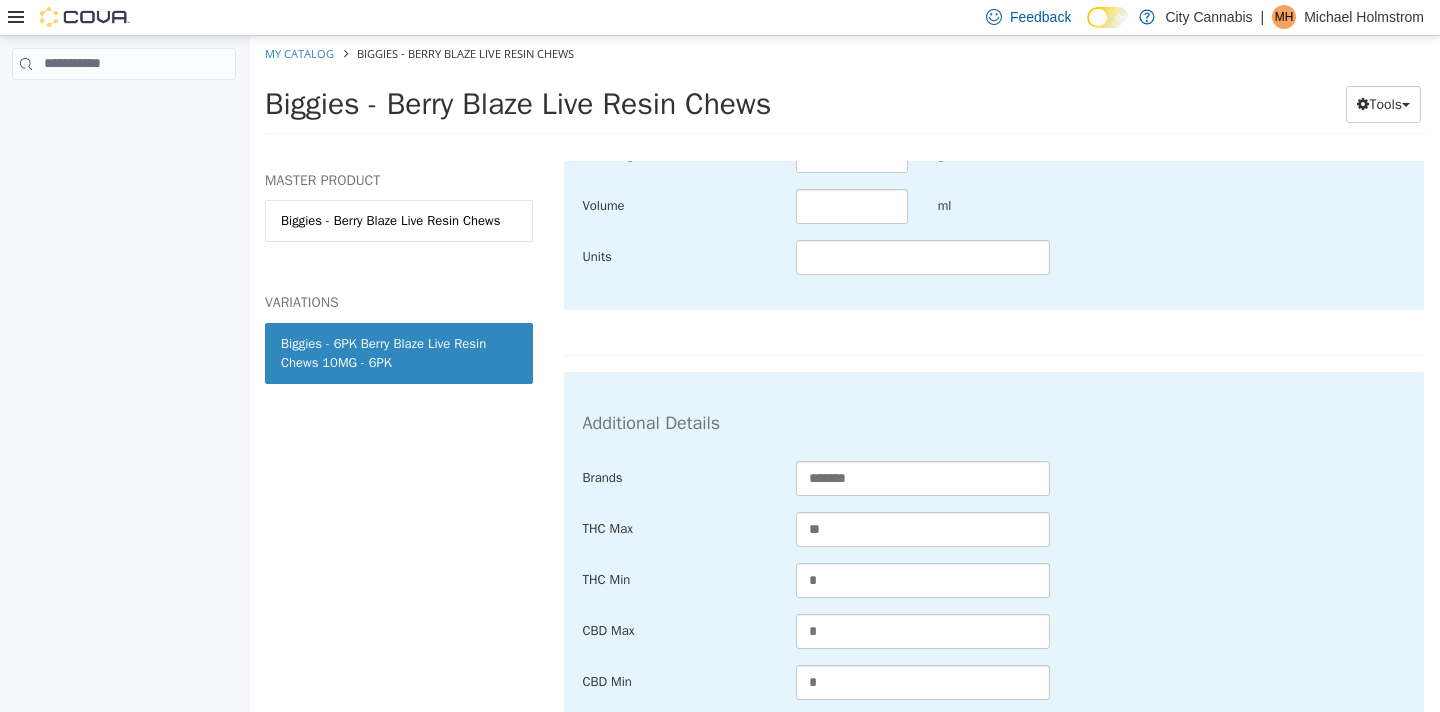 click on "THC Min
*" at bounding box center (994, 580) 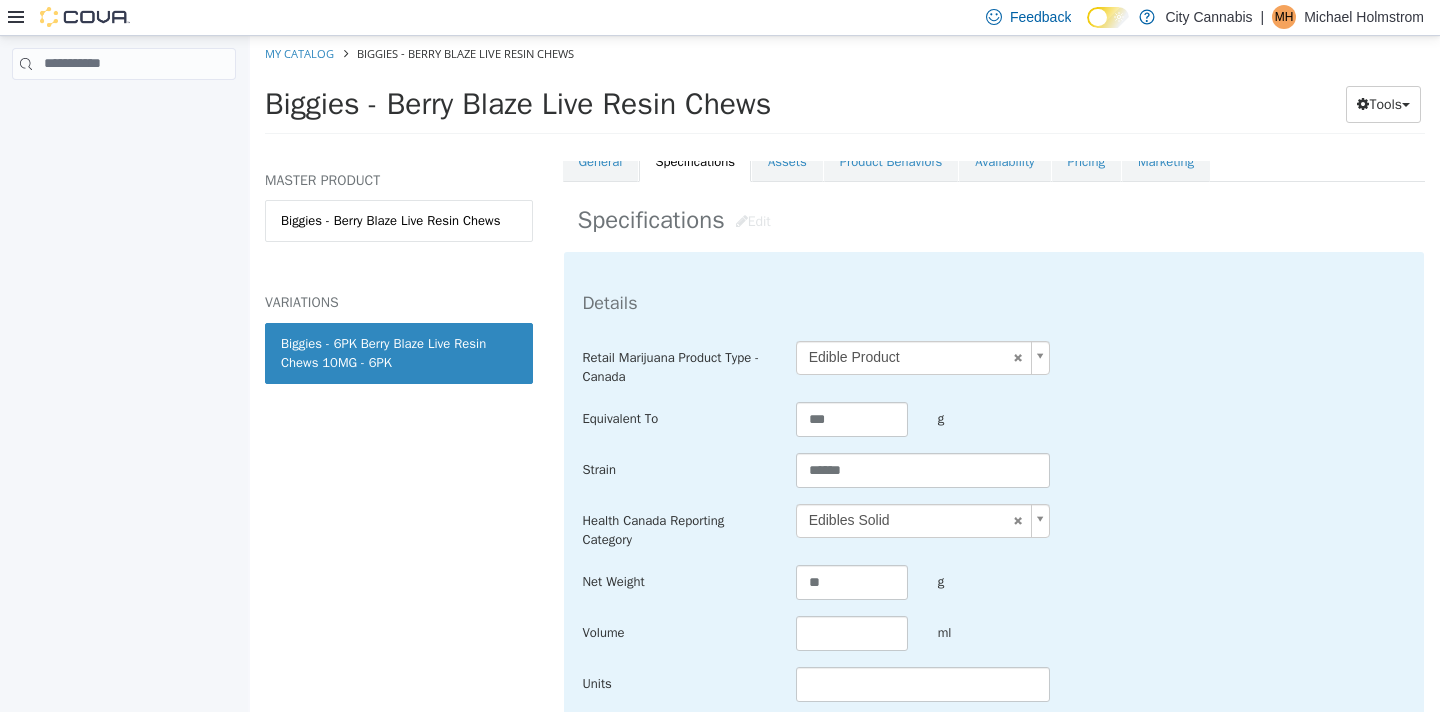 scroll, scrollTop: 498, scrollLeft: 0, axis: vertical 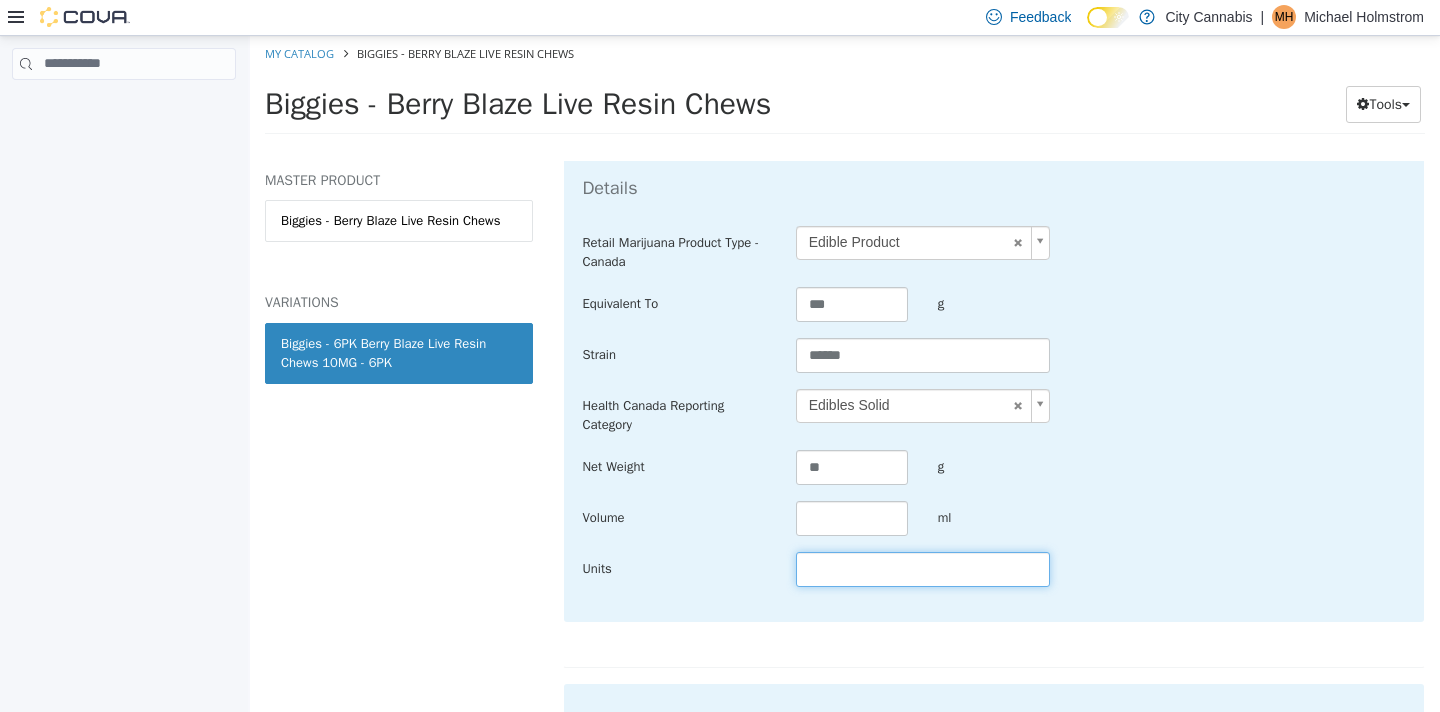click at bounding box center [923, 568] 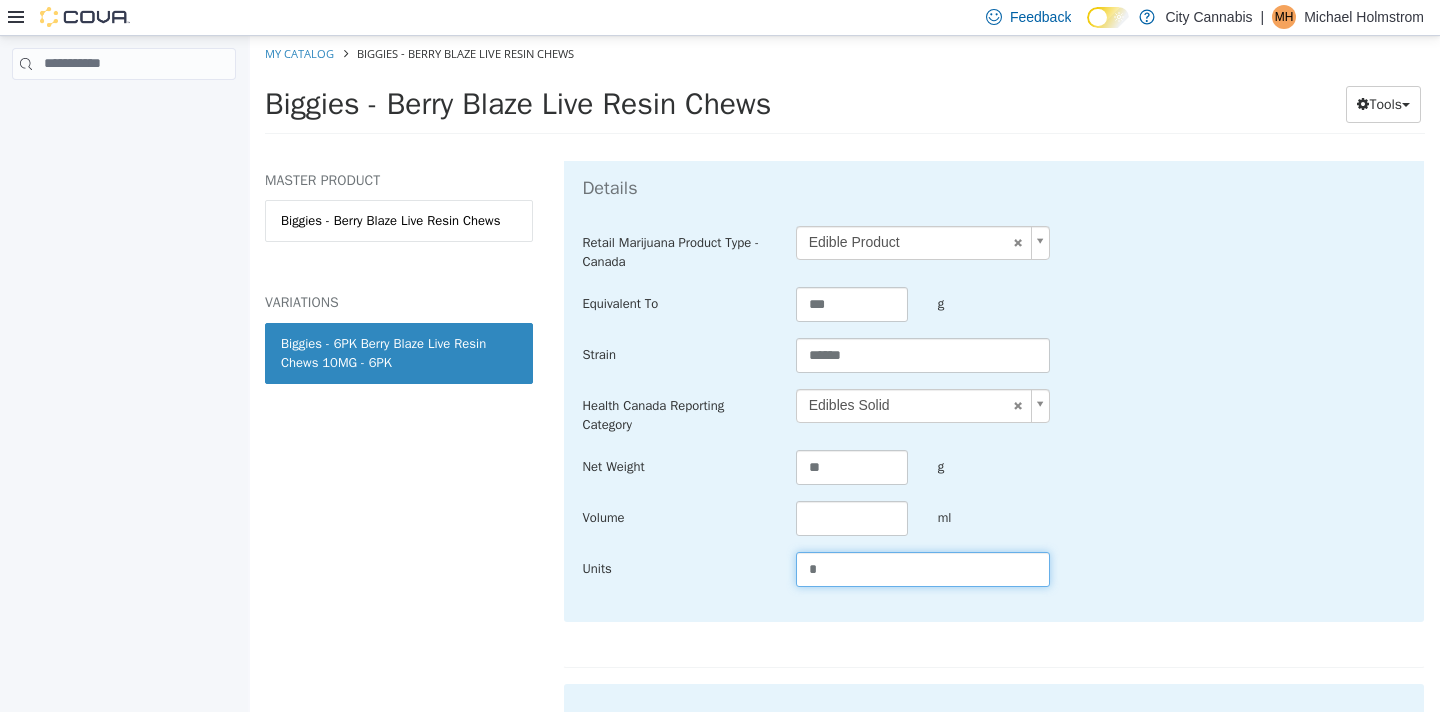 scroll, scrollTop: 1355, scrollLeft: 0, axis: vertical 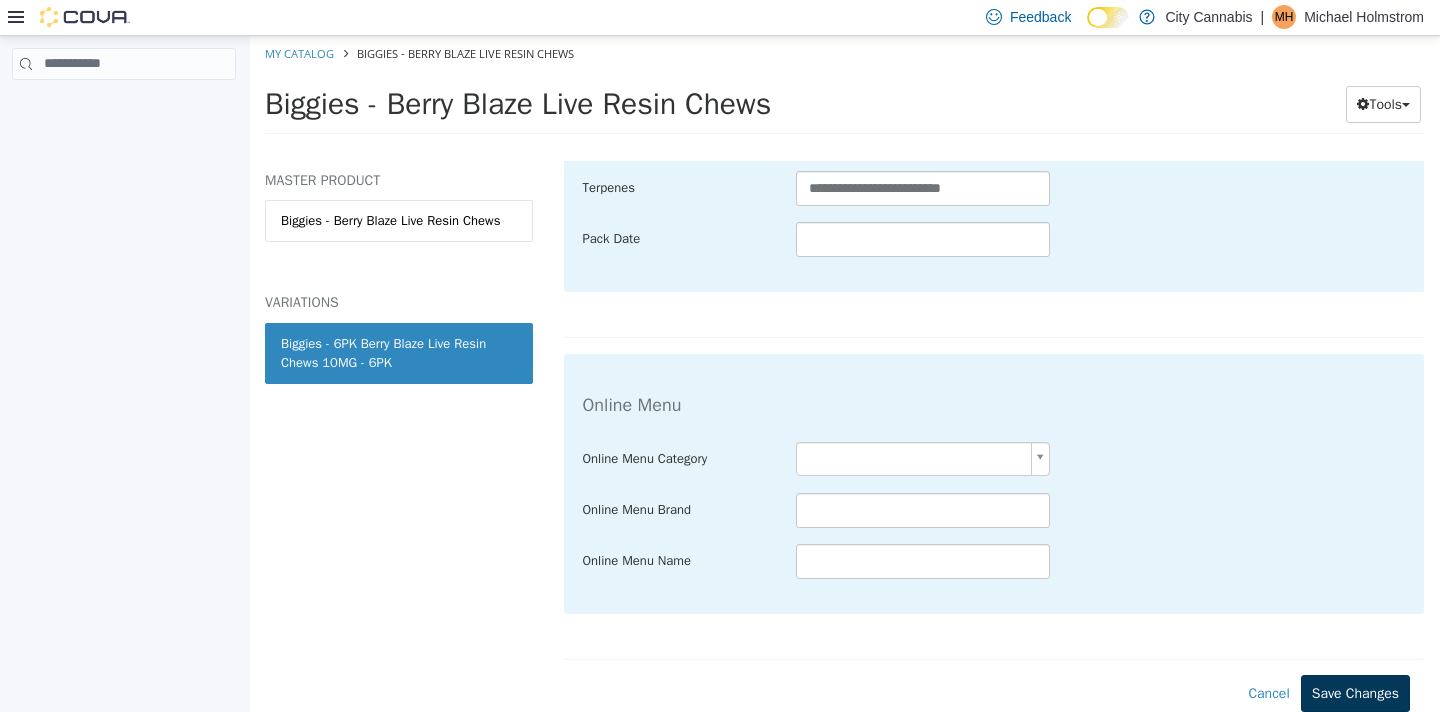 type on "*" 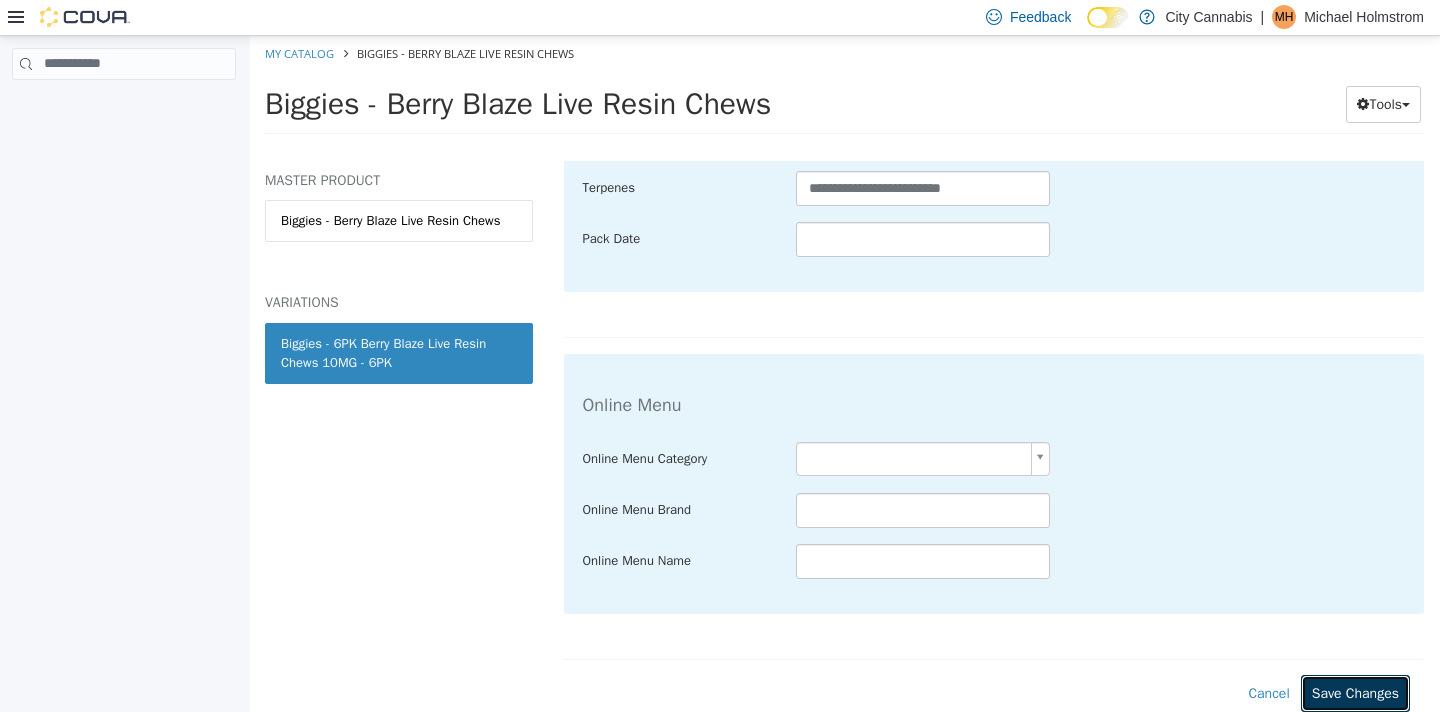 click on "Save Changes" at bounding box center (1355, 692) 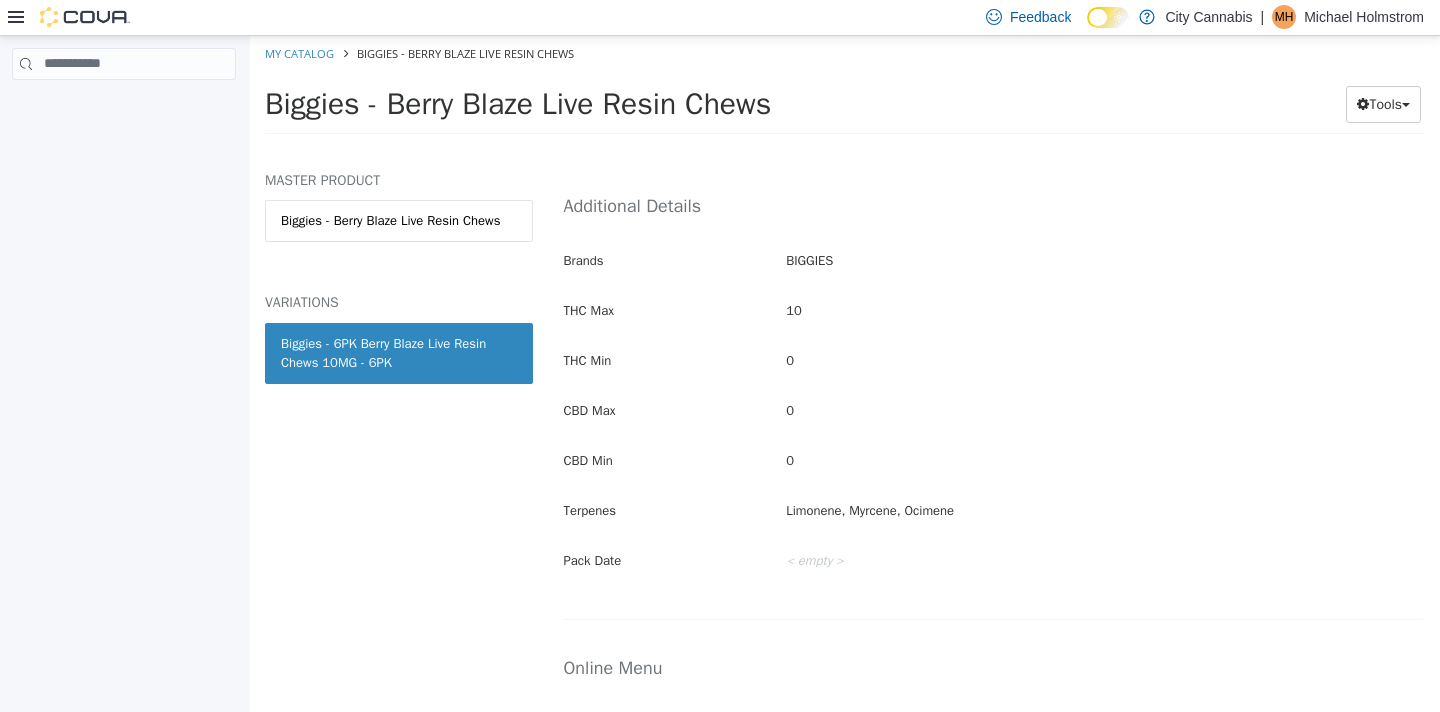 scroll, scrollTop: 527, scrollLeft: 0, axis: vertical 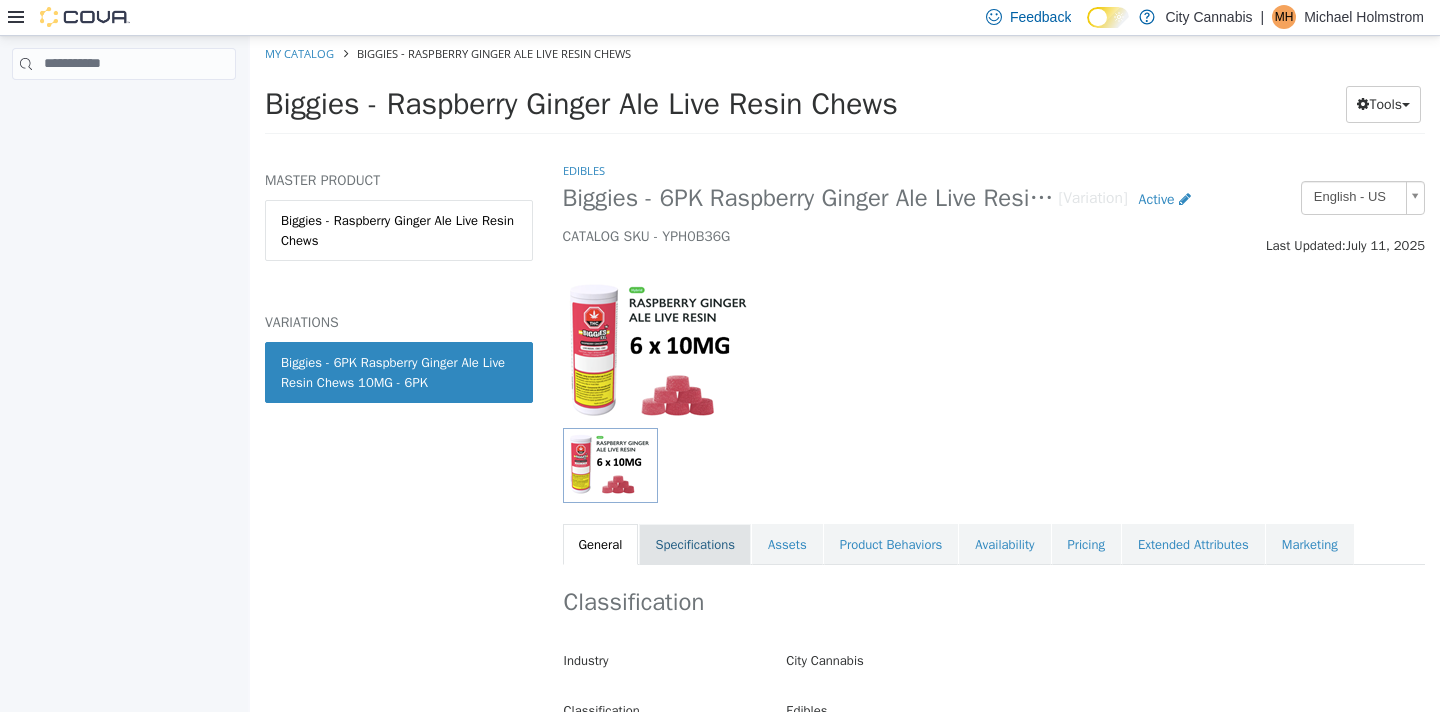 click on "Specifications" at bounding box center [695, 544] 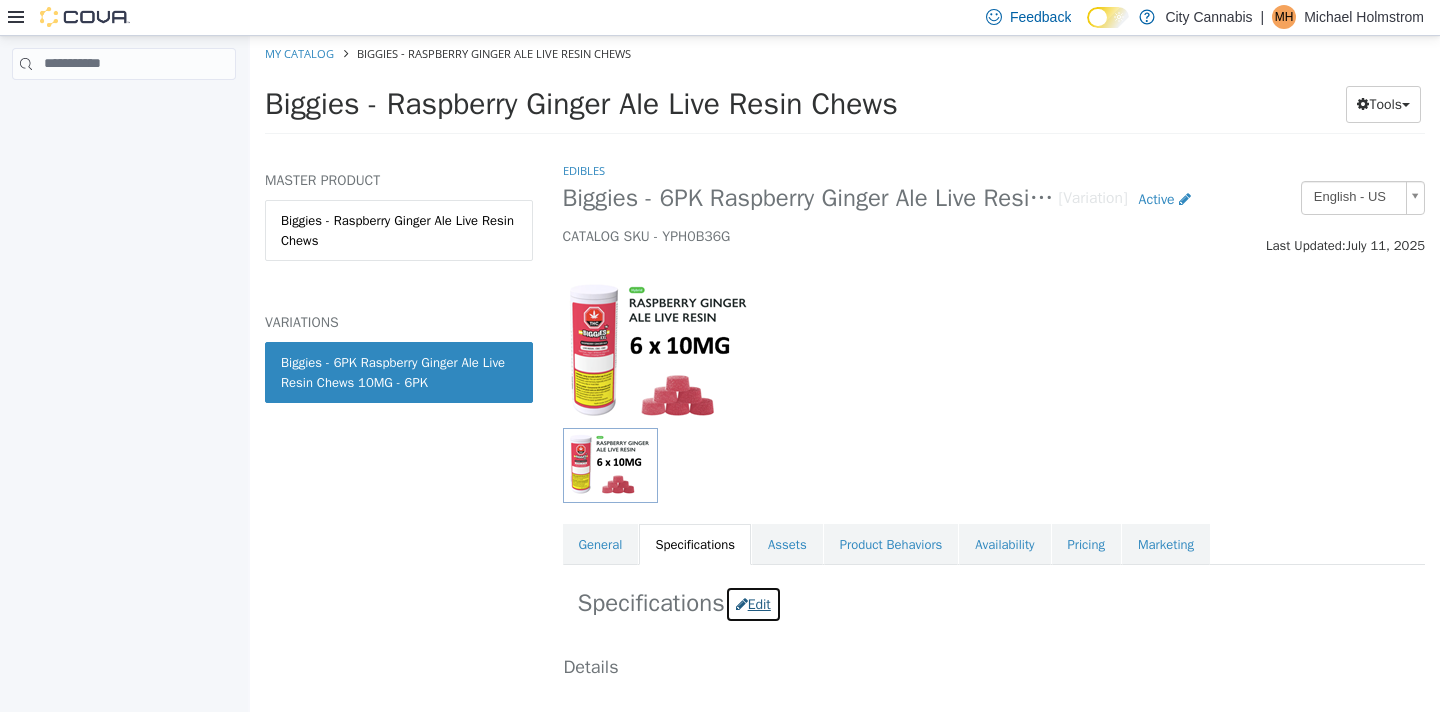 click on "Edit" at bounding box center (753, 603) 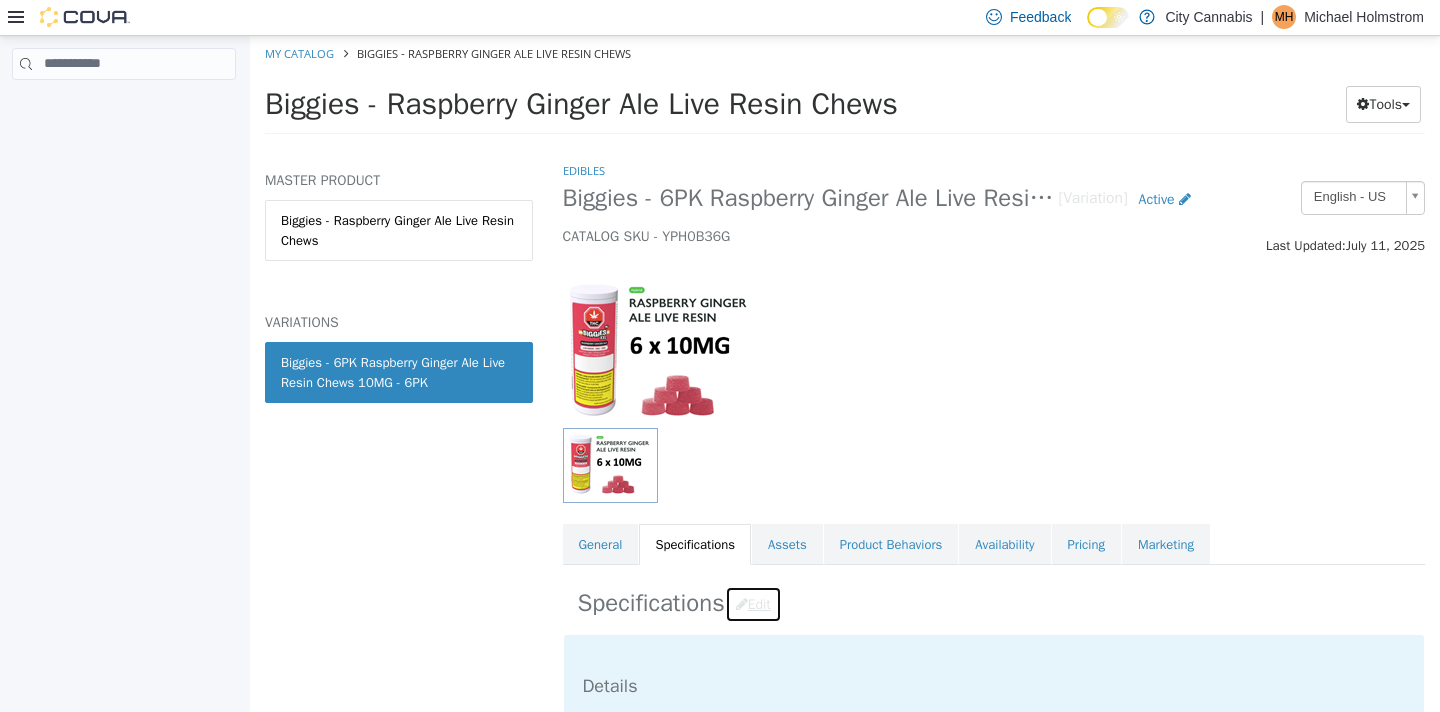scroll, scrollTop: 688, scrollLeft: 0, axis: vertical 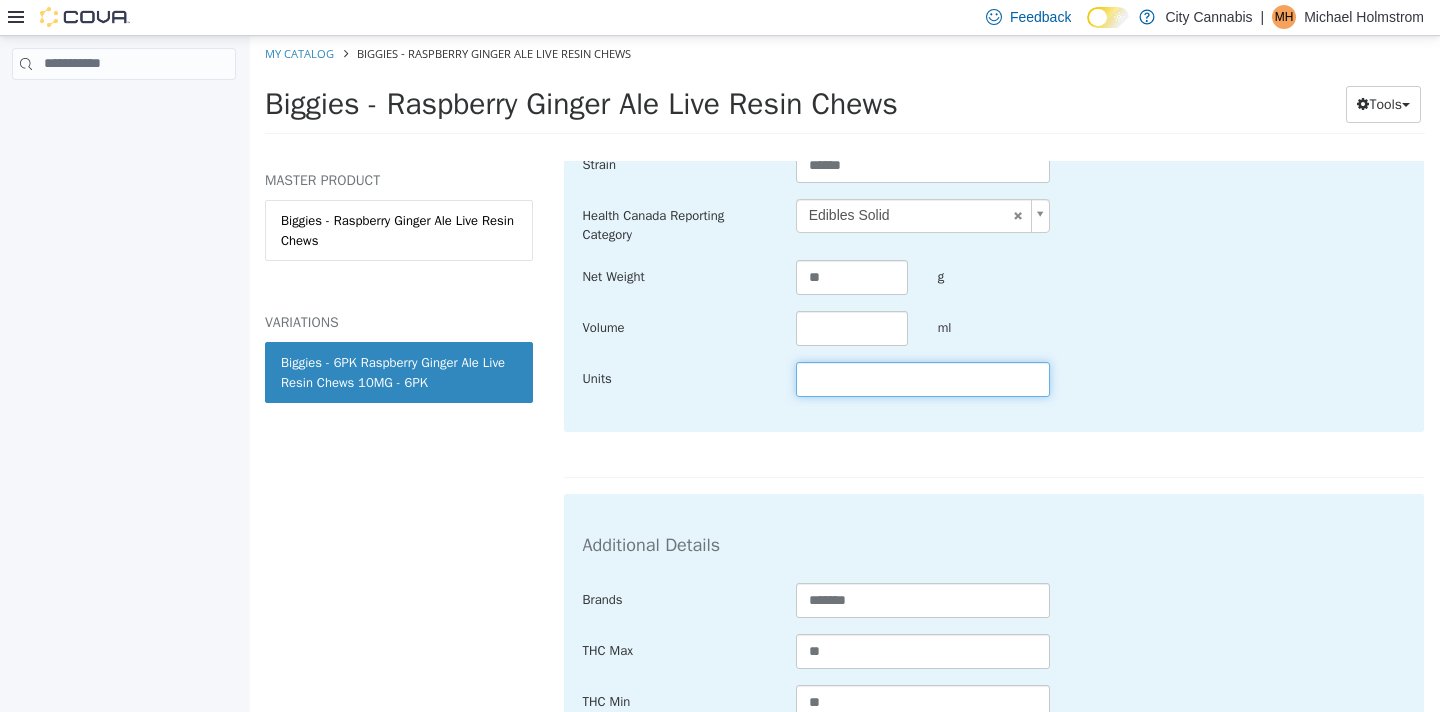 click at bounding box center [923, 378] 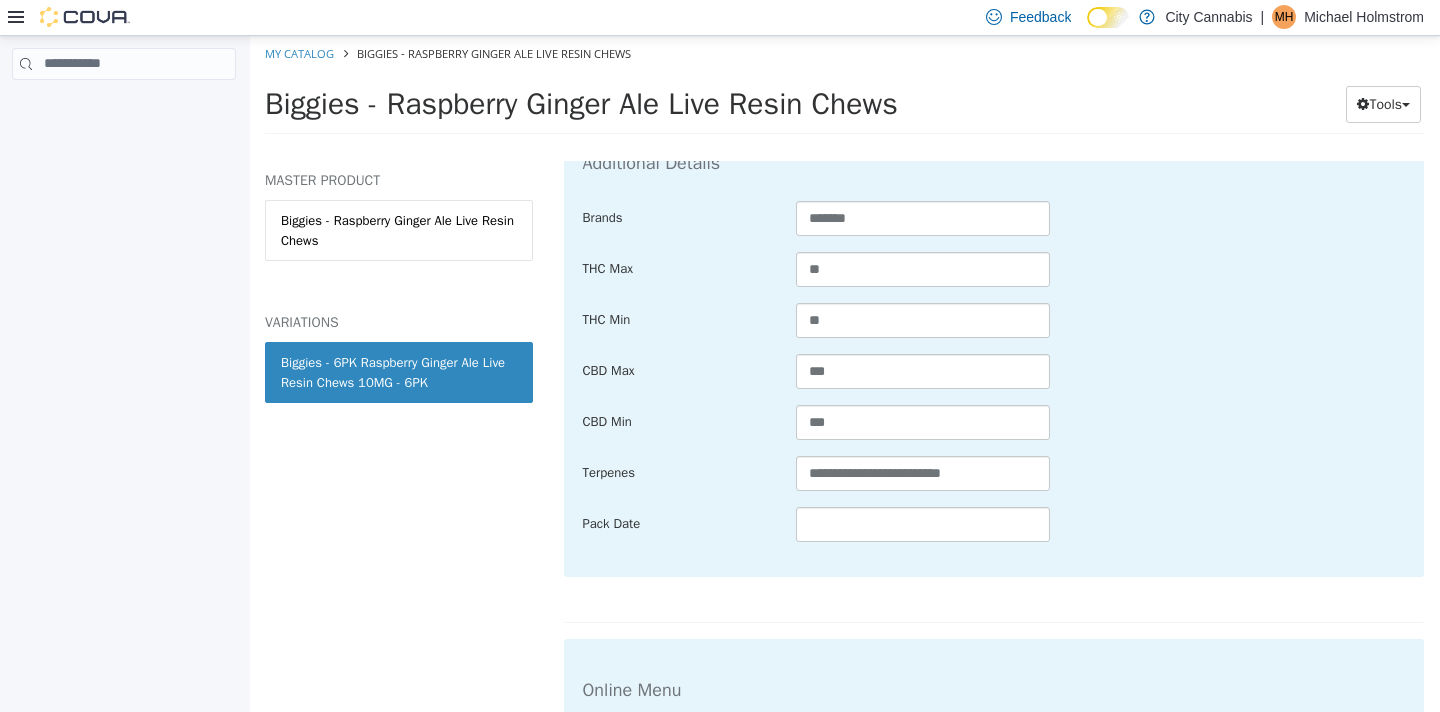 scroll, scrollTop: 1069, scrollLeft: 0, axis: vertical 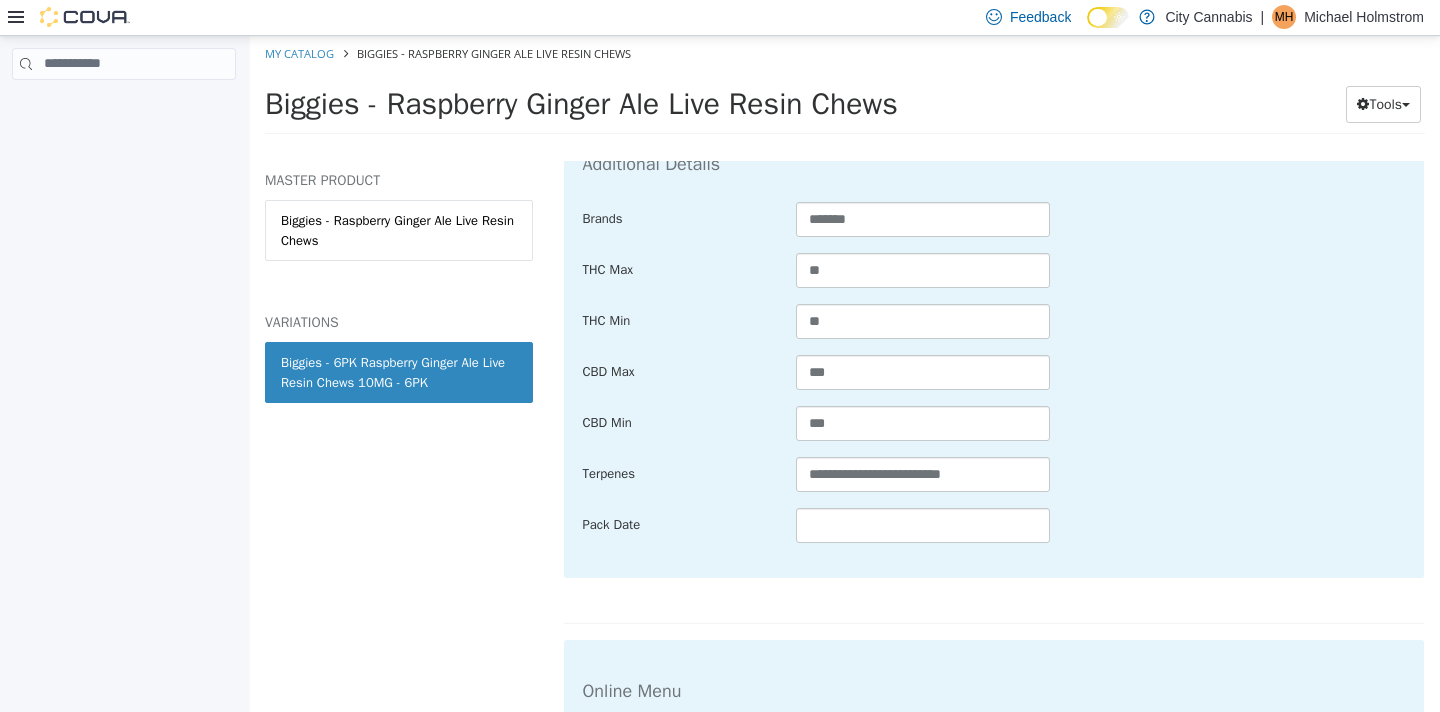type on "*" 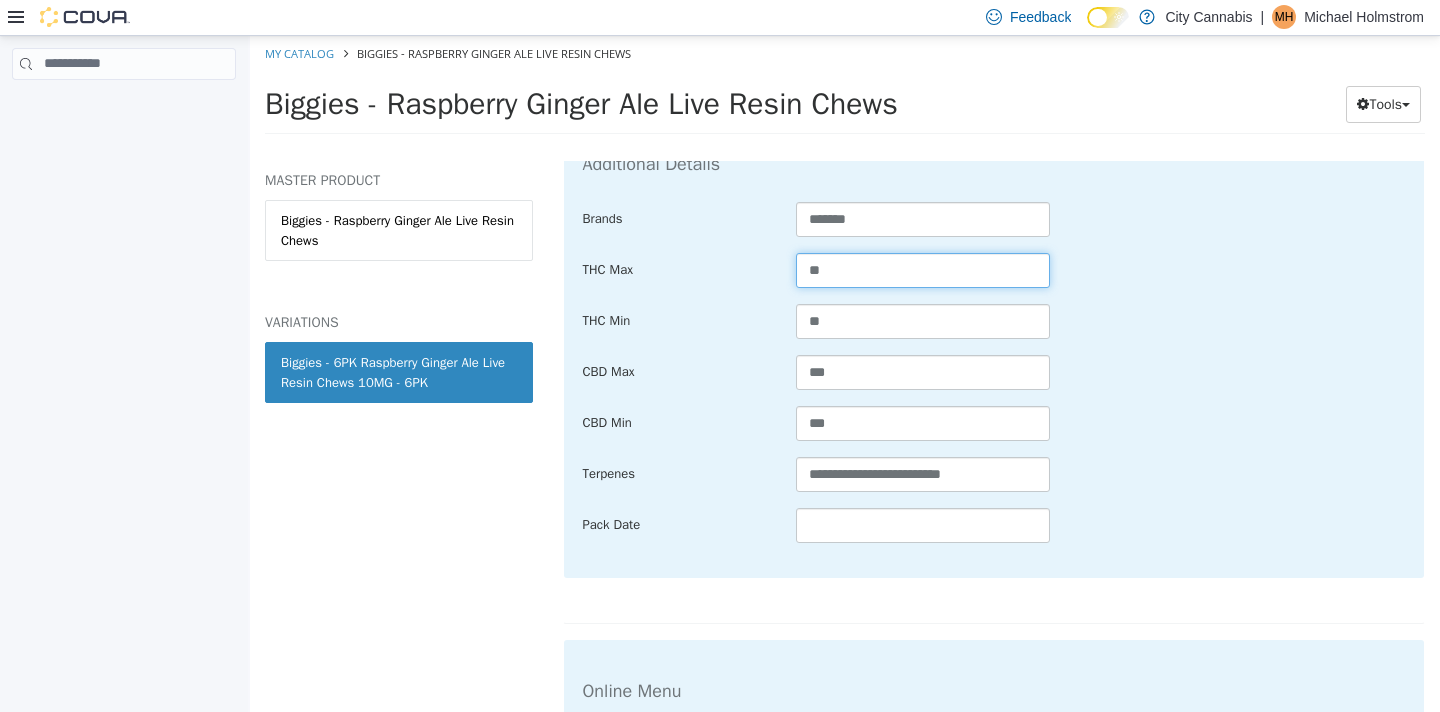 click on "**" at bounding box center (923, 269) 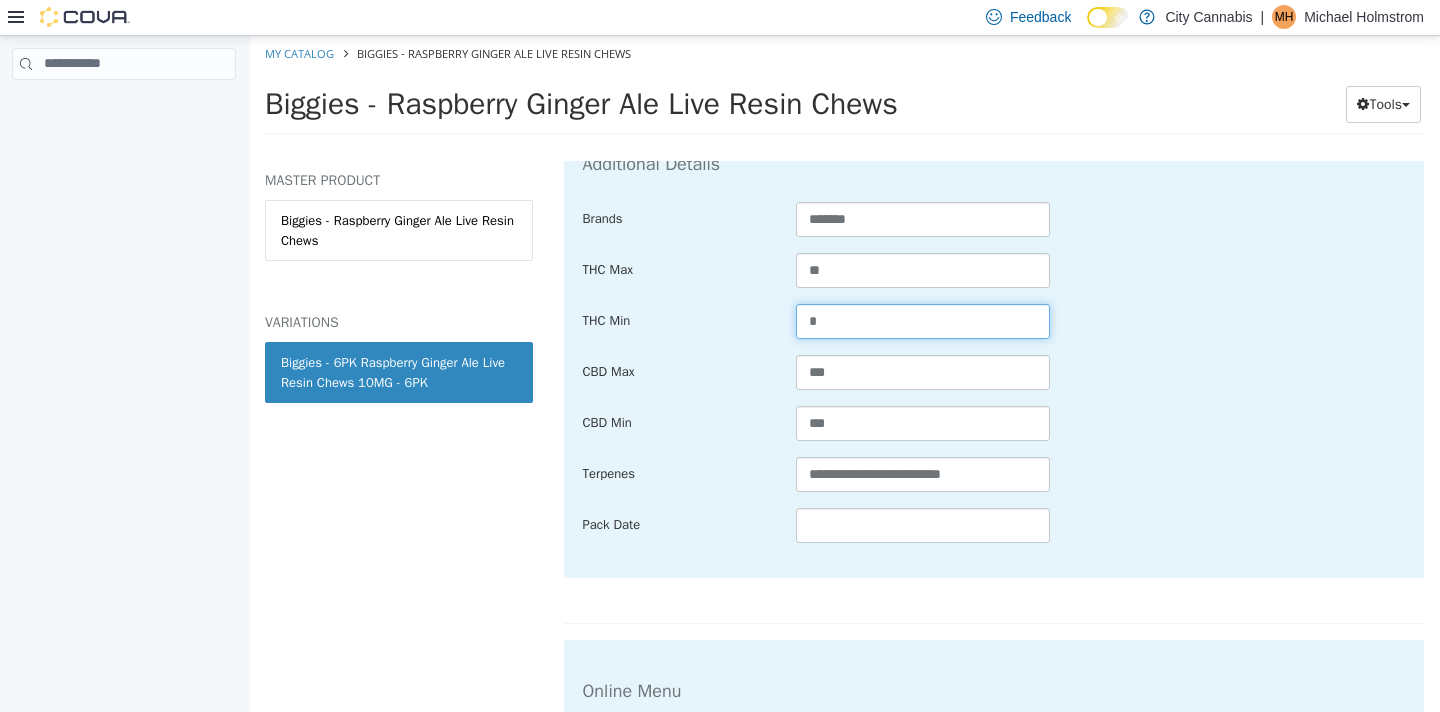 type on "*" 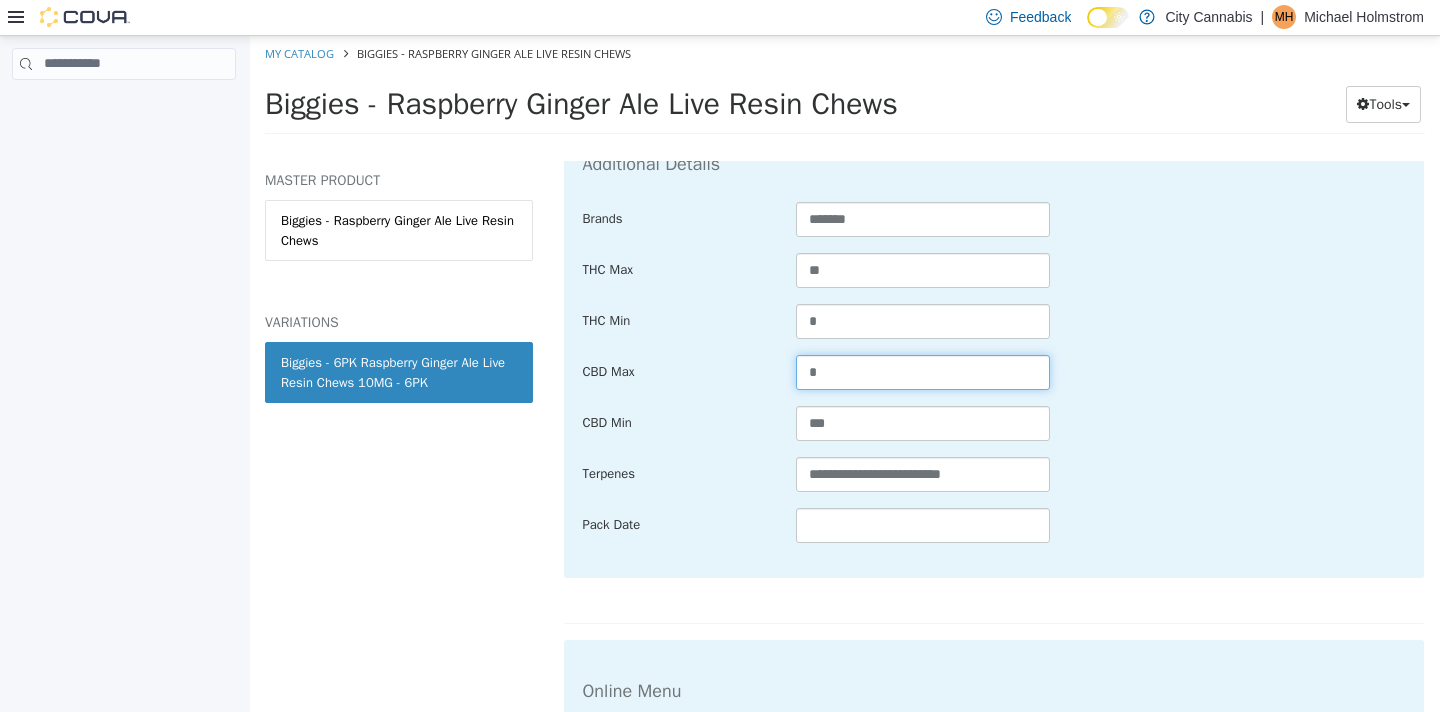 type on "*" 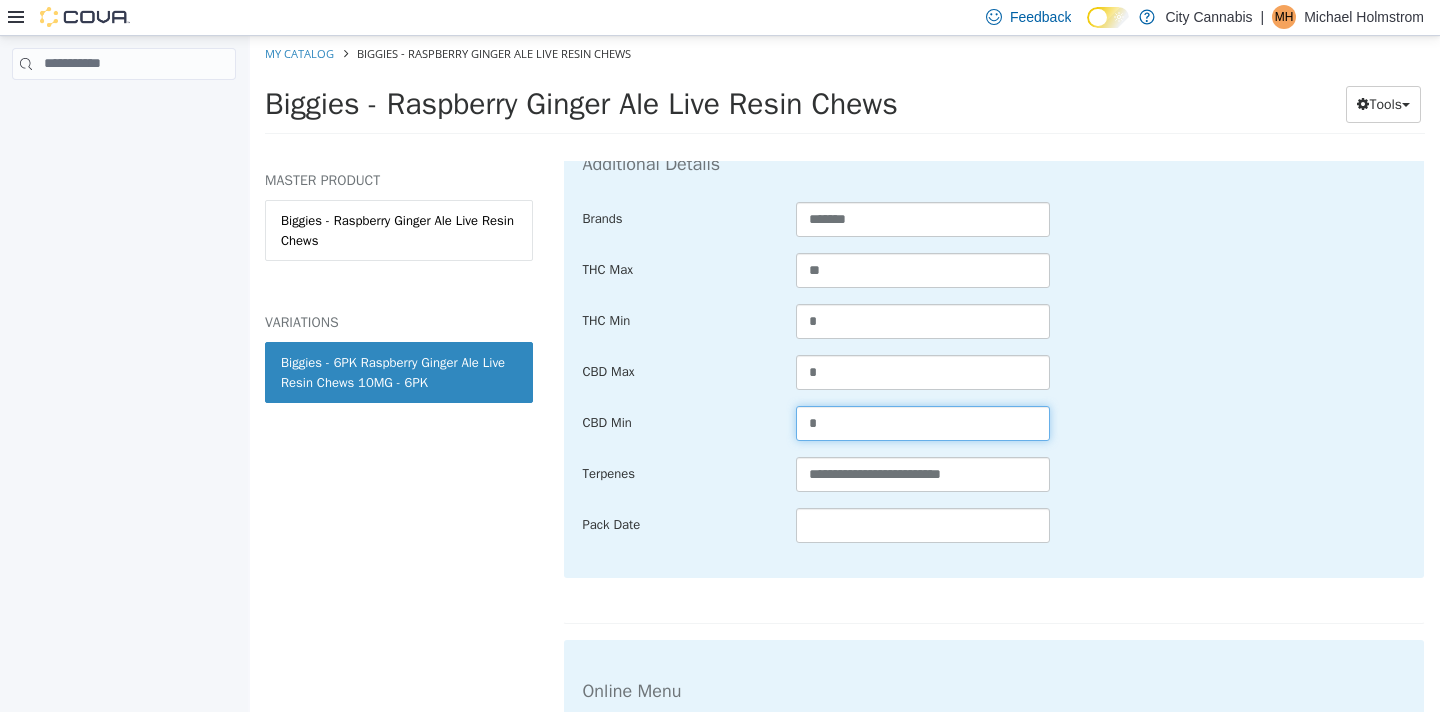 type on "*" 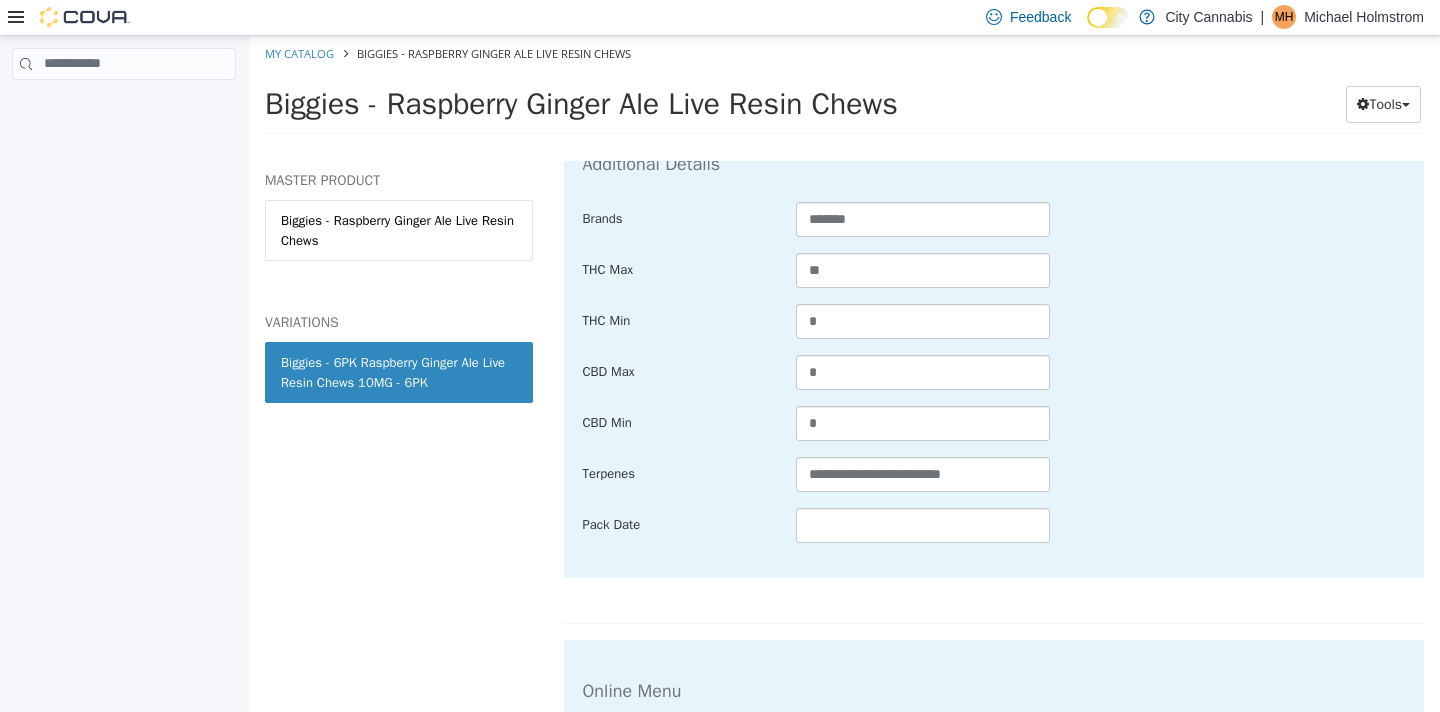 click on "**********" at bounding box center [994, 474] 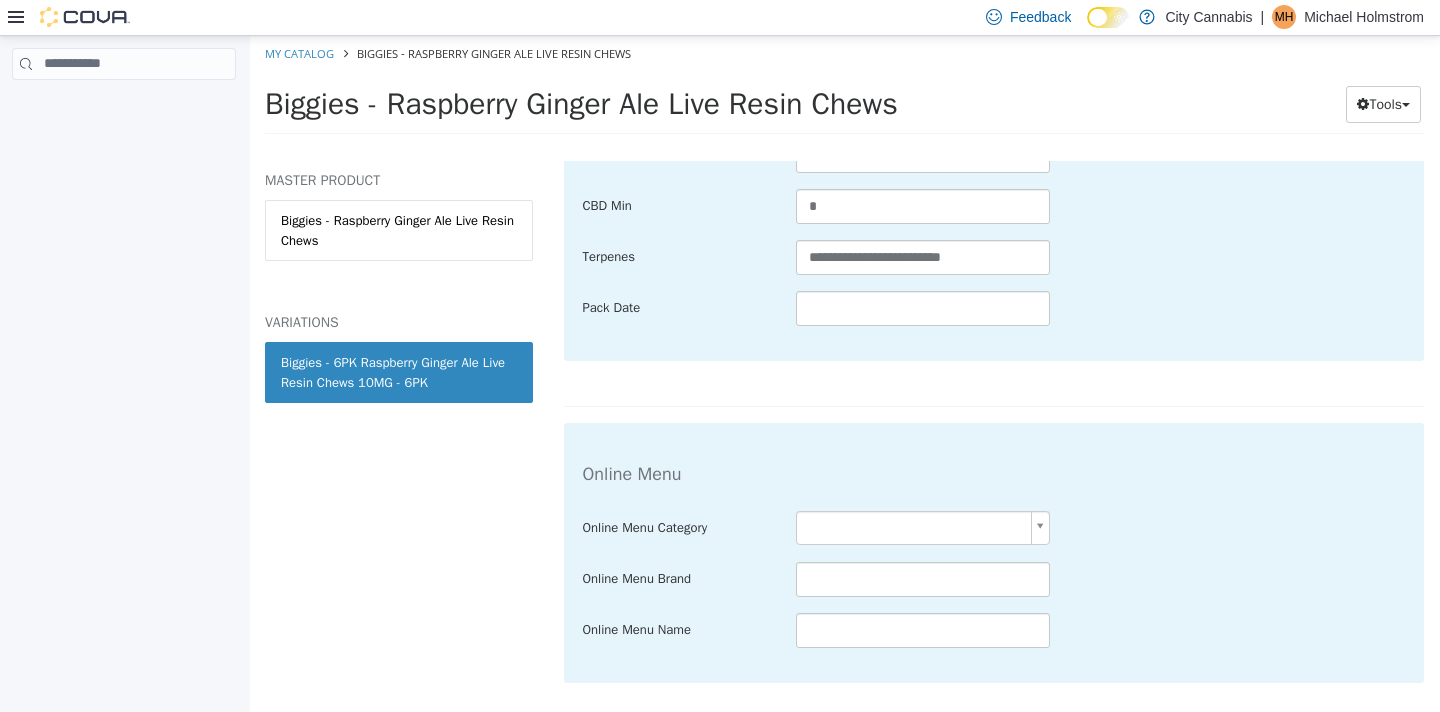 scroll, scrollTop: 1355, scrollLeft: 0, axis: vertical 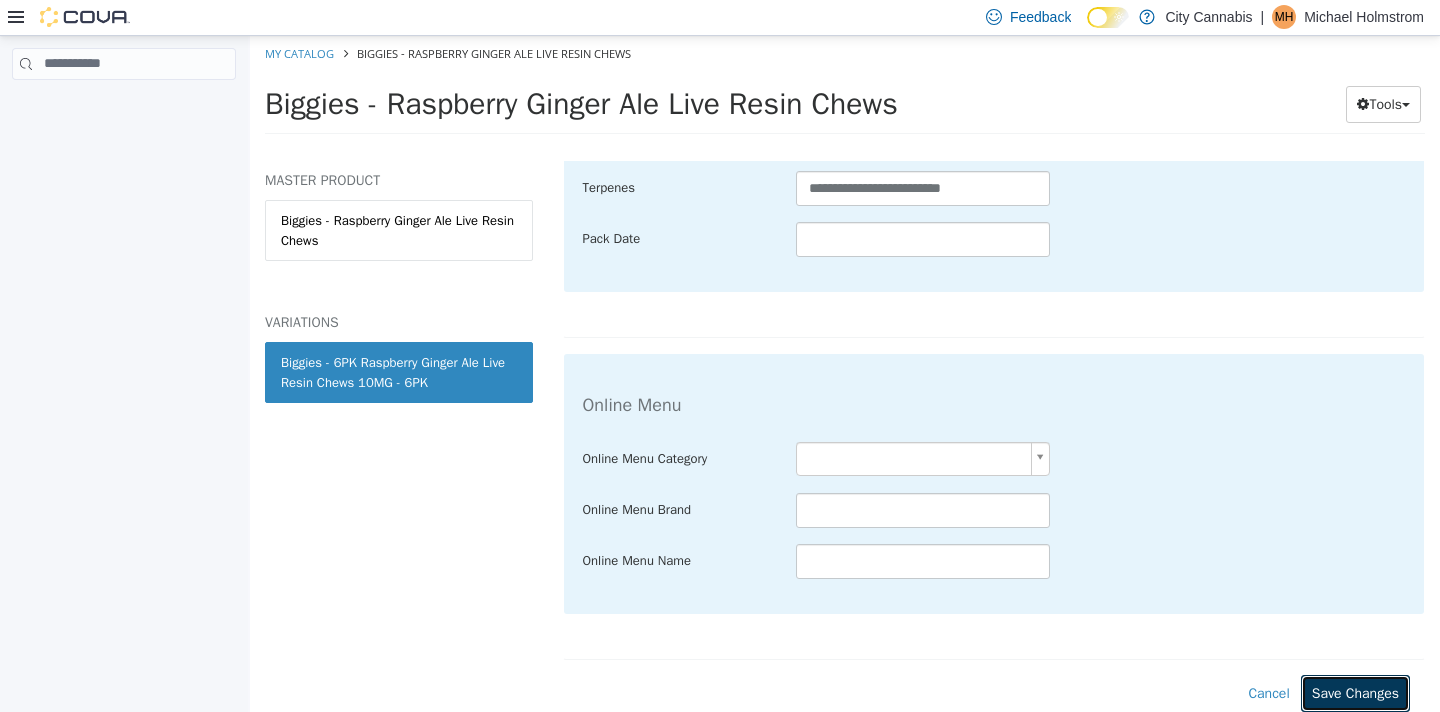 click on "Save Changes" at bounding box center [1355, 692] 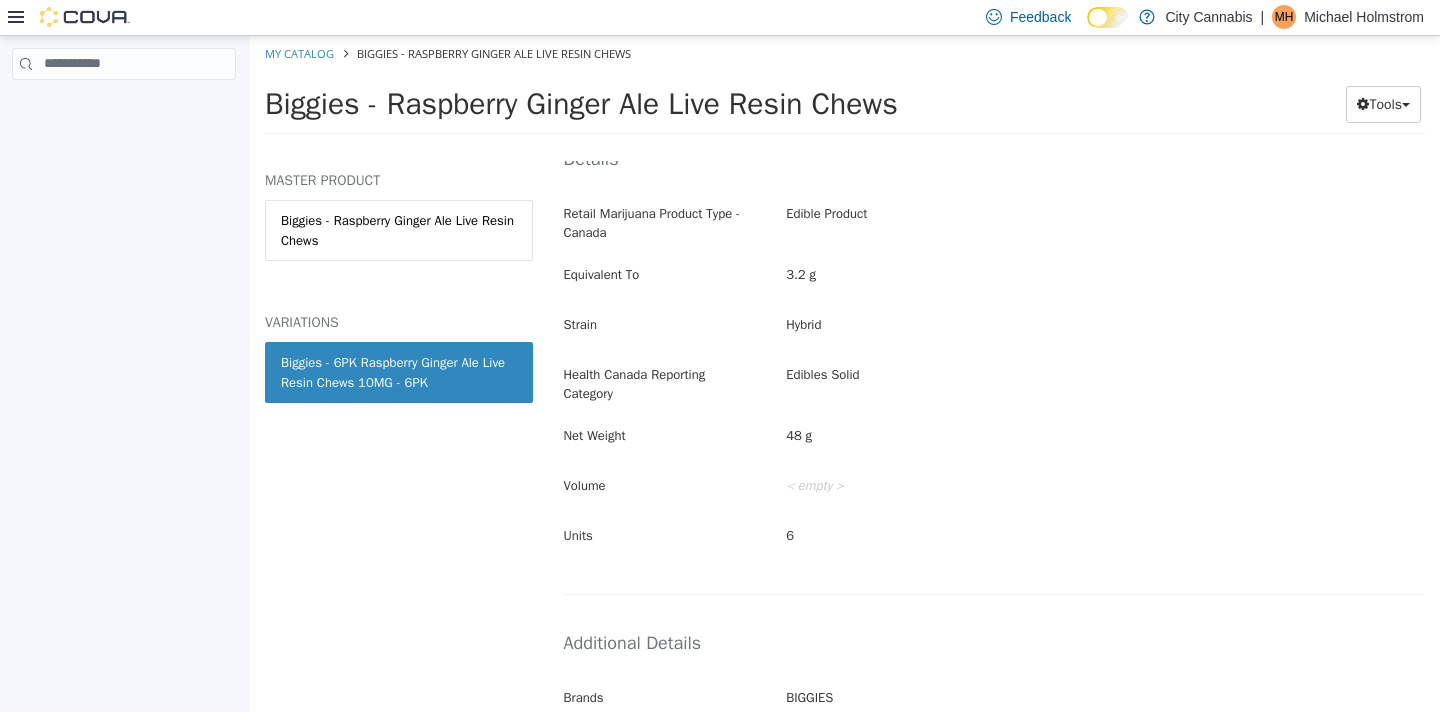 scroll, scrollTop: 506, scrollLeft: 0, axis: vertical 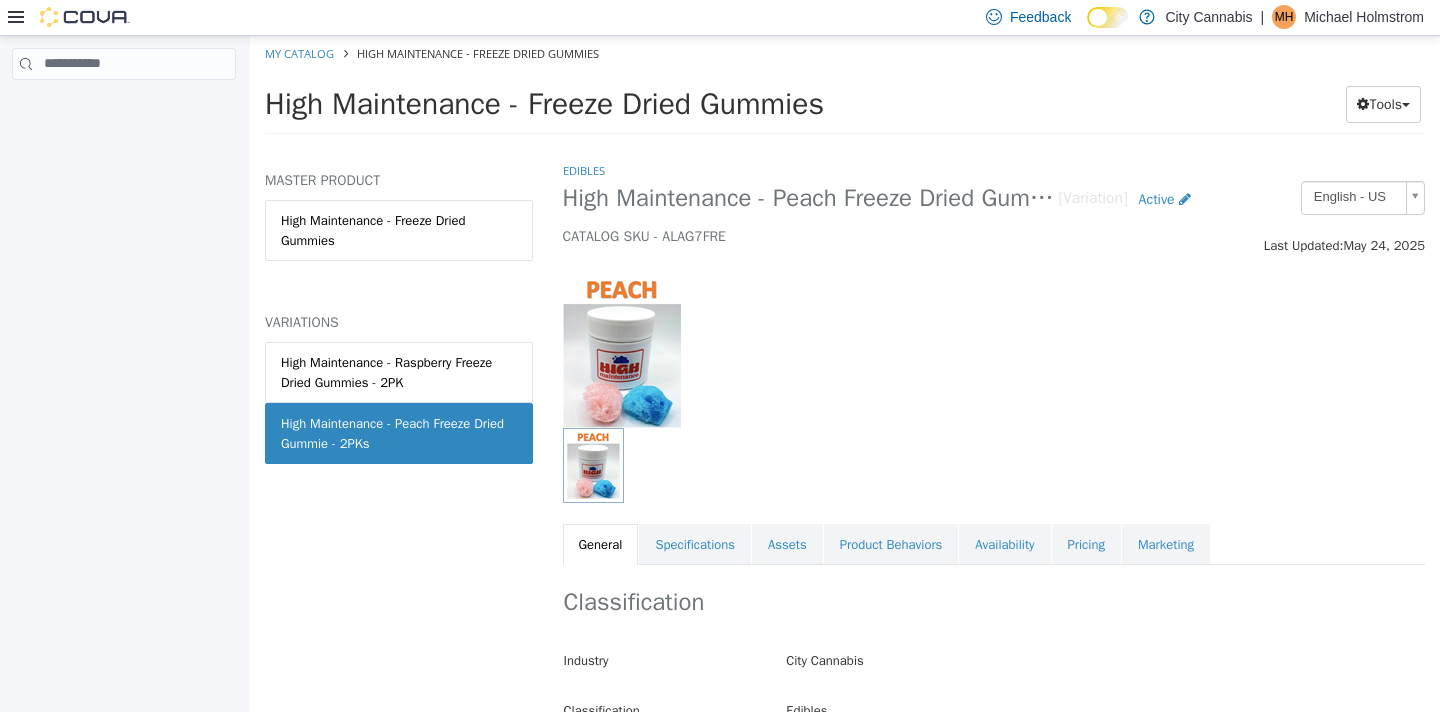 click on "Edibles
High Maintenance - Peach Freeze Dried Gummie - 2PKs
[Variation] Active   CATALOG SKU - ALAG7FRE     English - US                             Last Updated:  [DATE]
General Specifications Assets Product Behaviors Availability Pricing
Marketing Classification Industry
[CITY] Cannabis
Classification
Edibles
Cancel Save Changes General Information  Edit Product Name
High Maintenance - Peach Freeze Dried Gummie - 2PKs
Short Description
< empty >
Long Description
< empty >
MSRP
< empty >
Release Date
< empty >
Cancel Save Changes Manufacturer Manufacturer
< empty >
Cancel Save Manufacturer SKUs  Edit SKU Description Cancel Save Supplier SKUs  Edit SKU Supplier Description
1067831
ATS Delta
Cancel Save UPCs  Edit UPC Description
01009903122841161325032610HMFG2500001
Cancel Save Additional SKUs Retail Management SKU (RMS) < empty >" at bounding box center (994, 362) 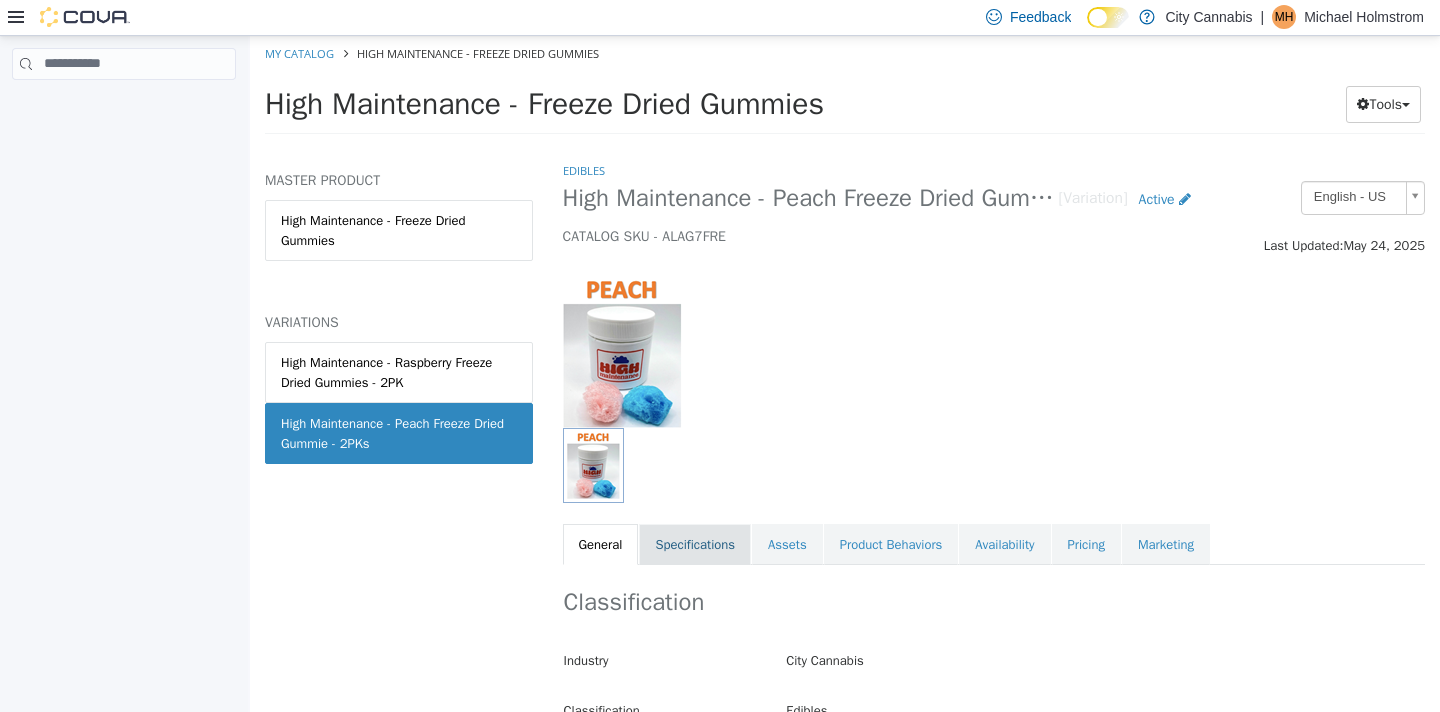 click on "Specifications" at bounding box center (695, 544) 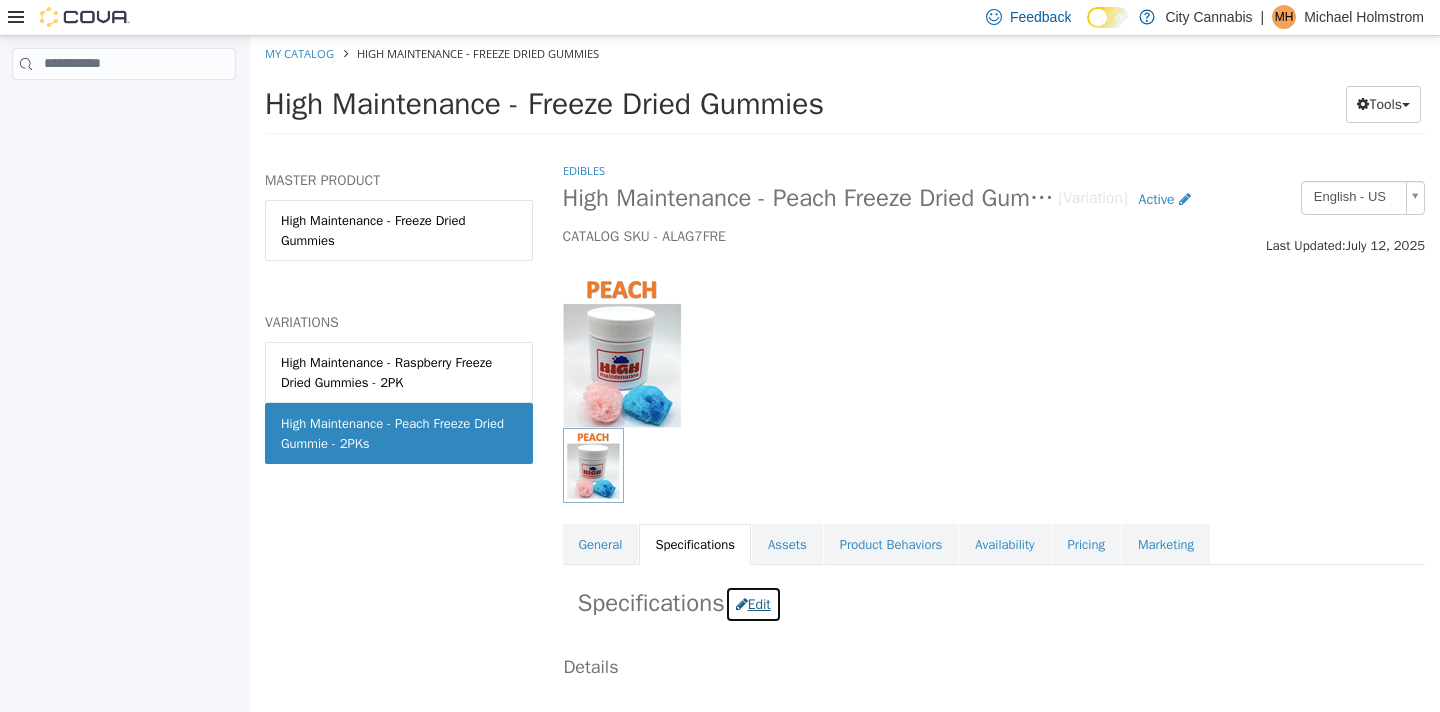 click on "Edit" at bounding box center (753, 603) 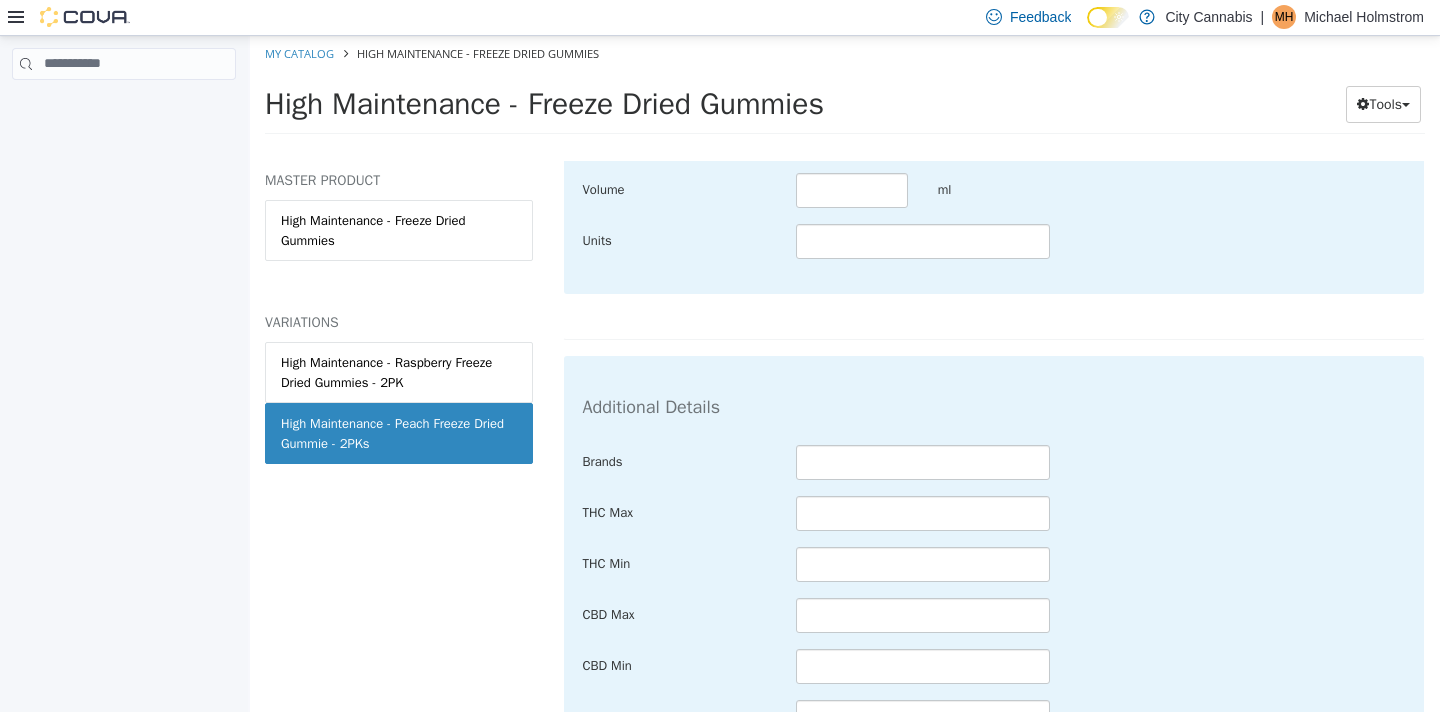 scroll, scrollTop: 834, scrollLeft: 0, axis: vertical 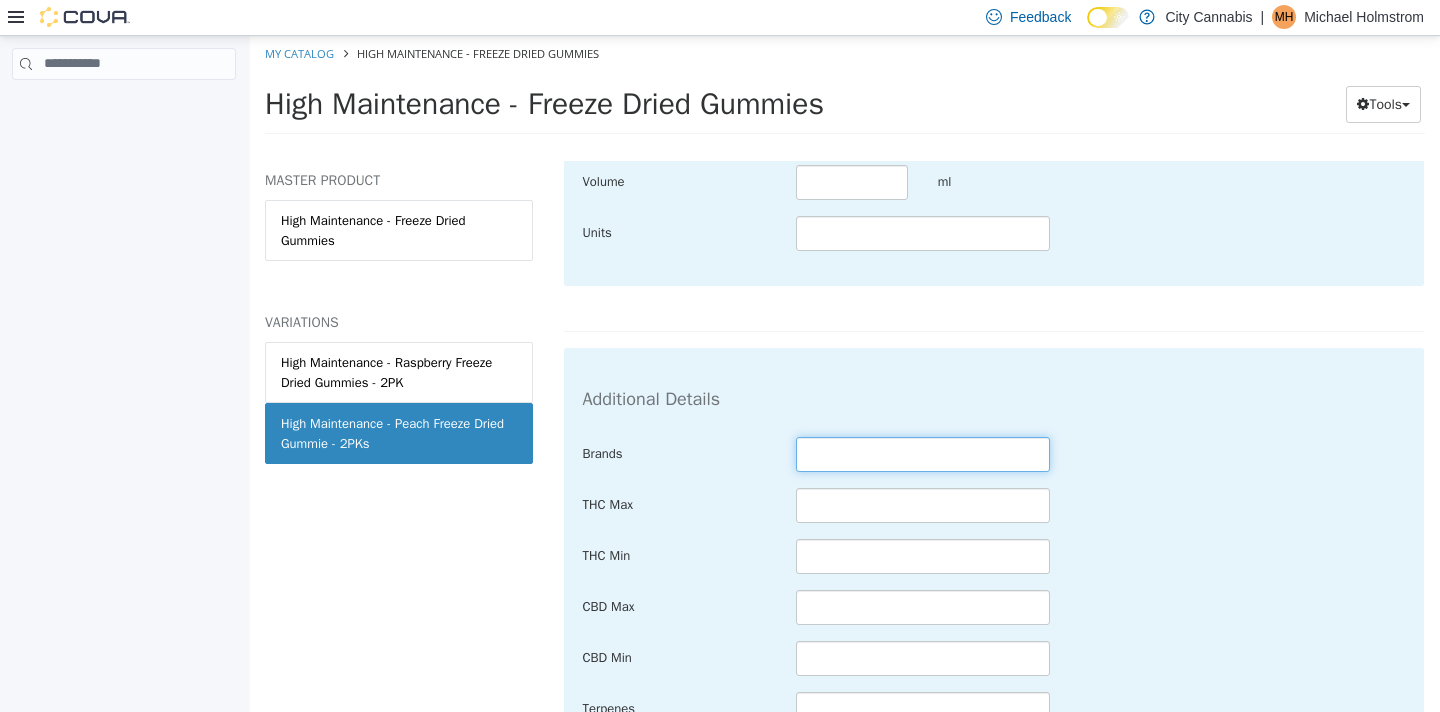 click at bounding box center (923, 453) 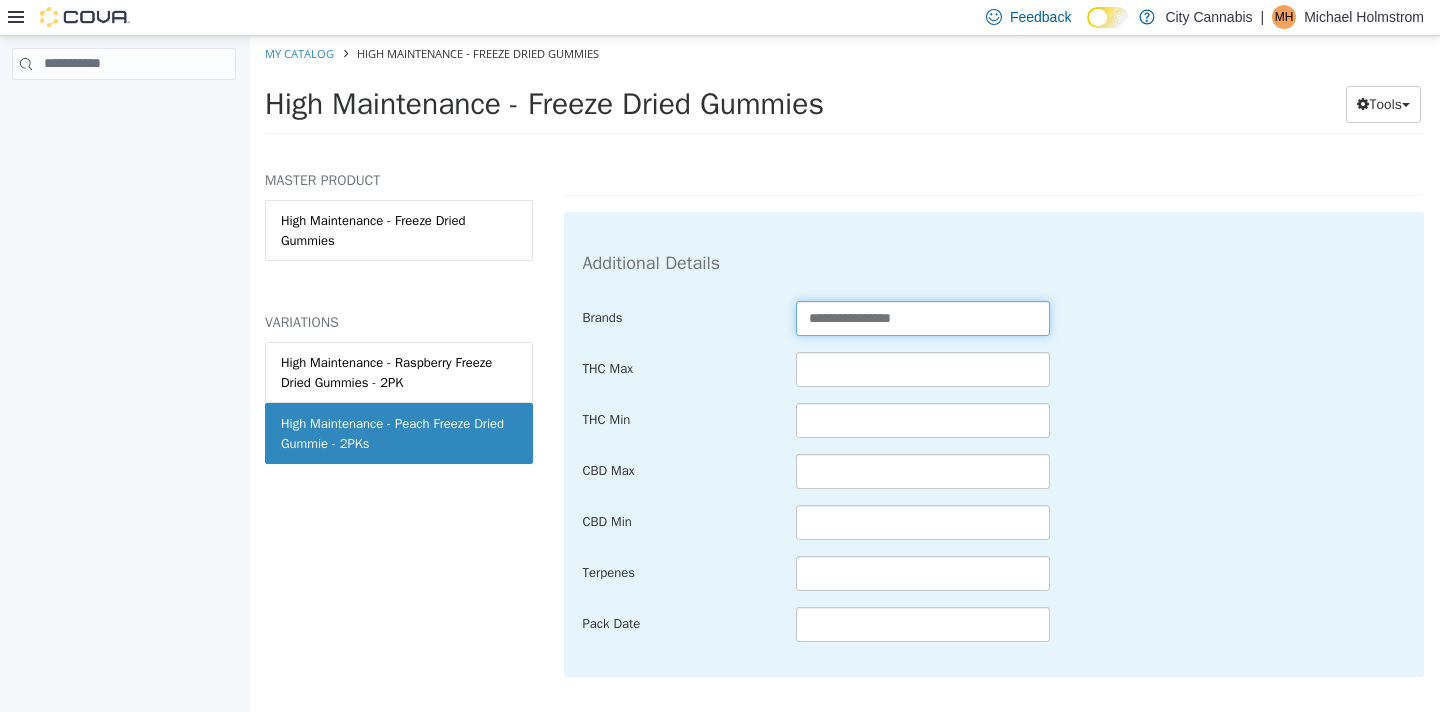 scroll, scrollTop: 996, scrollLeft: 0, axis: vertical 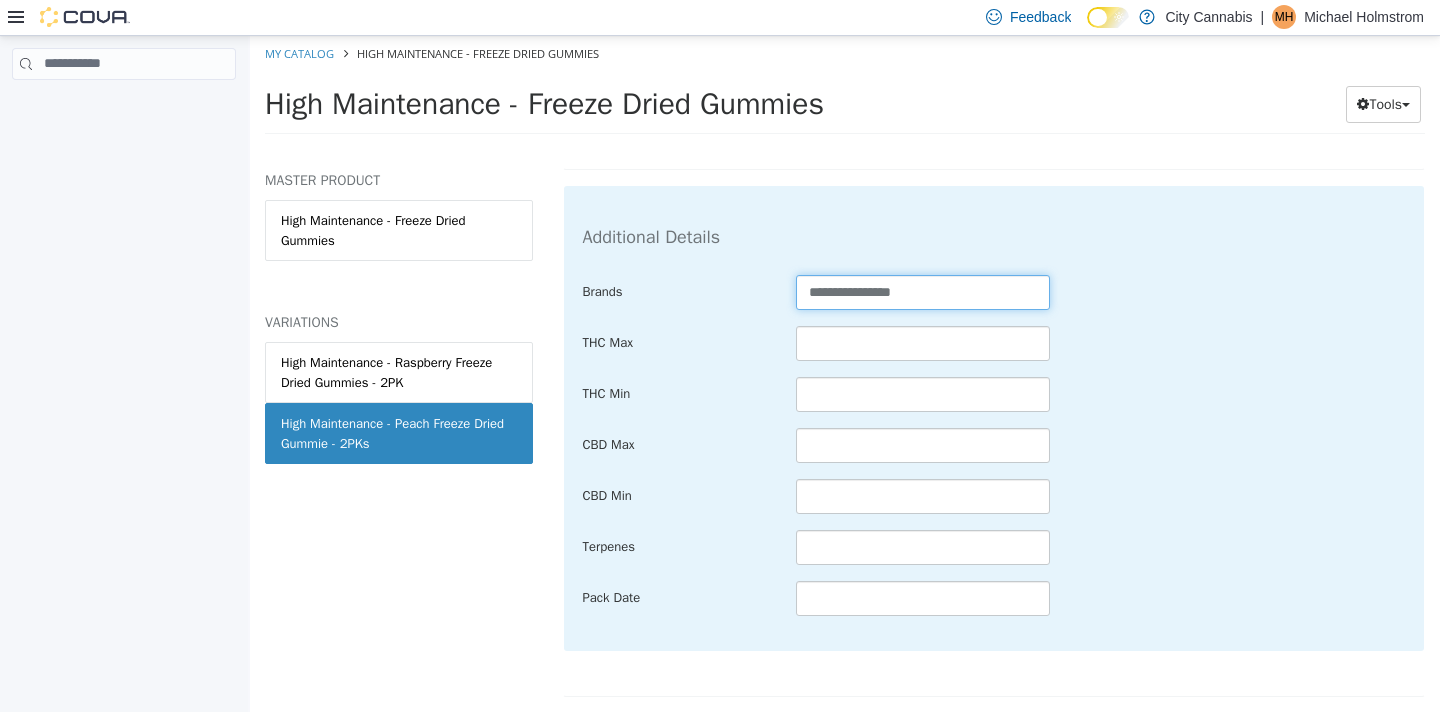 type on "**********" 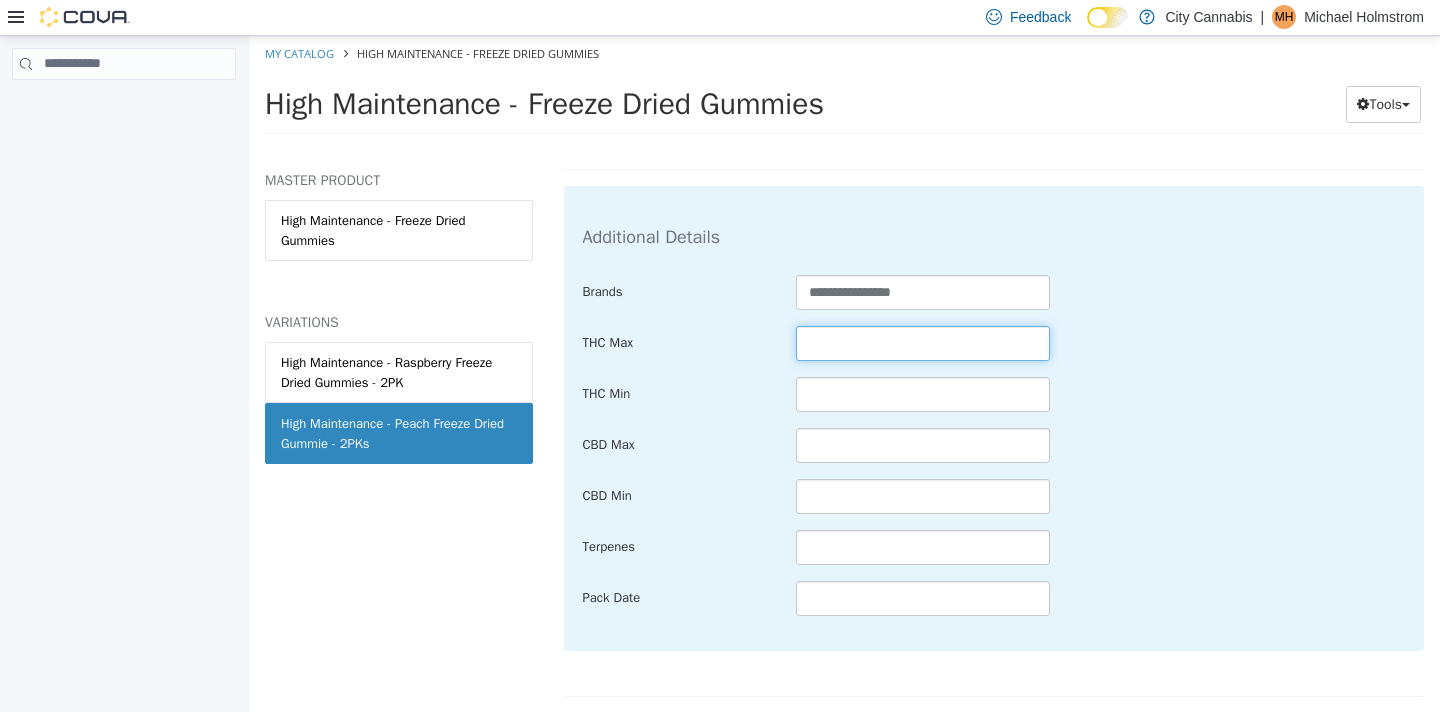 click at bounding box center [923, 342] 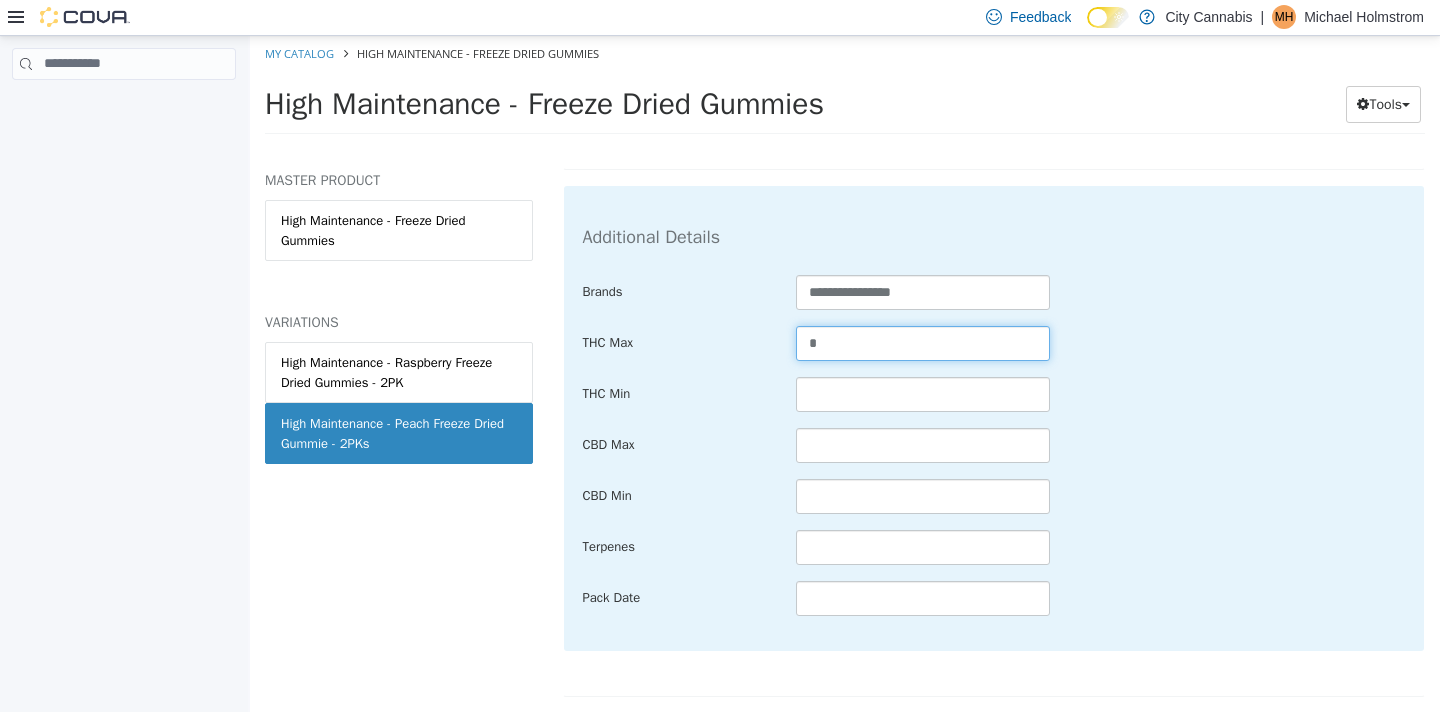 type on "*" 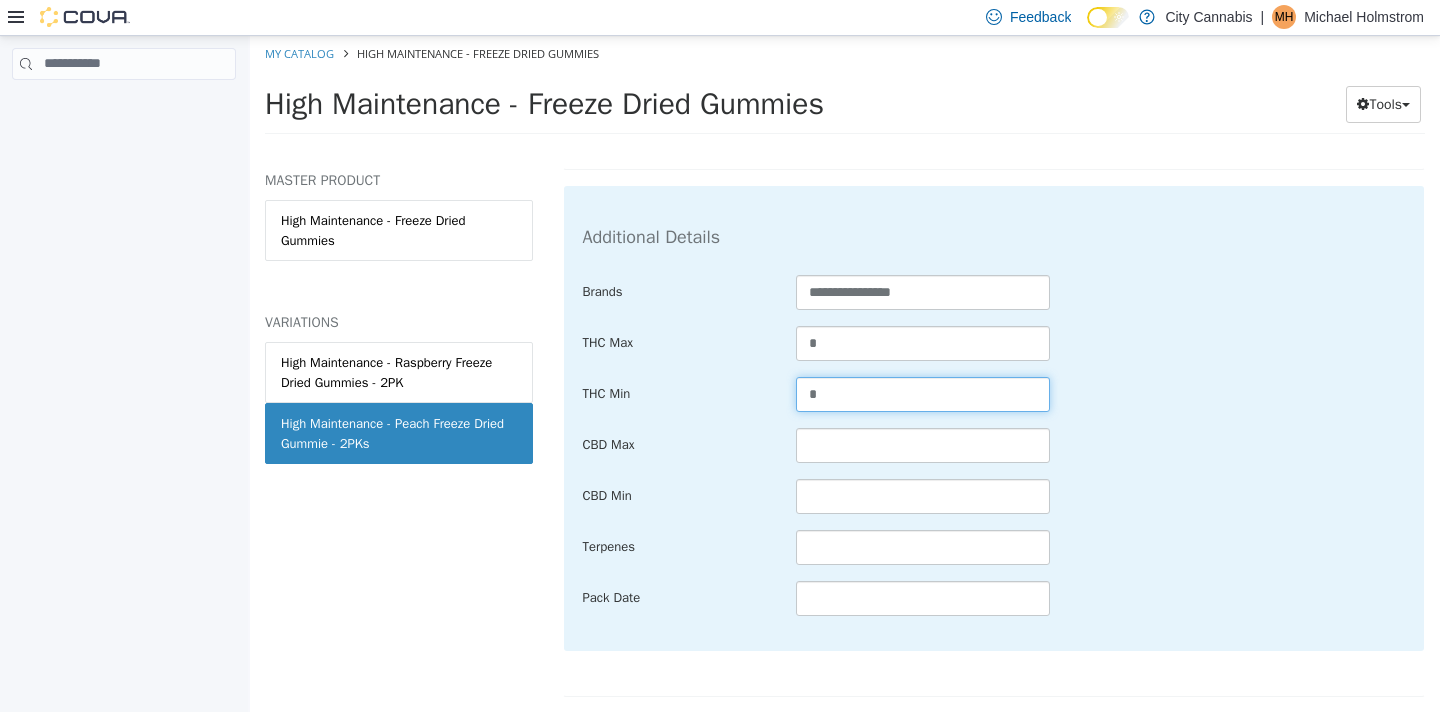 type on "*" 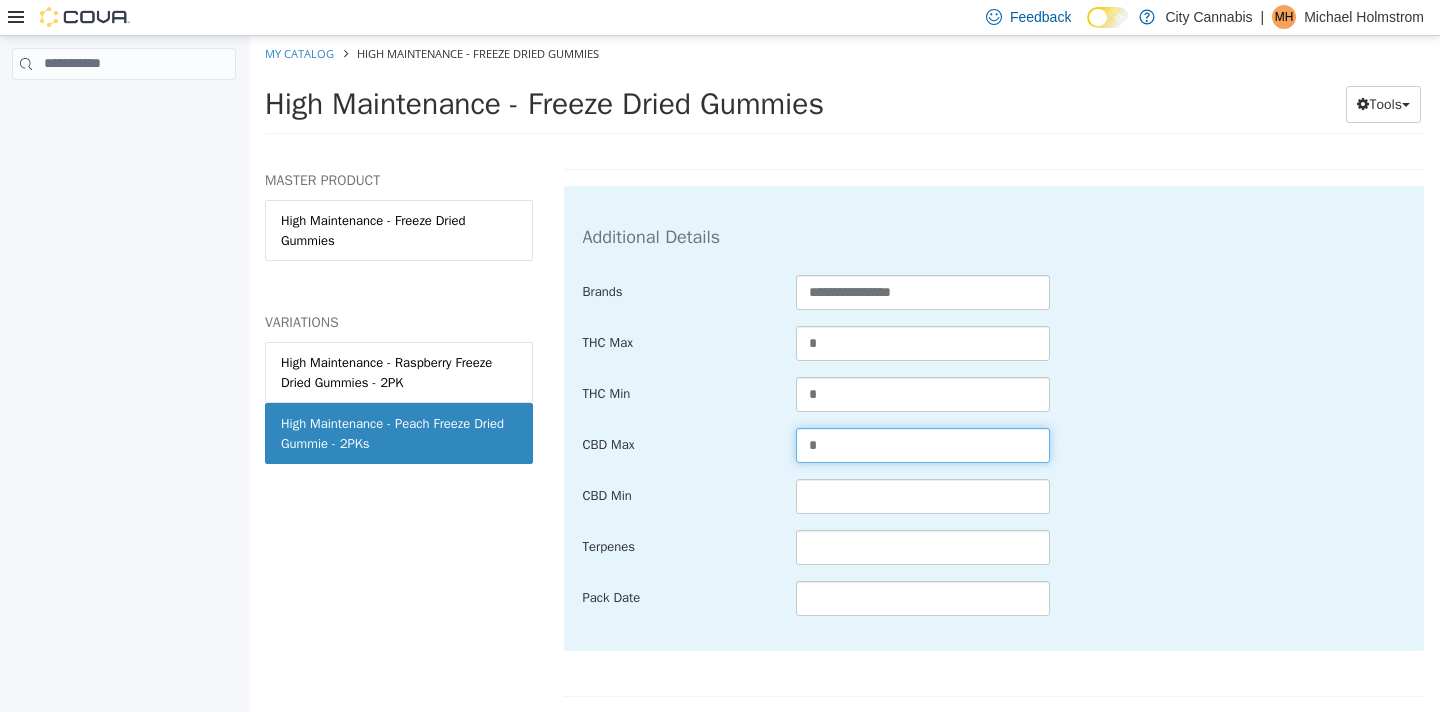 type on "*" 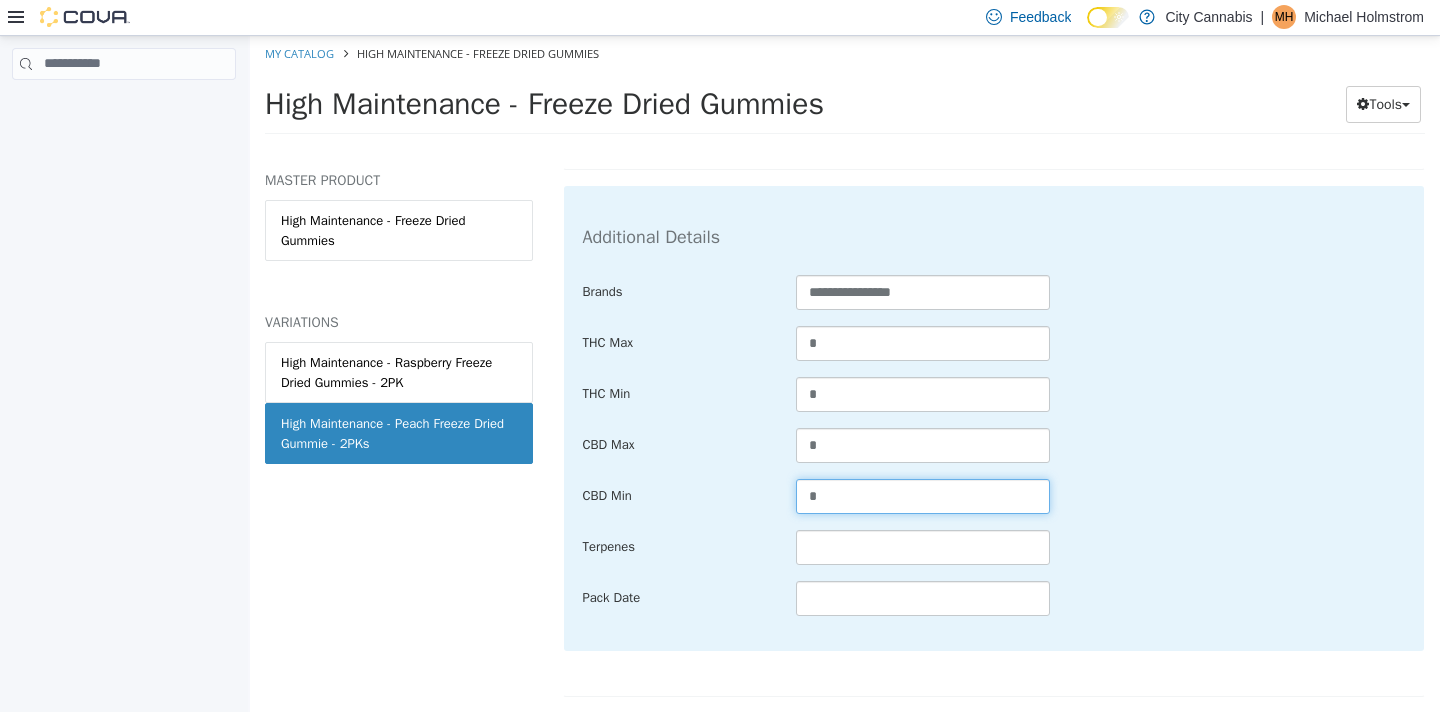 type on "*" 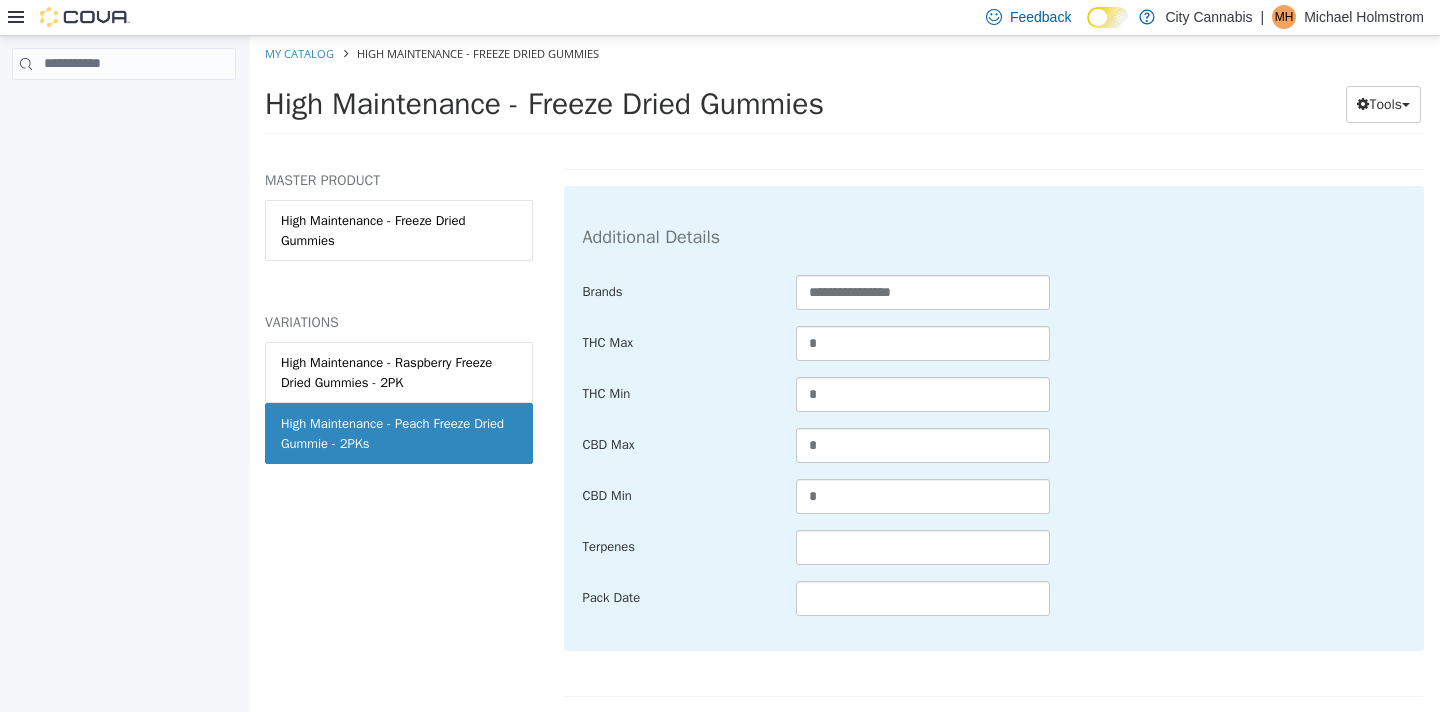 click on "CBD Min
*" at bounding box center [994, 496] 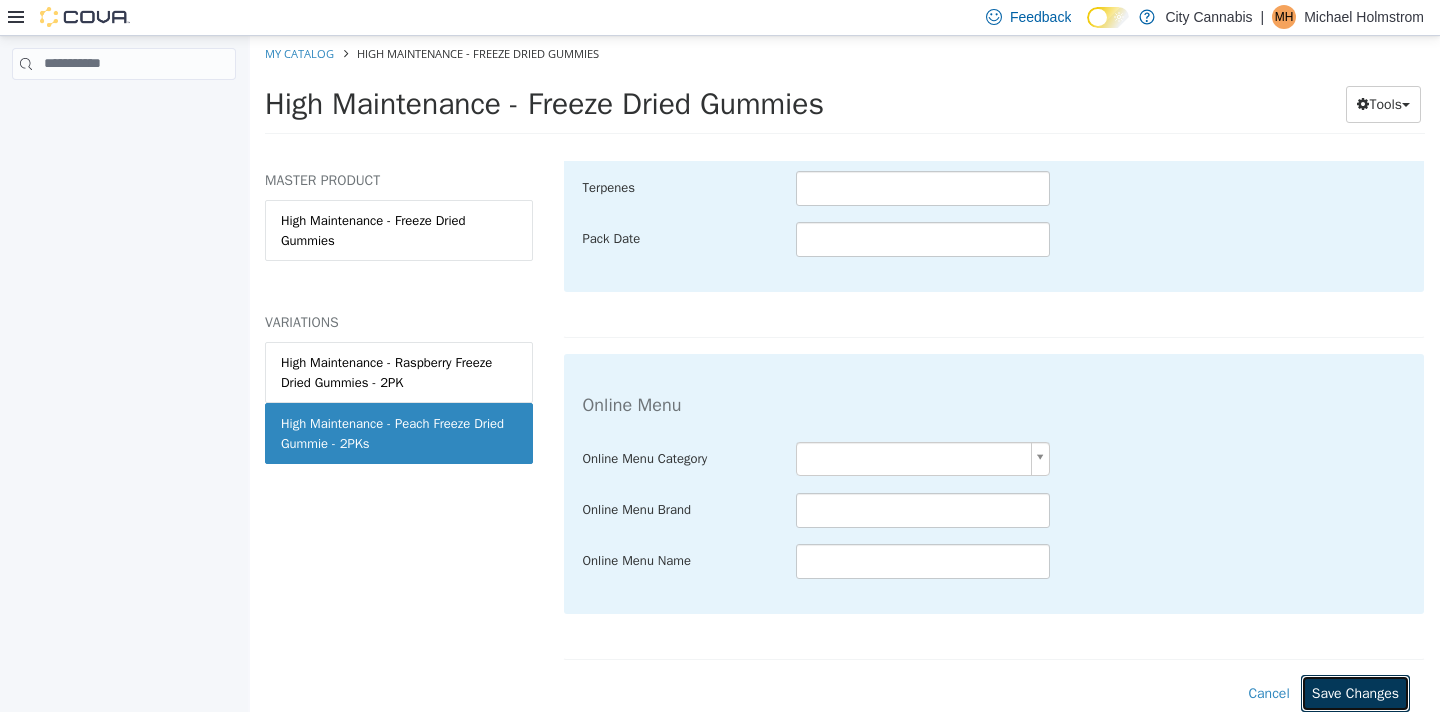 click on "Save Changes" at bounding box center [1355, 692] 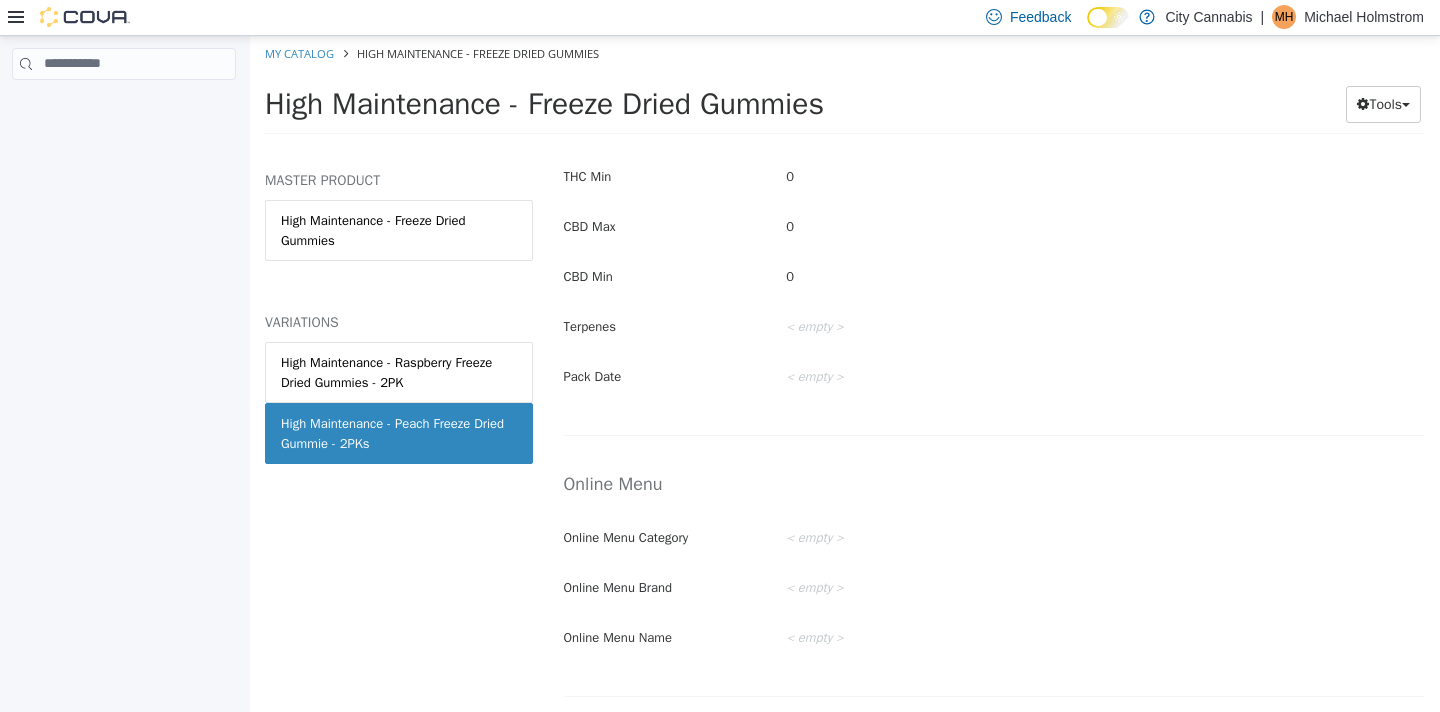 scroll, scrollTop: 1129, scrollLeft: 0, axis: vertical 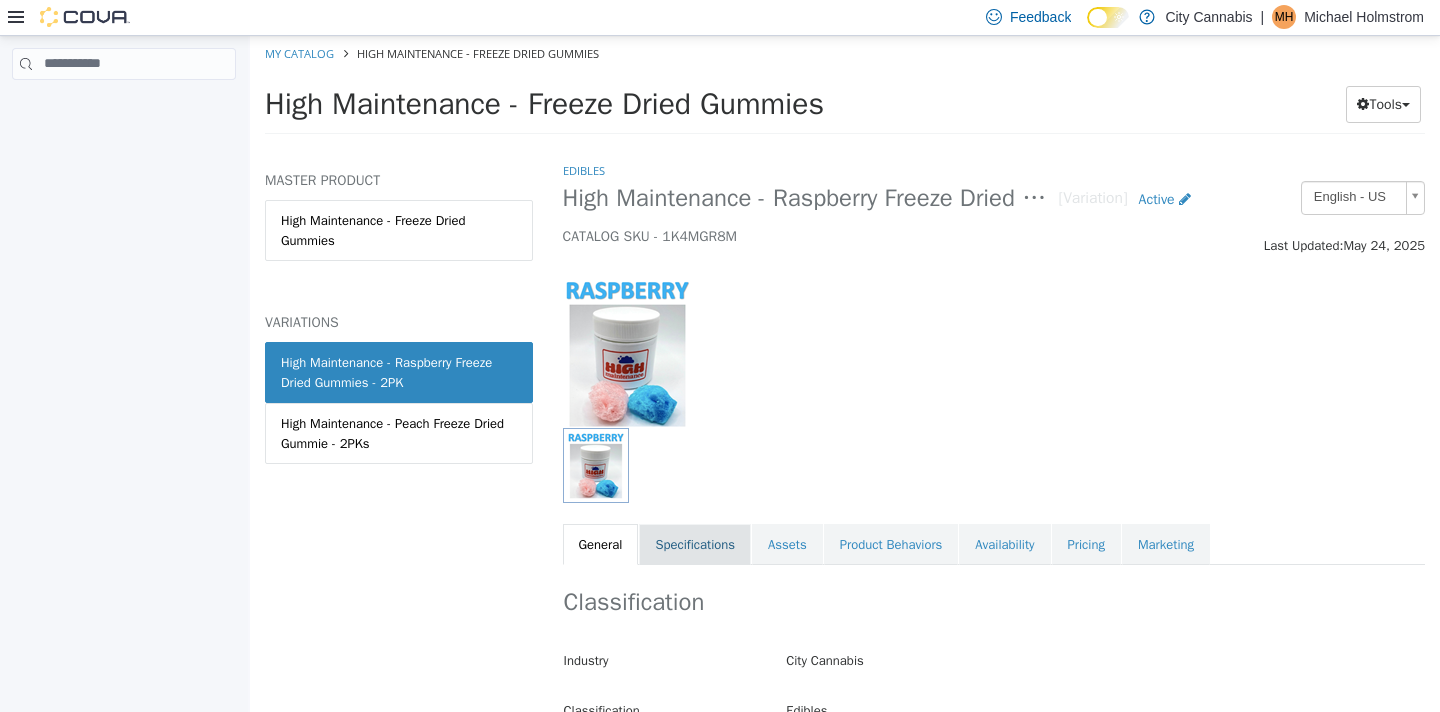 click on "Specifications" at bounding box center (695, 544) 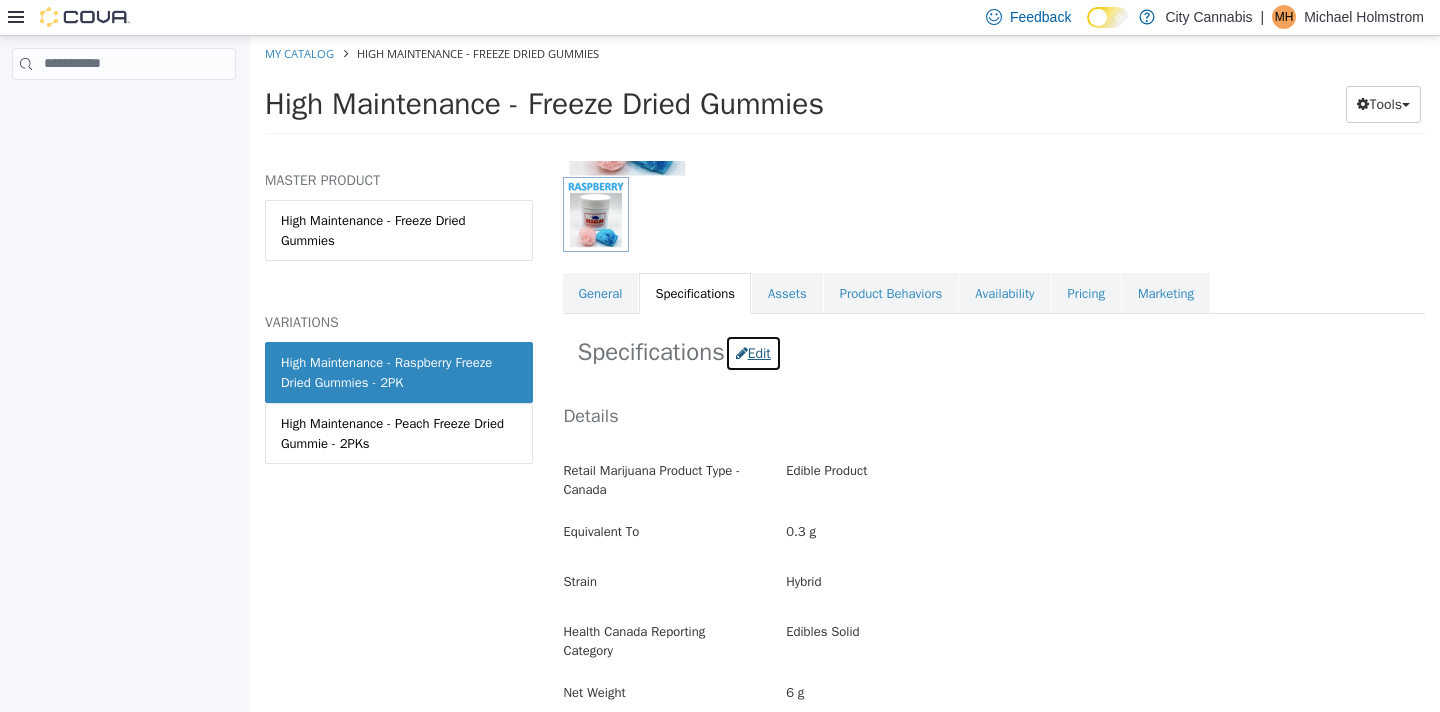click on "Edit" at bounding box center [753, 352] 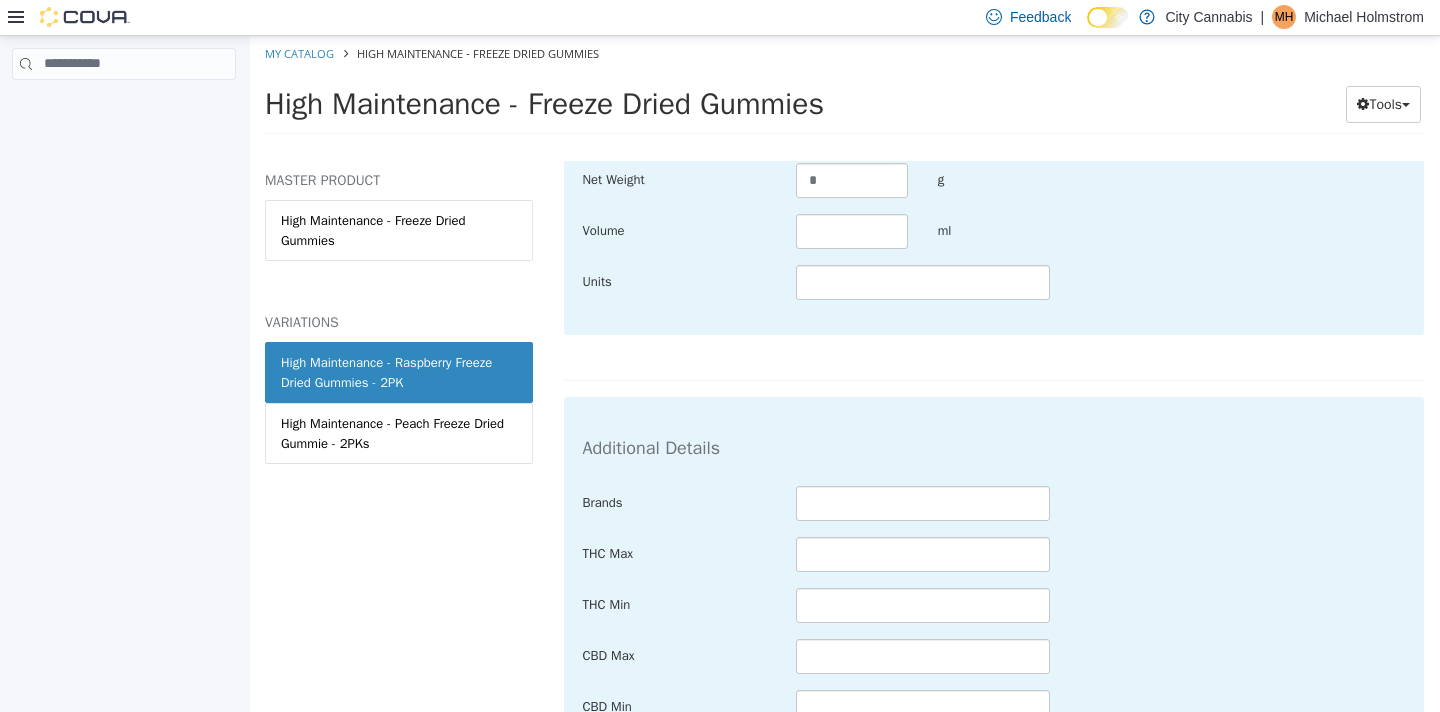scroll, scrollTop: 973, scrollLeft: 0, axis: vertical 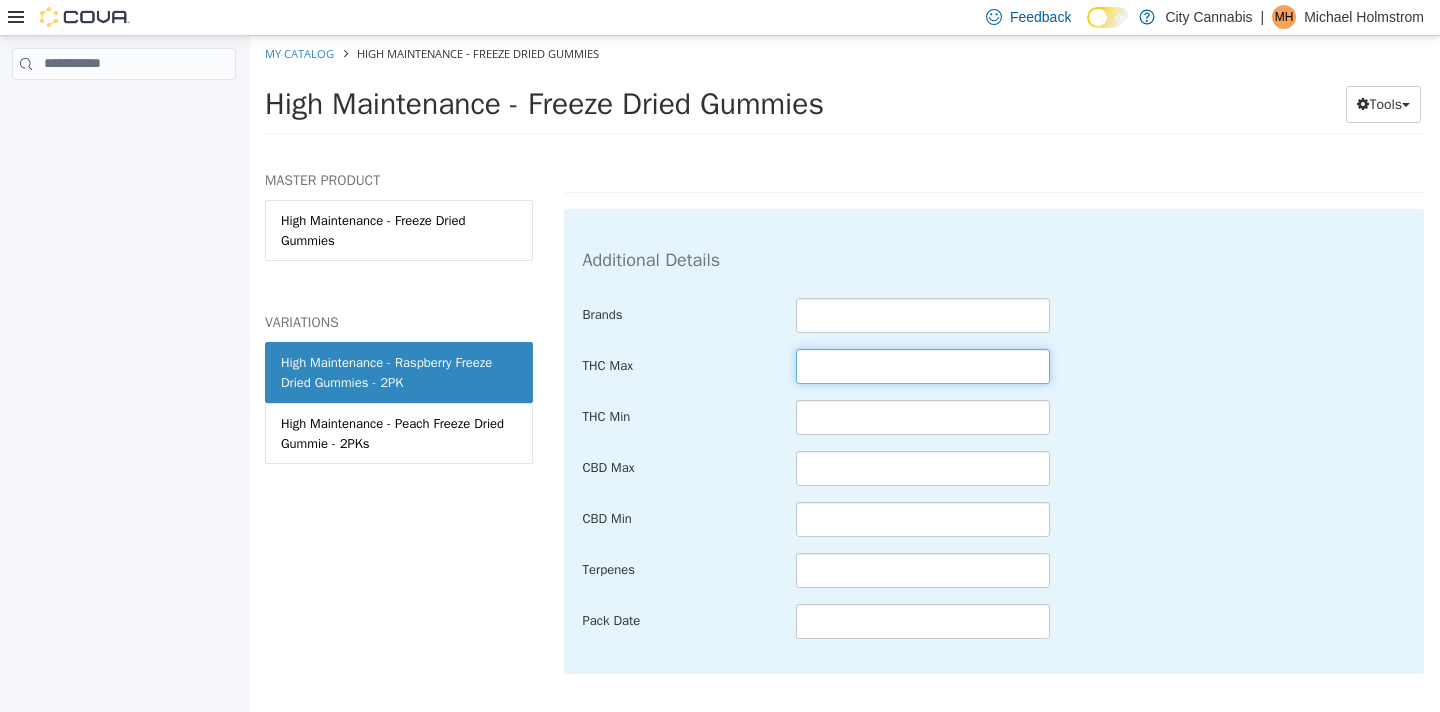 click at bounding box center [923, 365] 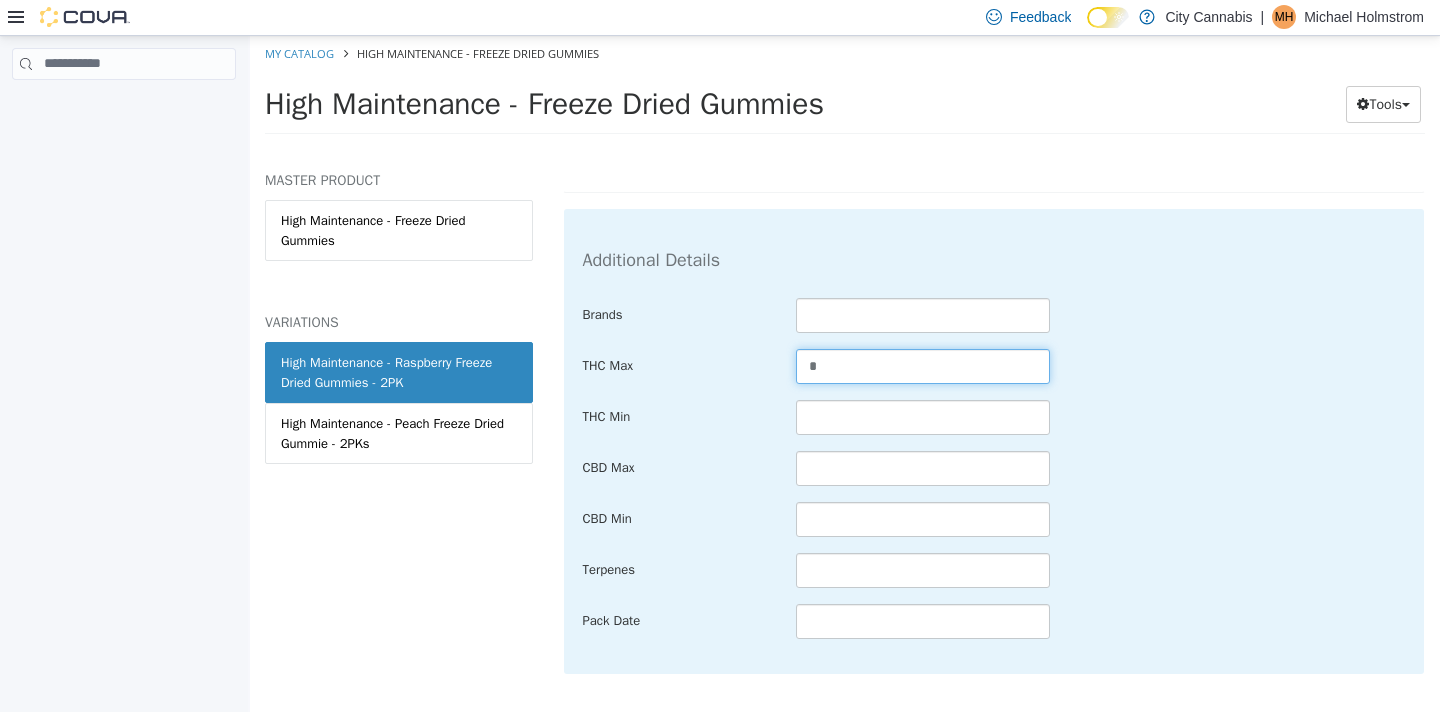 type on "*" 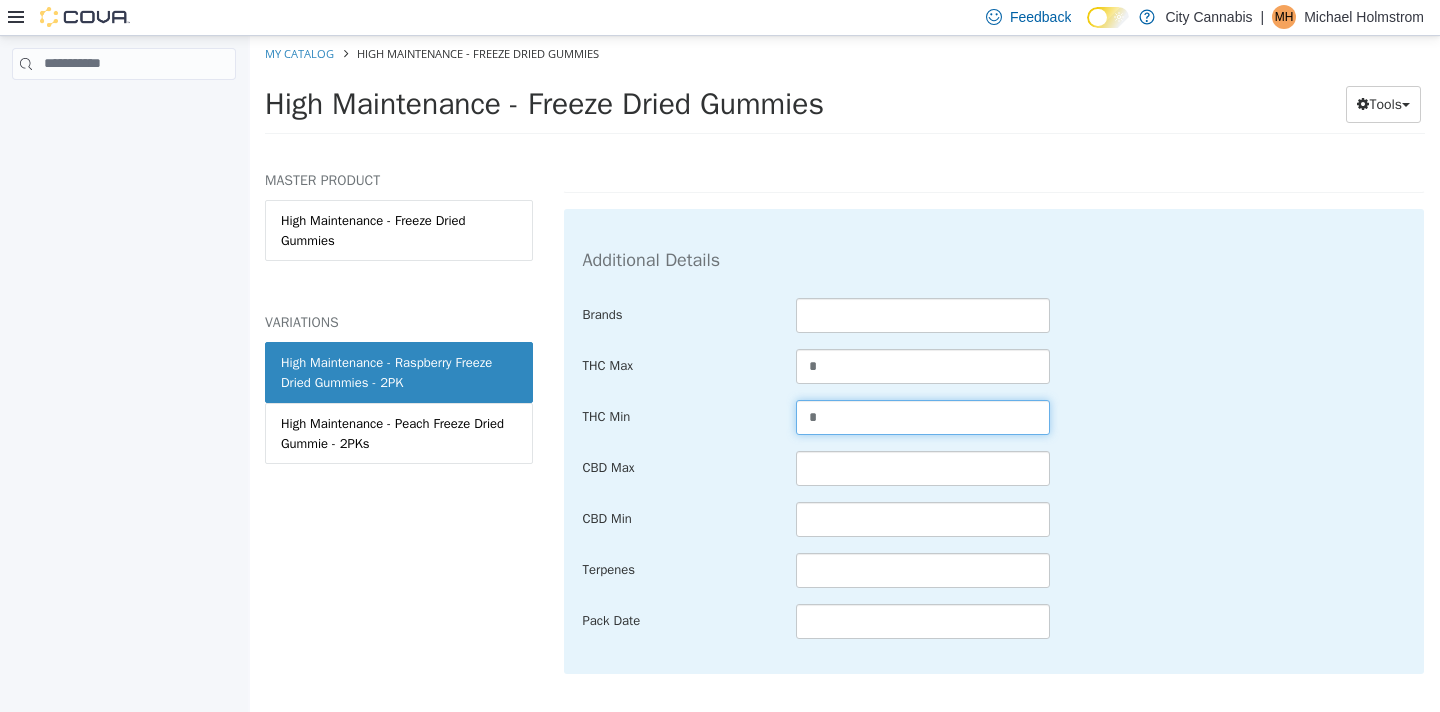 type on "*" 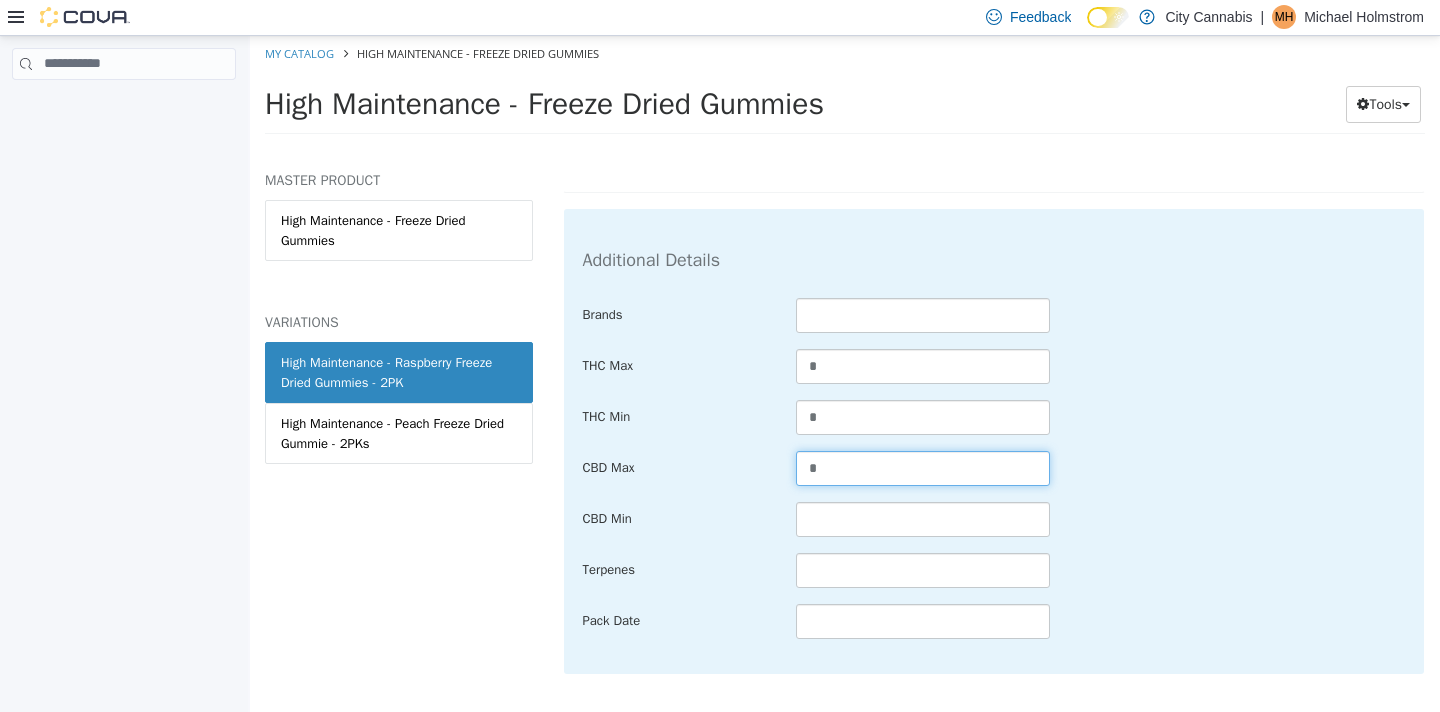 type on "*" 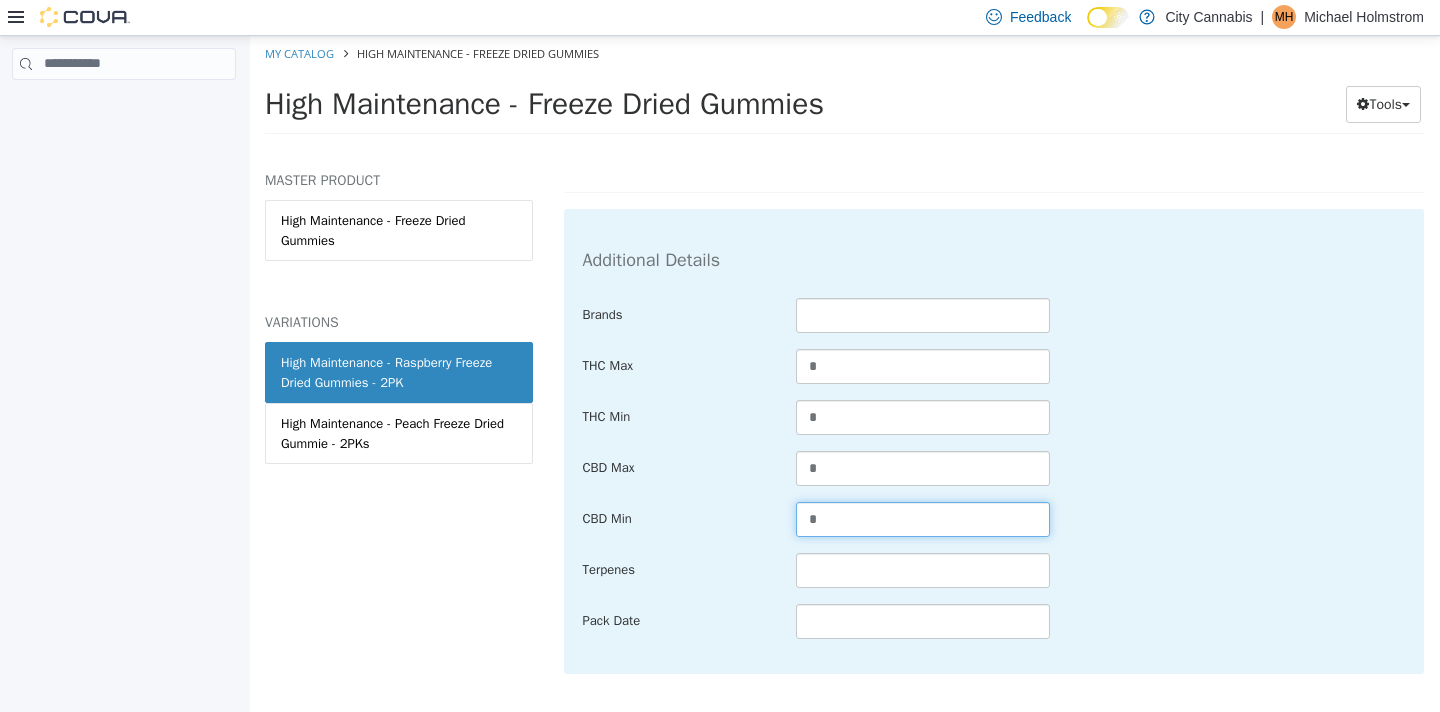 type on "*" 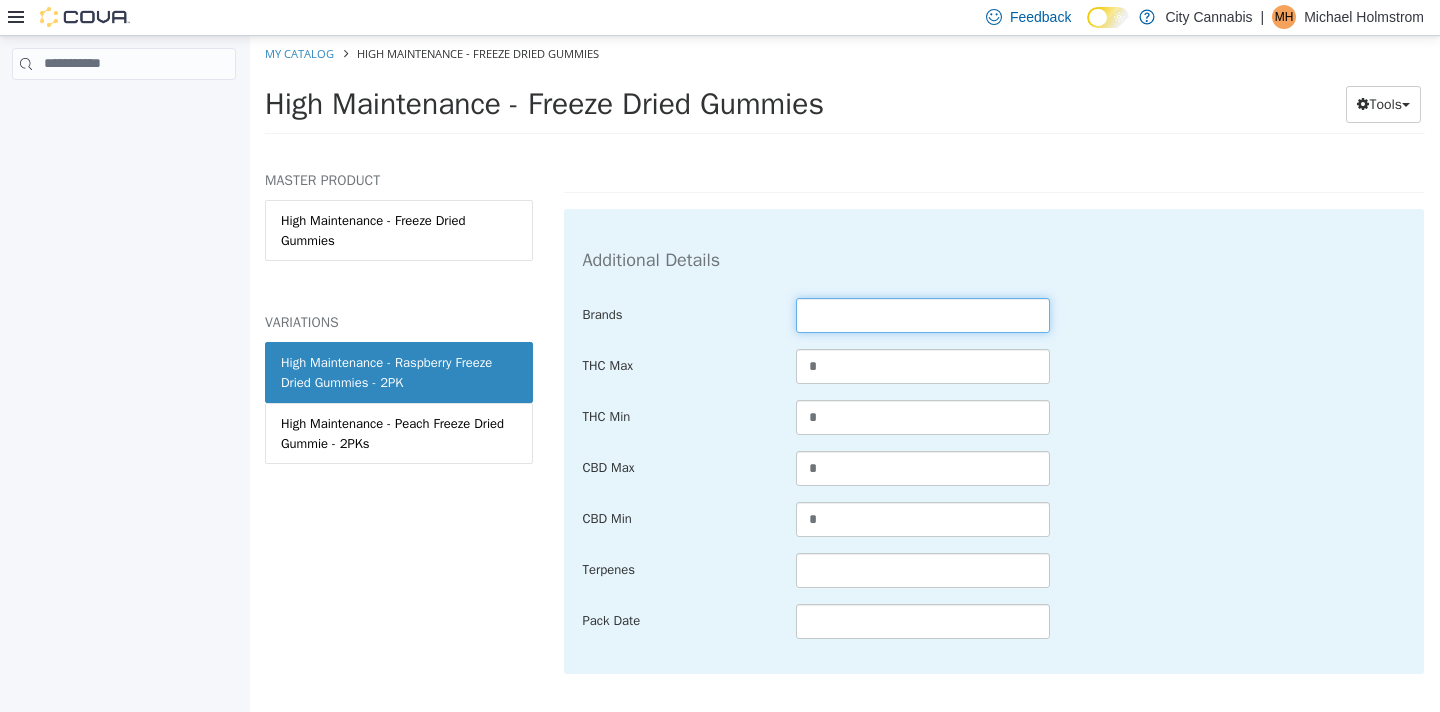 click at bounding box center (923, 314) 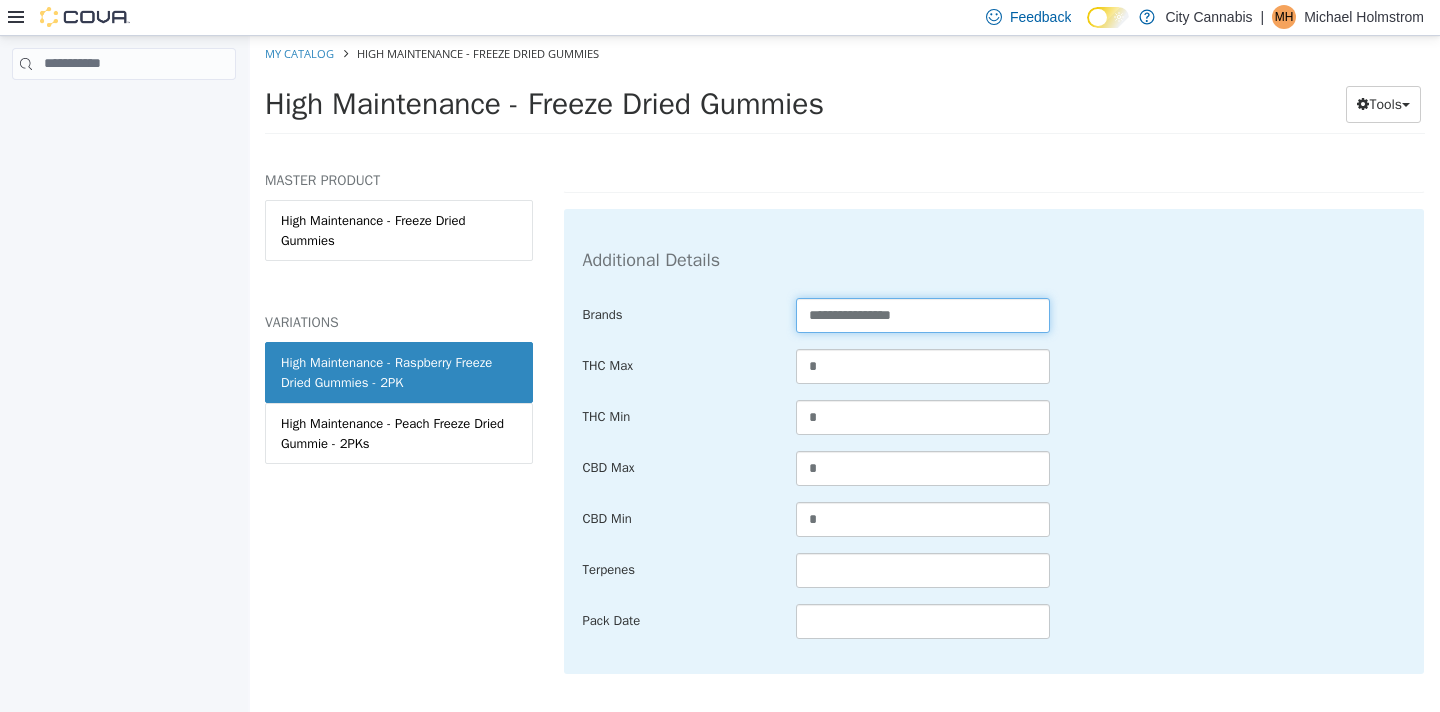 scroll, scrollTop: 1355, scrollLeft: 0, axis: vertical 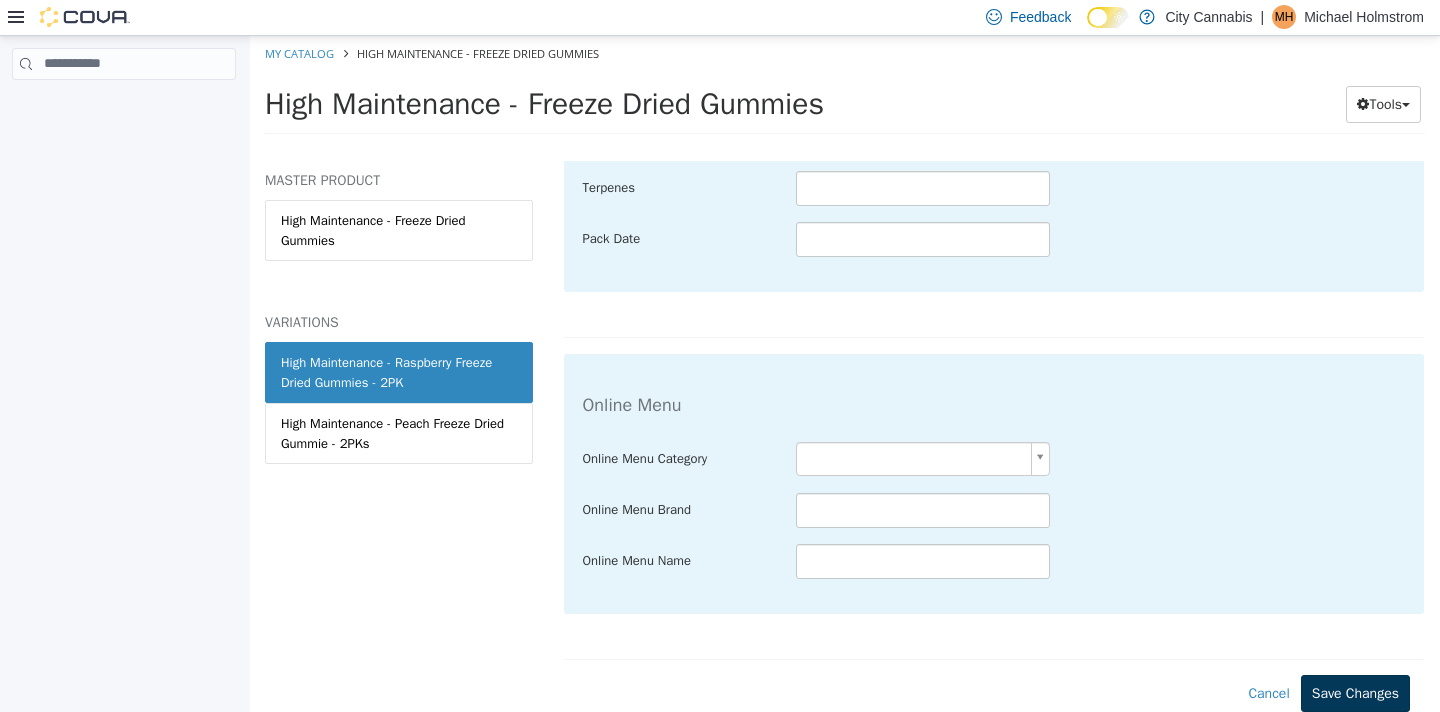 type on "**********" 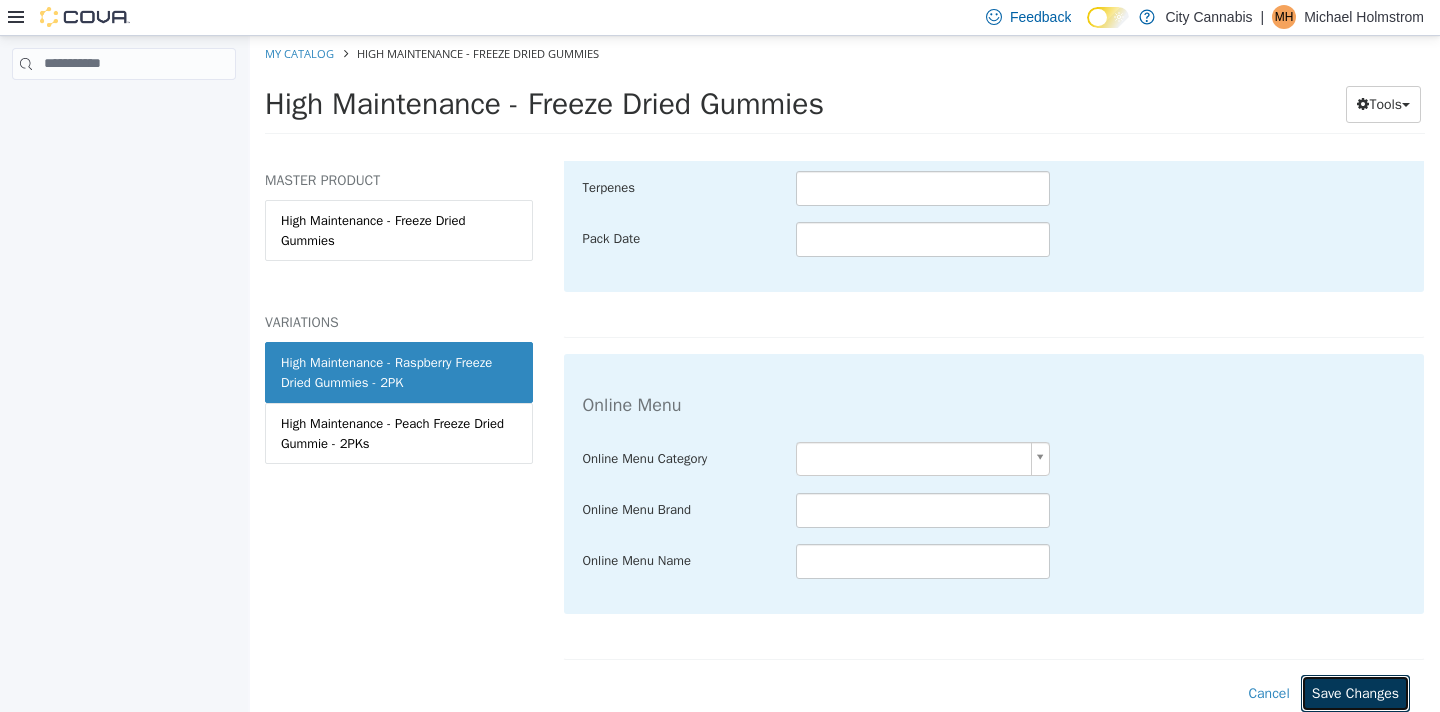click on "Save Changes" at bounding box center (1355, 692) 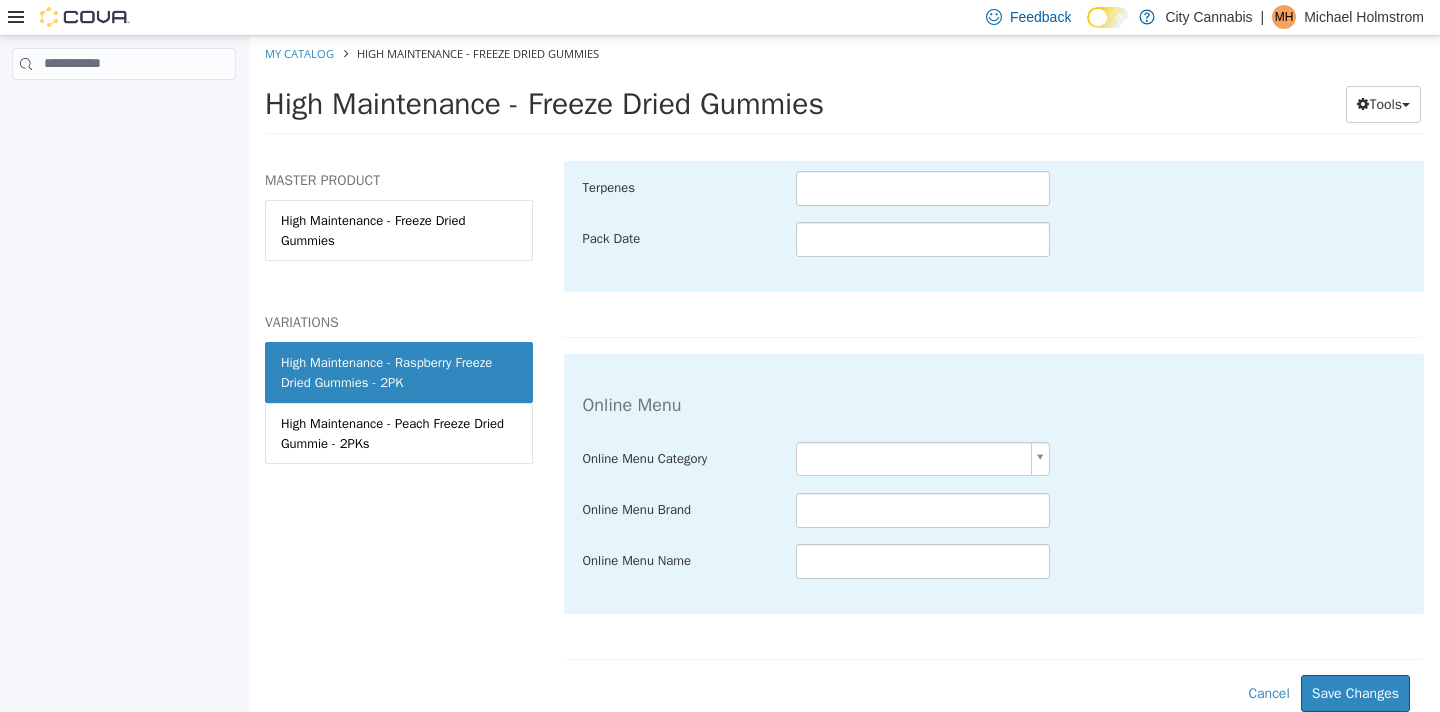 scroll, scrollTop: 1129, scrollLeft: 0, axis: vertical 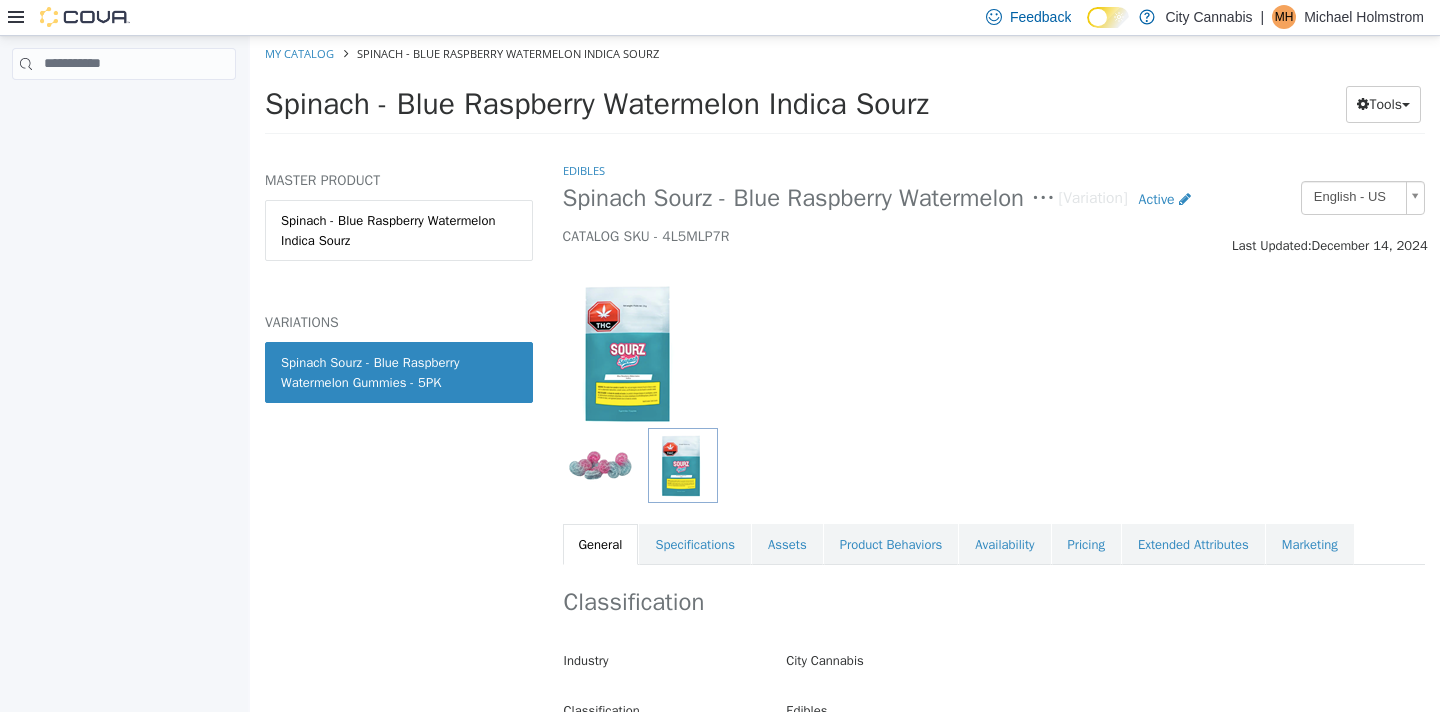 click on "Classification Industry
City Cannabis
Classification
Edibles
Cancel Save Changes" at bounding box center [994, 666] 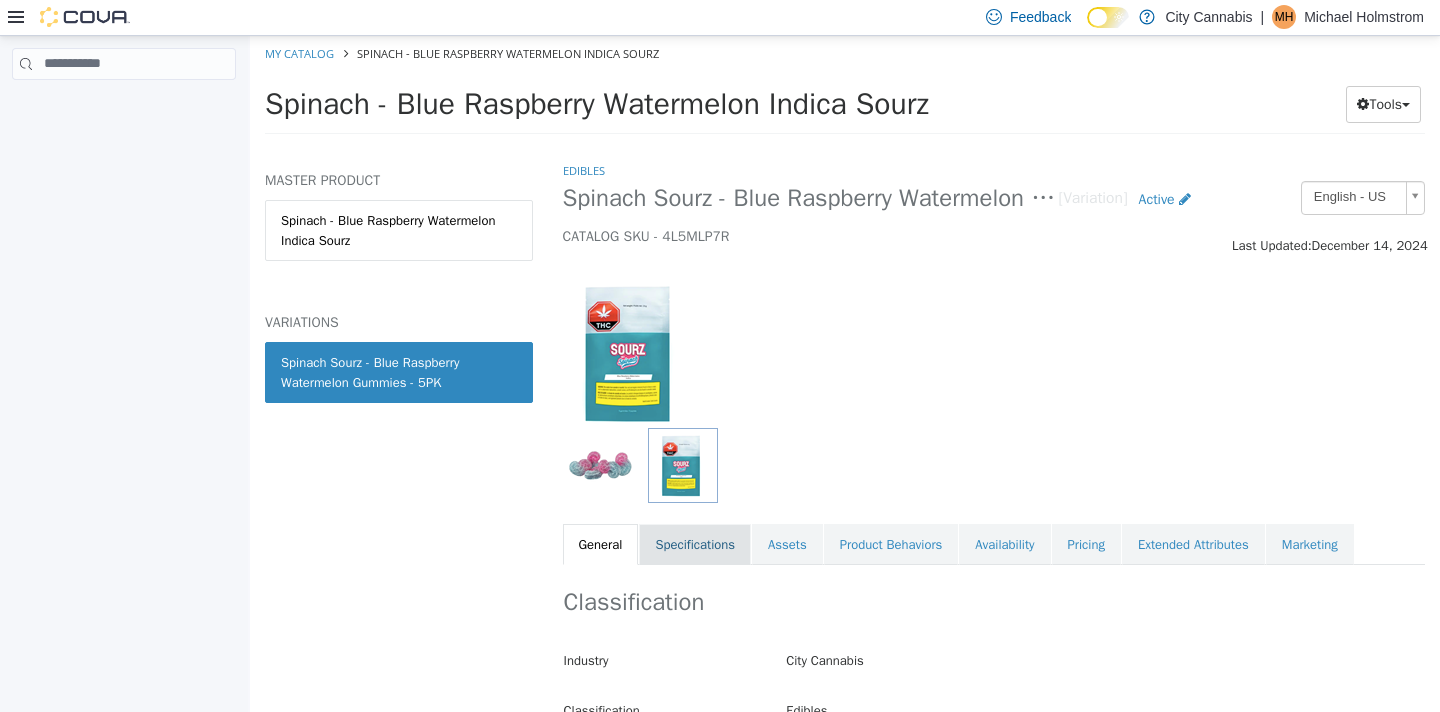 click on "Specifications" at bounding box center (695, 544) 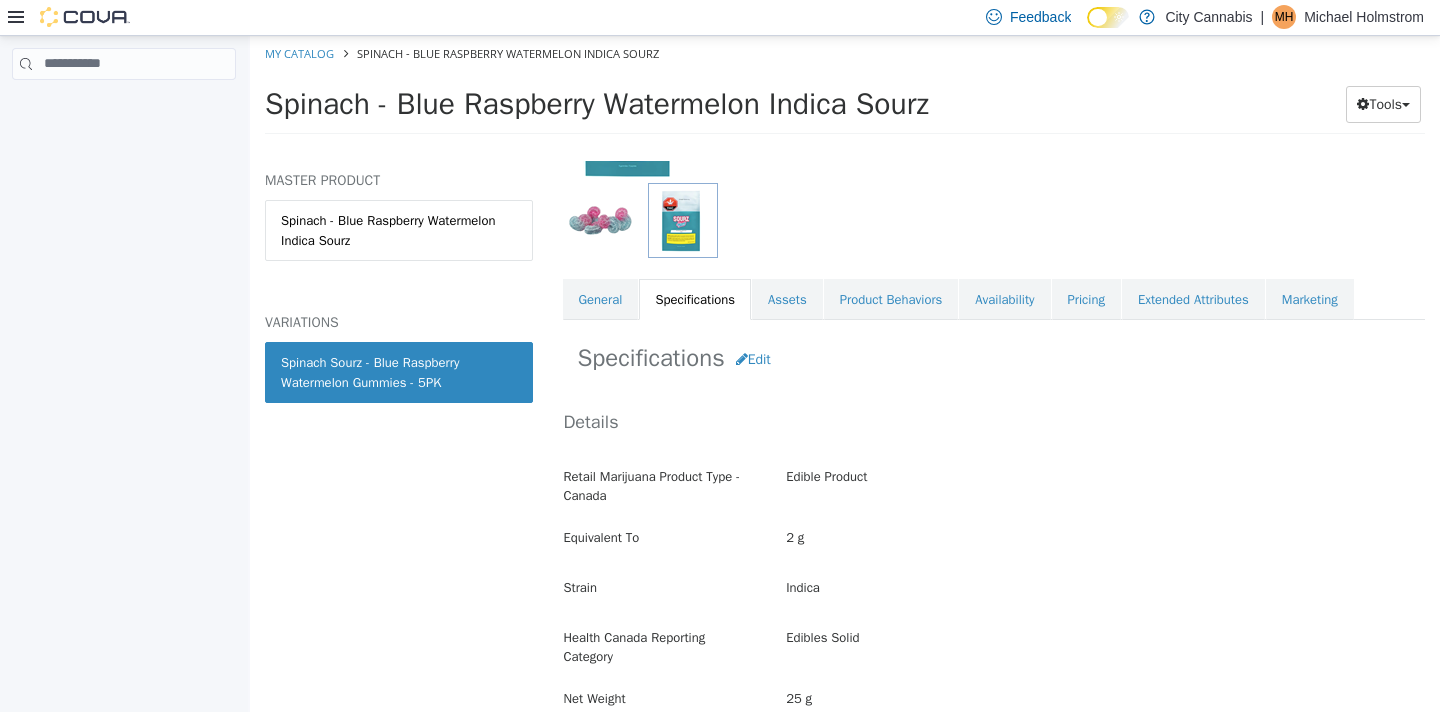 scroll, scrollTop: 244, scrollLeft: 0, axis: vertical 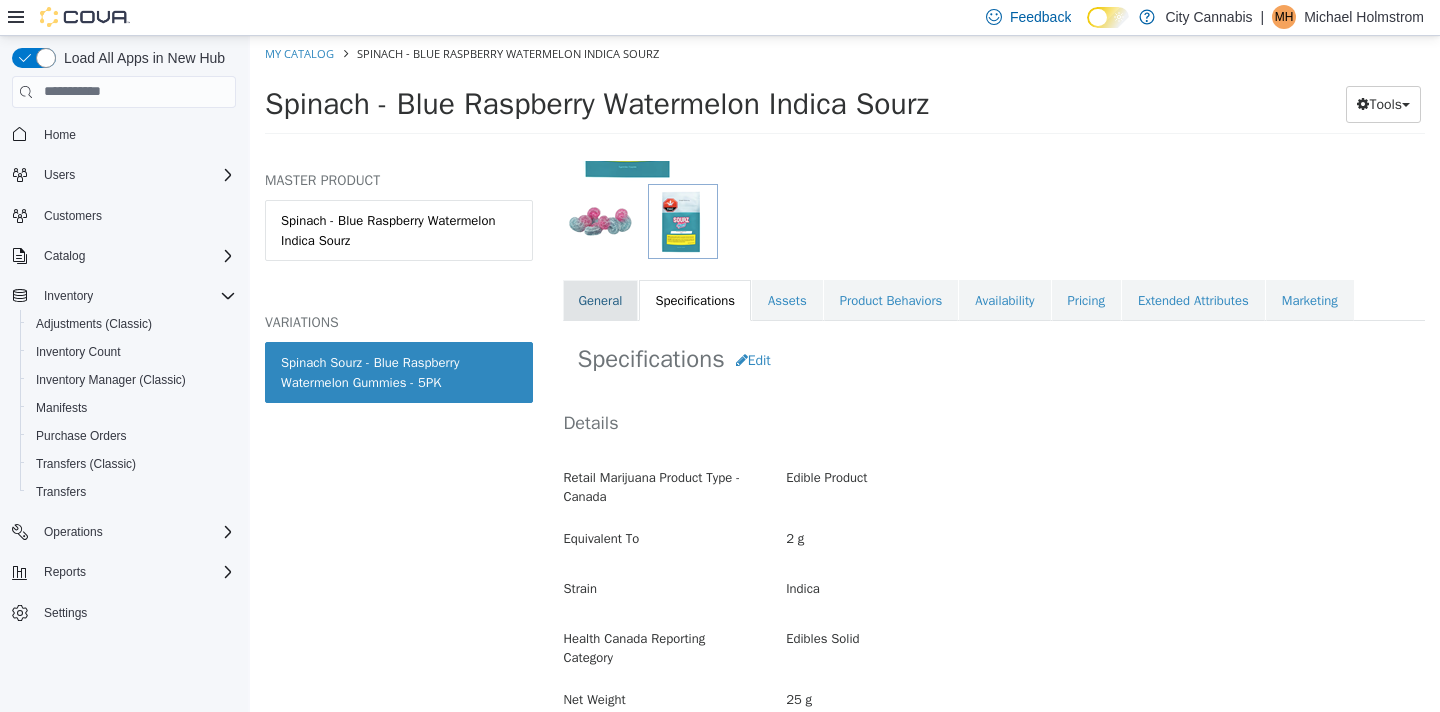 click on "General" at bounding box center [601, 300] 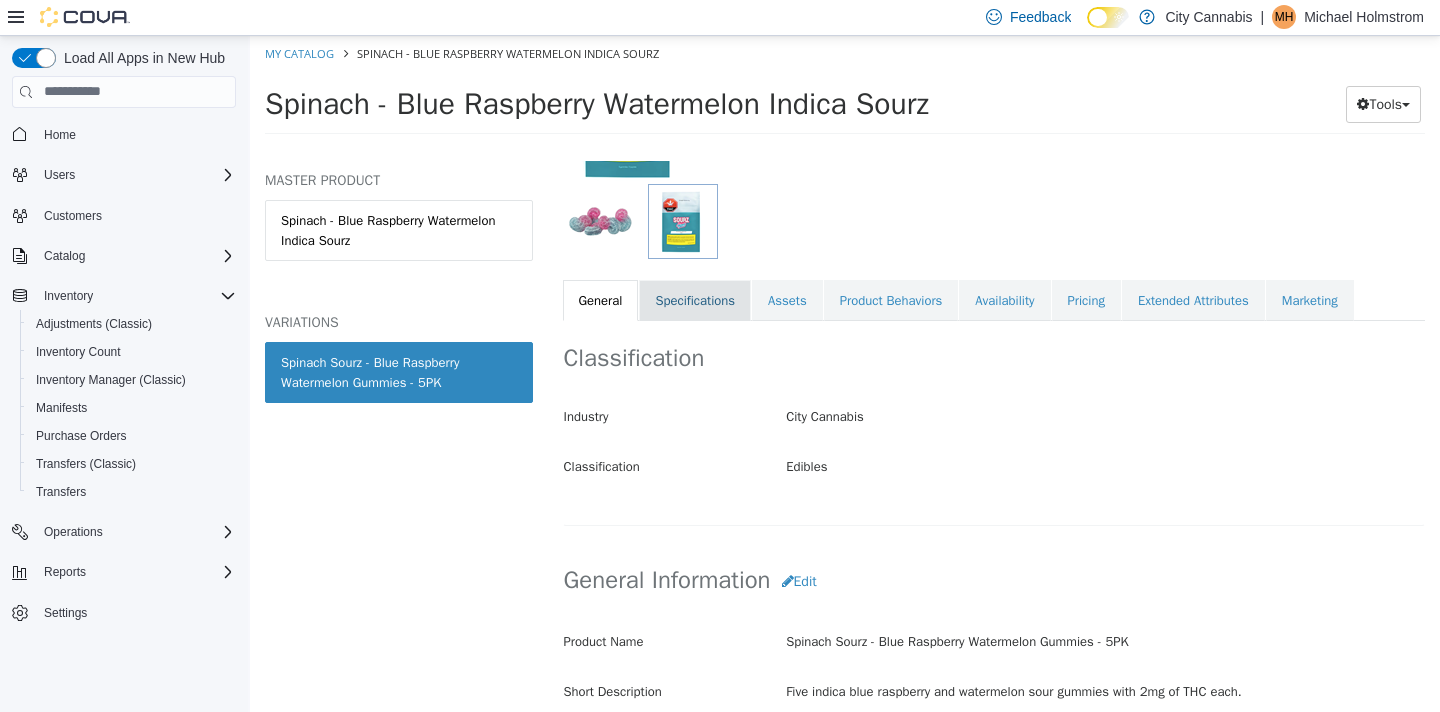 click on "Specifications" at bounding box center (695, 300) 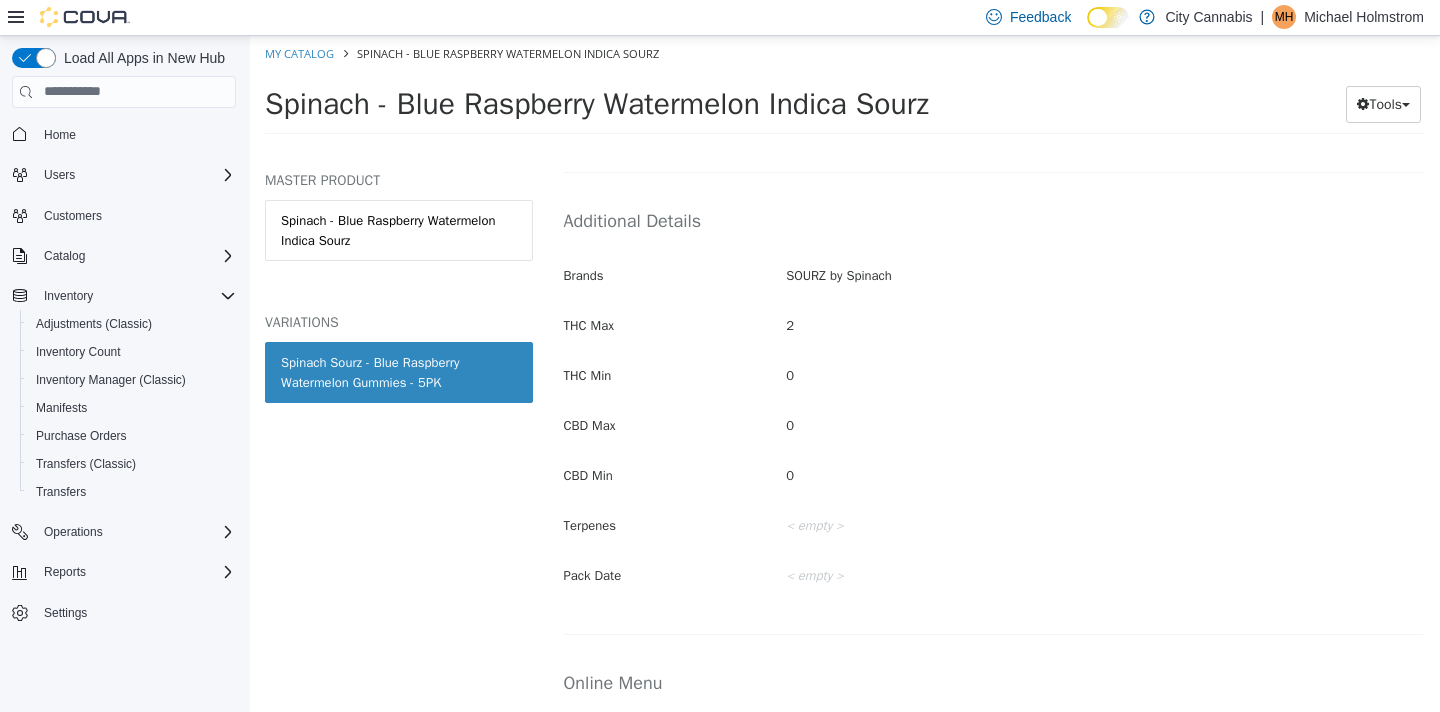 scroll, scrollTop: 931, scrollLeft: 0, axis: vertical 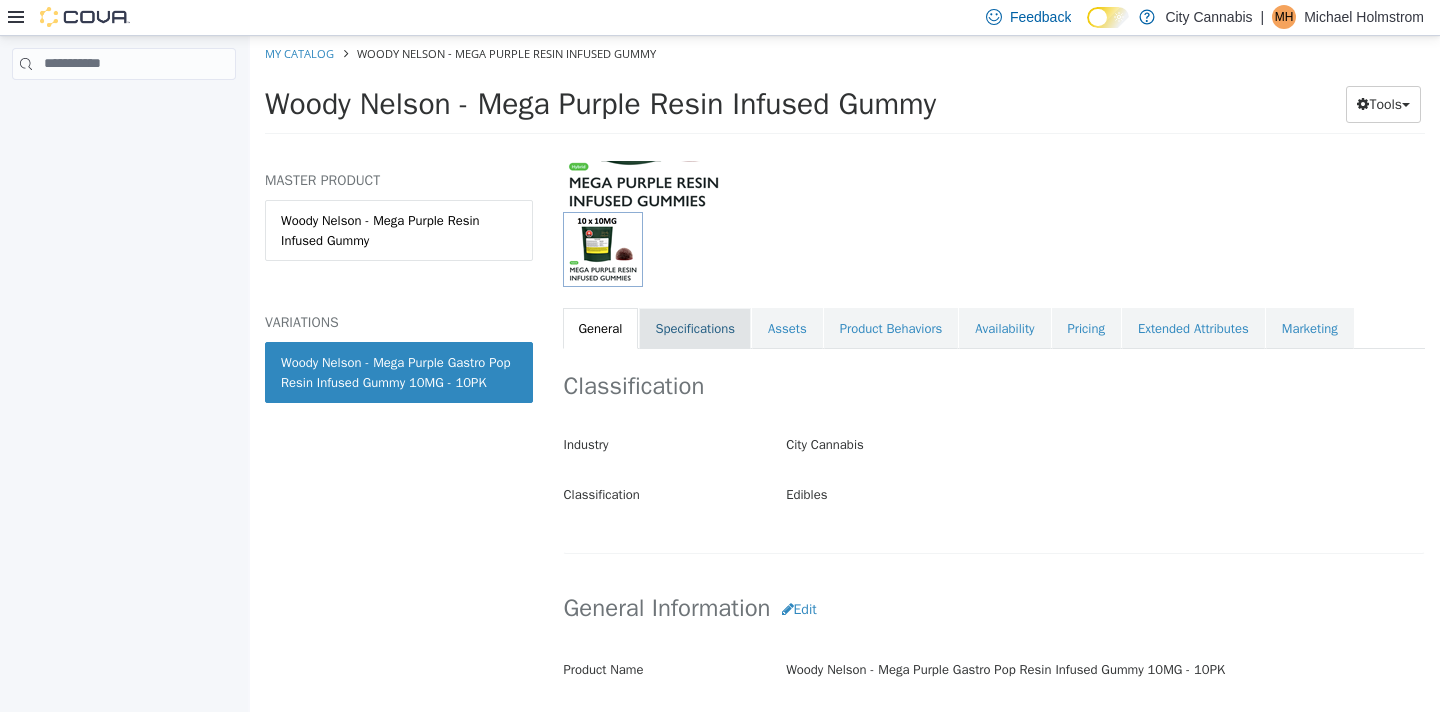 click on "Specifications" at bounding box center (695, 328) 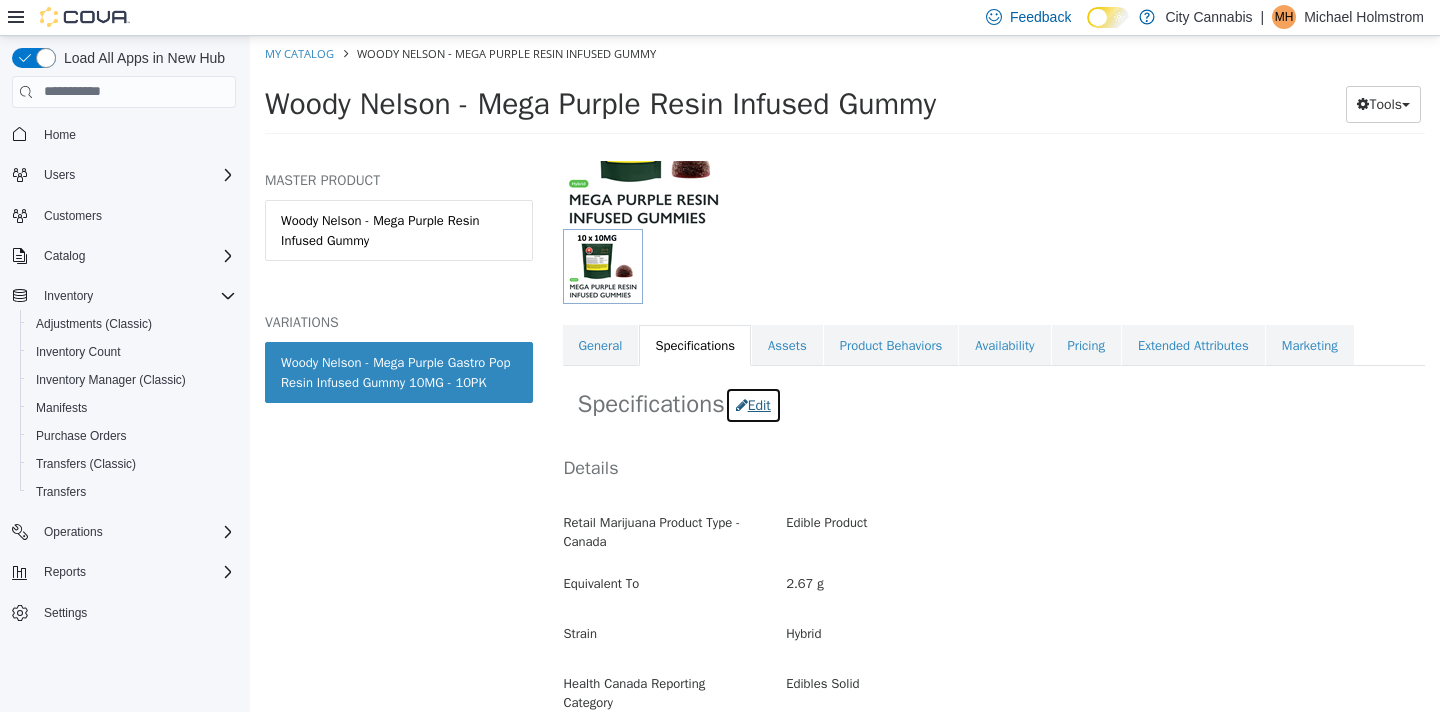 click on "Edit" at bounding box center (753, 404) 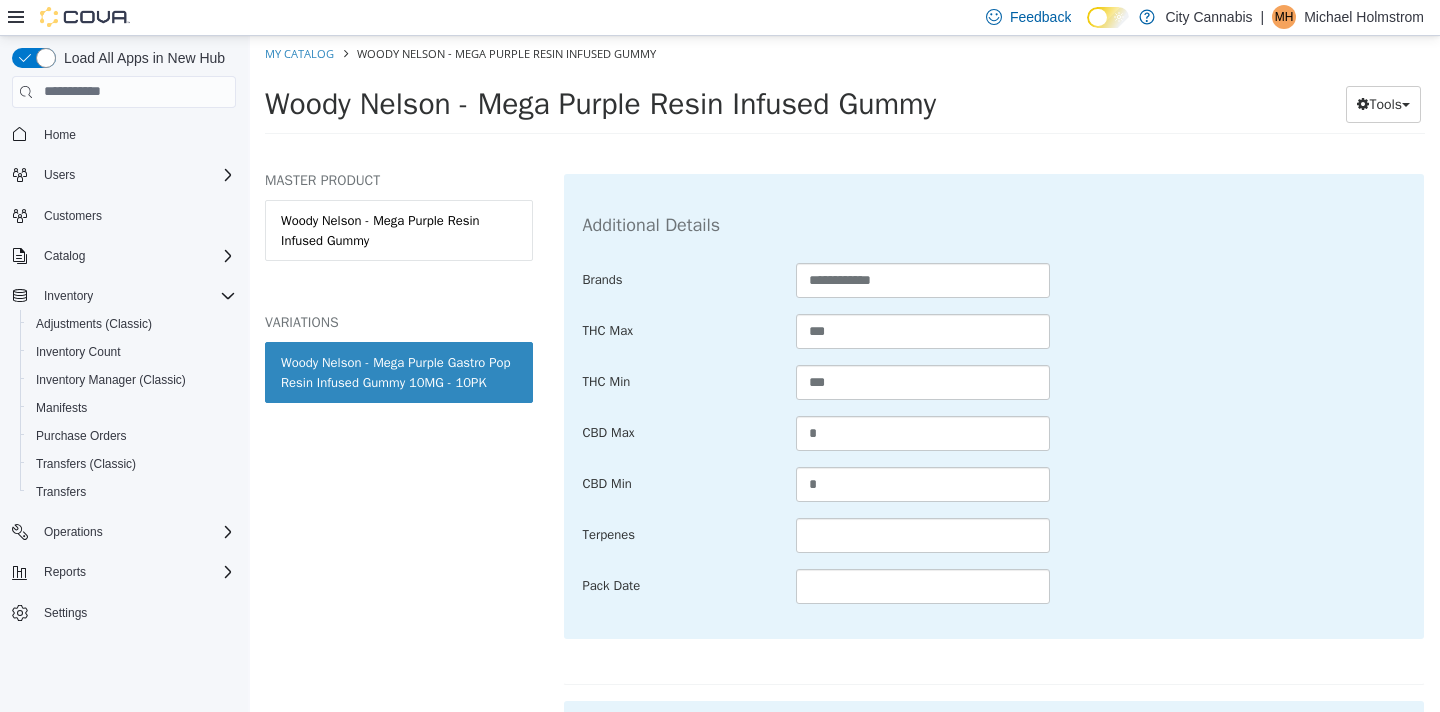 scroll, scrollTop: 1012, scrollLeft: 0, axis: vertical 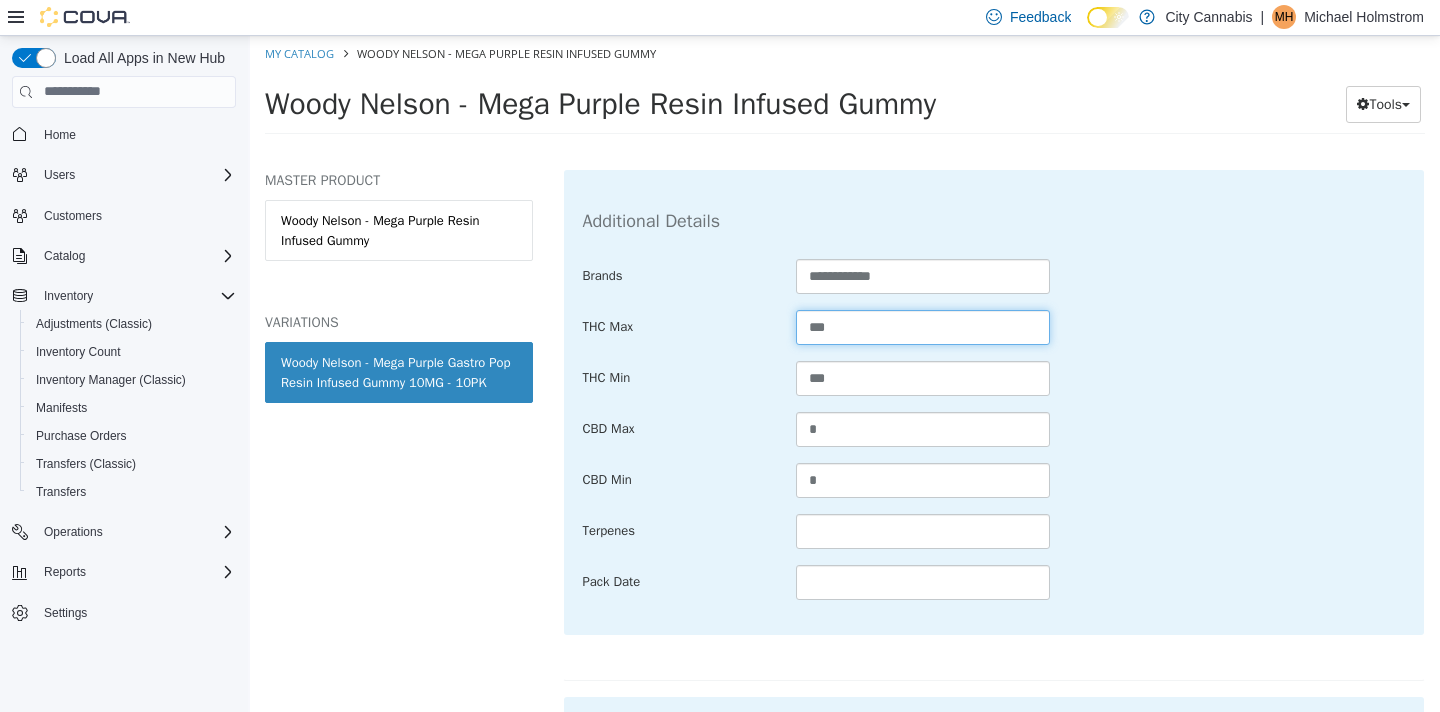 click on "***" at bounding box center [923, 326] 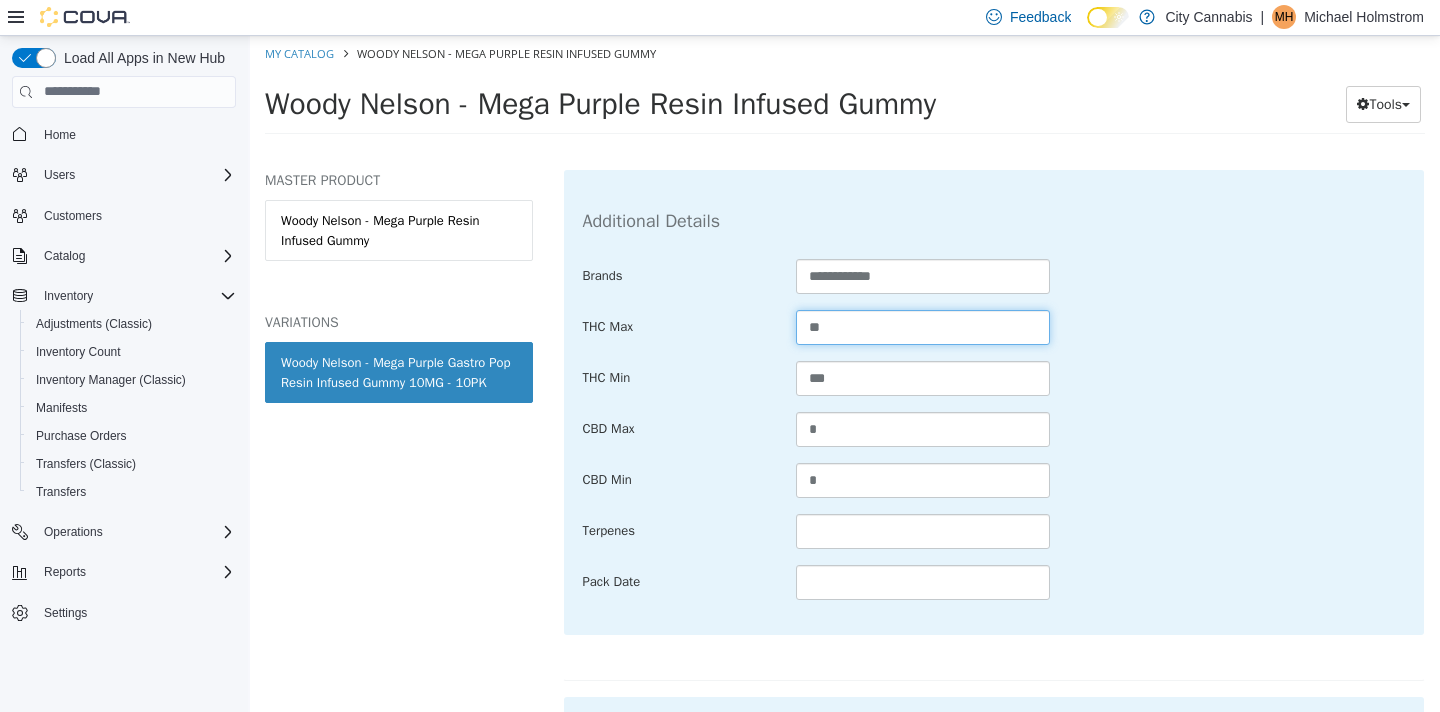 type on "**" 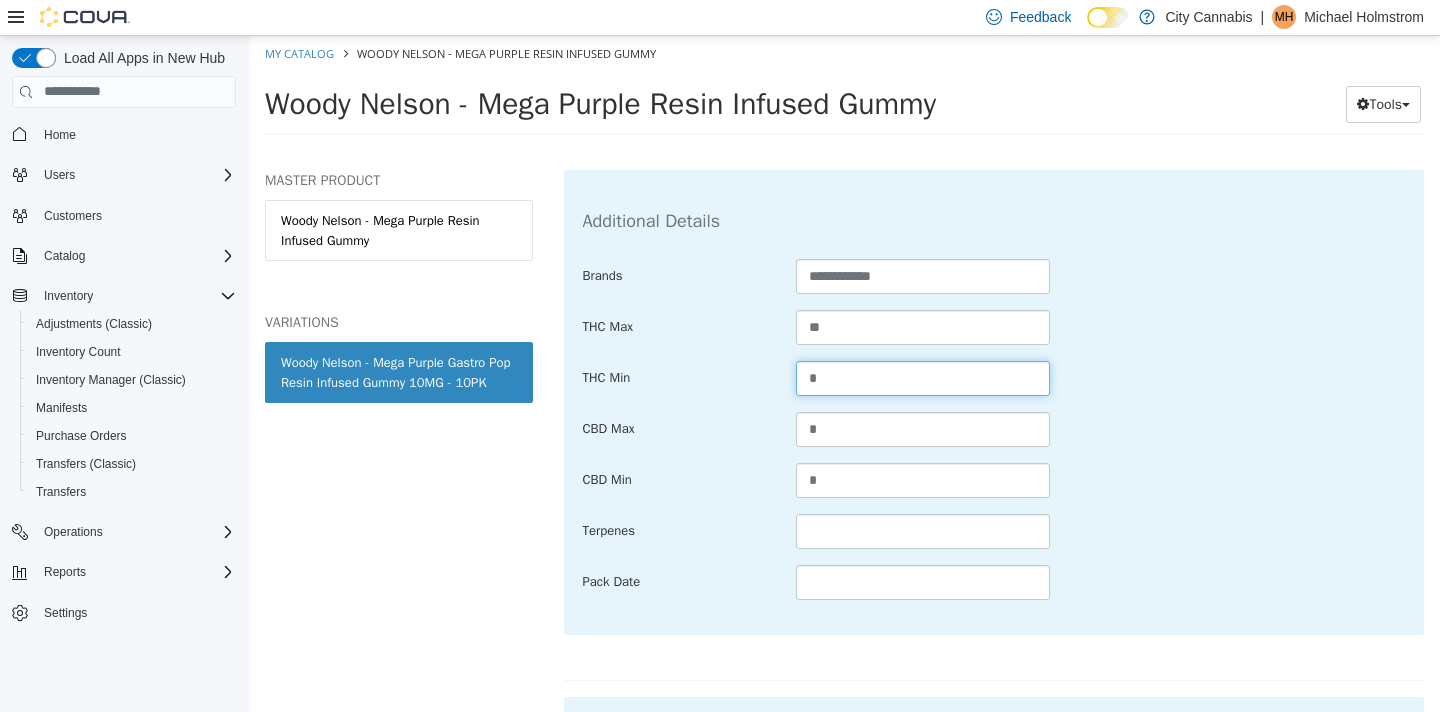 scroll, scrollTop: 1355, scrollLeft: 0, axis: vertical 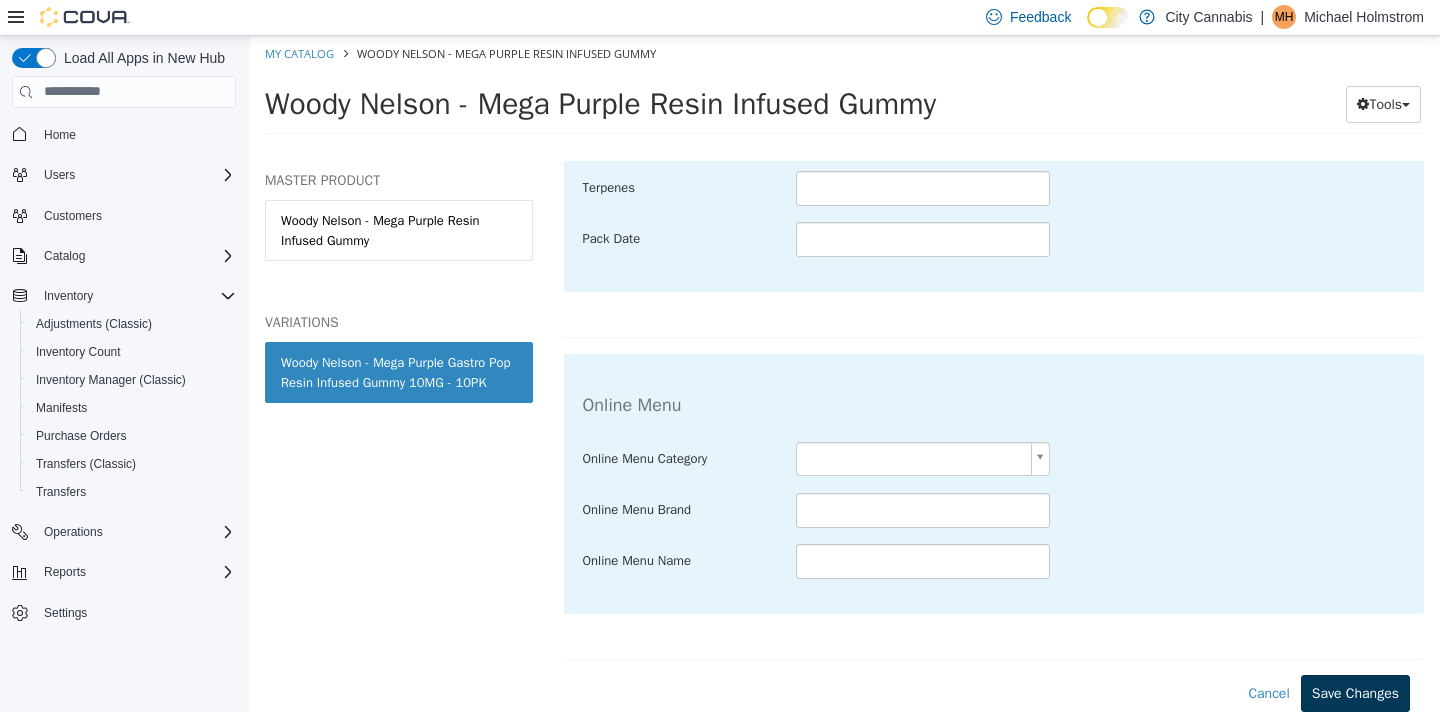 type on "*" 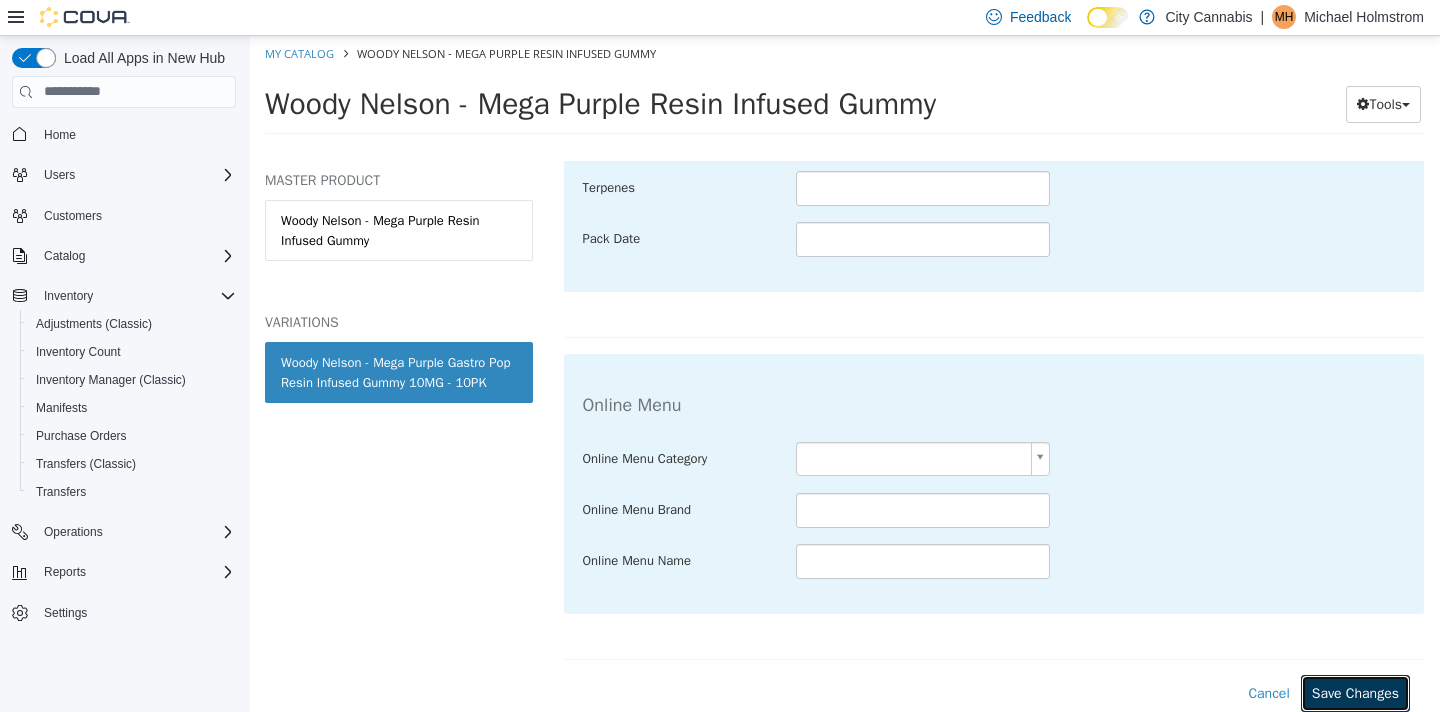 click on "Save Changes" at bounding box center [1355, 692] 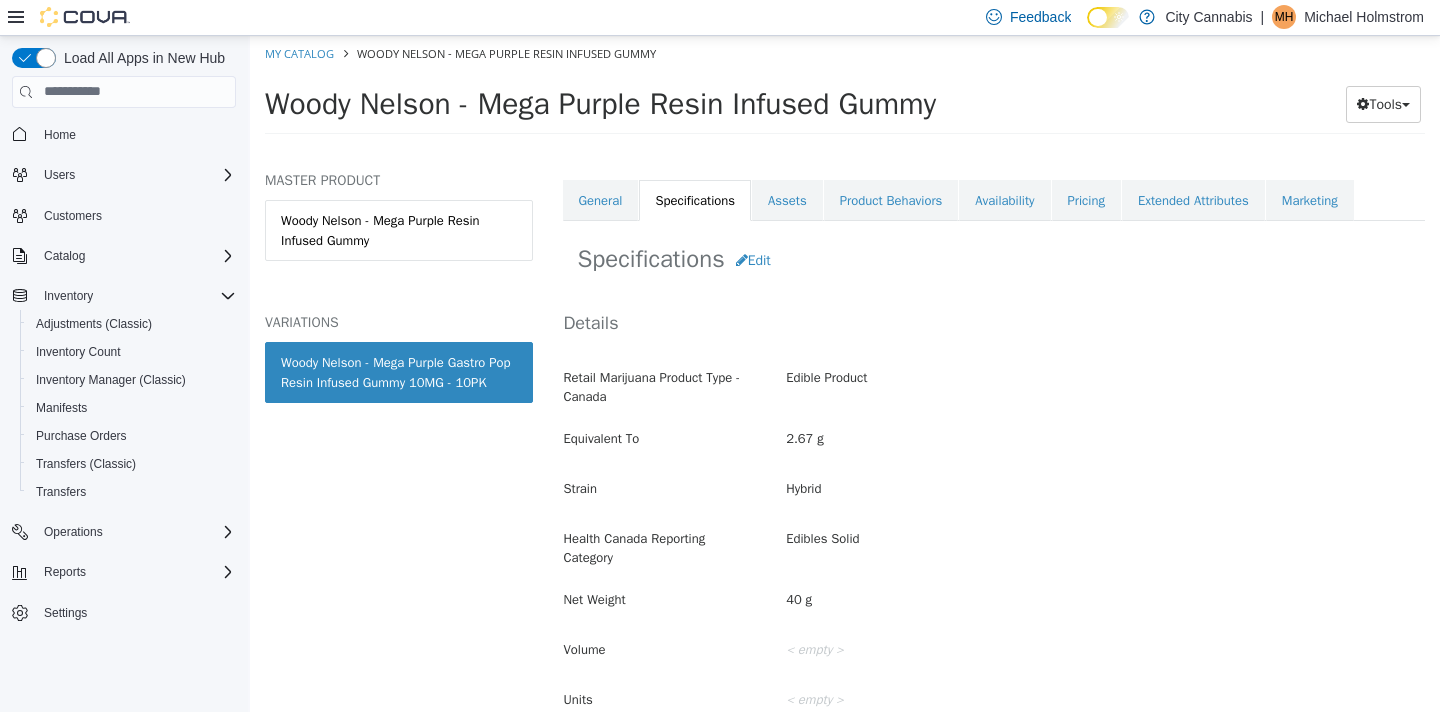scroll, scrollTop: 353, scrollLeft: 0, axis: vertical 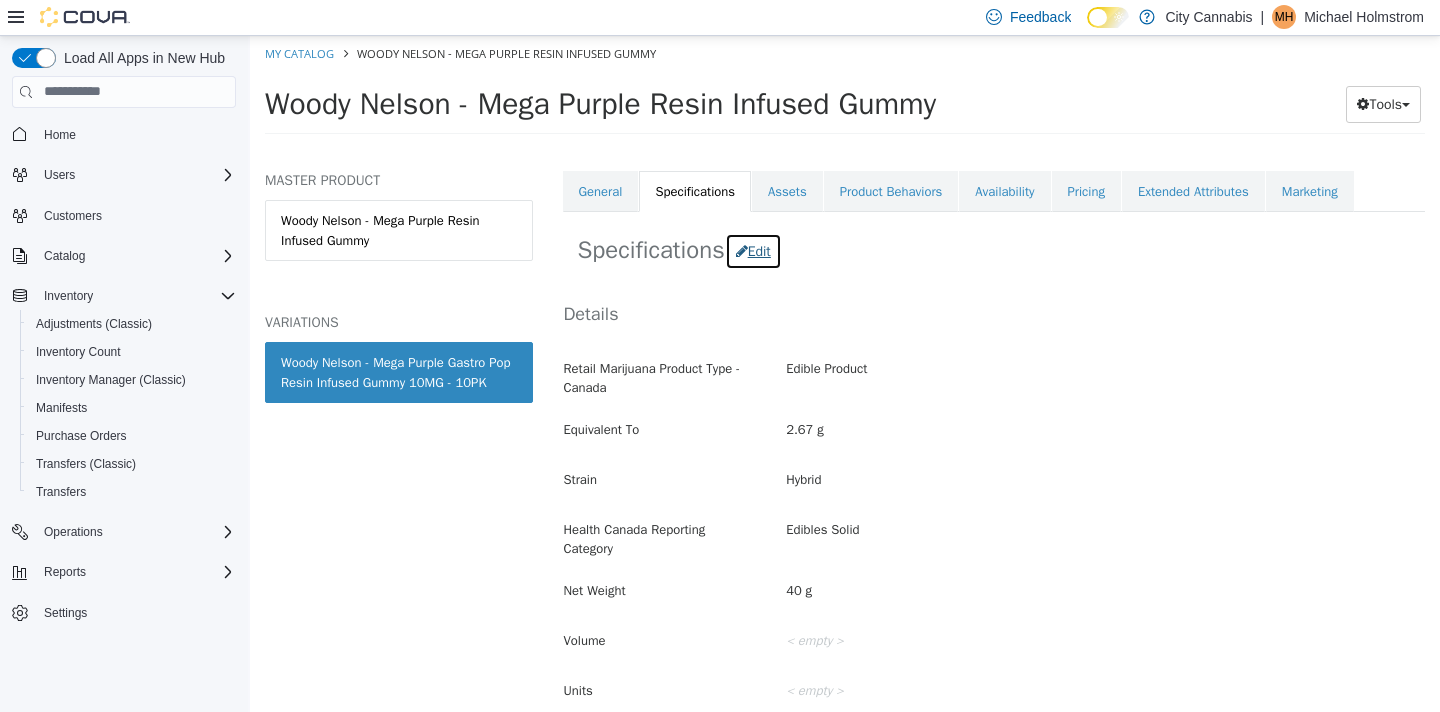 click on "Edit" at bounding box center [753, 250] 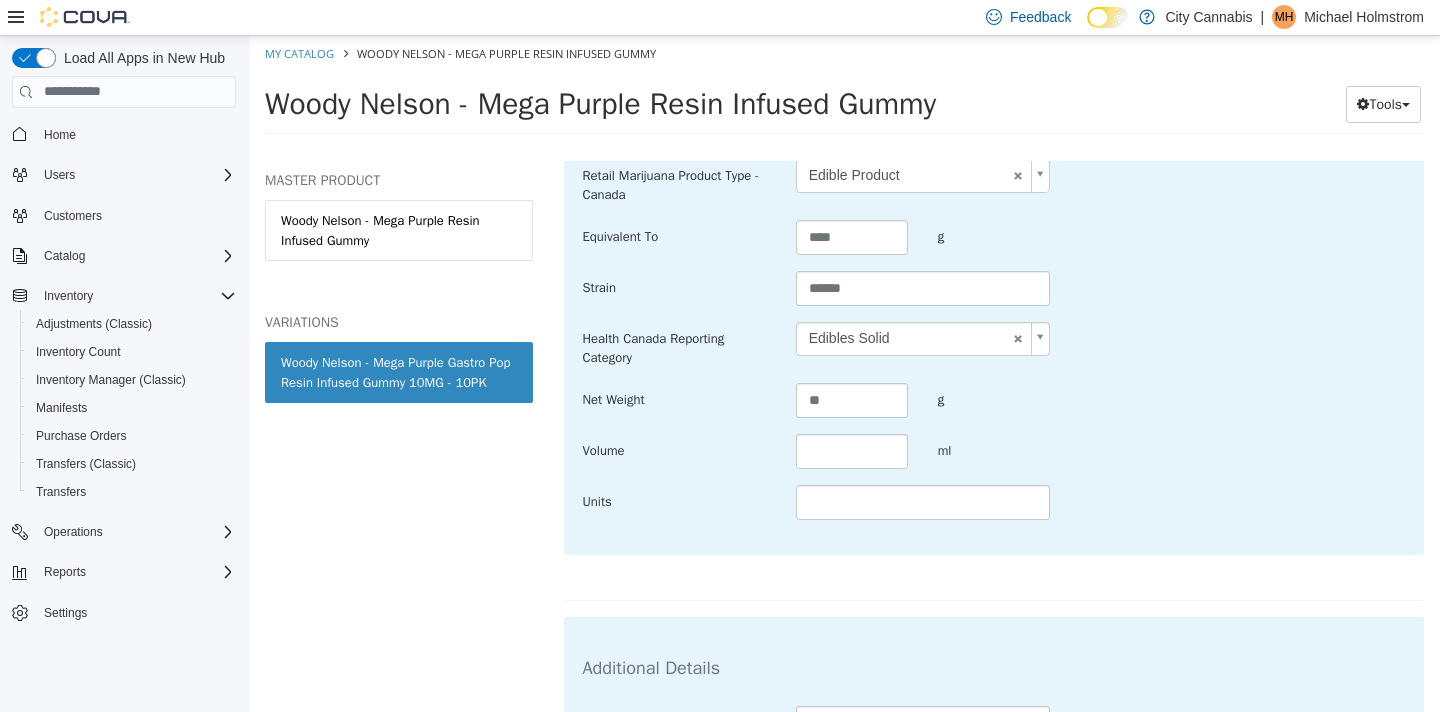 scroll, scrollTop: 563, scrollLeft: 0, axis: vertical 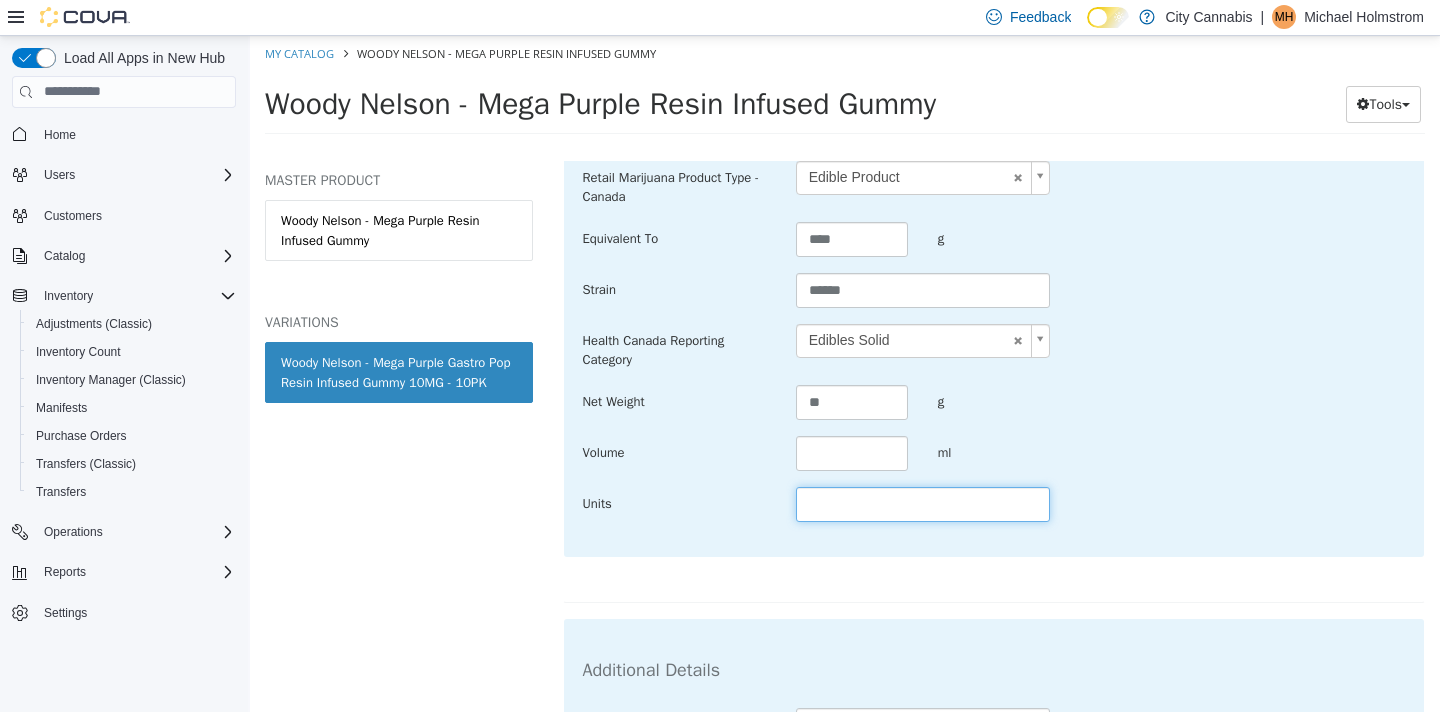click at bounding box center (923, 503) 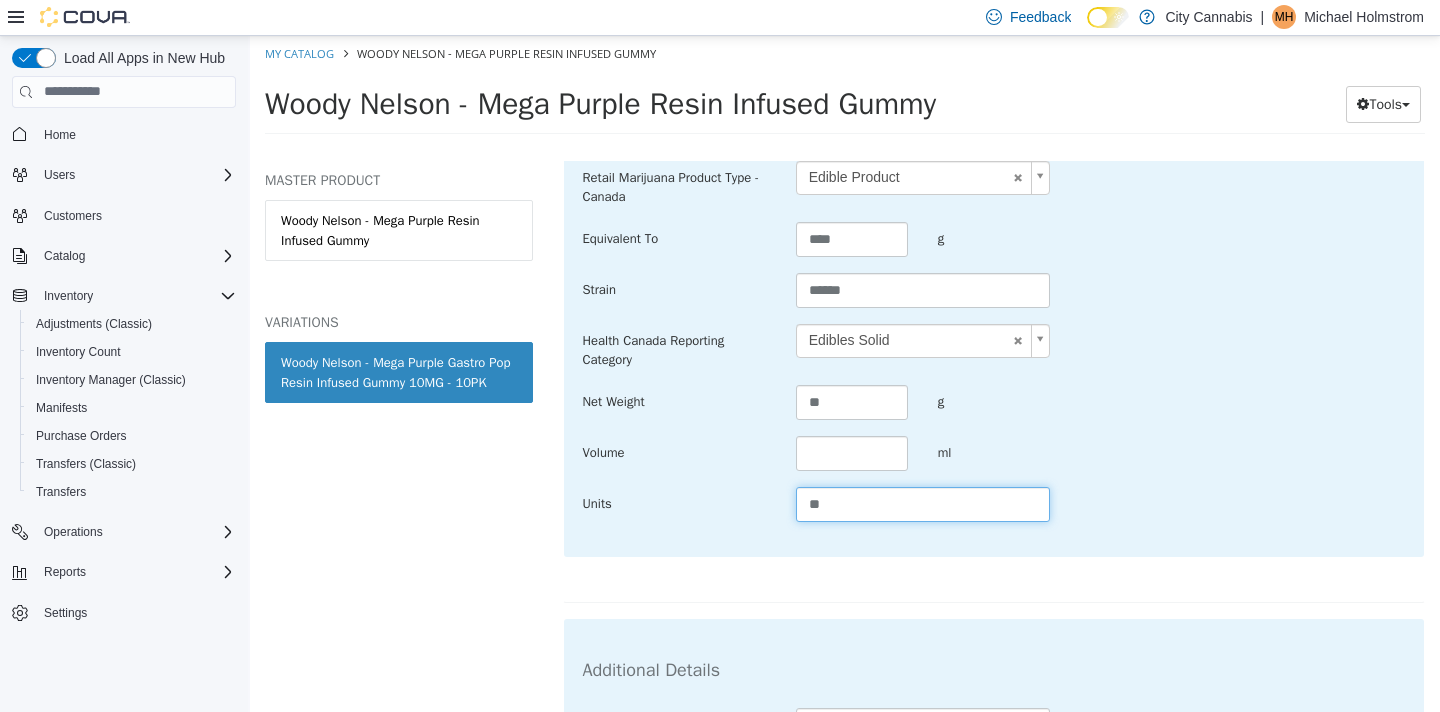 scroll, scrollTop: 1355, scrollLeft: 0, axis: vertical 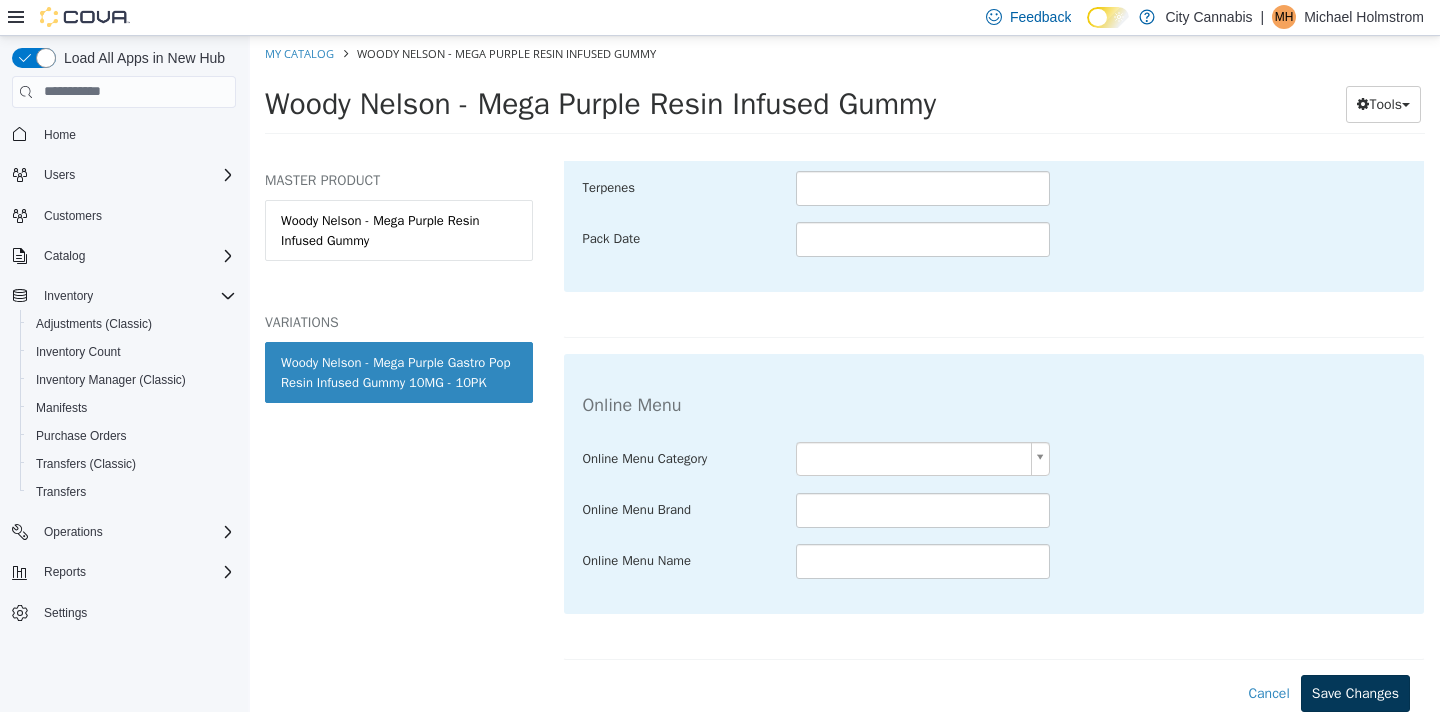 type on "**" 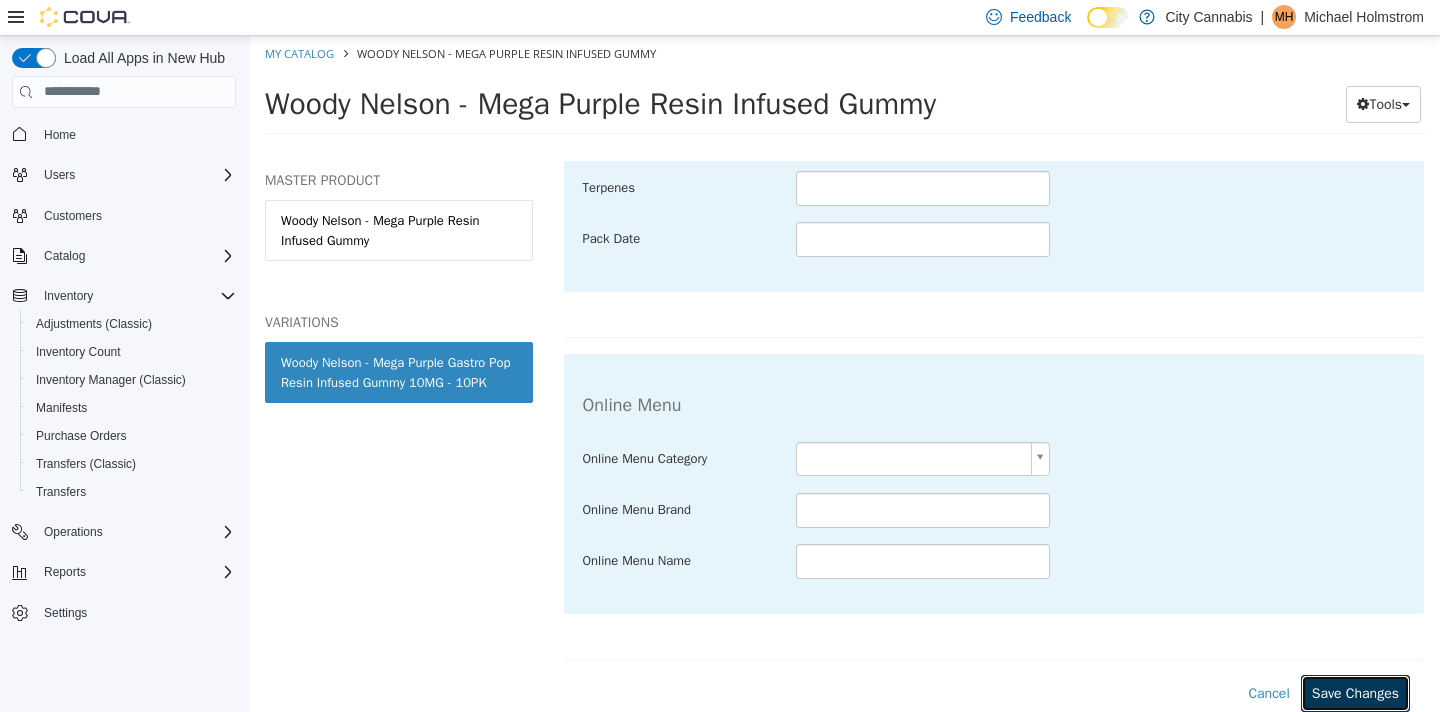 click on "Save Changes" at bounding box center (1355, 692) 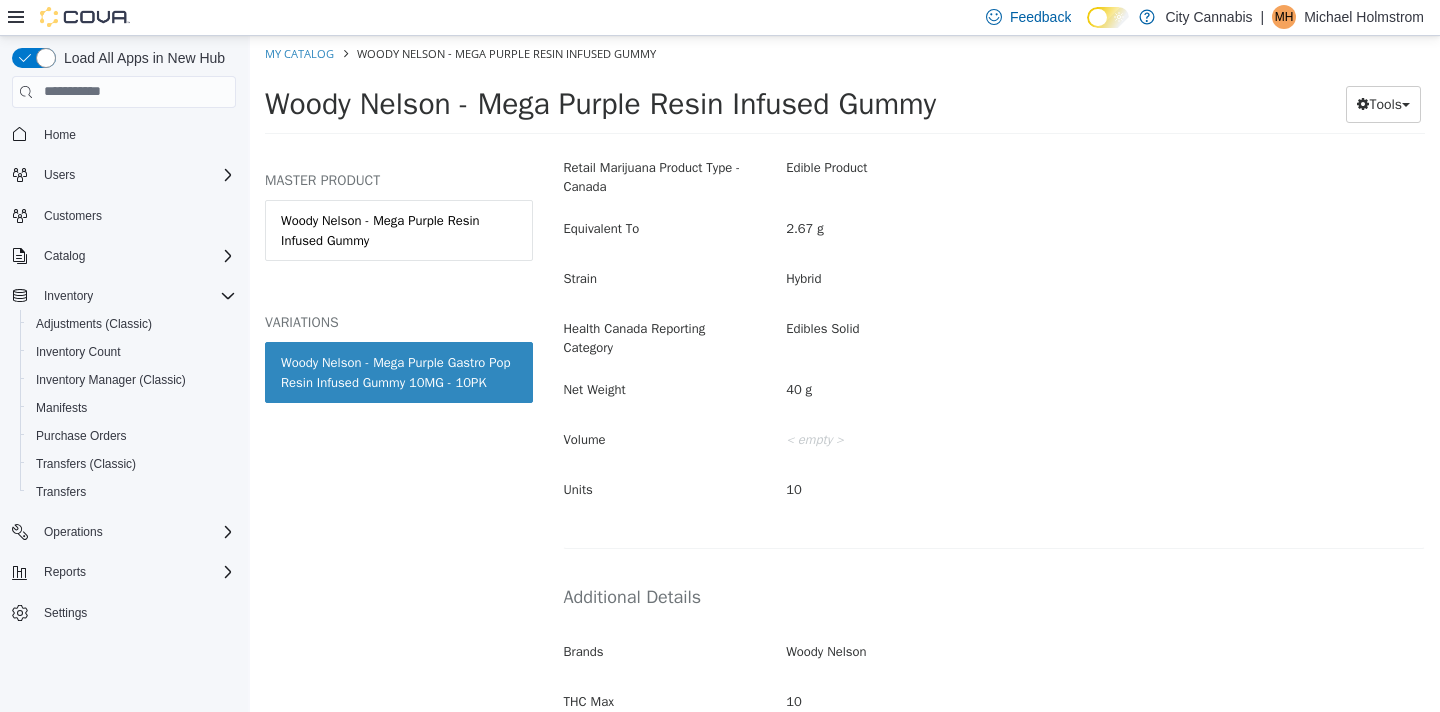 scroll, scrollTop: 0, scrollLeft: 0, axis: both 